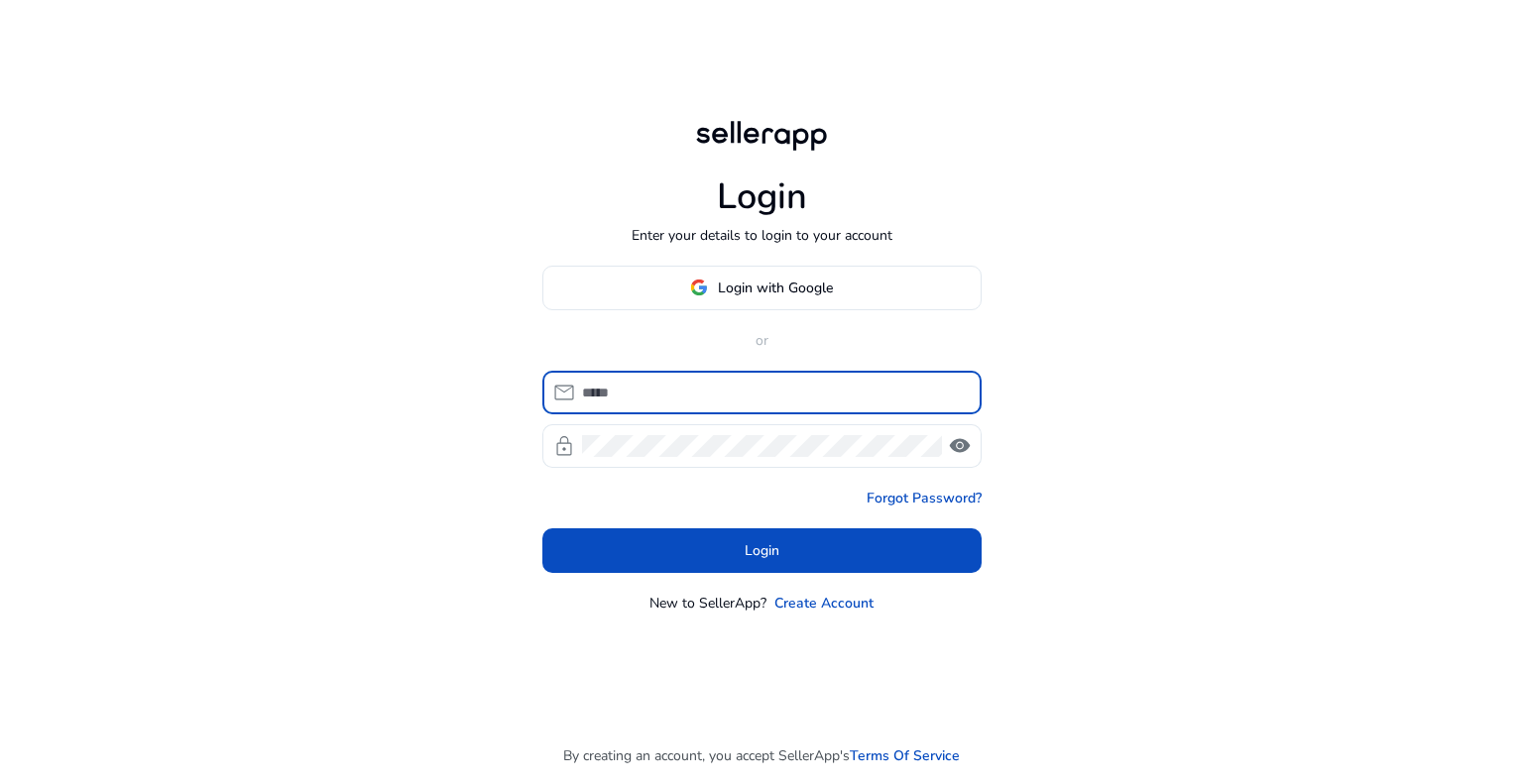scroll, scrollTop: 0, scrollLeft: 0, axis: both 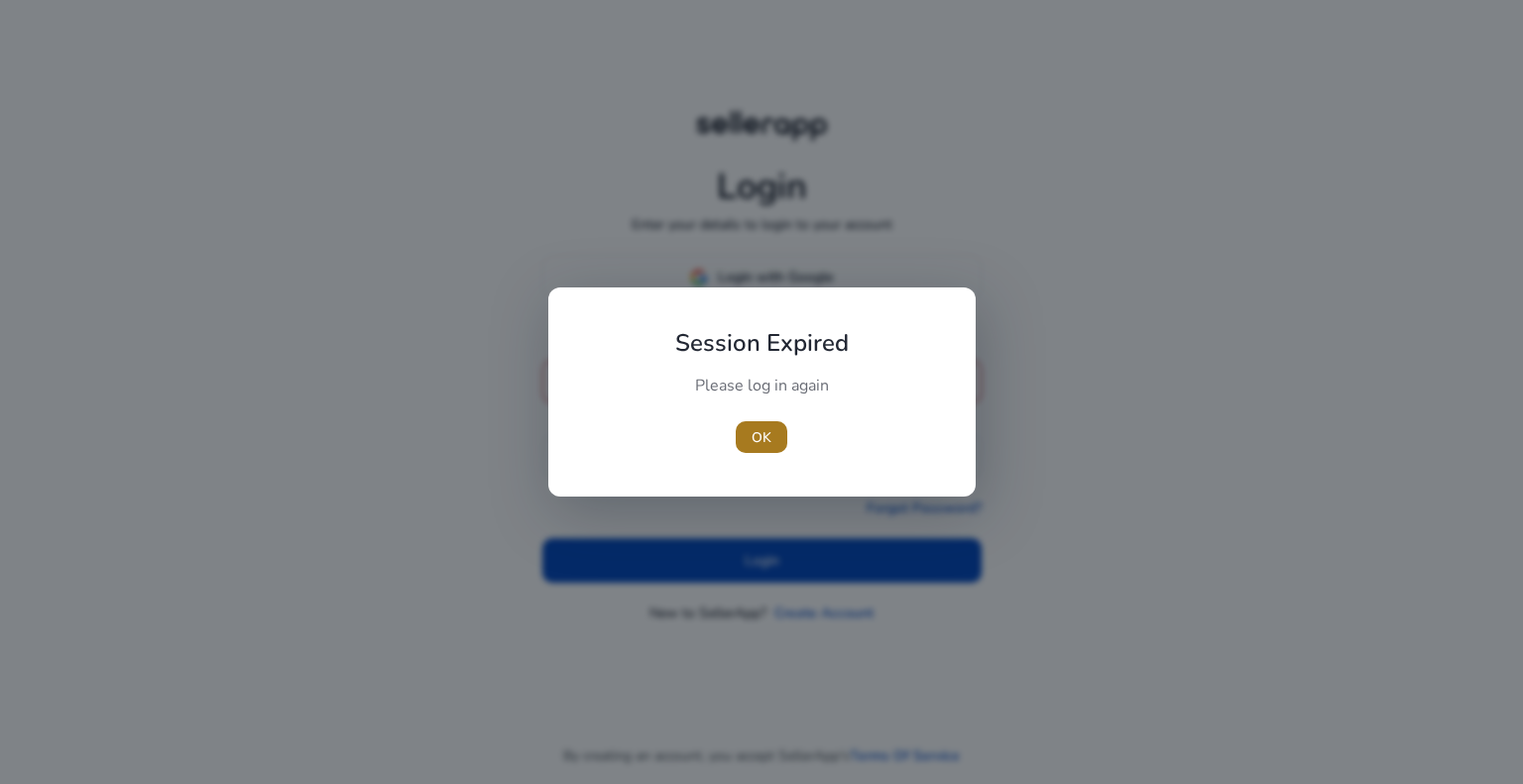 click at bounding box center [762, 437] 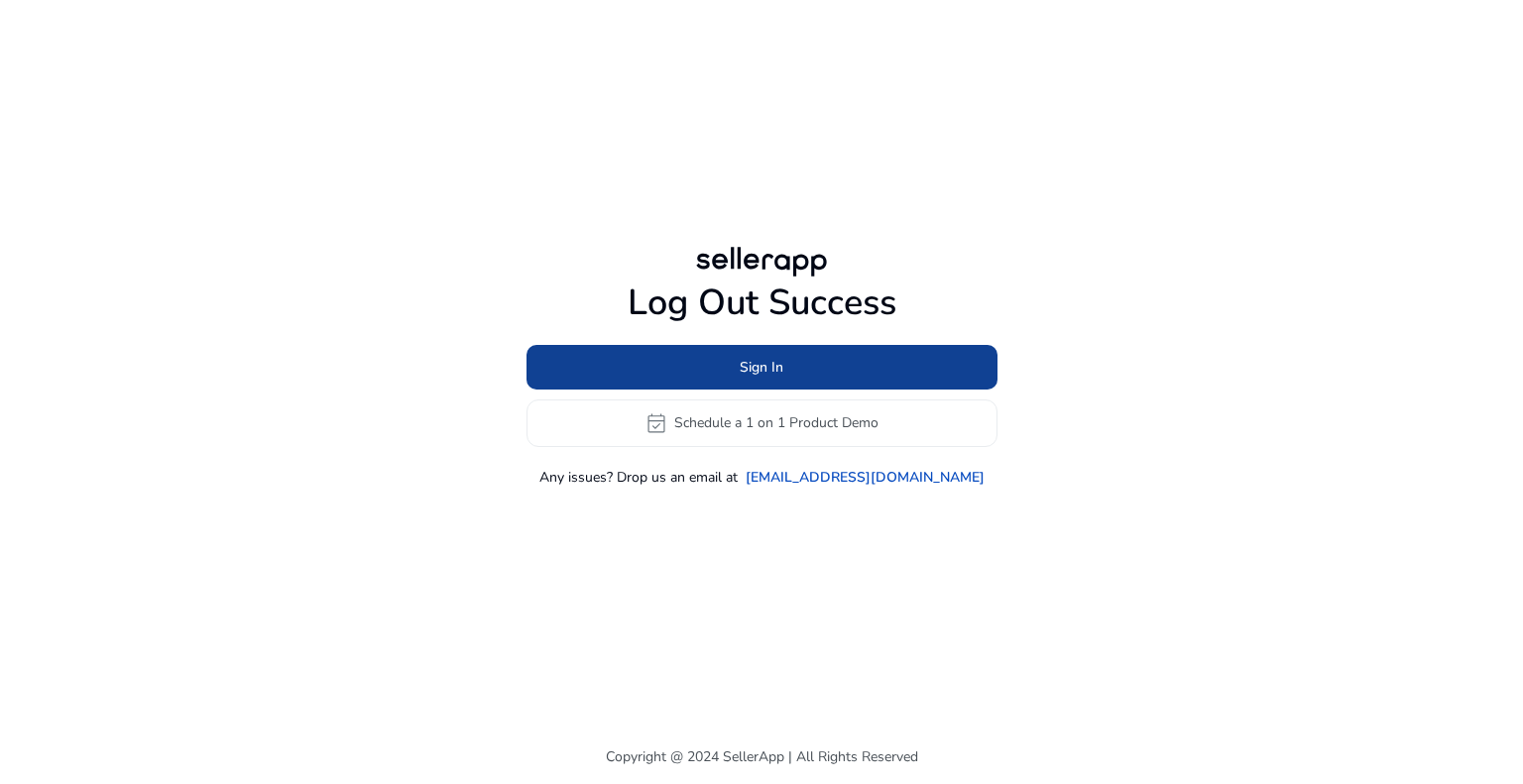 click on "Sign In" 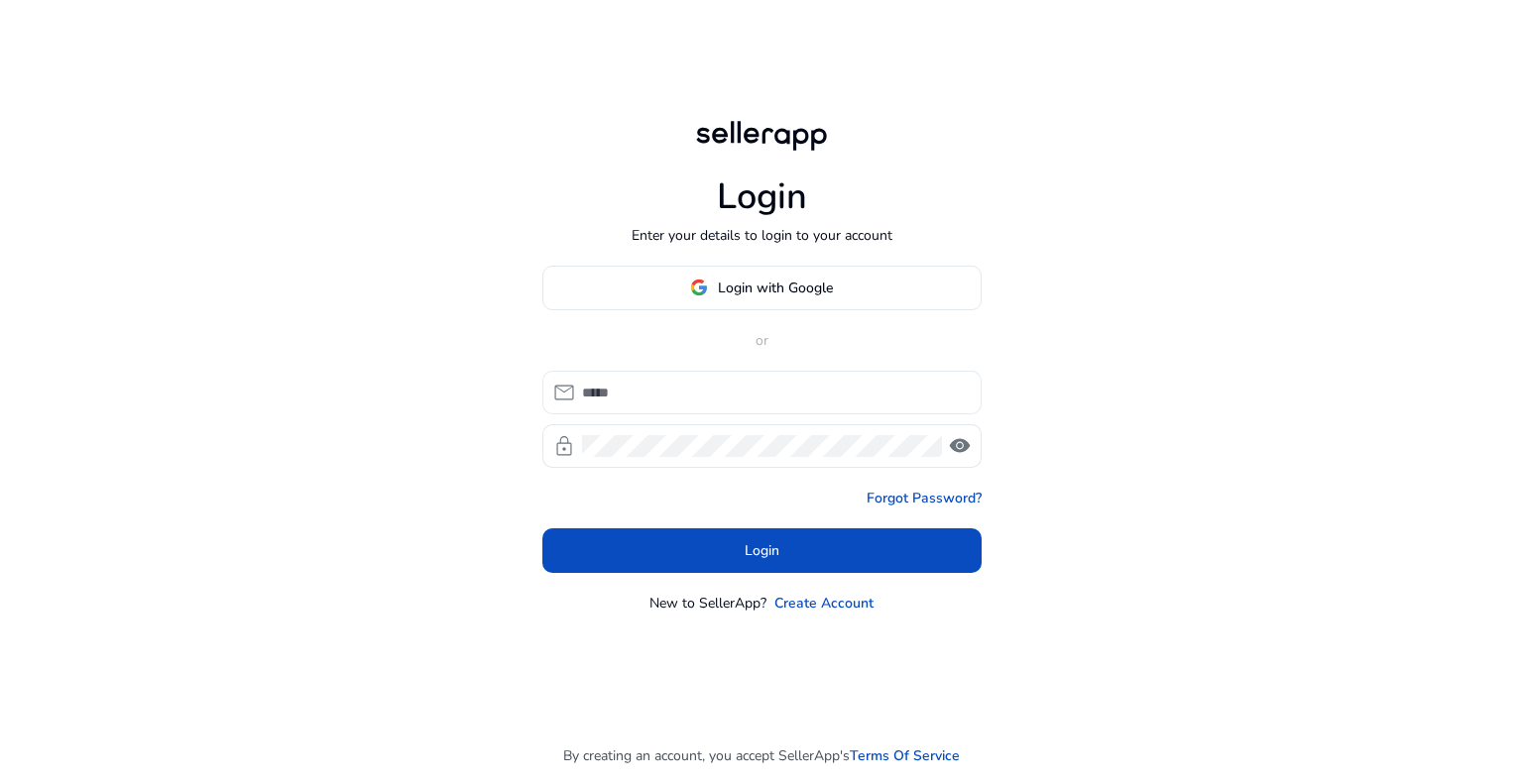 click at bounding box center [773, 392] 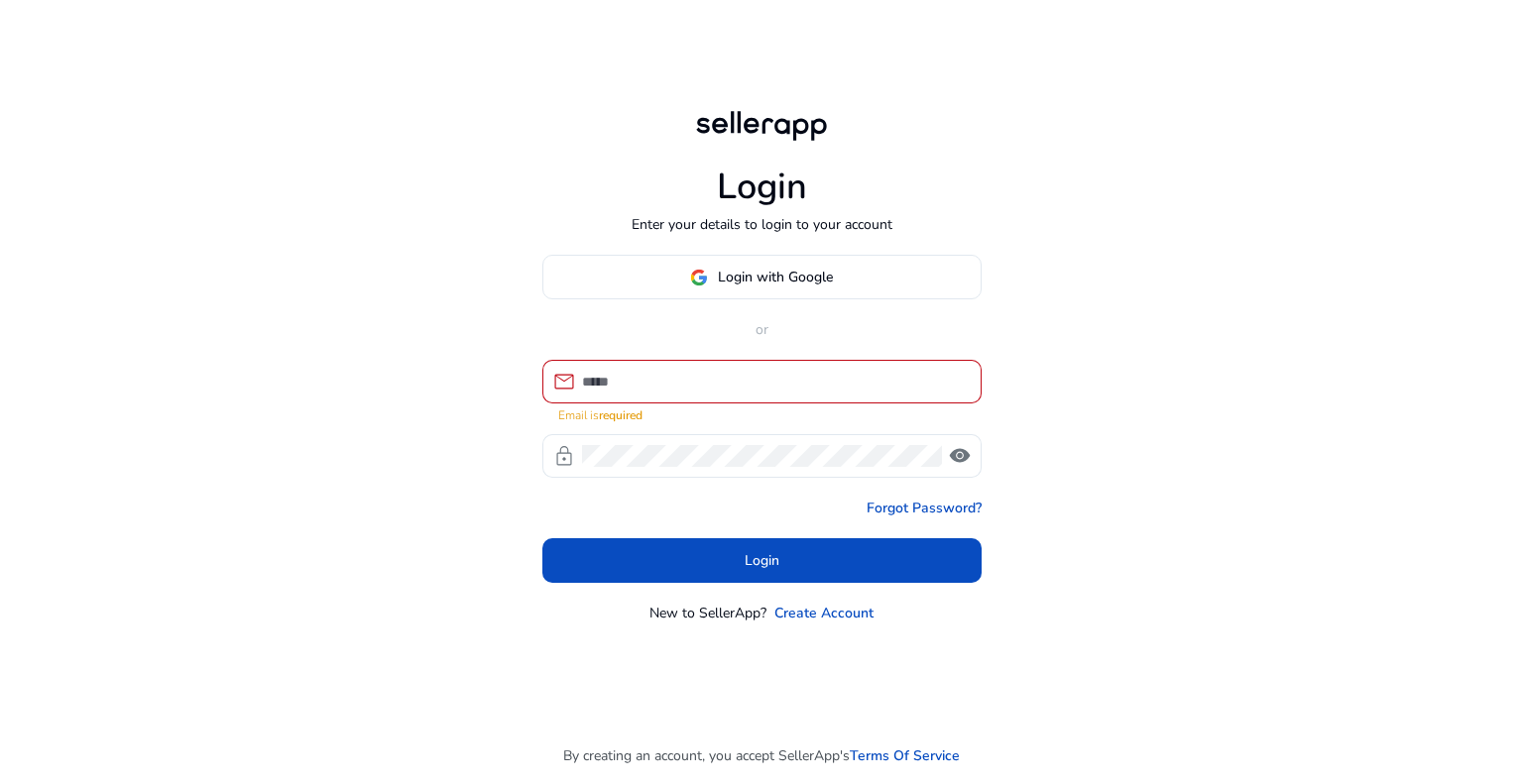 type on "**********" 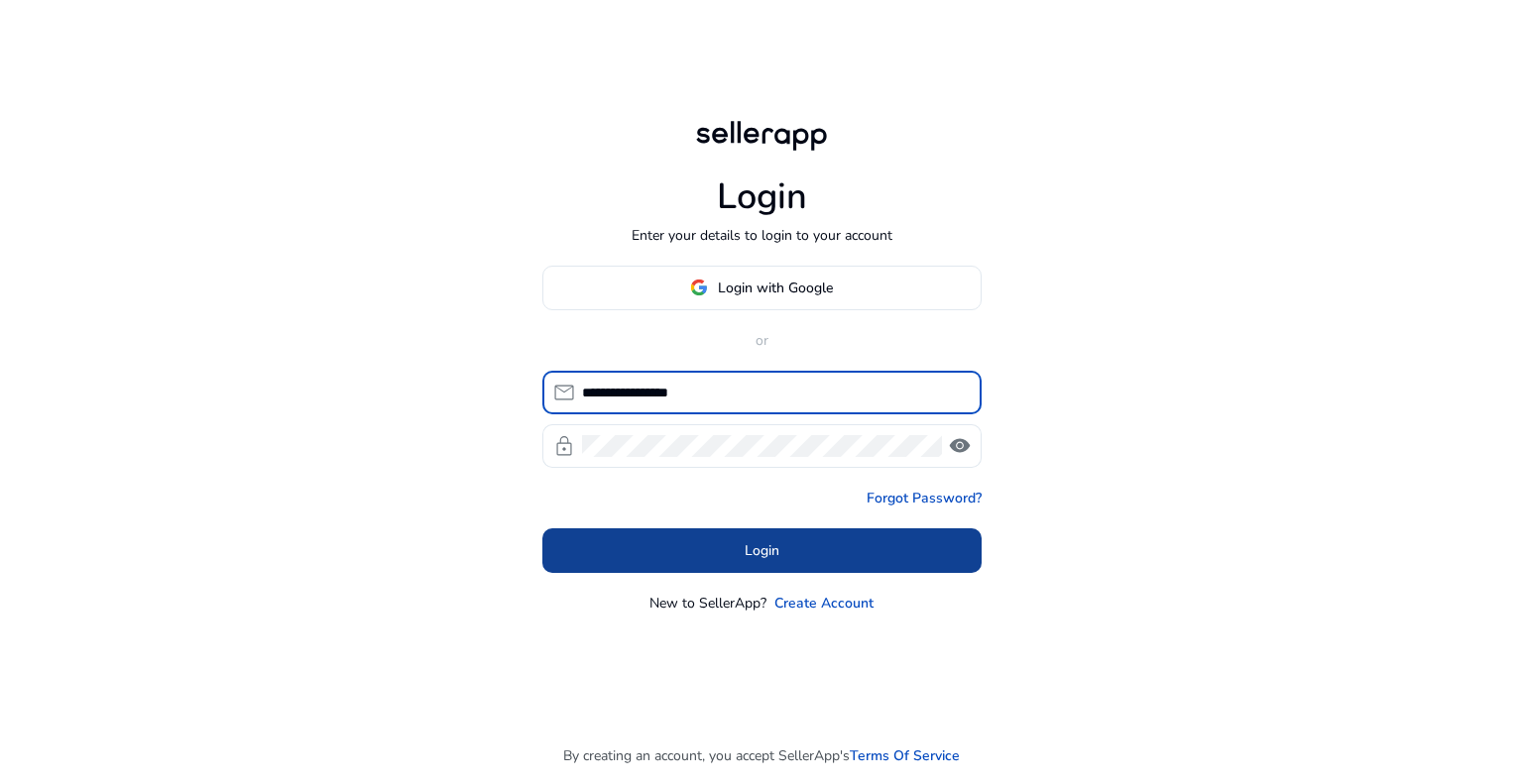 click on "Login" at bounding box center [762, 550] 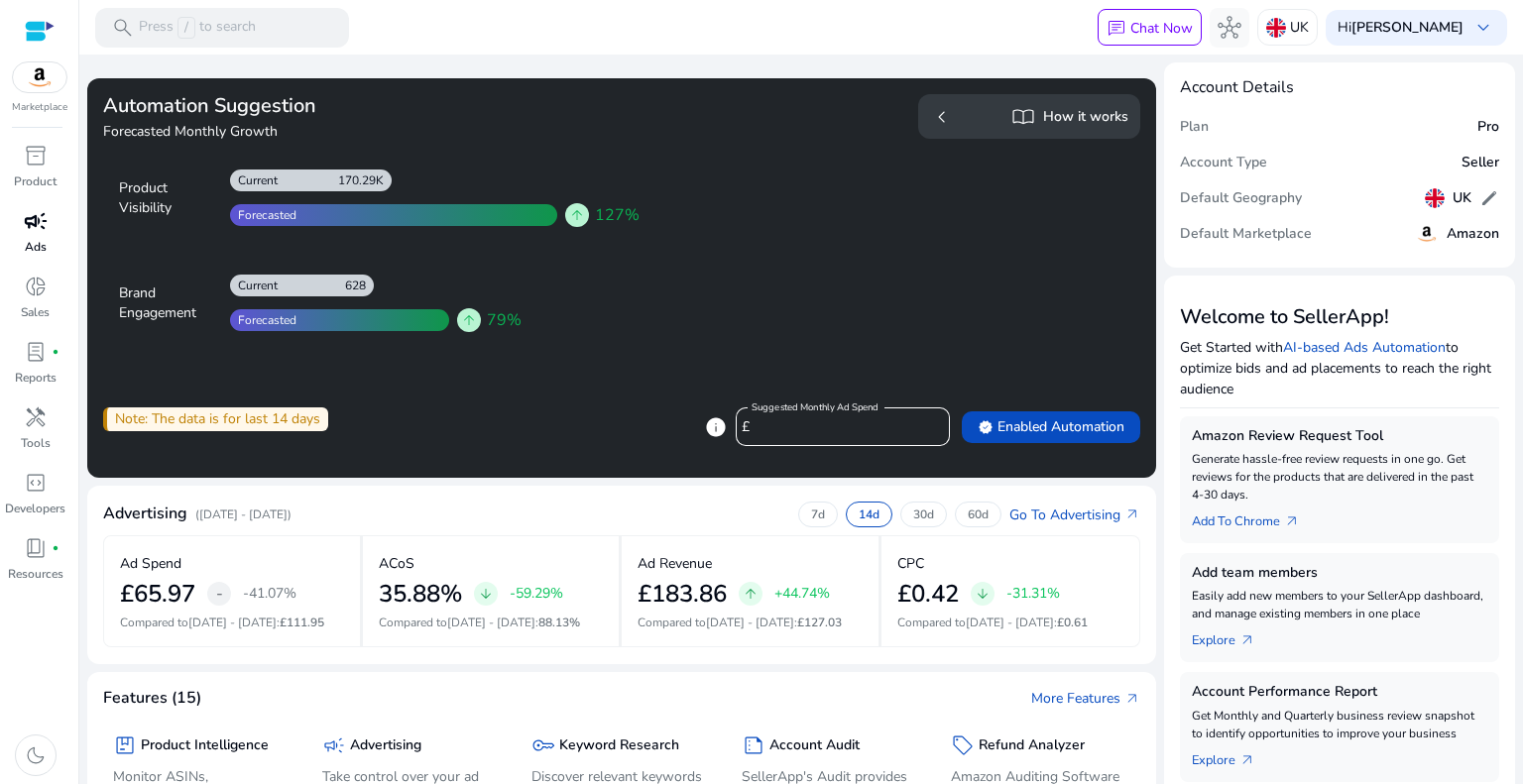 click on "campaign" at bounding box center [36, 221] 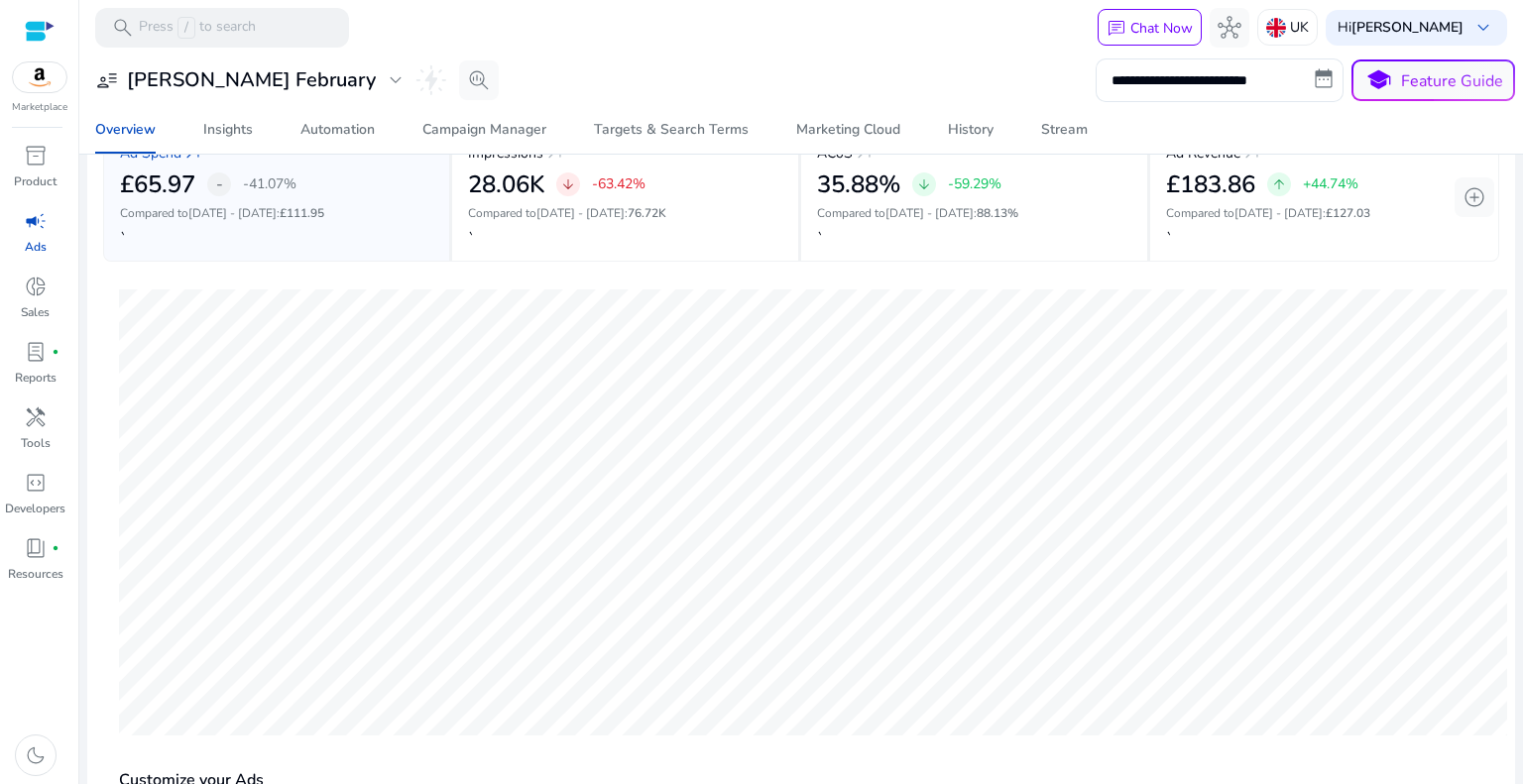 scroll, scrollTop: 316, scrollLeft: 0, axis: vertical 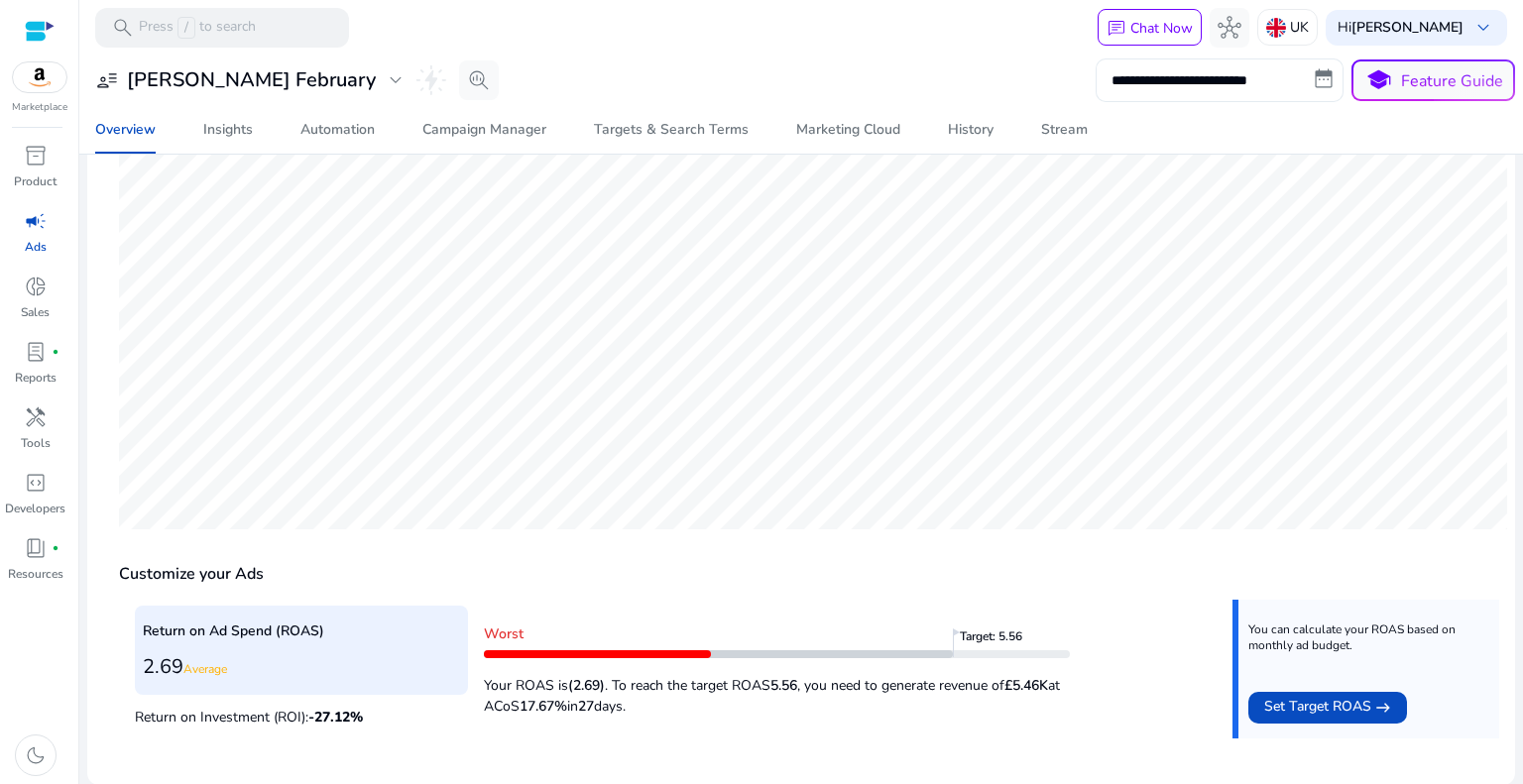 click on "**********" at bounding box center [1220, 80] 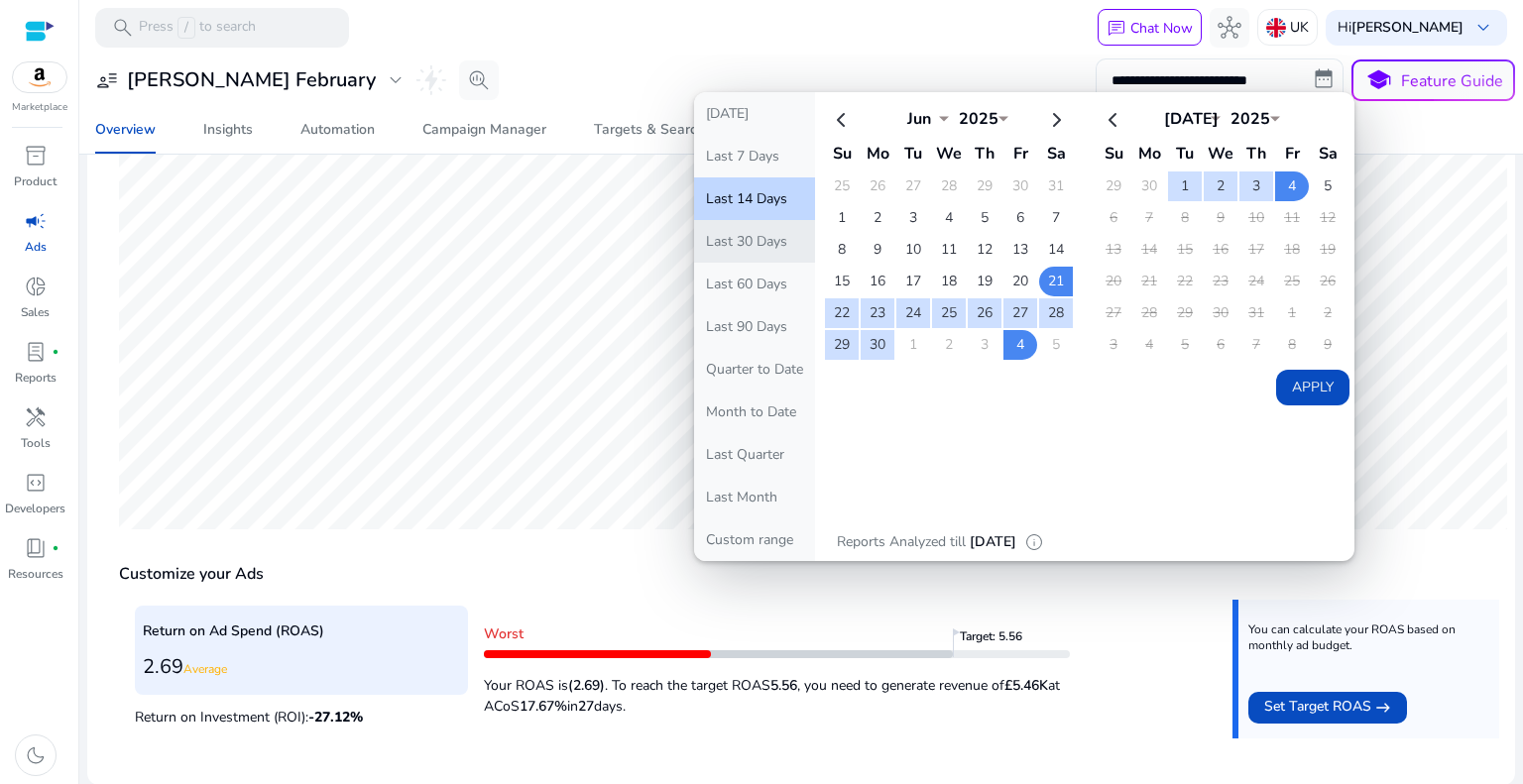 click on "Last 30 Days" 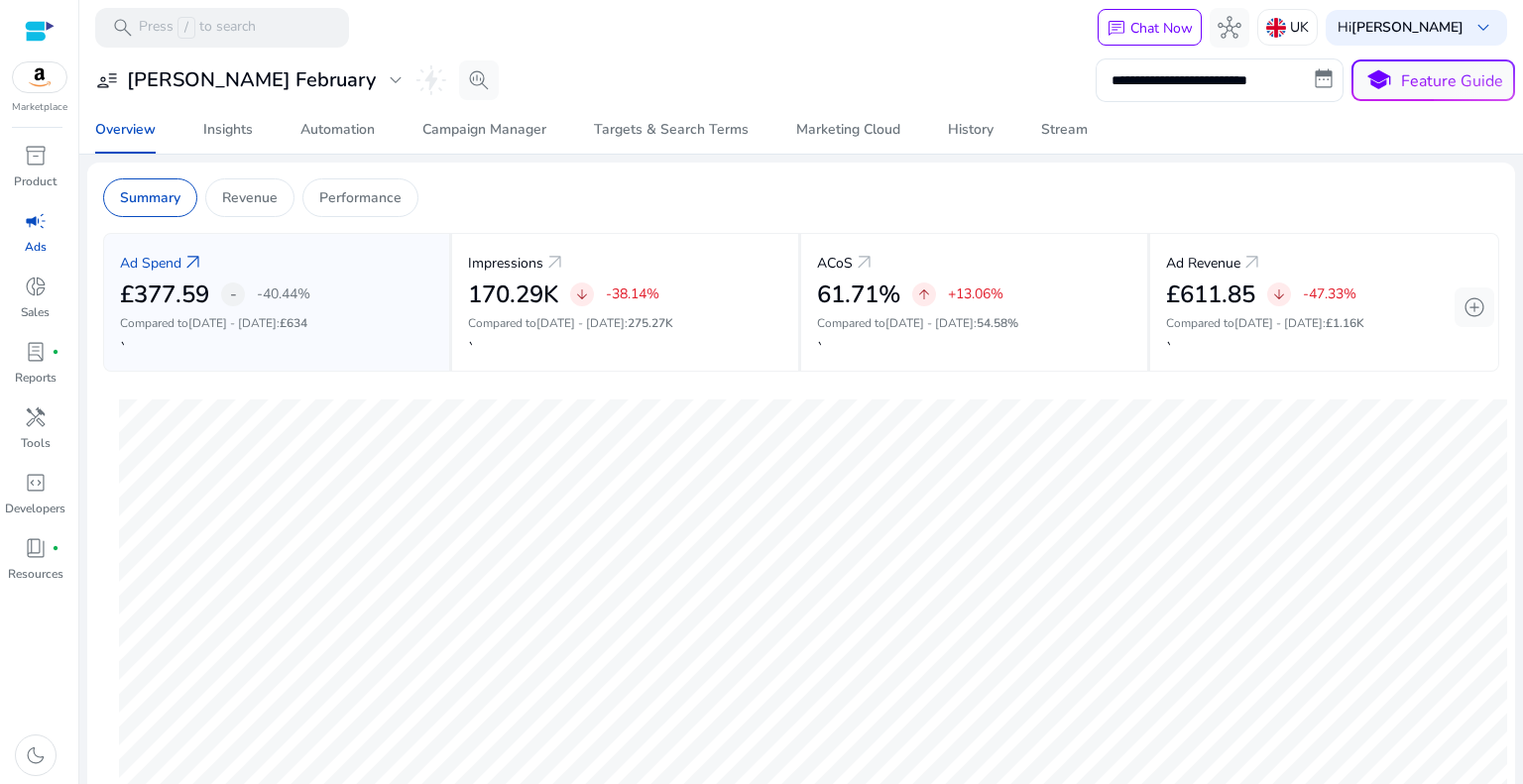scroll, scrollTop: 0, scrollLeft: 0, axis: both 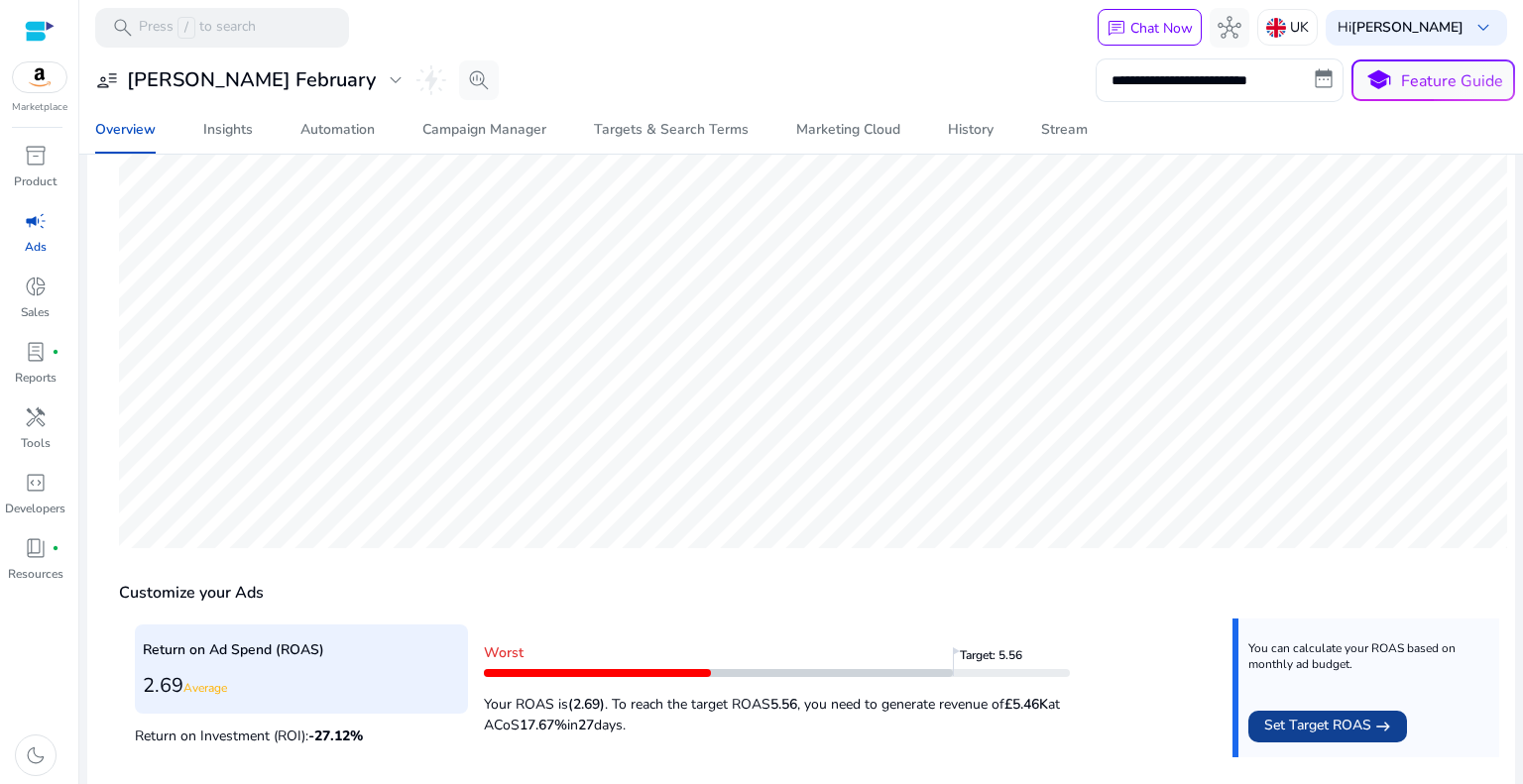 click on "Set Target ROAS" at bounding box center (1318, 727) 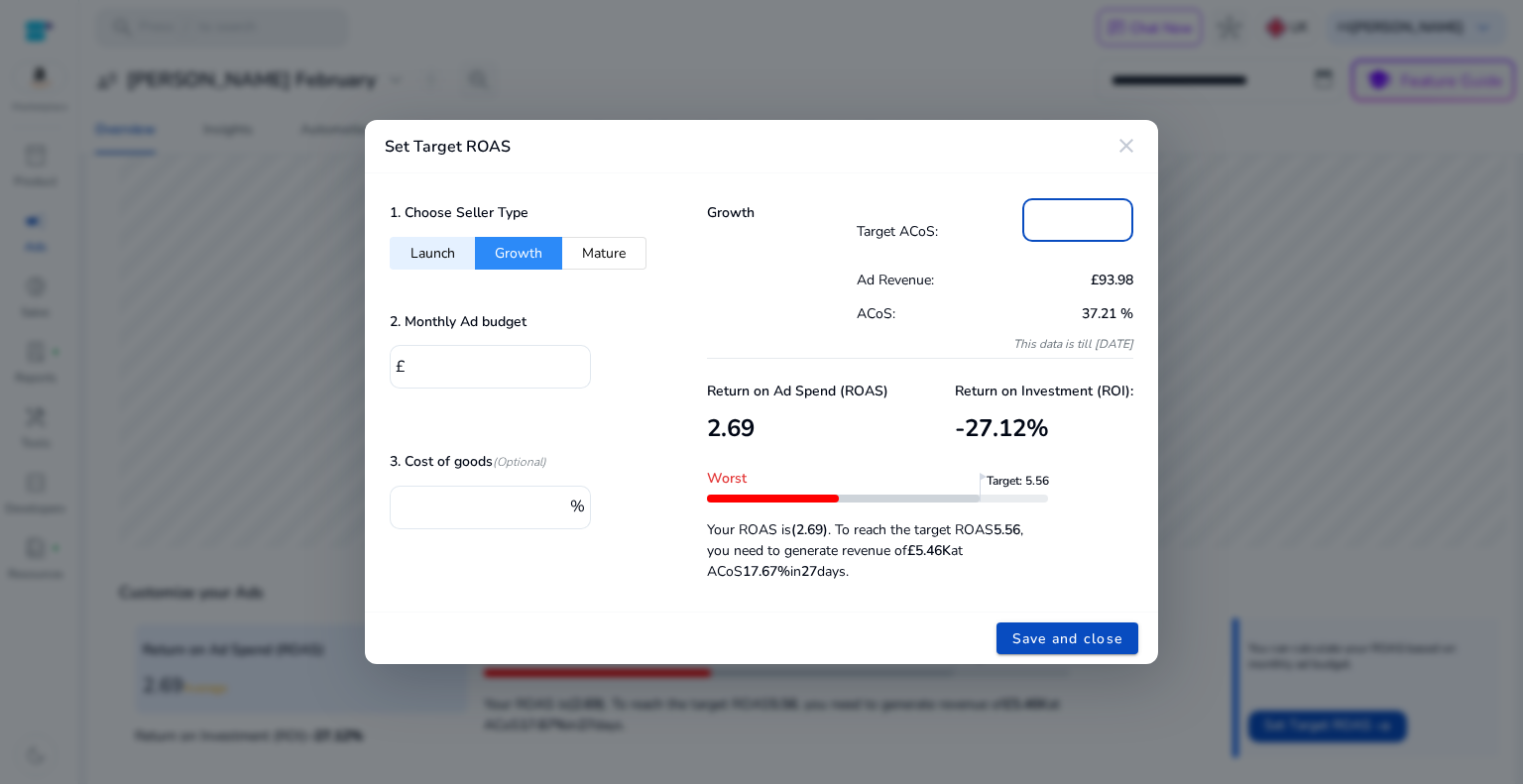 drag, startPoint x: 1079, startPoint y: 217, endPoint x: 996, endPoint y: 217, distance: 83 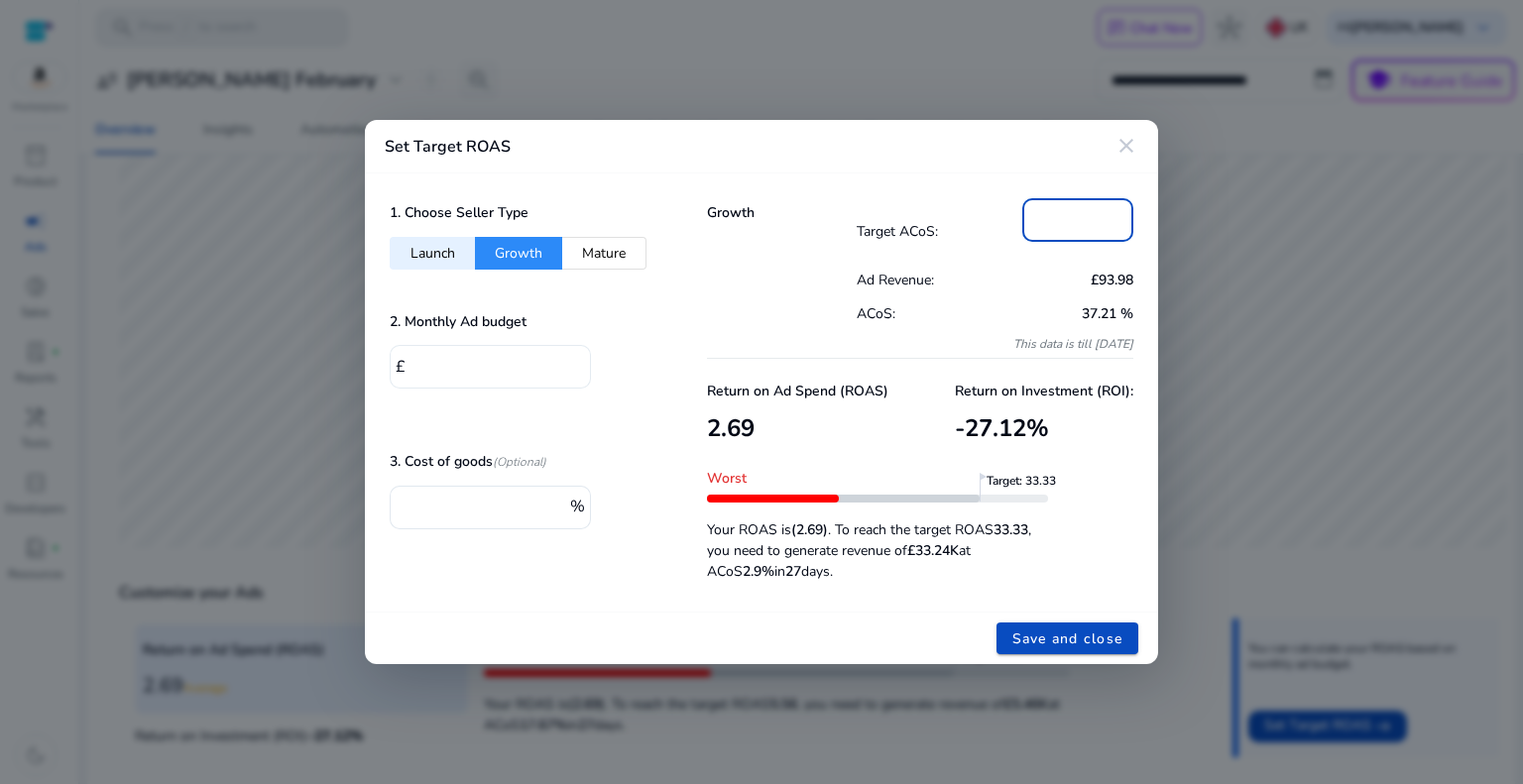click on "****" at bounding box center (493, 365) 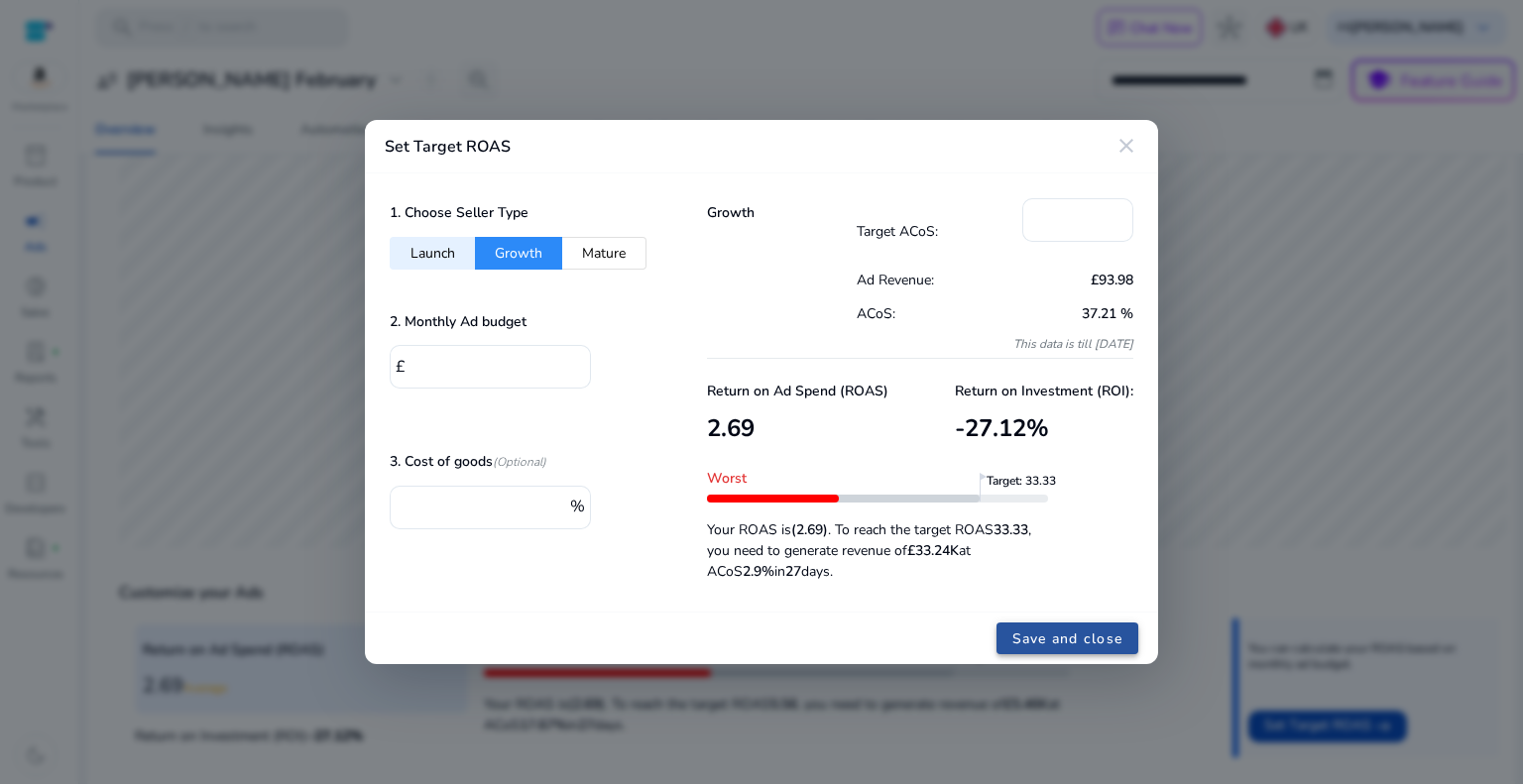 click on "Save and close" at bounding box center (1068, 638) 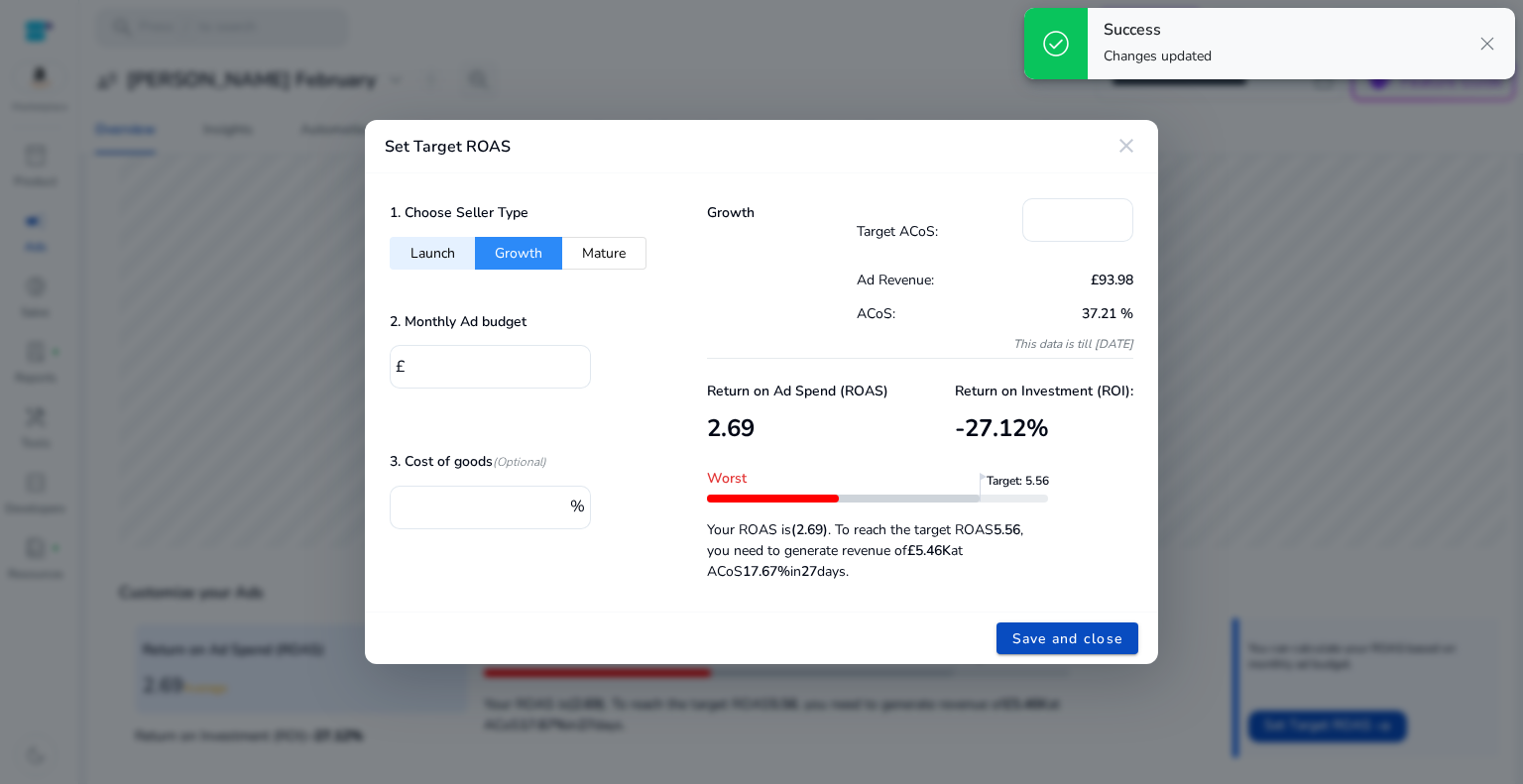 type on "**" 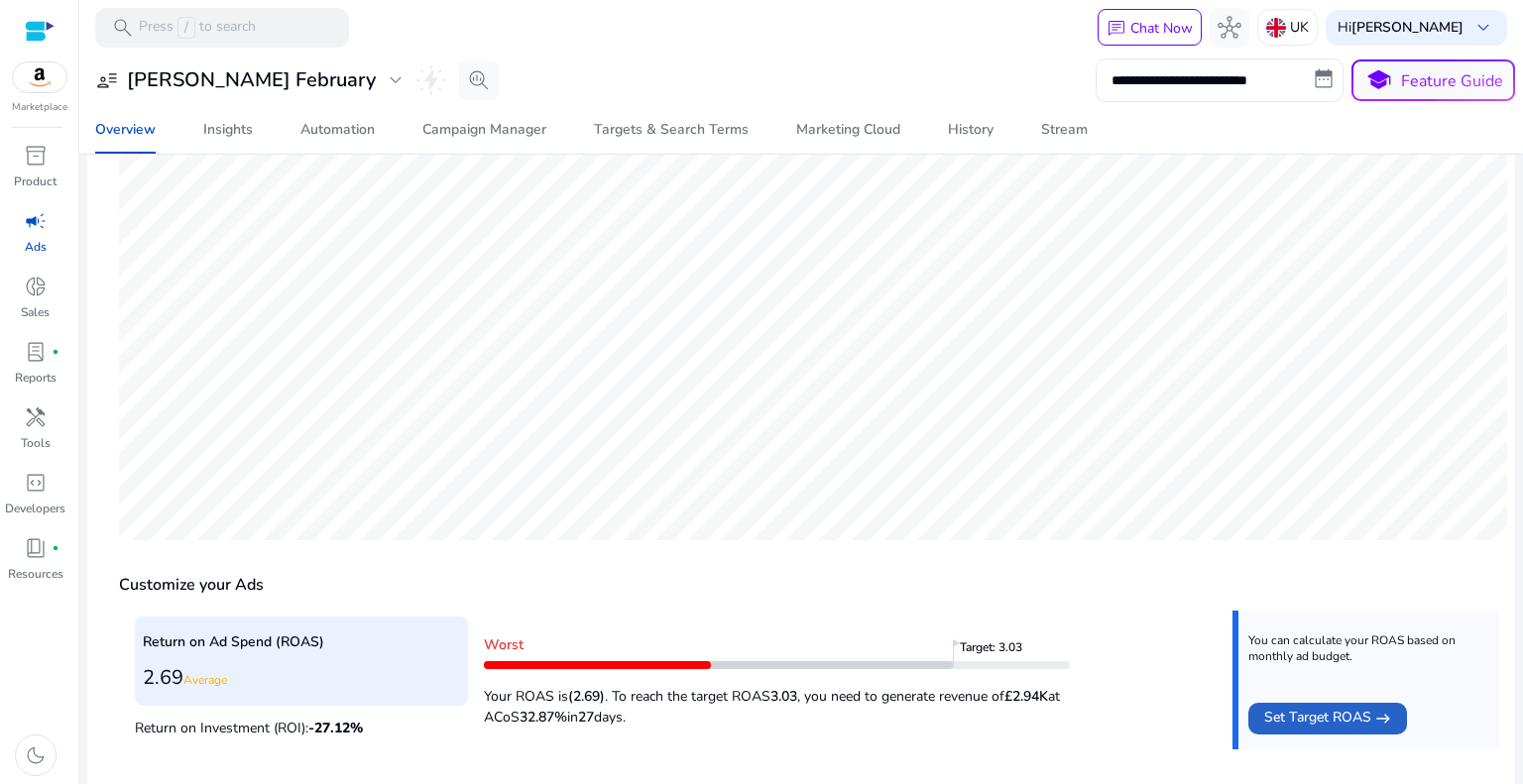 scroll, scrollTop: 316, scrollLeft: 0, axis: vertical 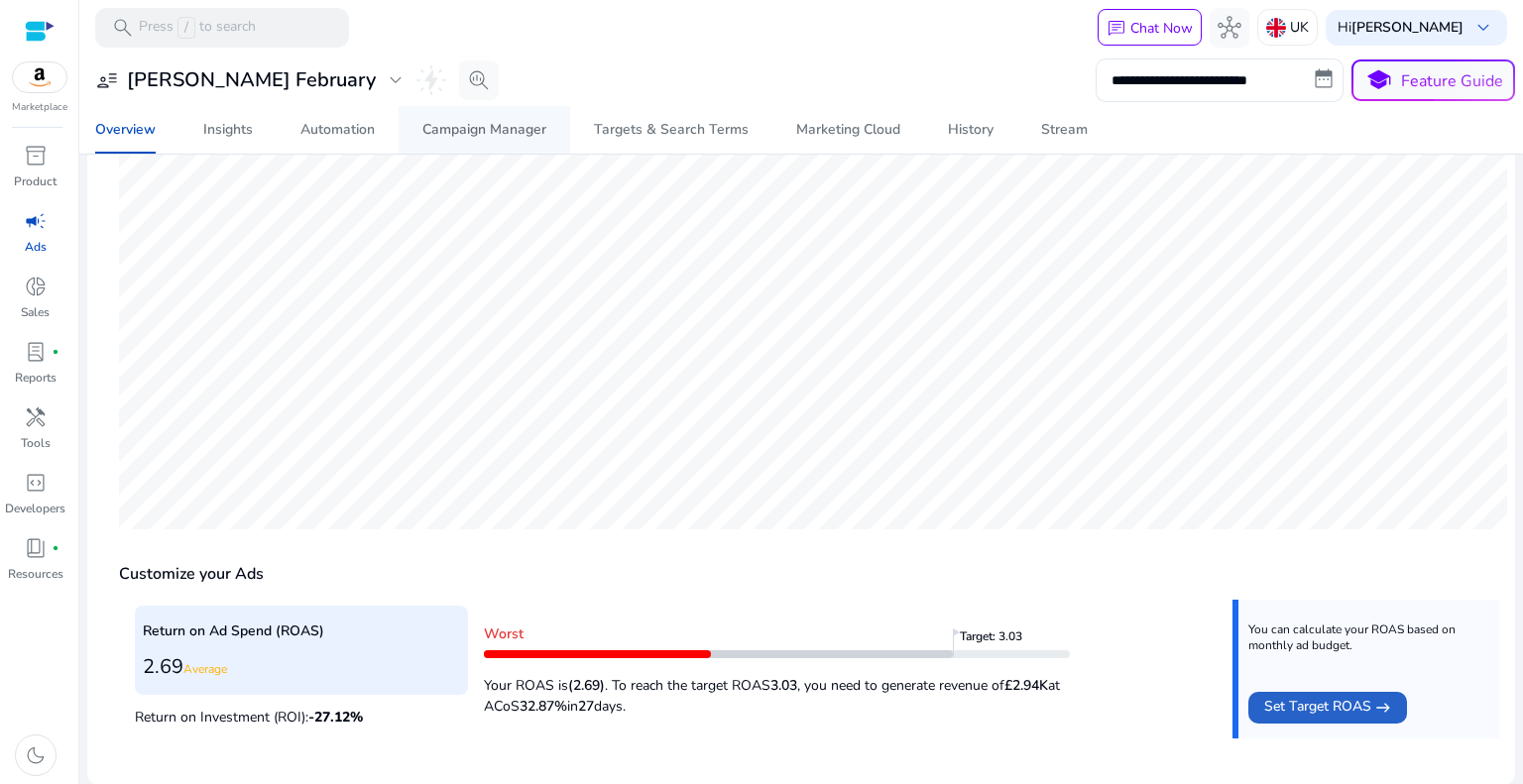 click on "Campaign Manager" at bounding box center (484, 130) 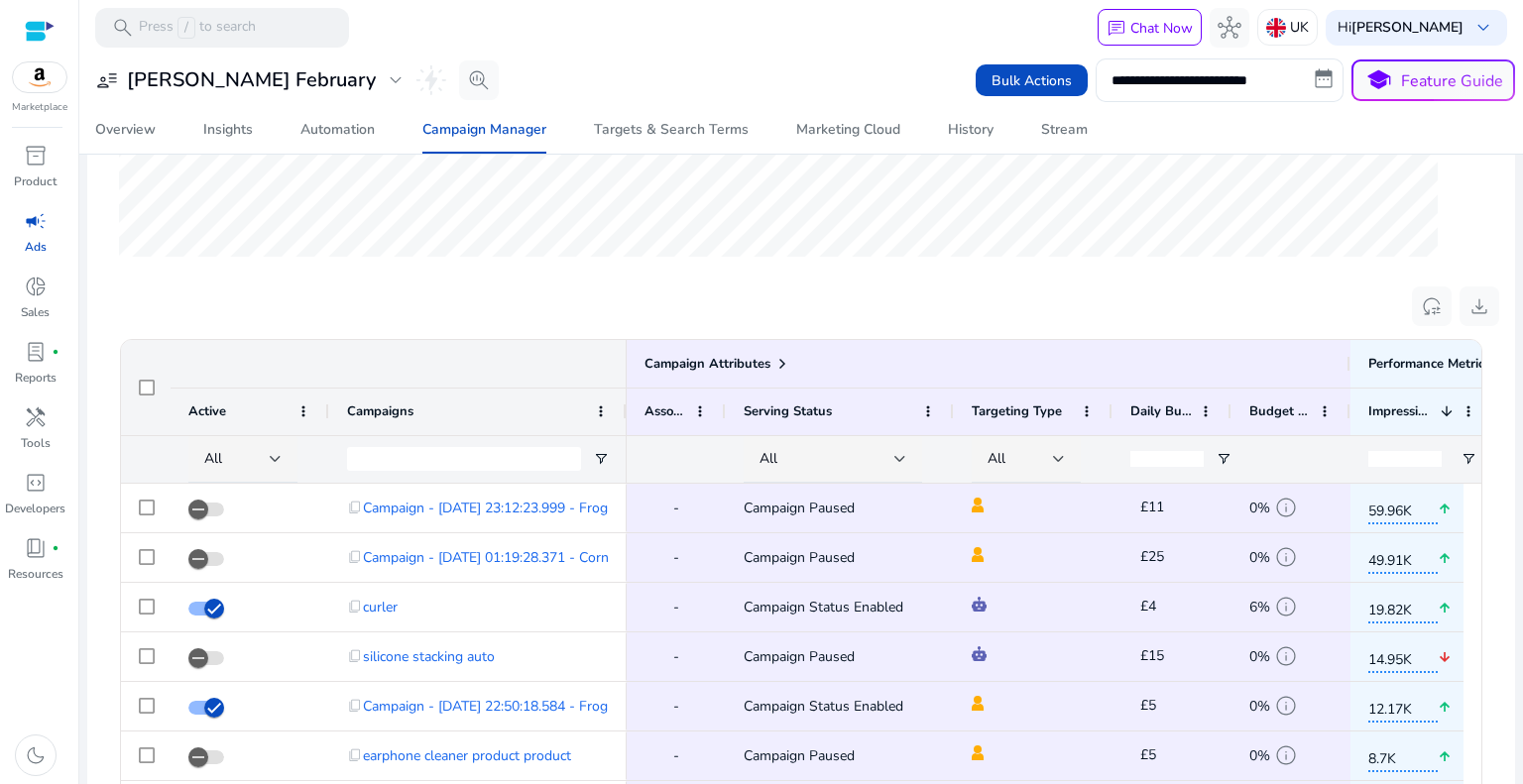 scroll, scrollTop: 595, scrollLeft: 0, axis: vertical 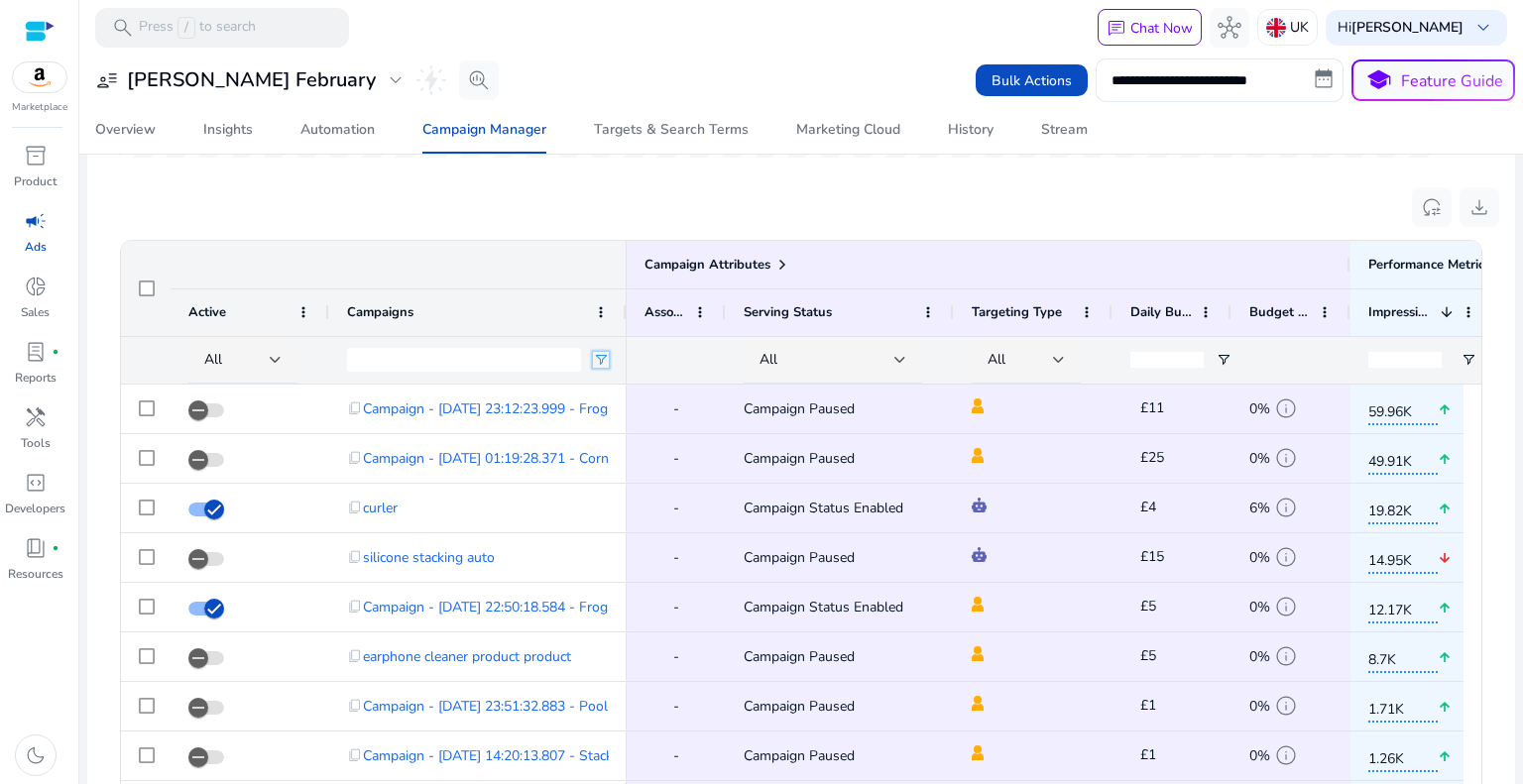 click 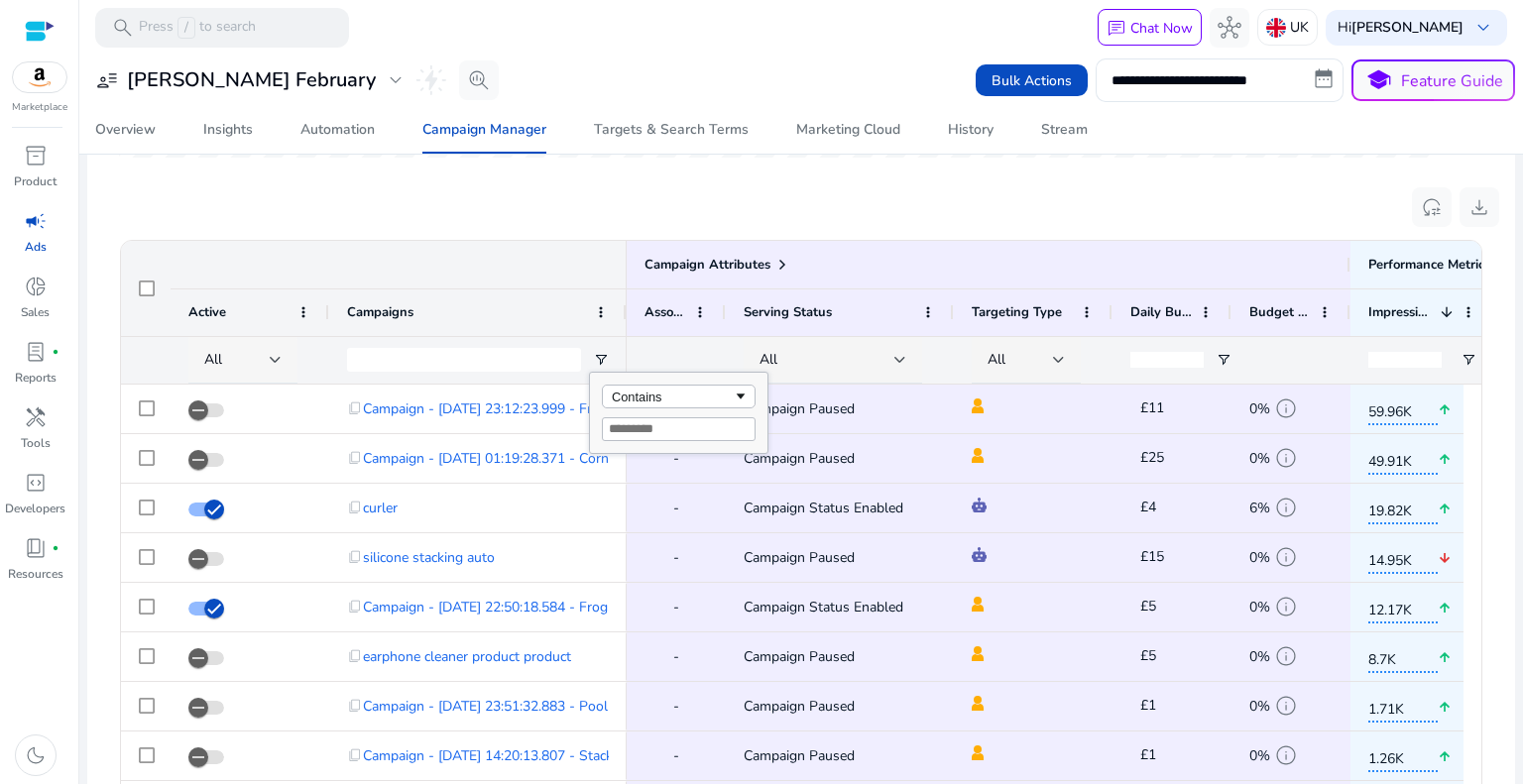 click on "All" at bounding box center (237, 360) 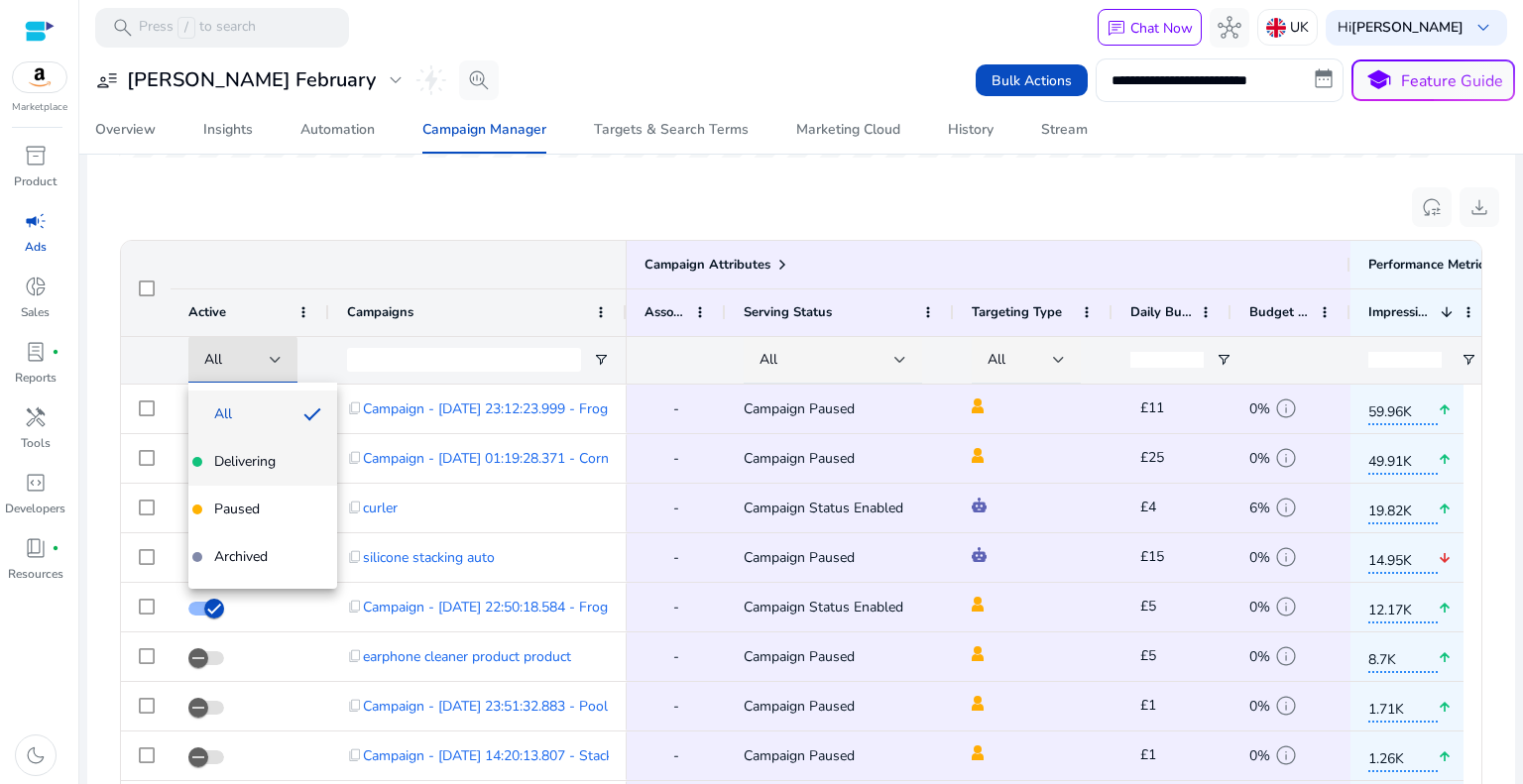 click on "Delivering" at bounding box center (245, 462) 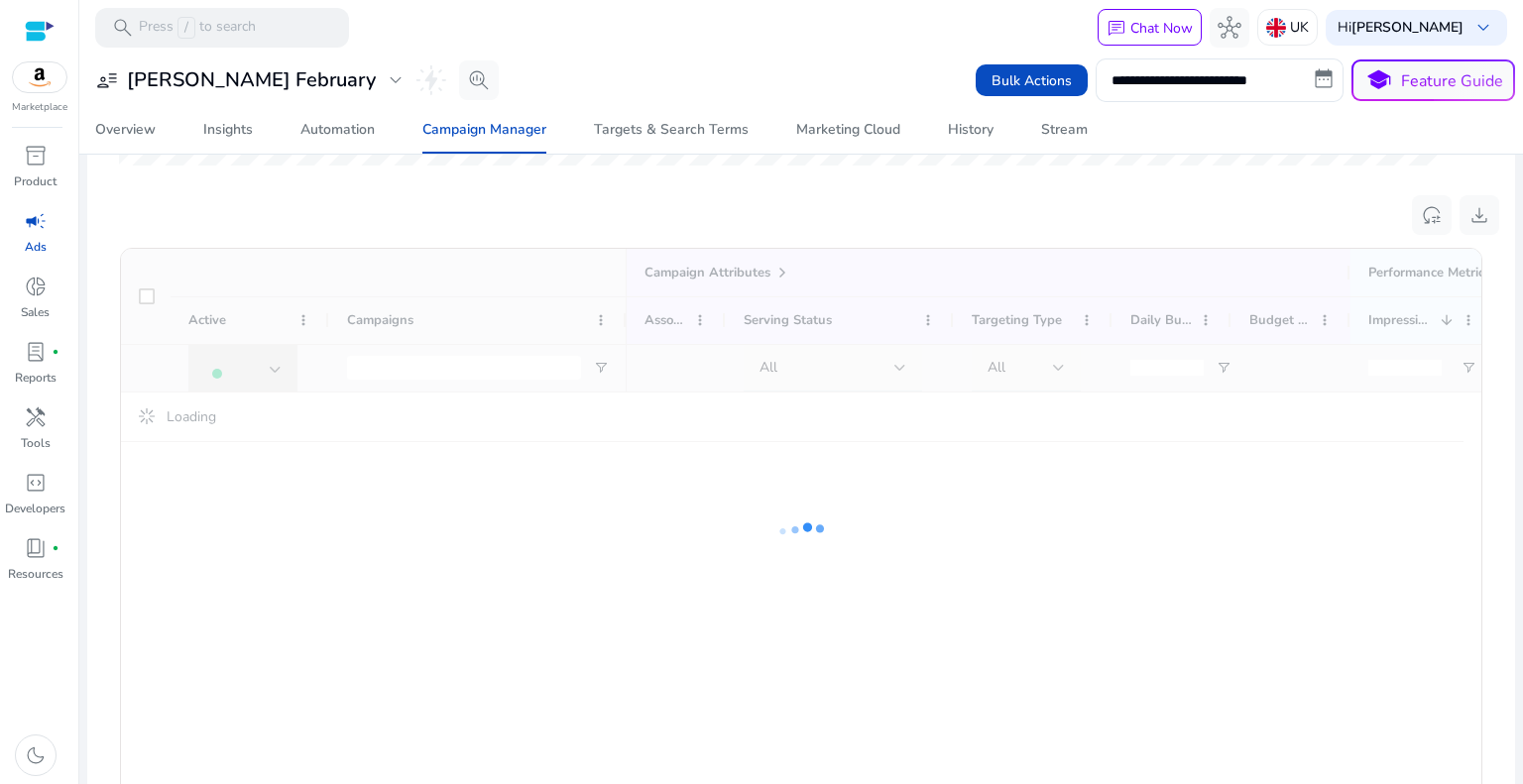 scroll, scrollTop: 595, scrollLeft: 0, axis: vertical 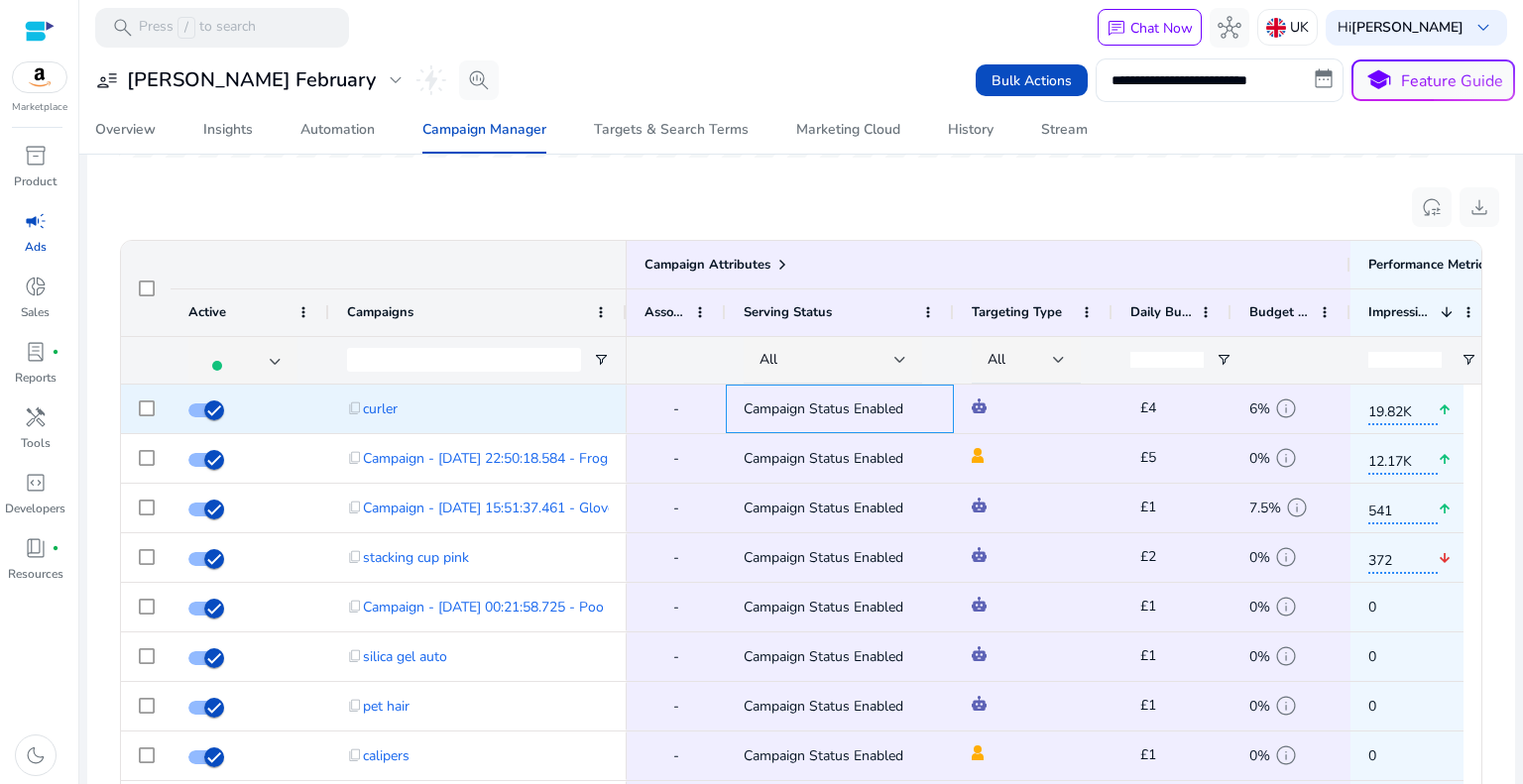 click on "Campaign Status Enabled" 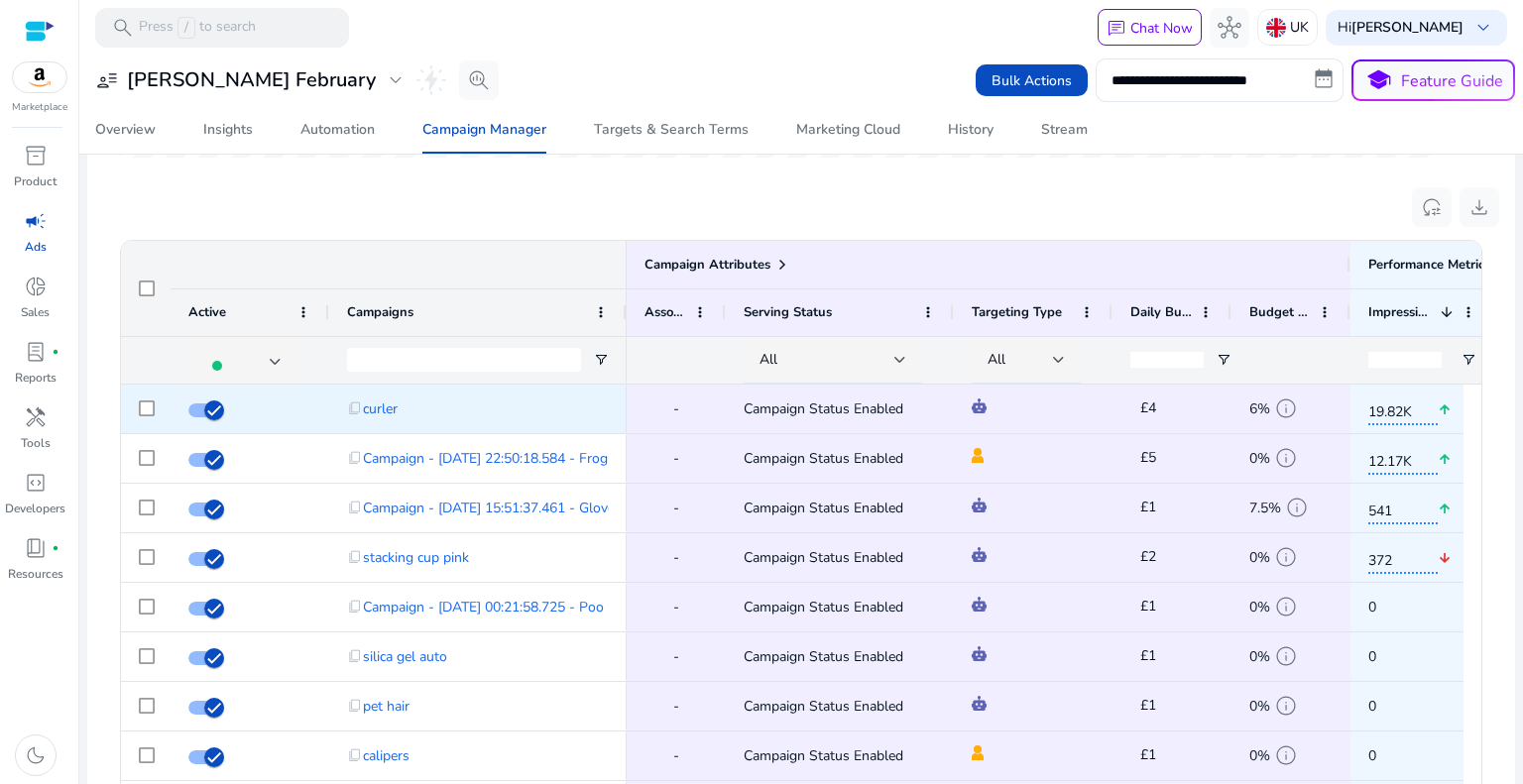 scroll, scrollTop: 0, scrollLeft: 38, axis: horizontal 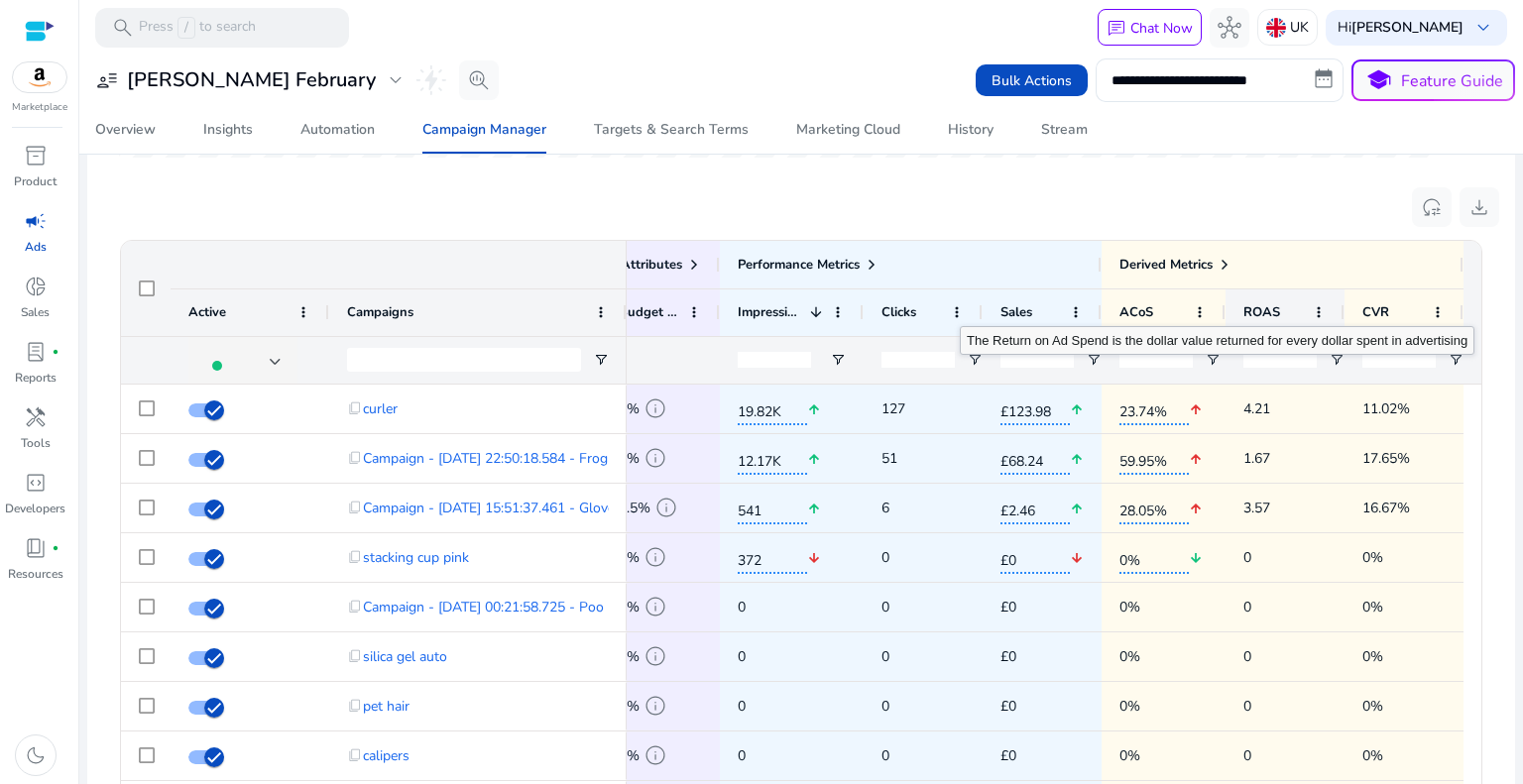 click on "ROAS" 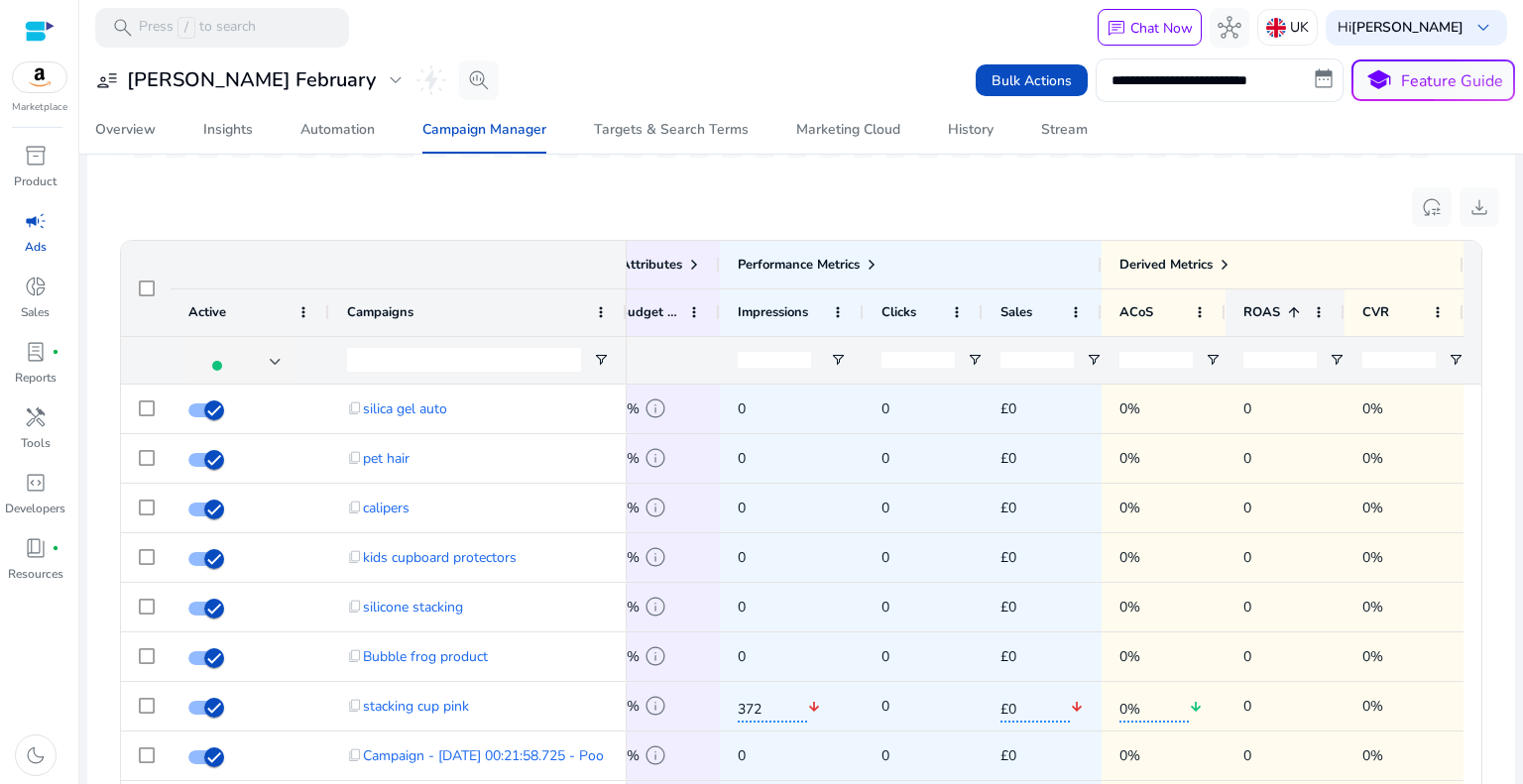 click on "ROAS" 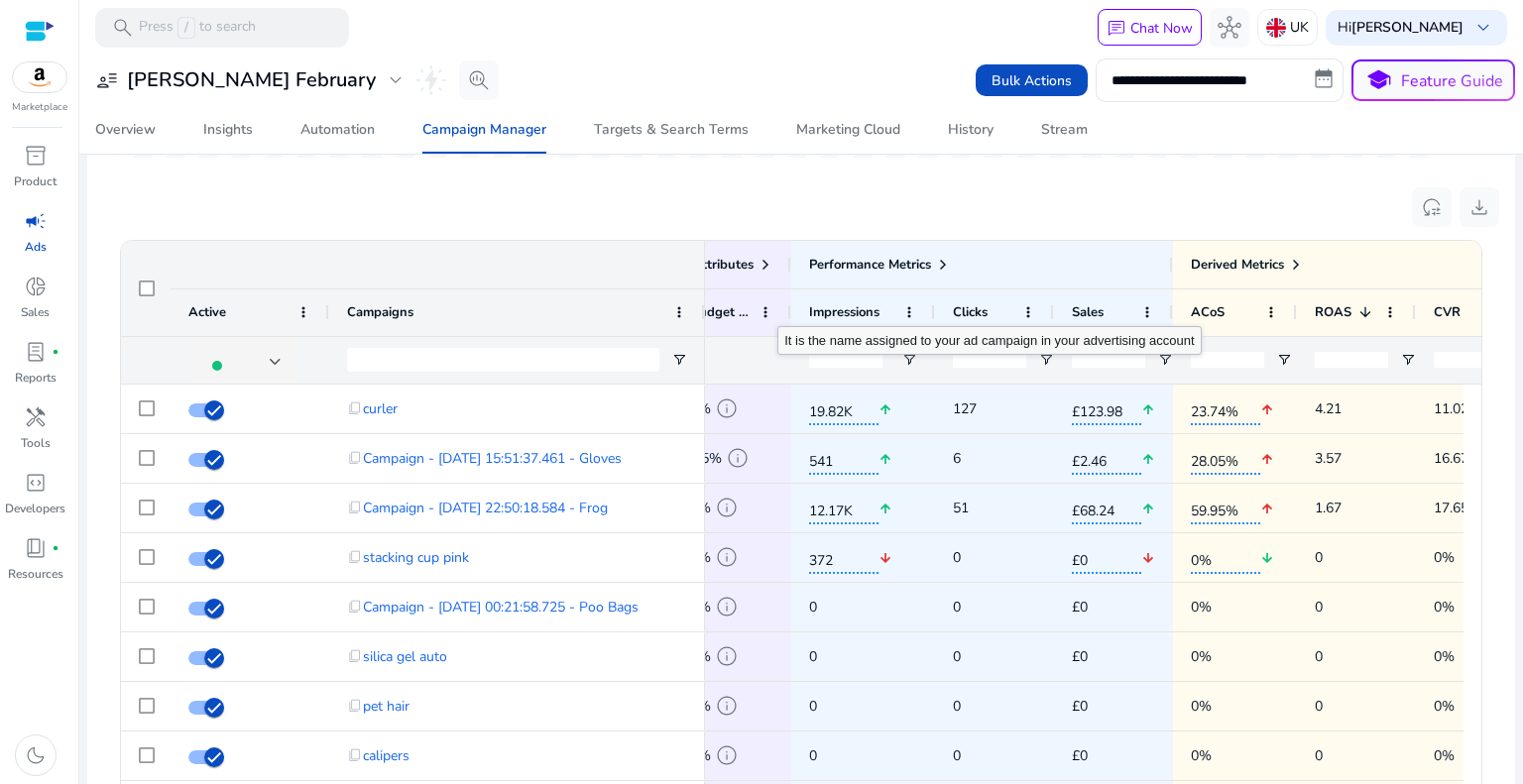 drag, startPoint x: 623, startPoint y: 296, endPoint x: 701, endPoint y: 307, distance: 78.771822 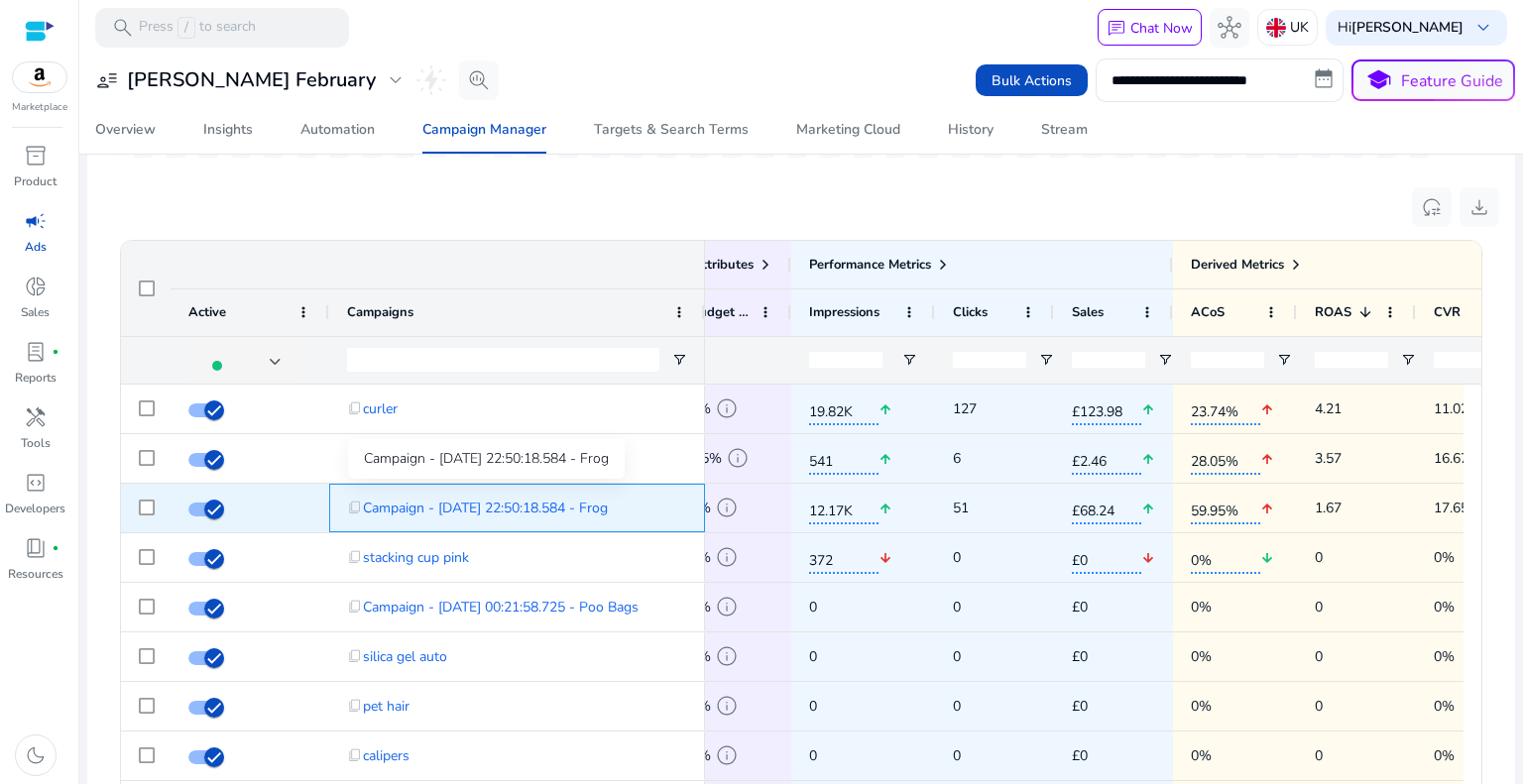 click on "Campaign - [DATE] 22:50:18.584 - Frog" 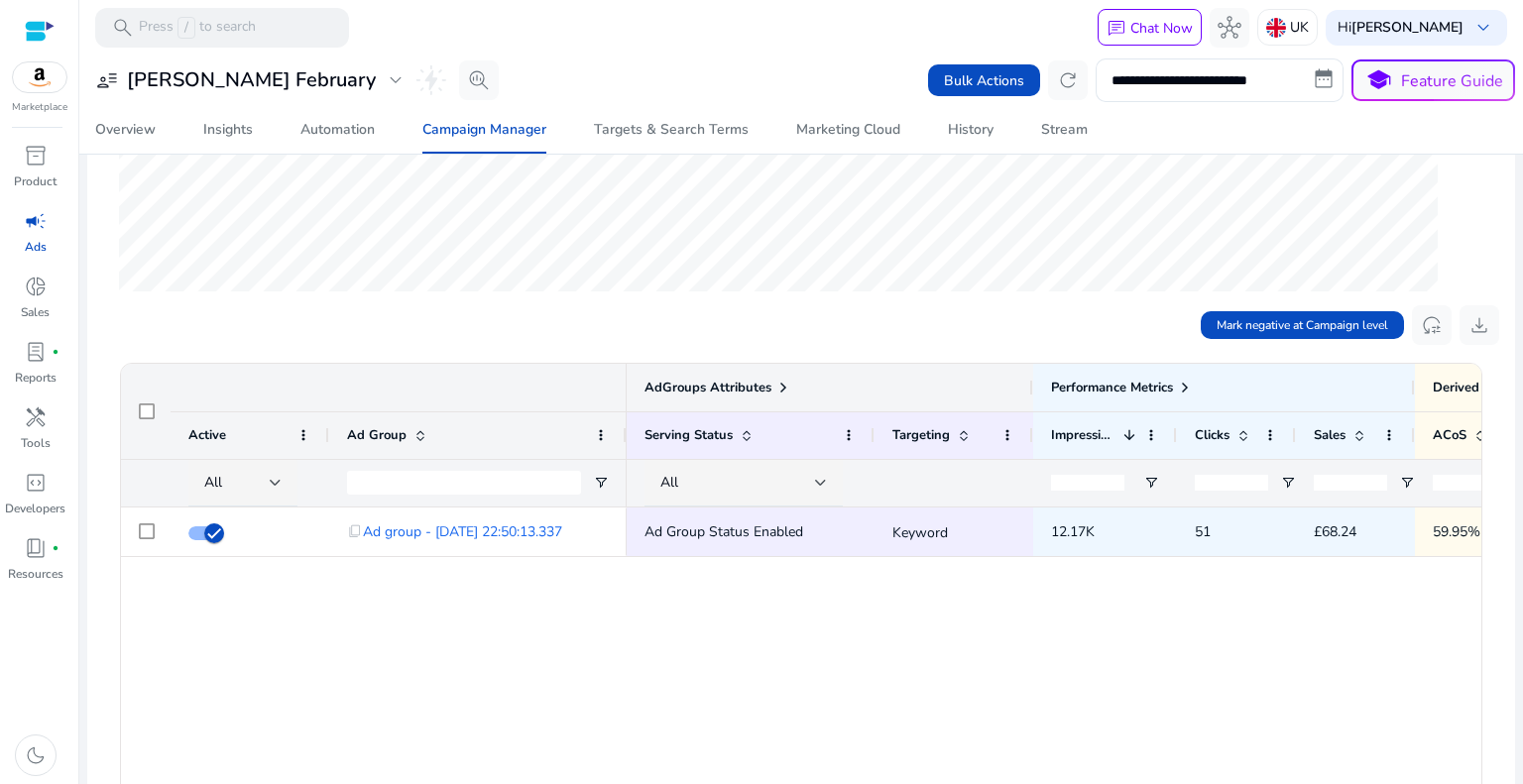 scroll, scrollTop: 496, scrollLeft: 0, axis: vertical 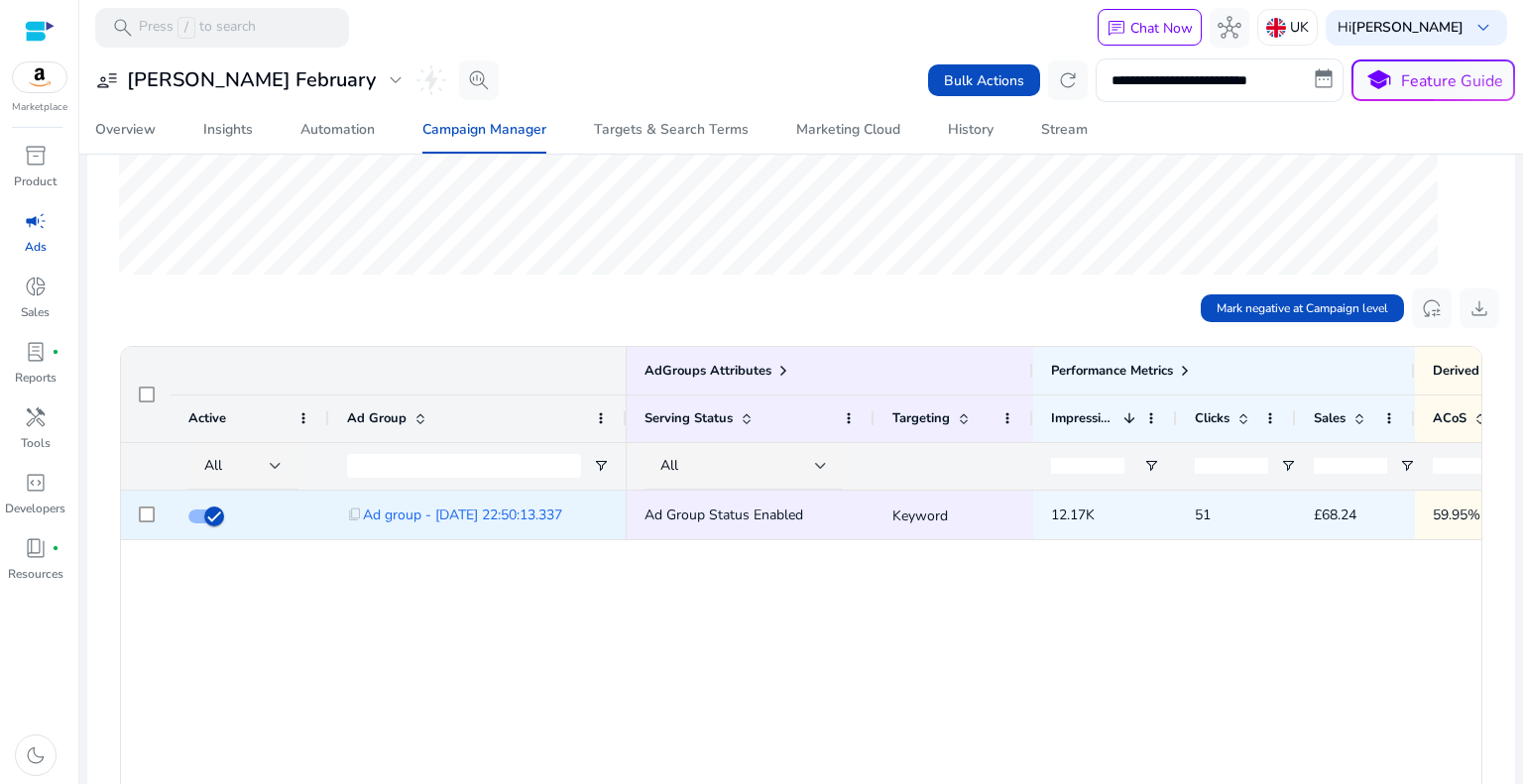 click on "12.17K" 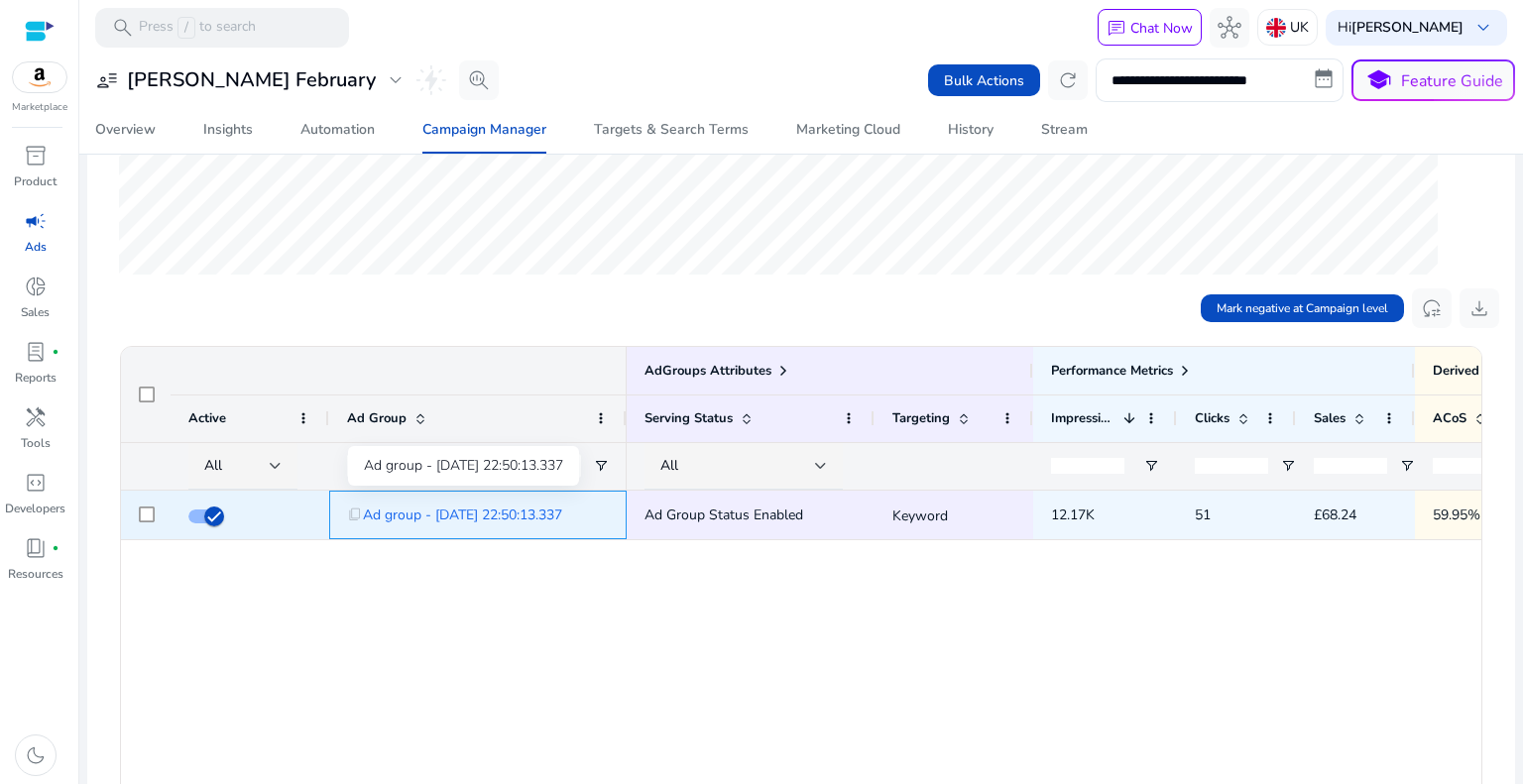 click on "Ad group - 20/06/2025 22:50:13.337" 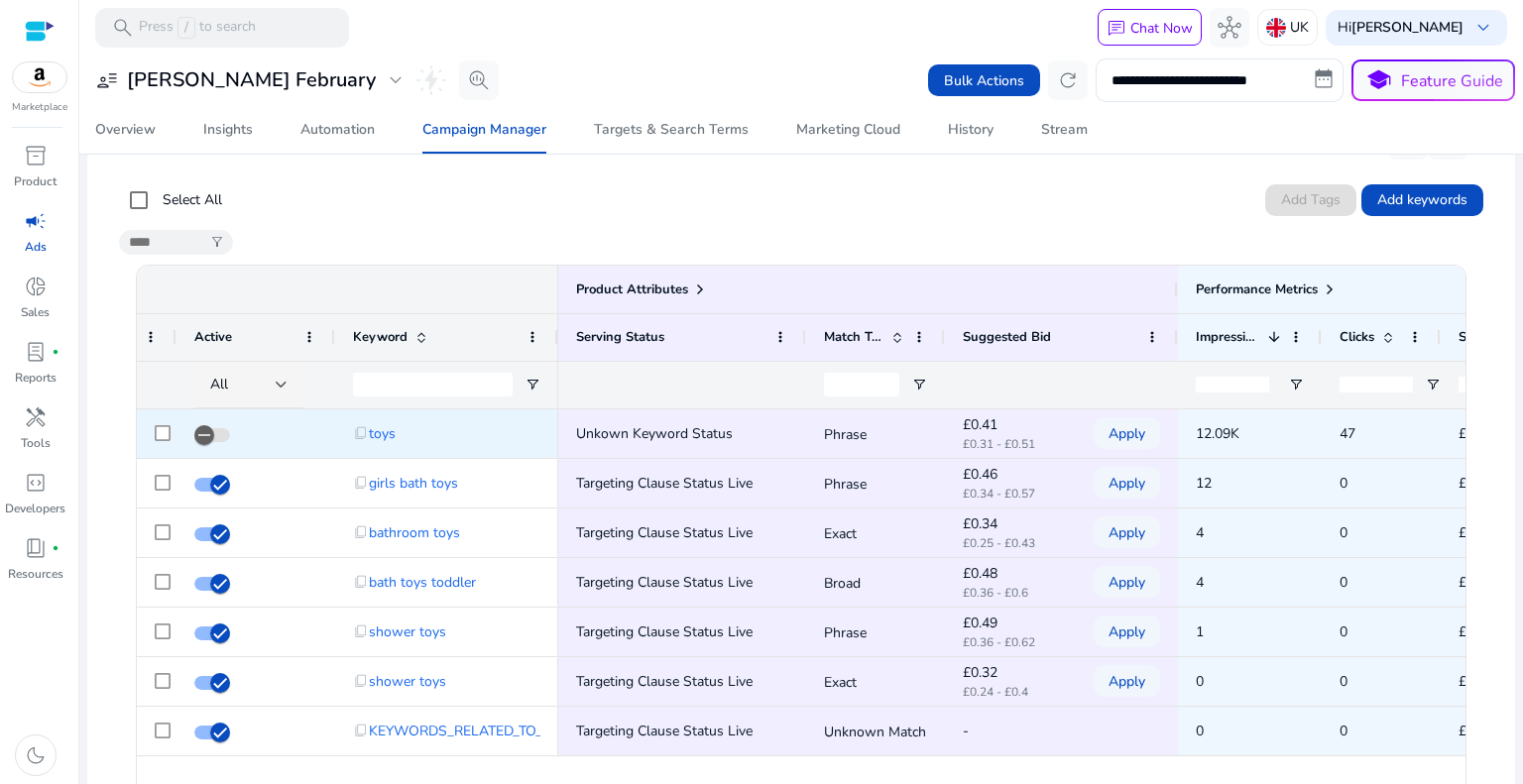 click on "Phrase" 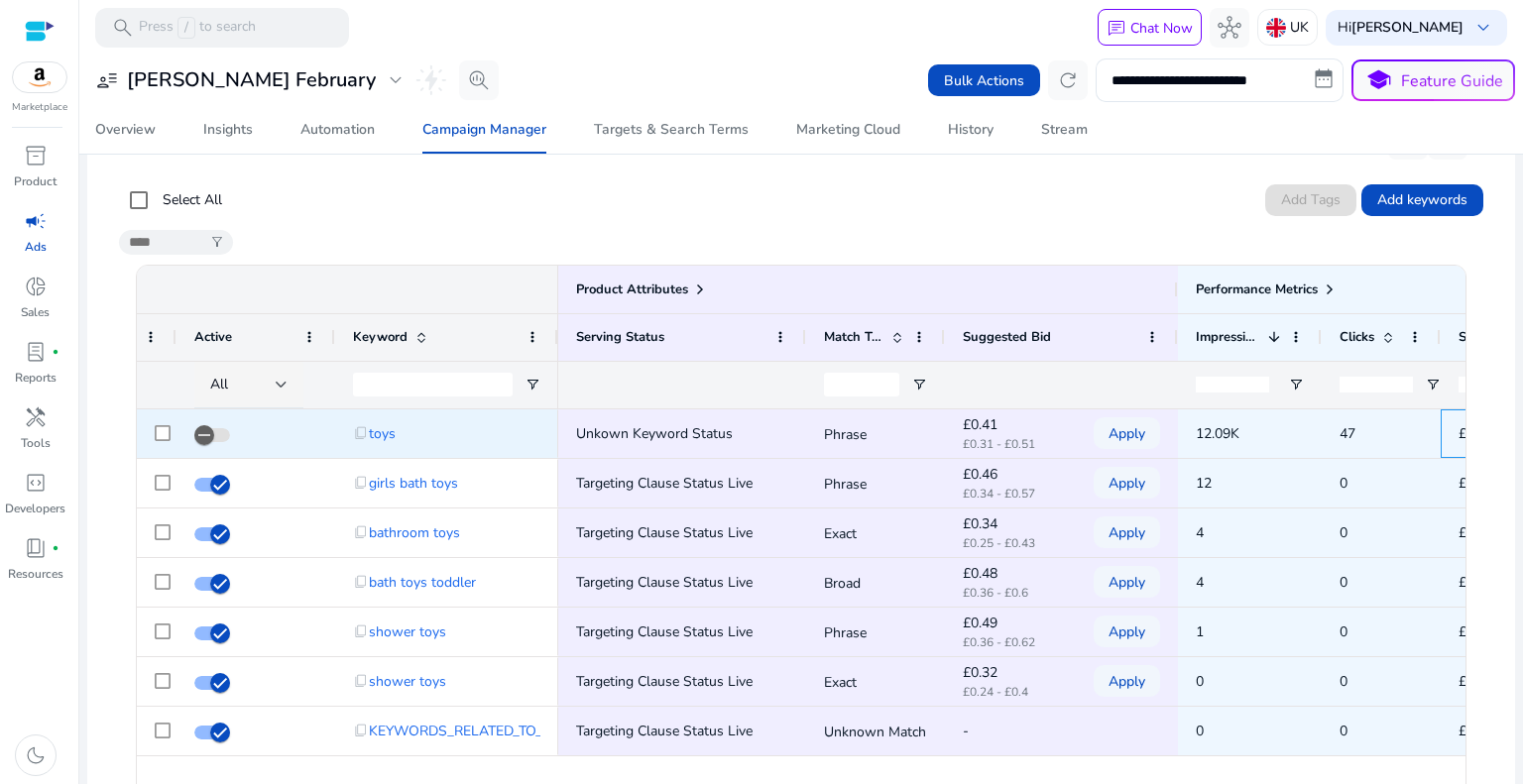 scroll, scrollTop: 0, scrollLeft: 101, axis: horizontal 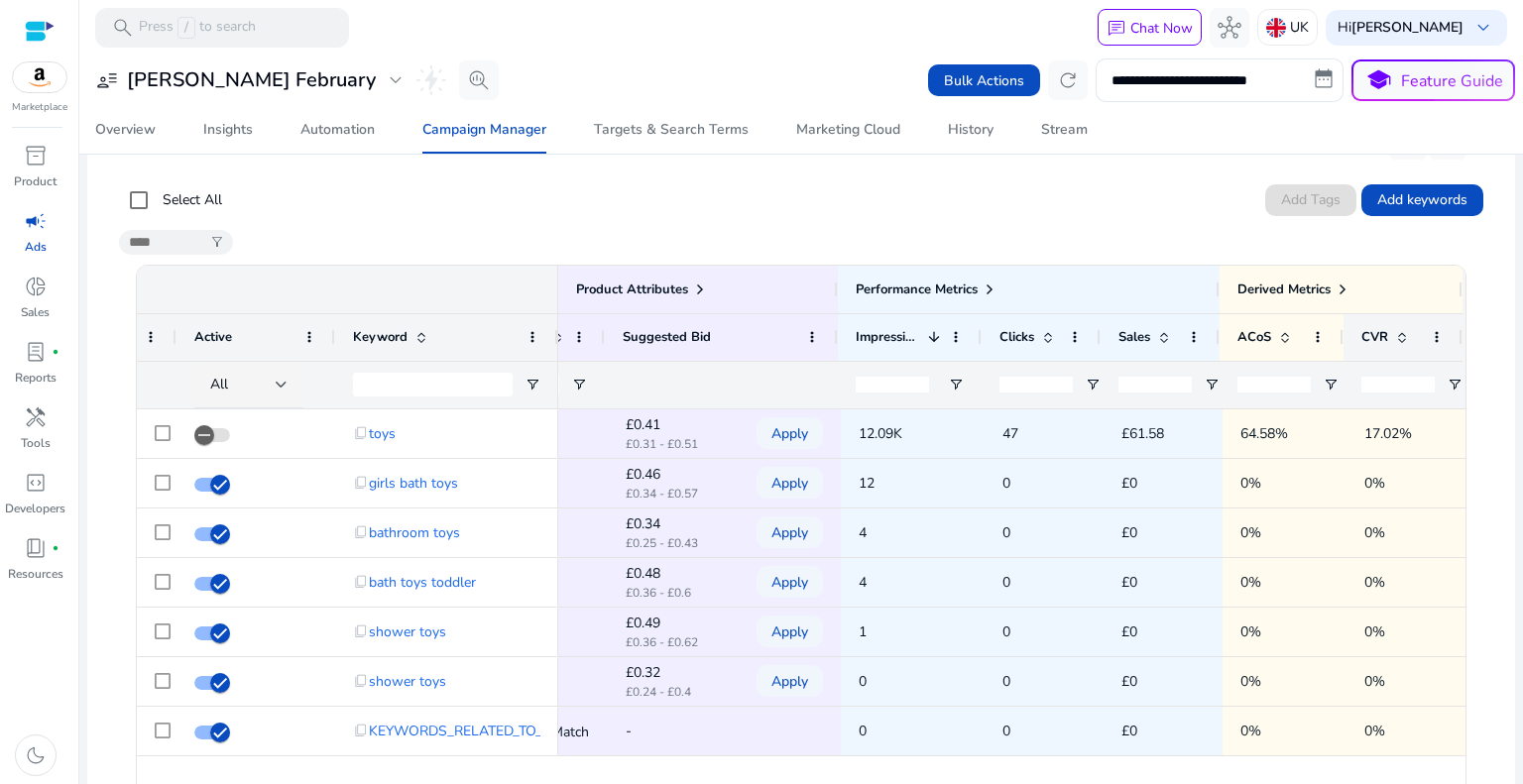 click on "CVR" 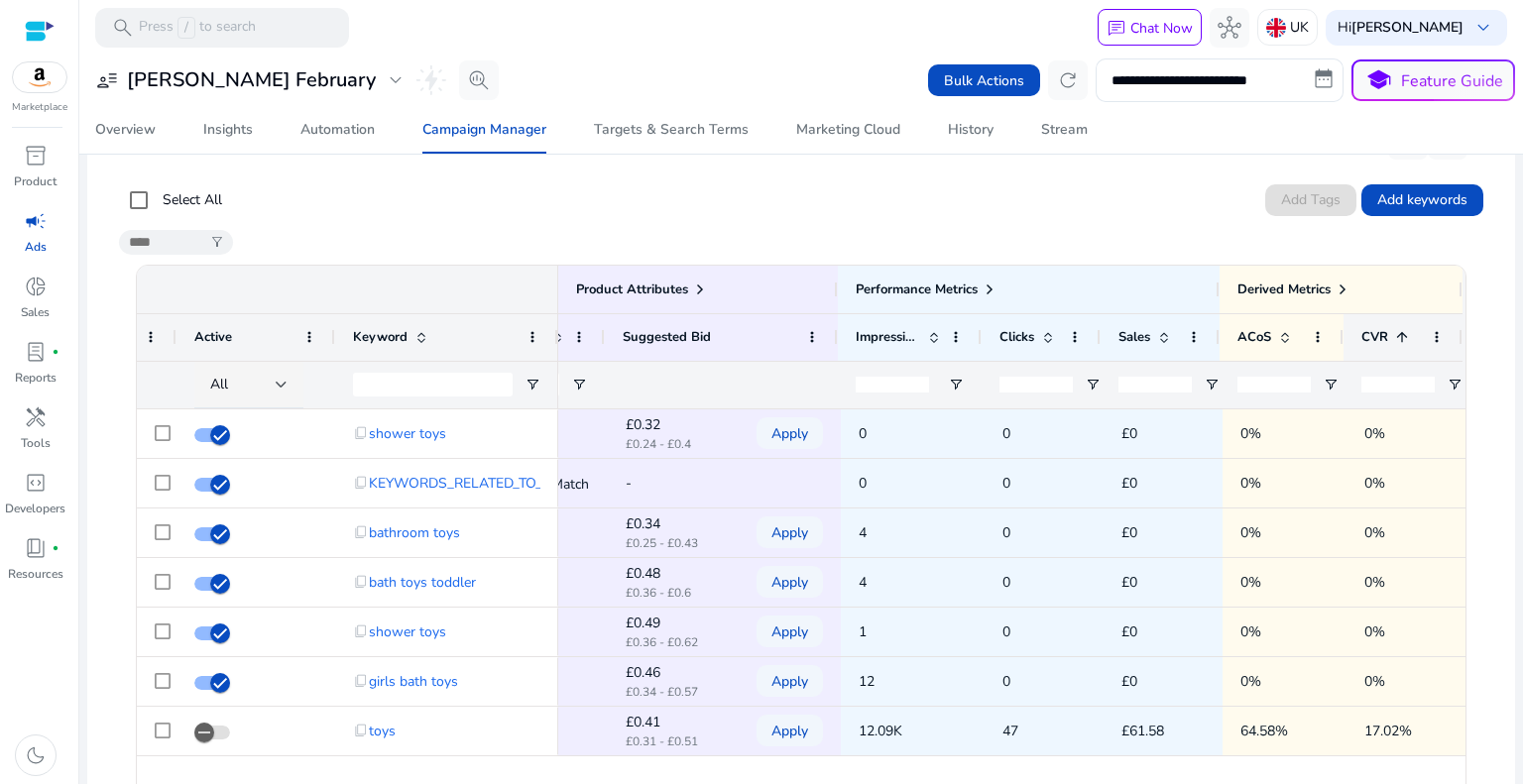 click on "CVR" 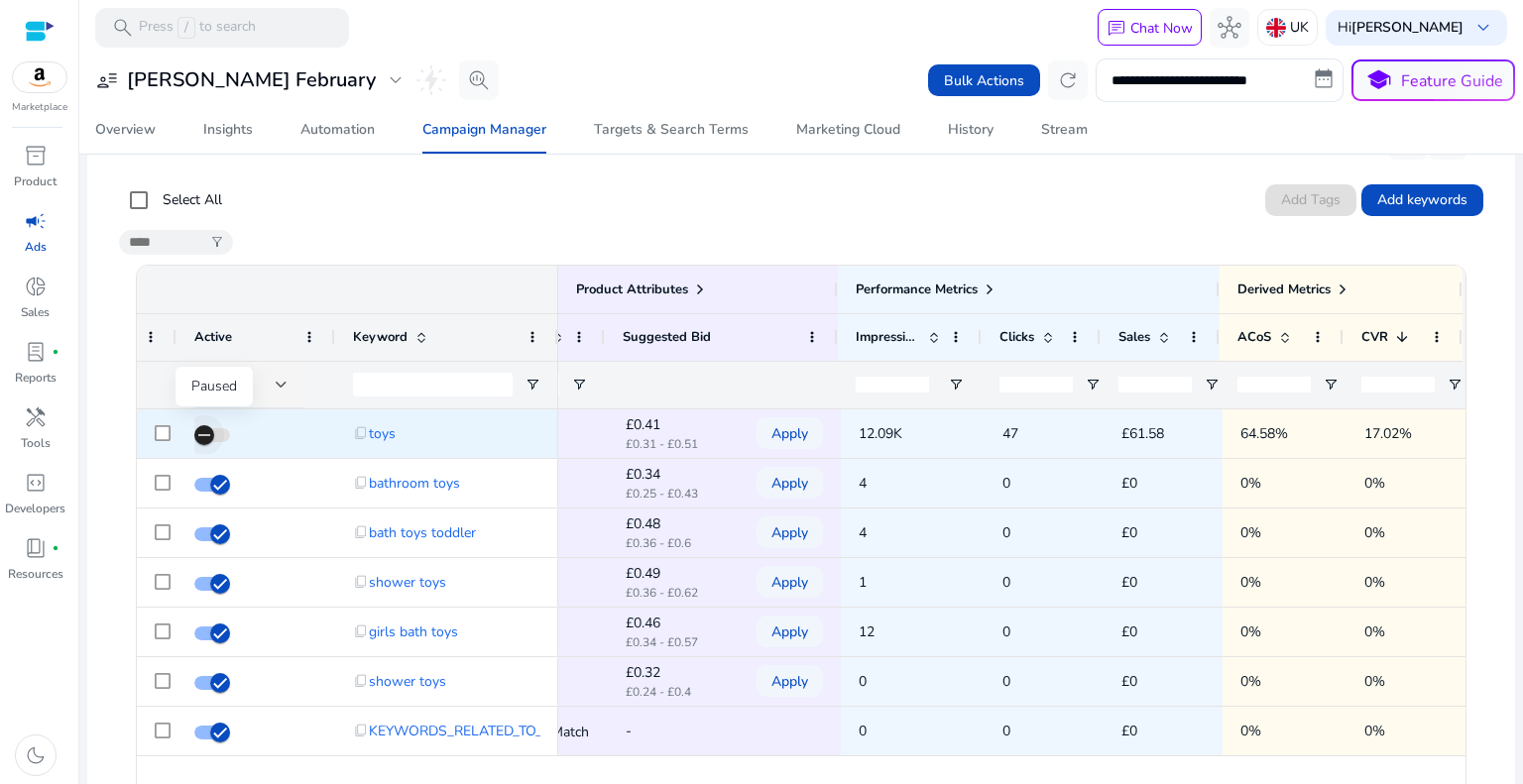 click 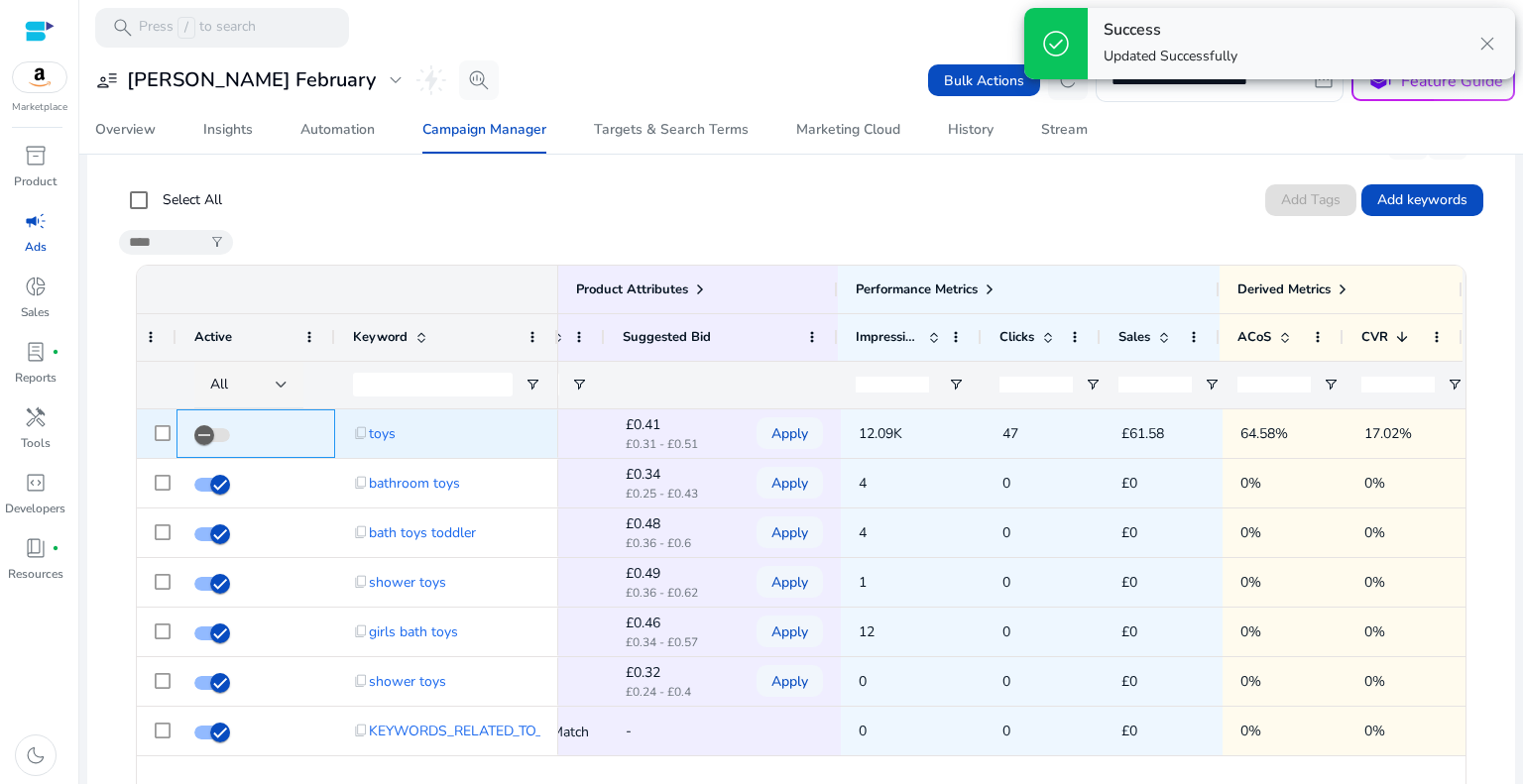 click 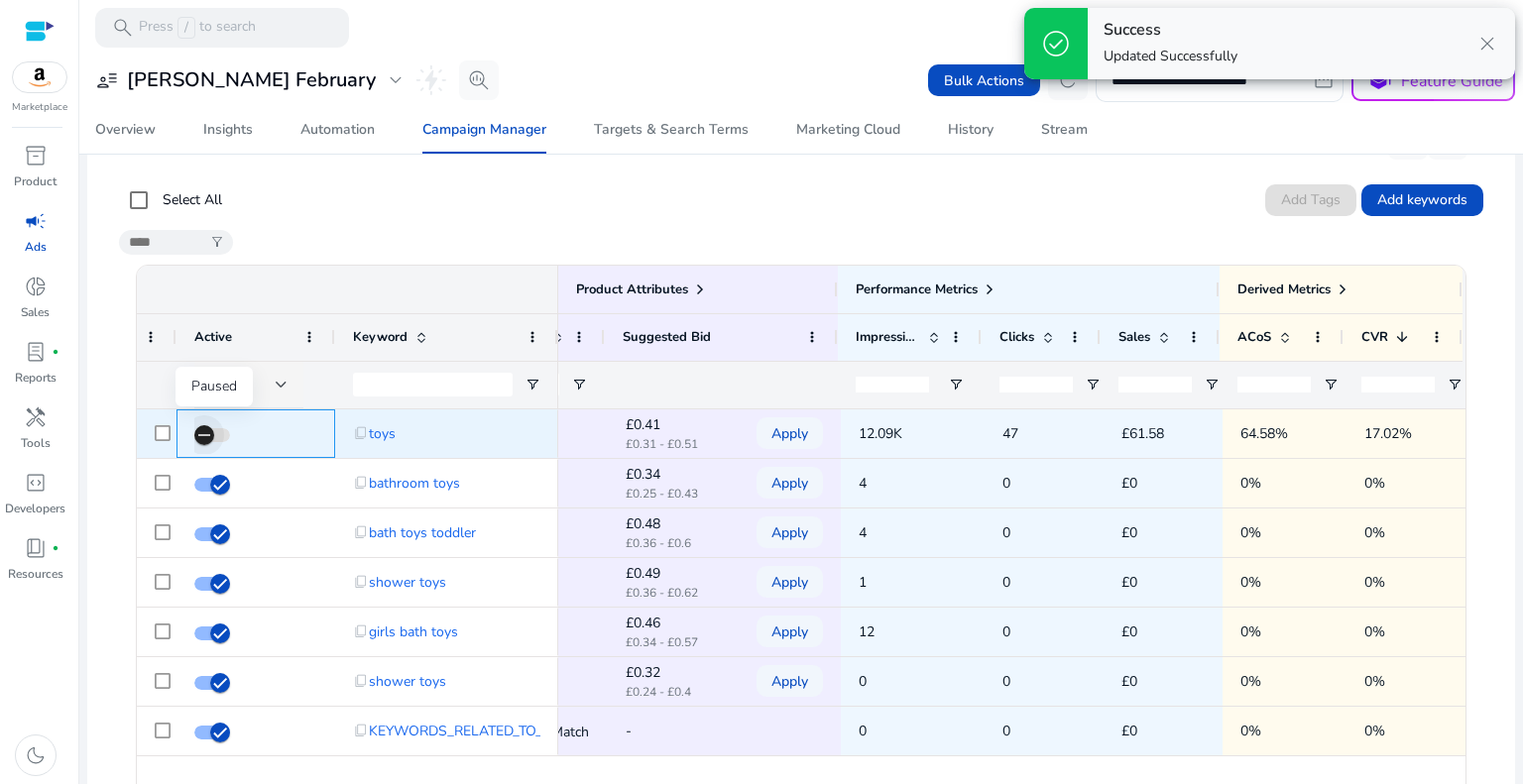 click 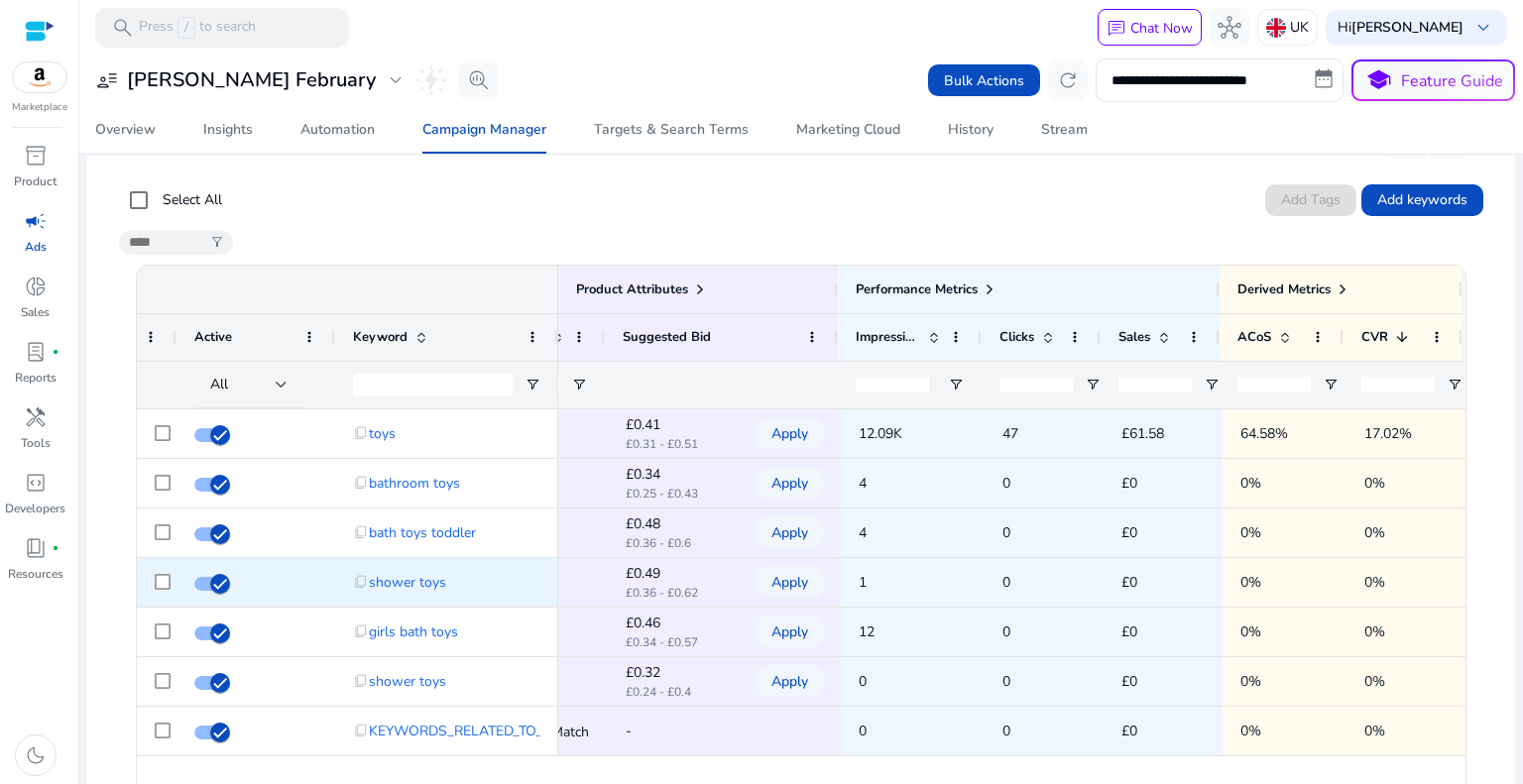scroll, scrollTop: 0, scrollLeft: 344, axis: horizontal 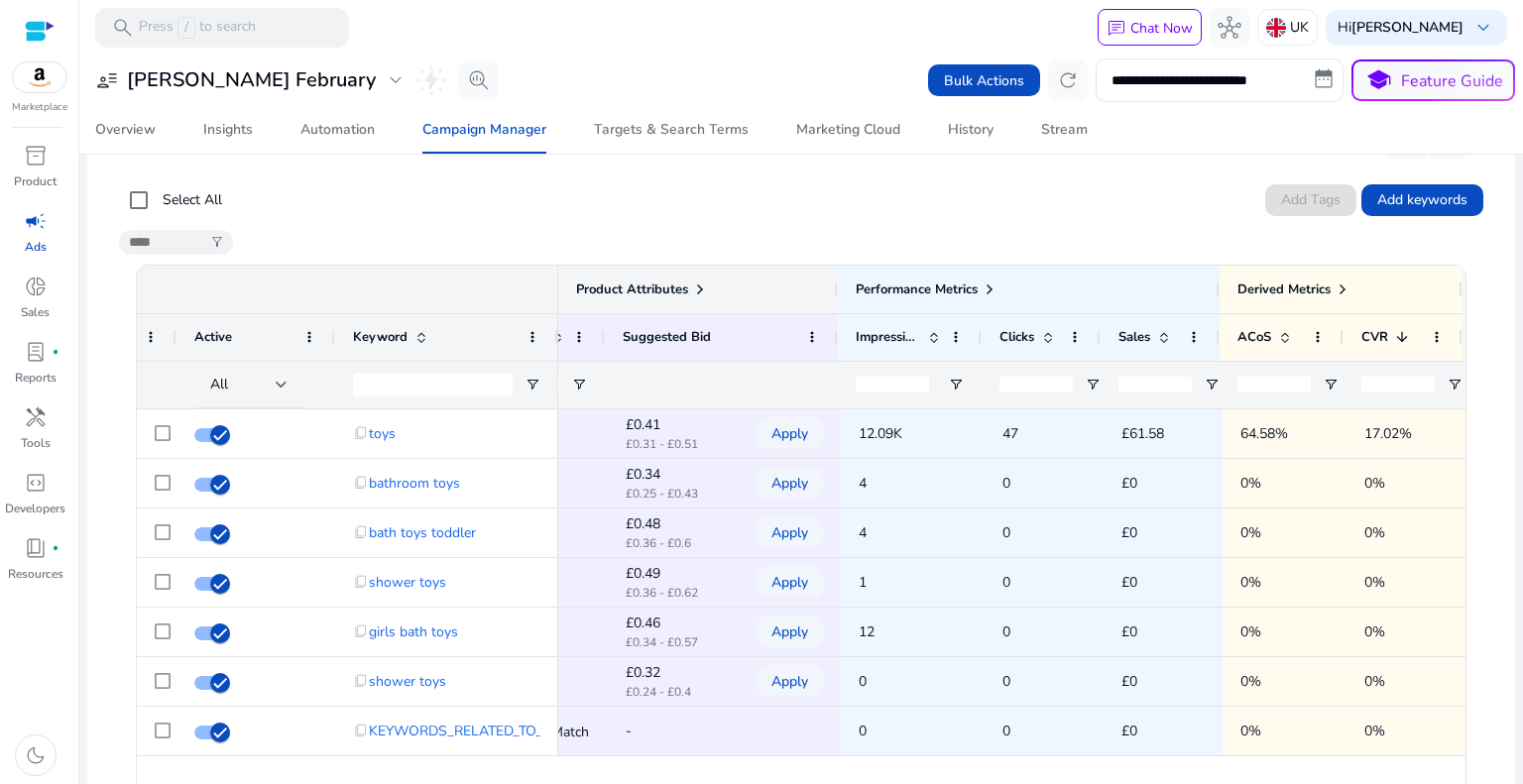 click 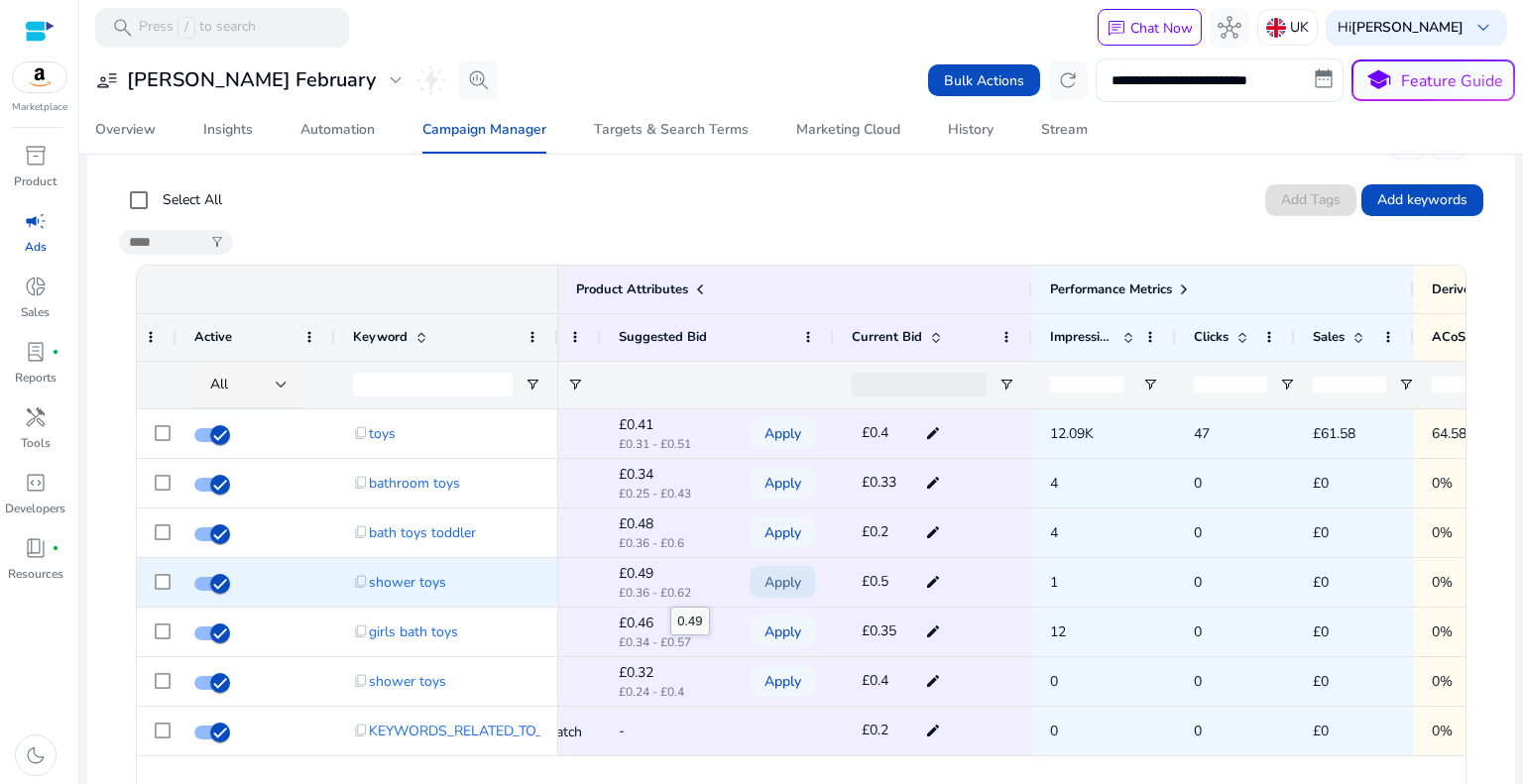 click on "Apply" 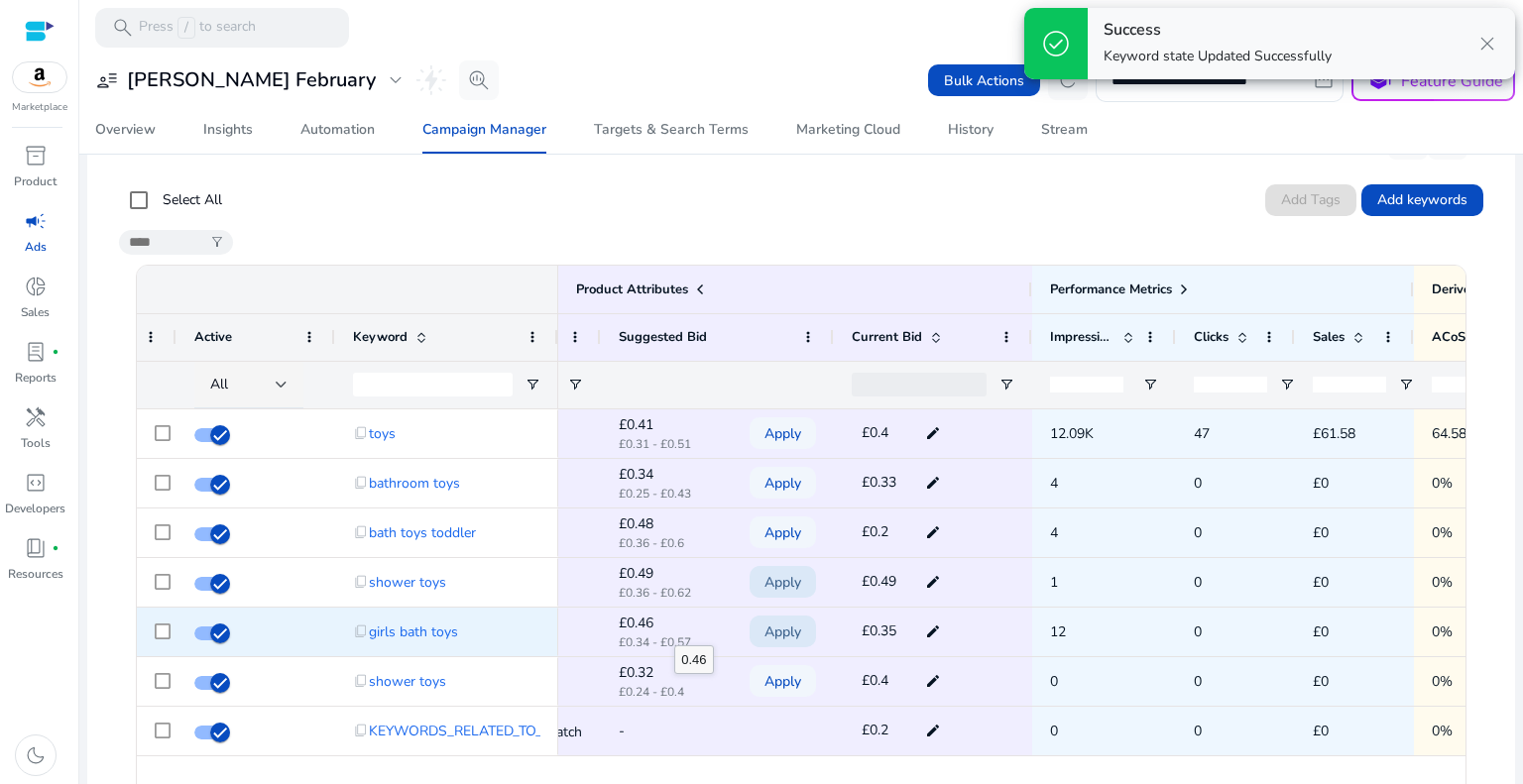 click on "Apply" 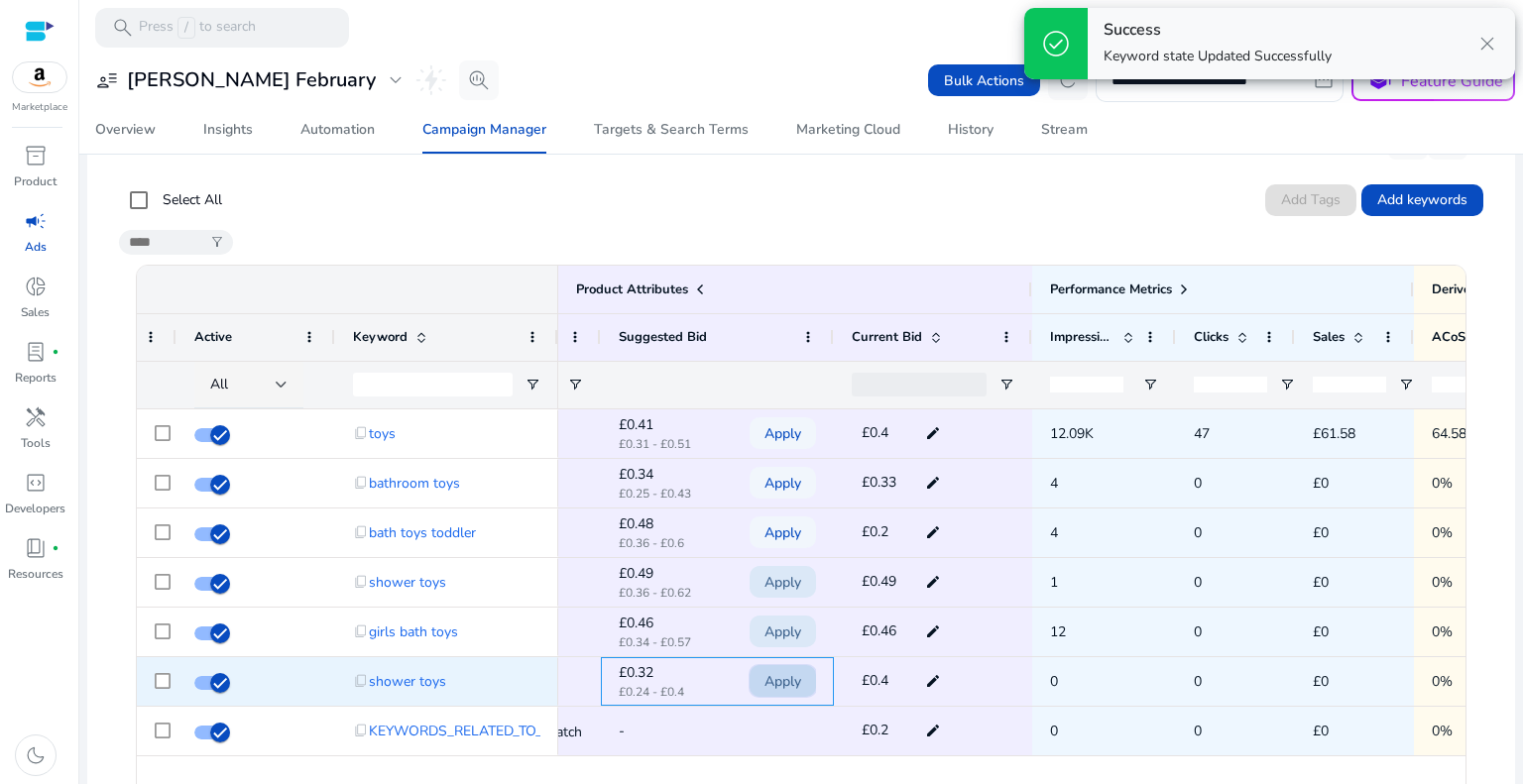 click on "Apply" 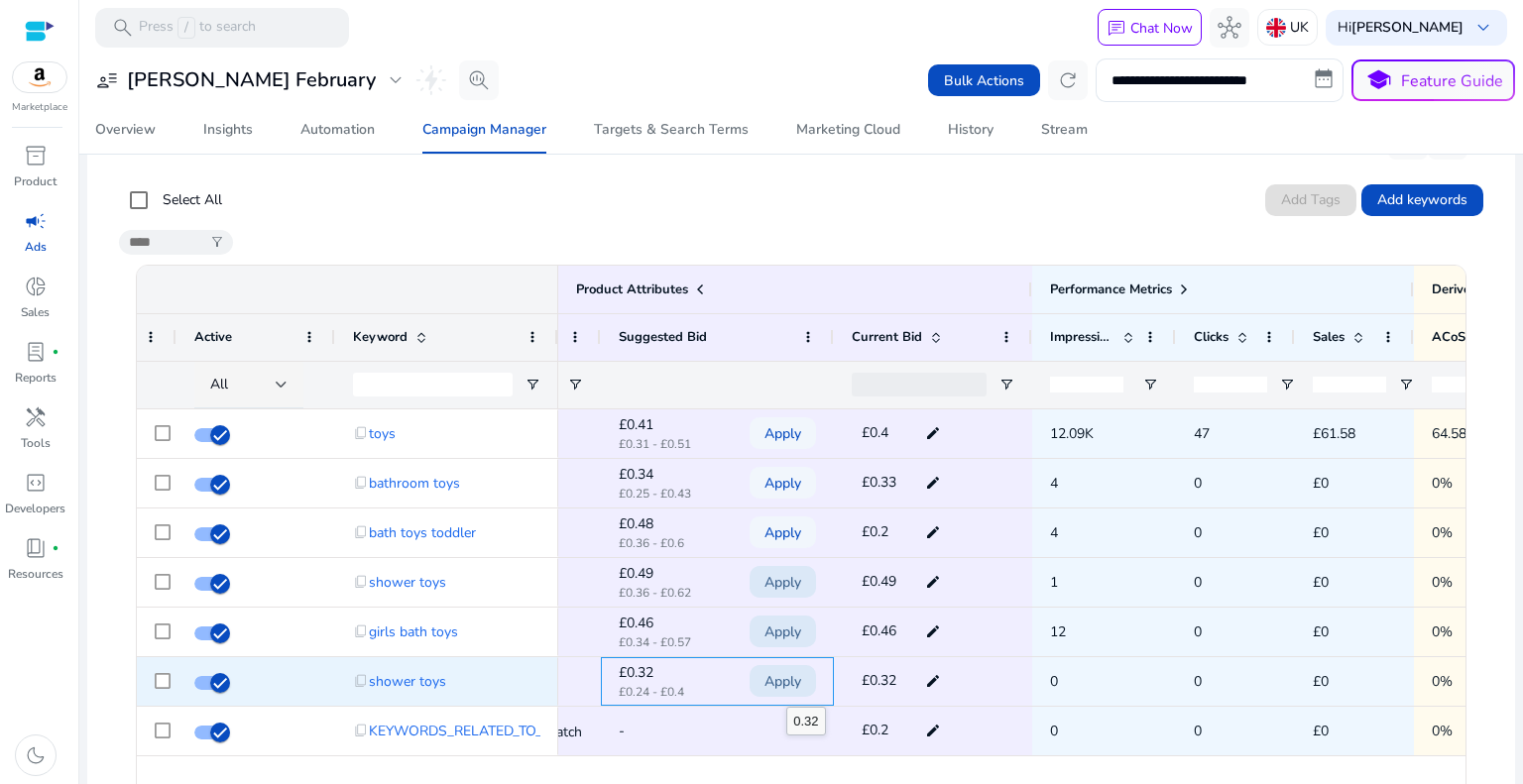 click on "Apply" 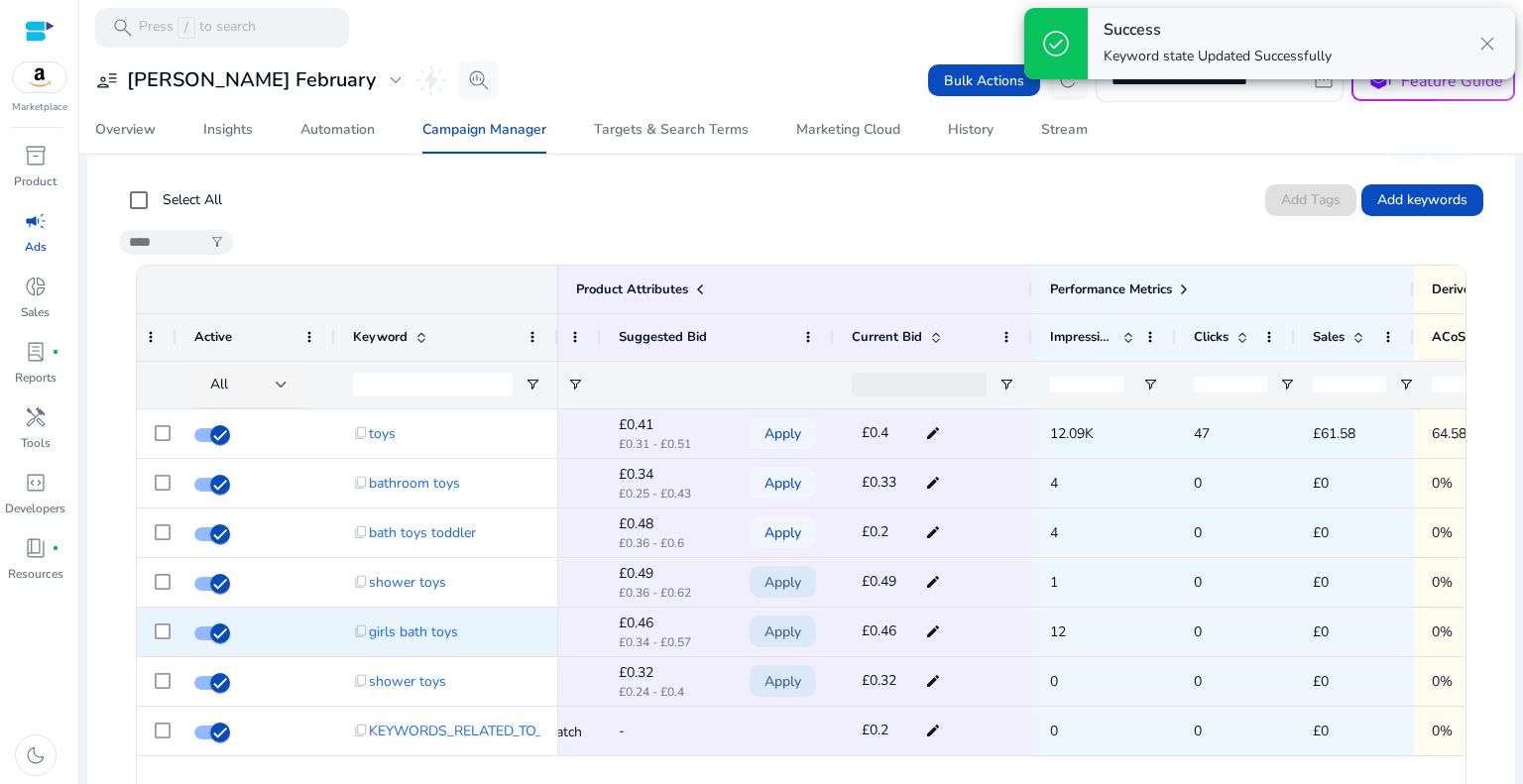 click on "Apply" 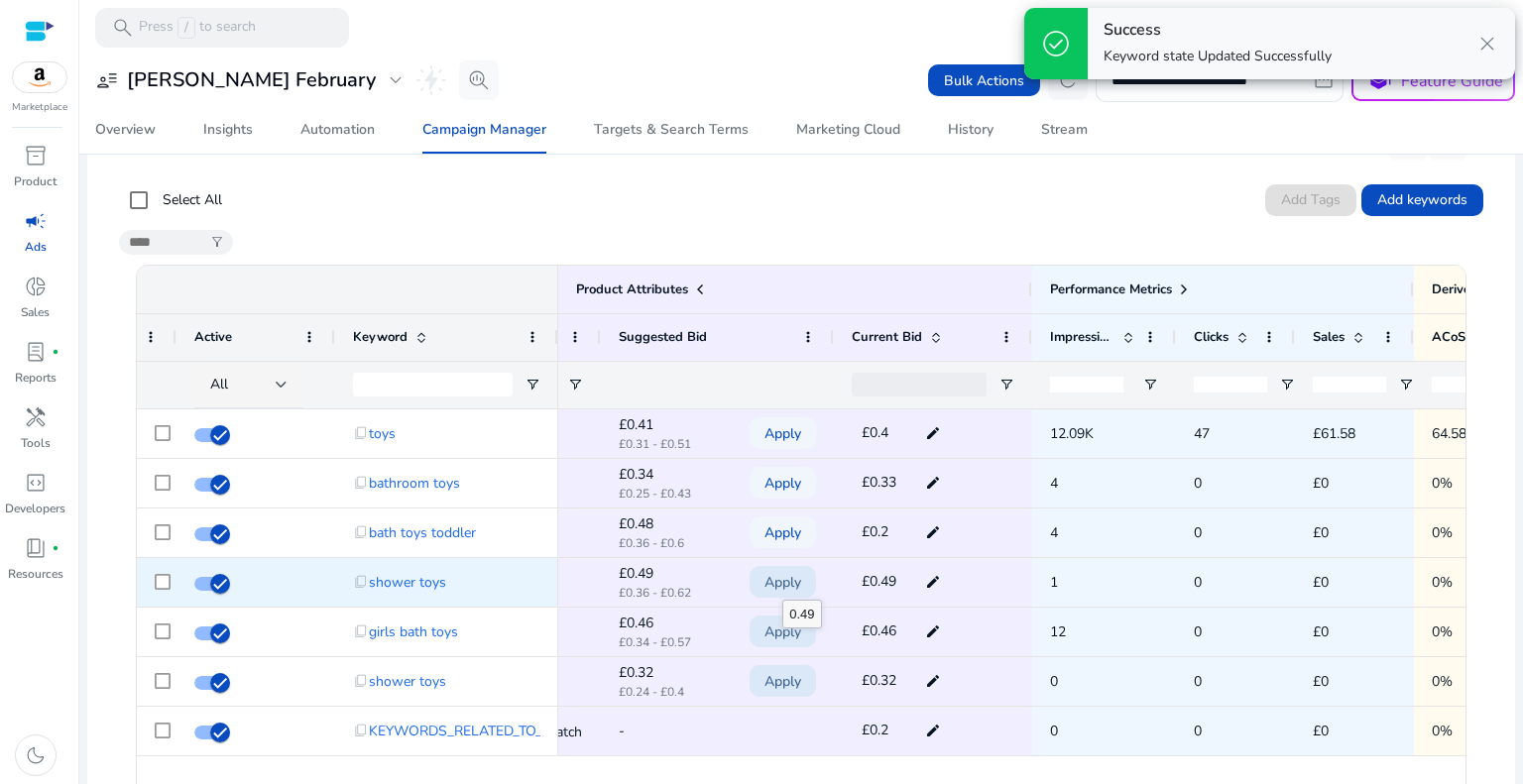click on "Apply" 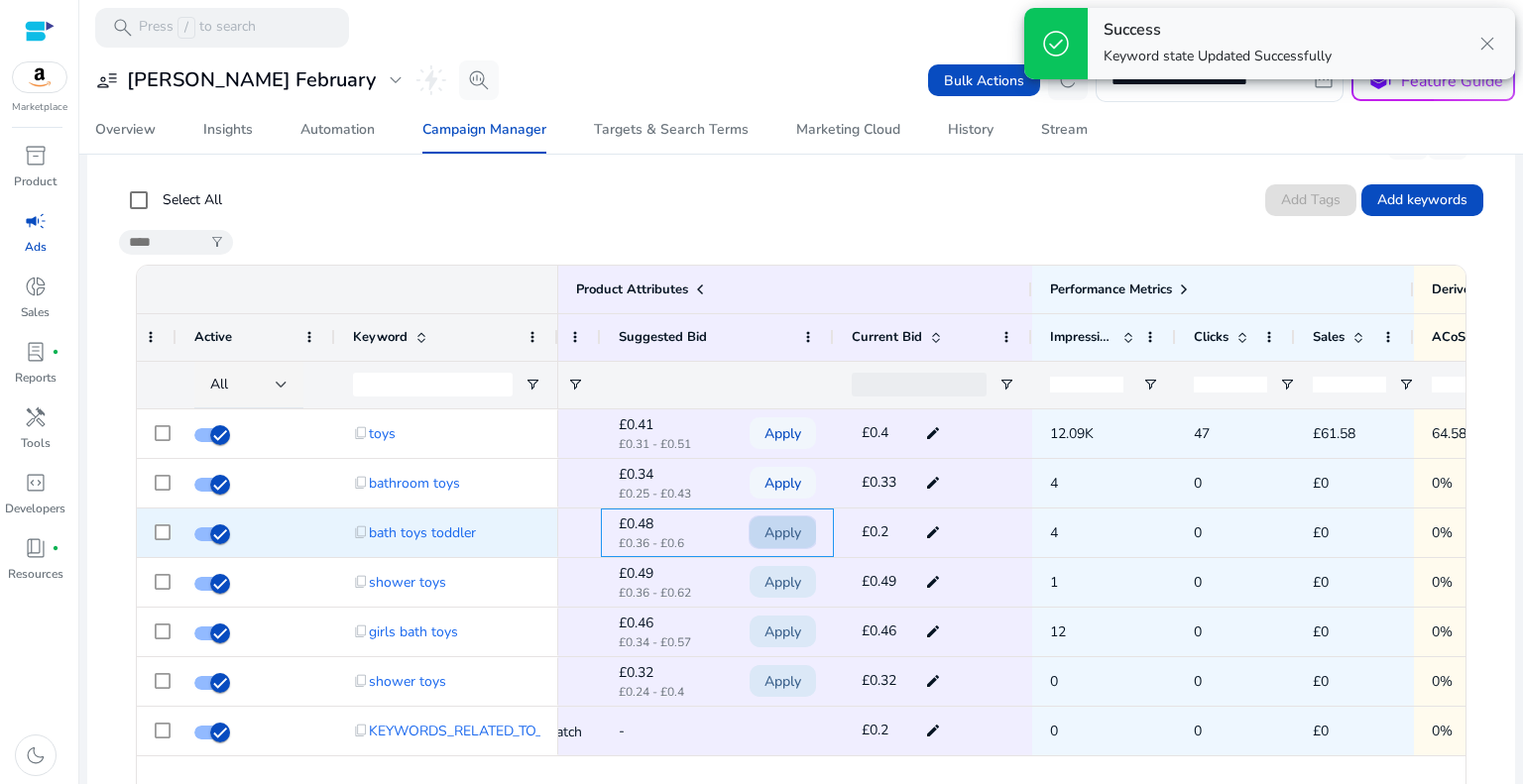 click on "Apply" 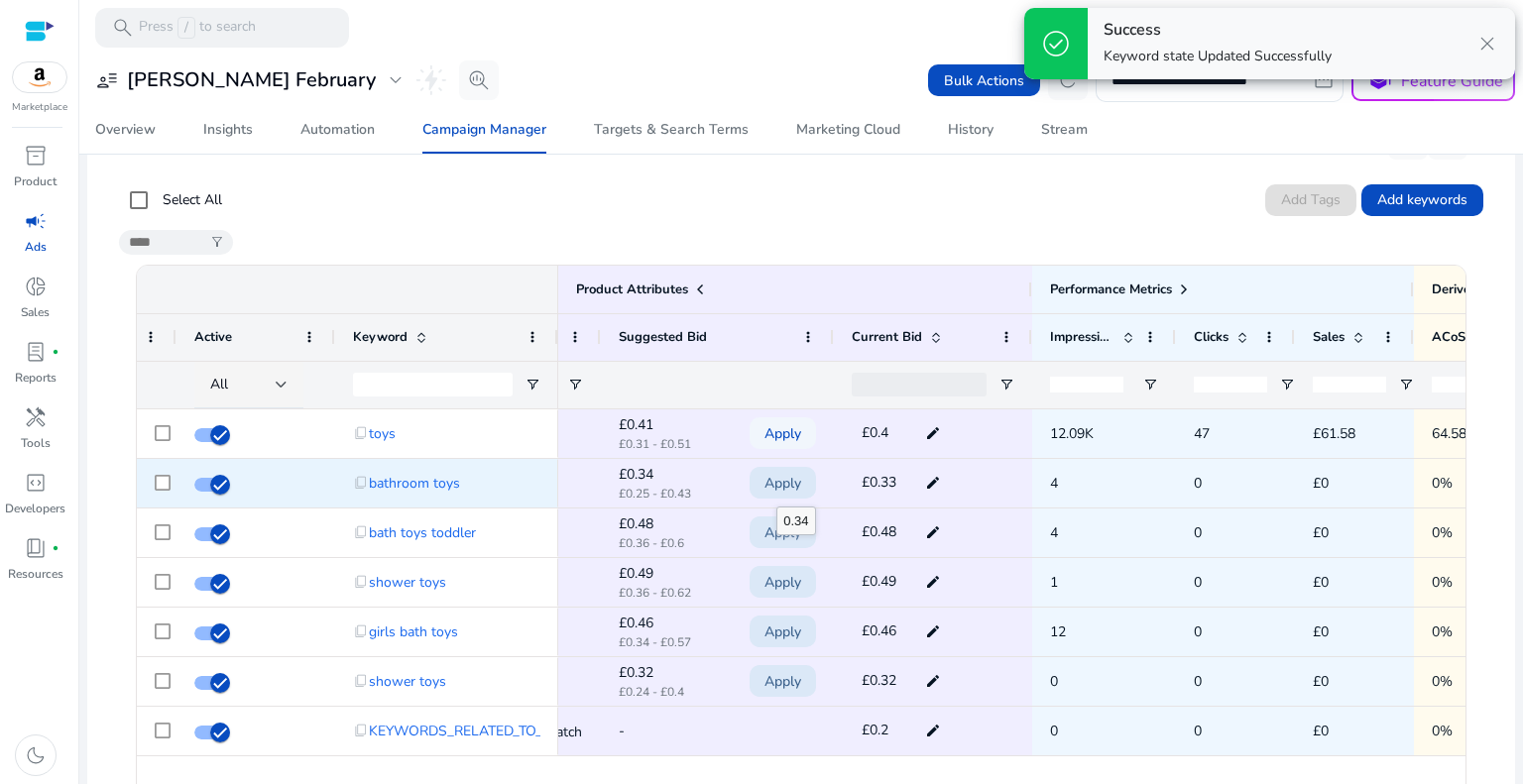click on "Apply" 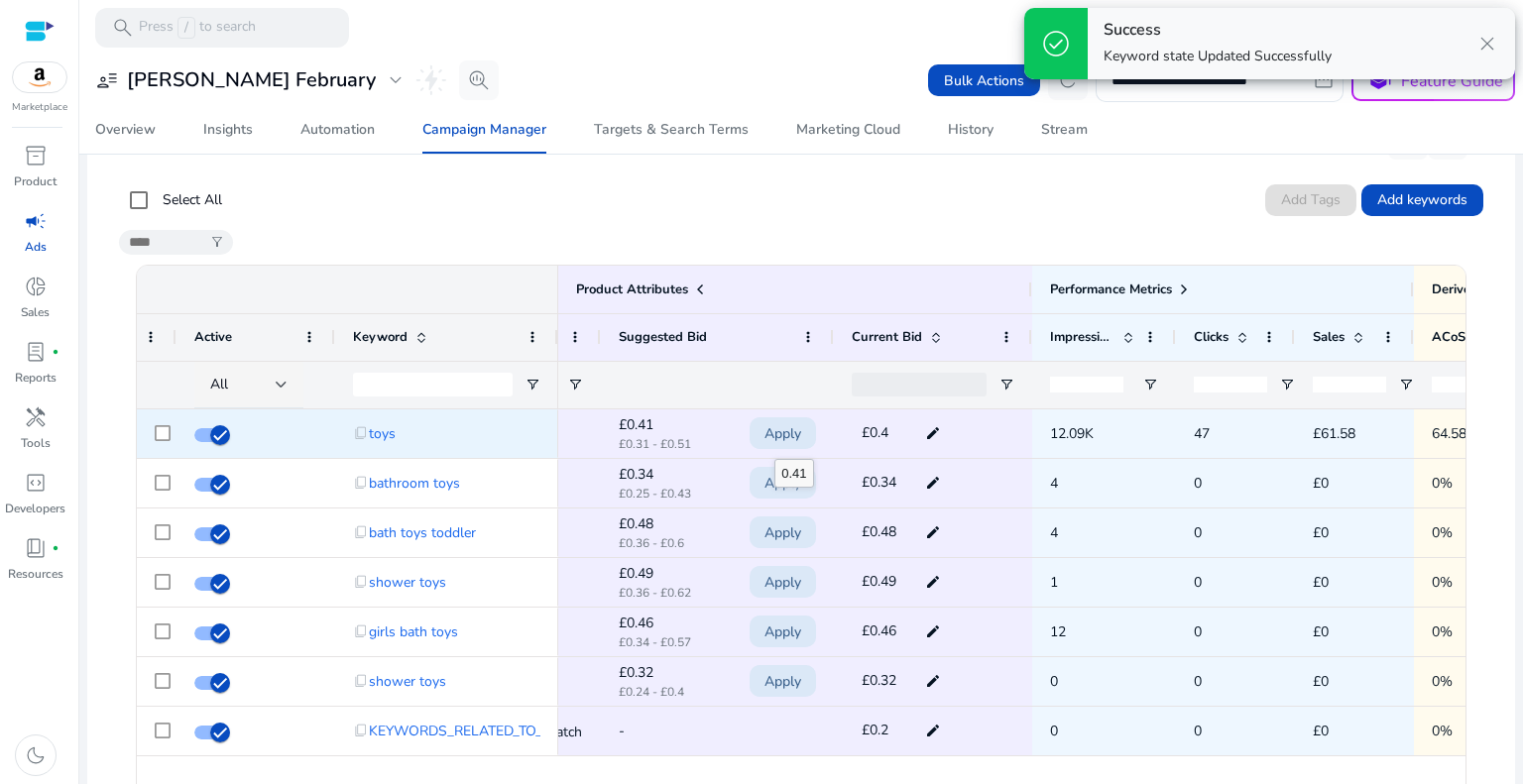 click on "Apply" 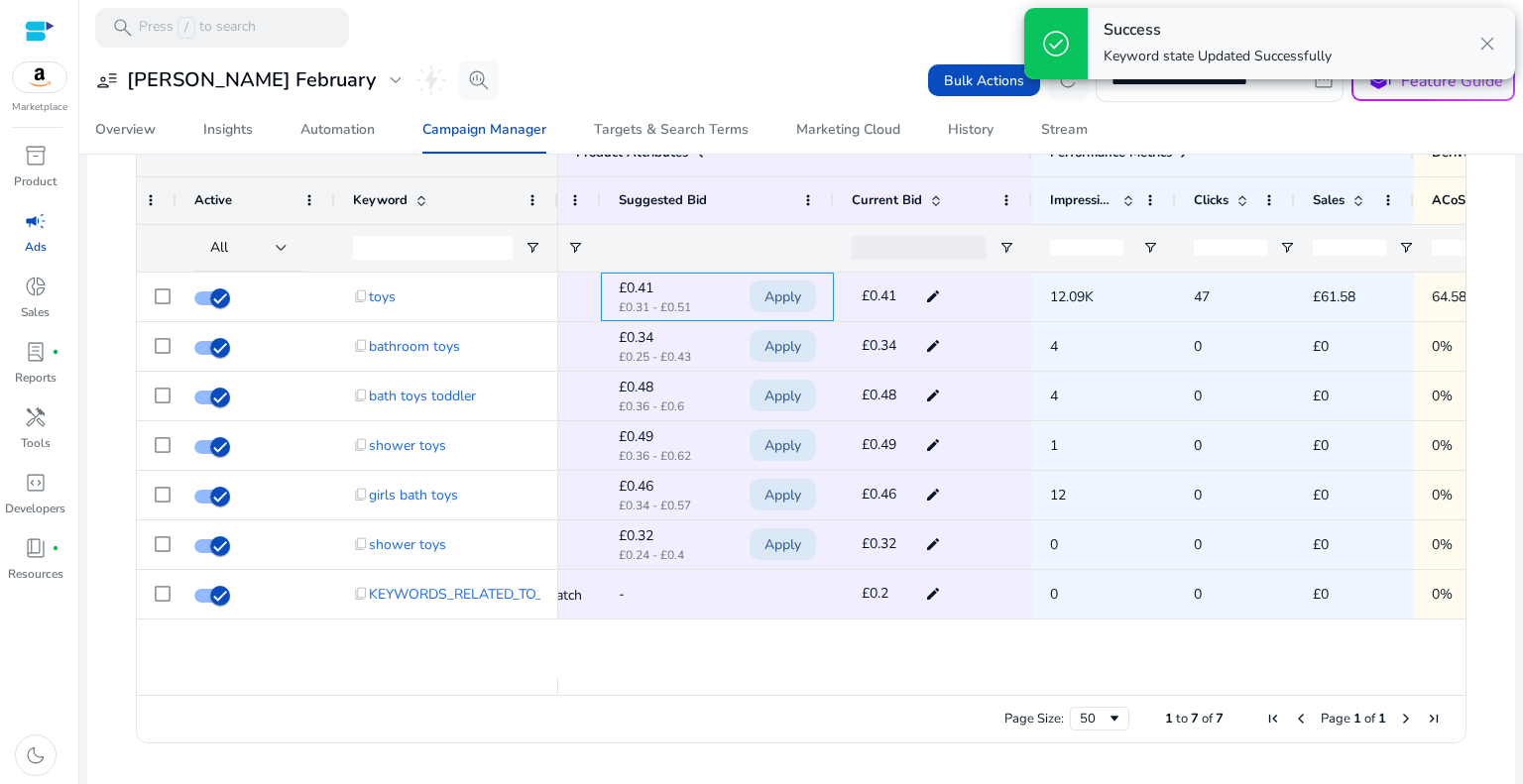 scroll, scrollTop: 847, scrollLeft: 0, axis: vertical 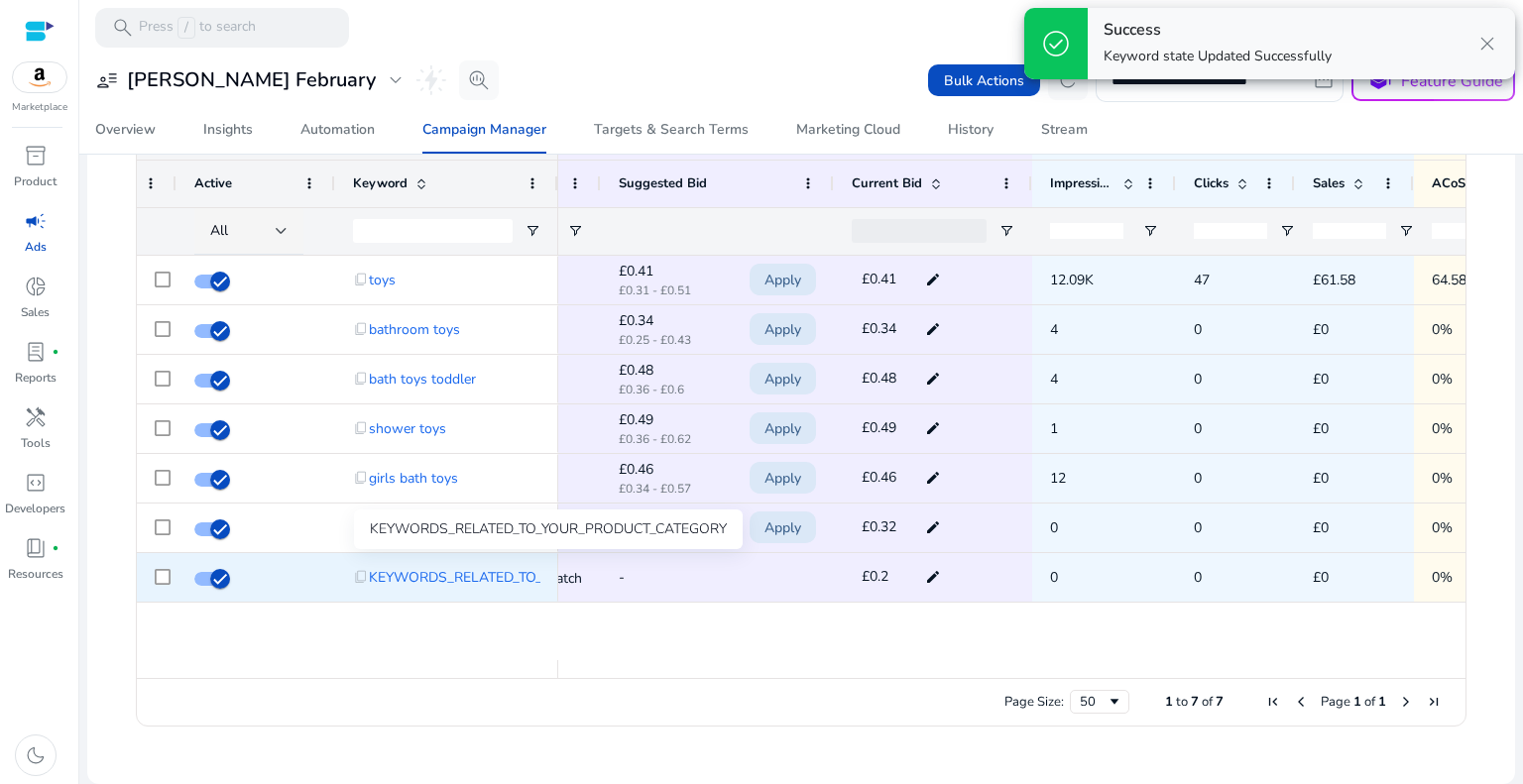 click on "KEYWORDS_RELATED_TO_YOUR_PRODUCT_CATEGORY" 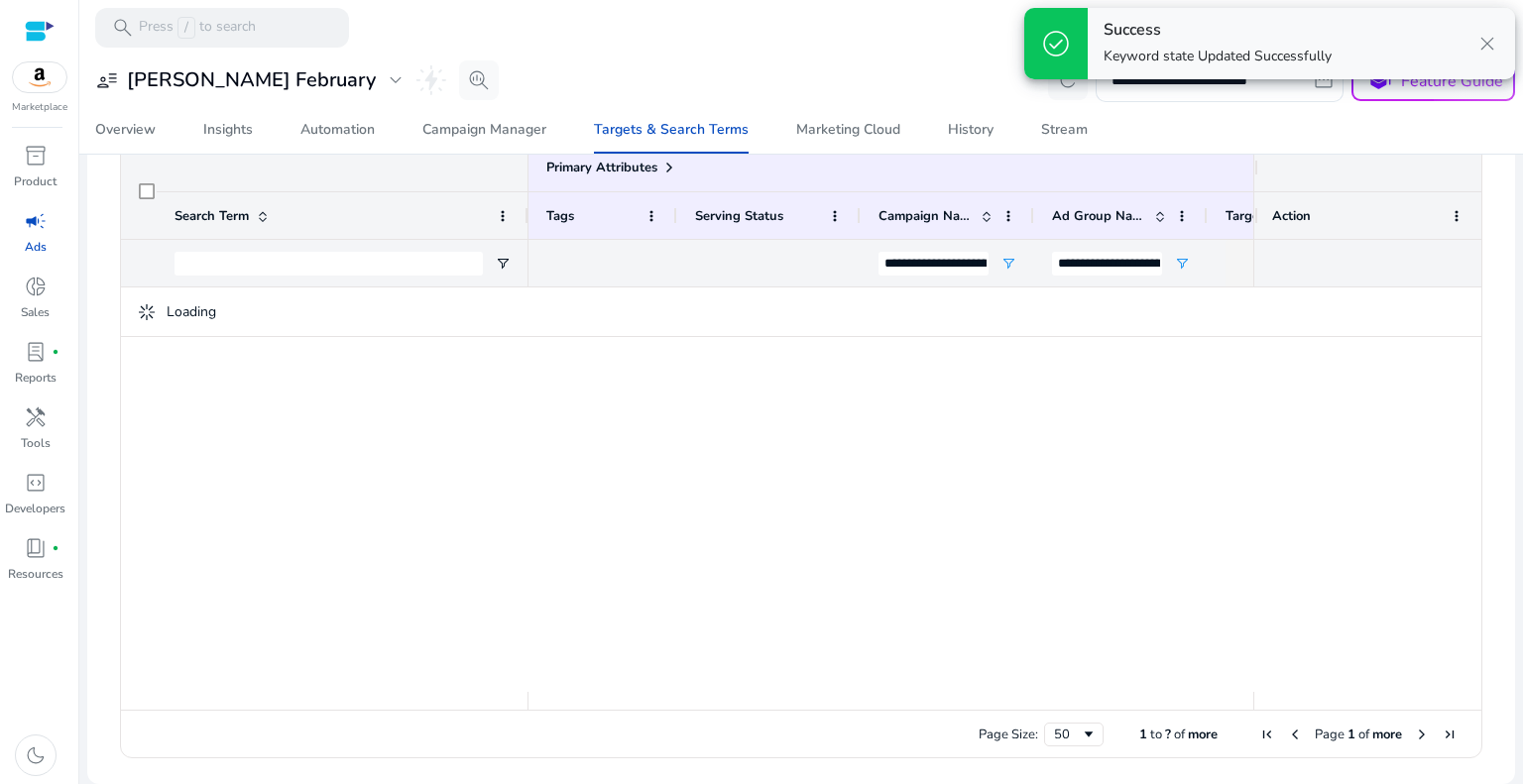 scroll, scrollTop: 0, scrollLeft: 0, axis: both 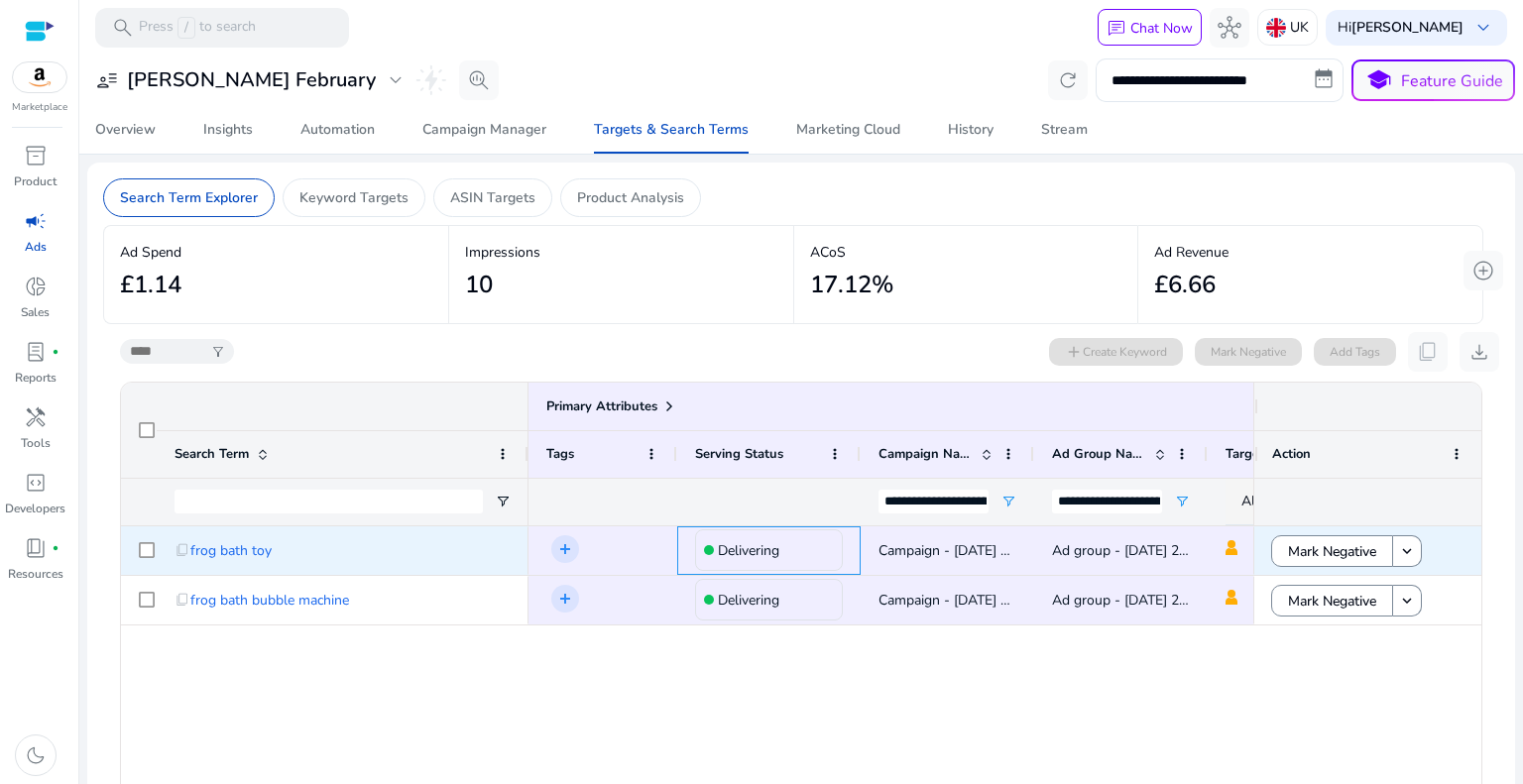 click on "Delivering" 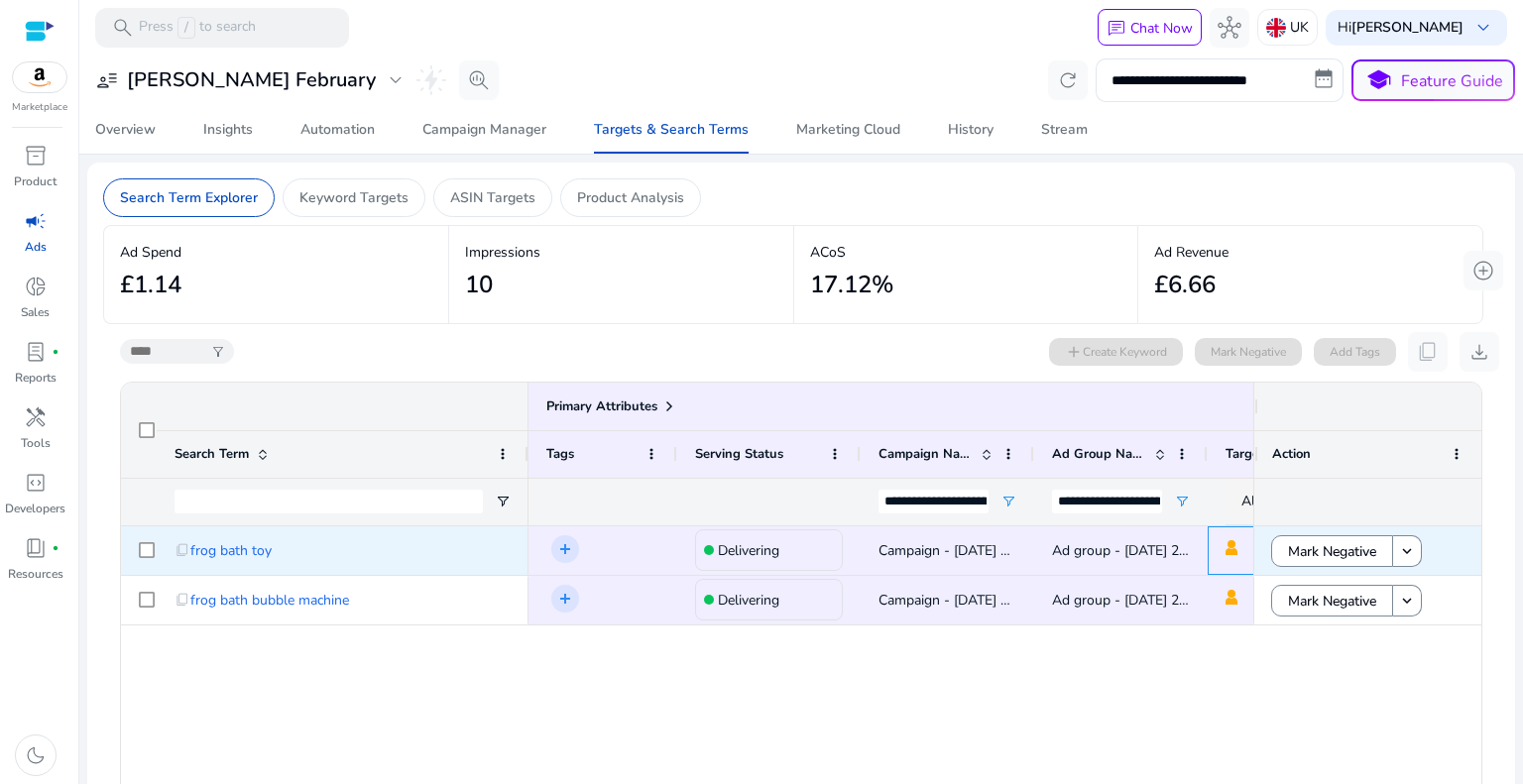 scroll, scrollTop: 0, scrollLeft: 264, axis: horizontal 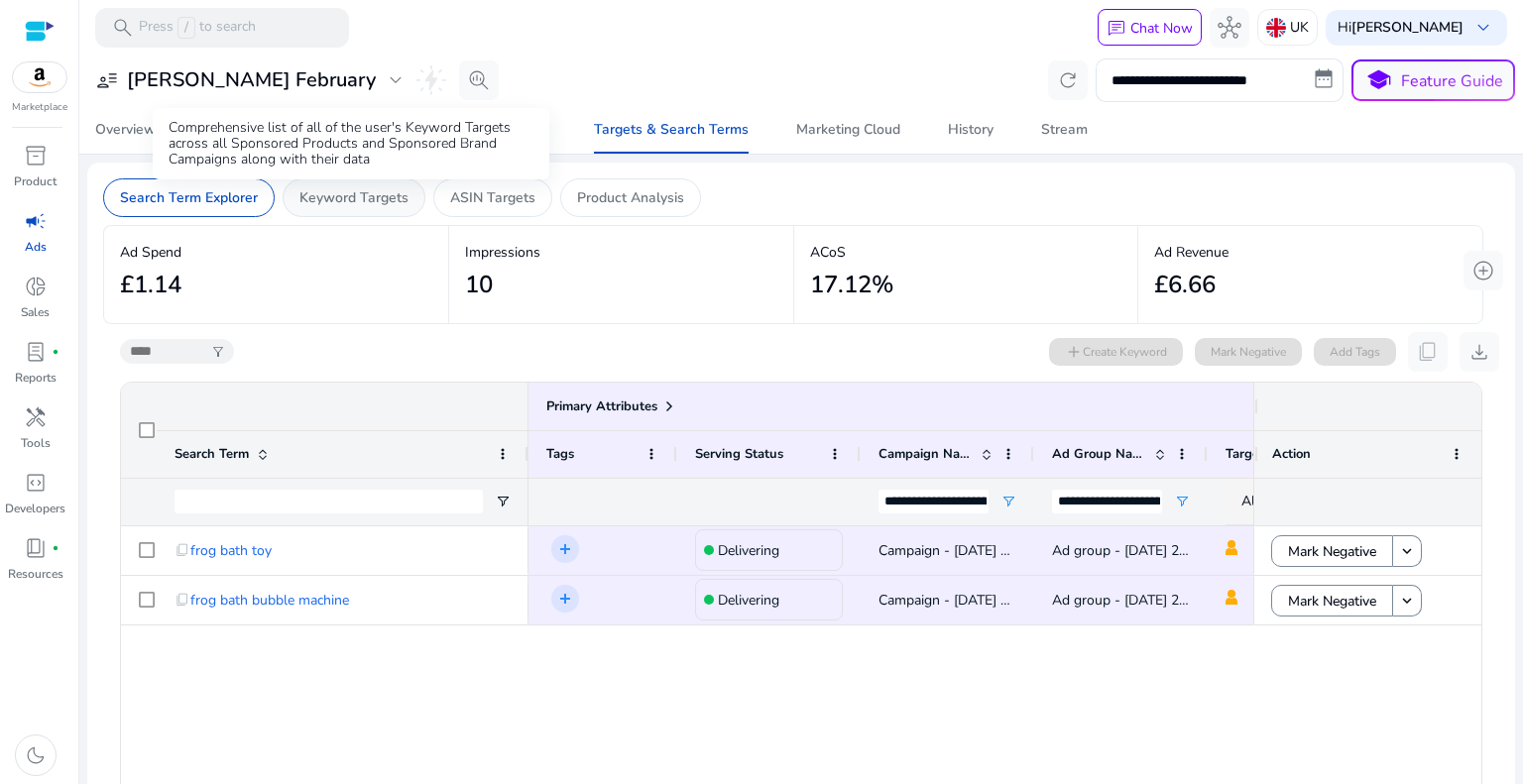 click on "Keyword Targets" 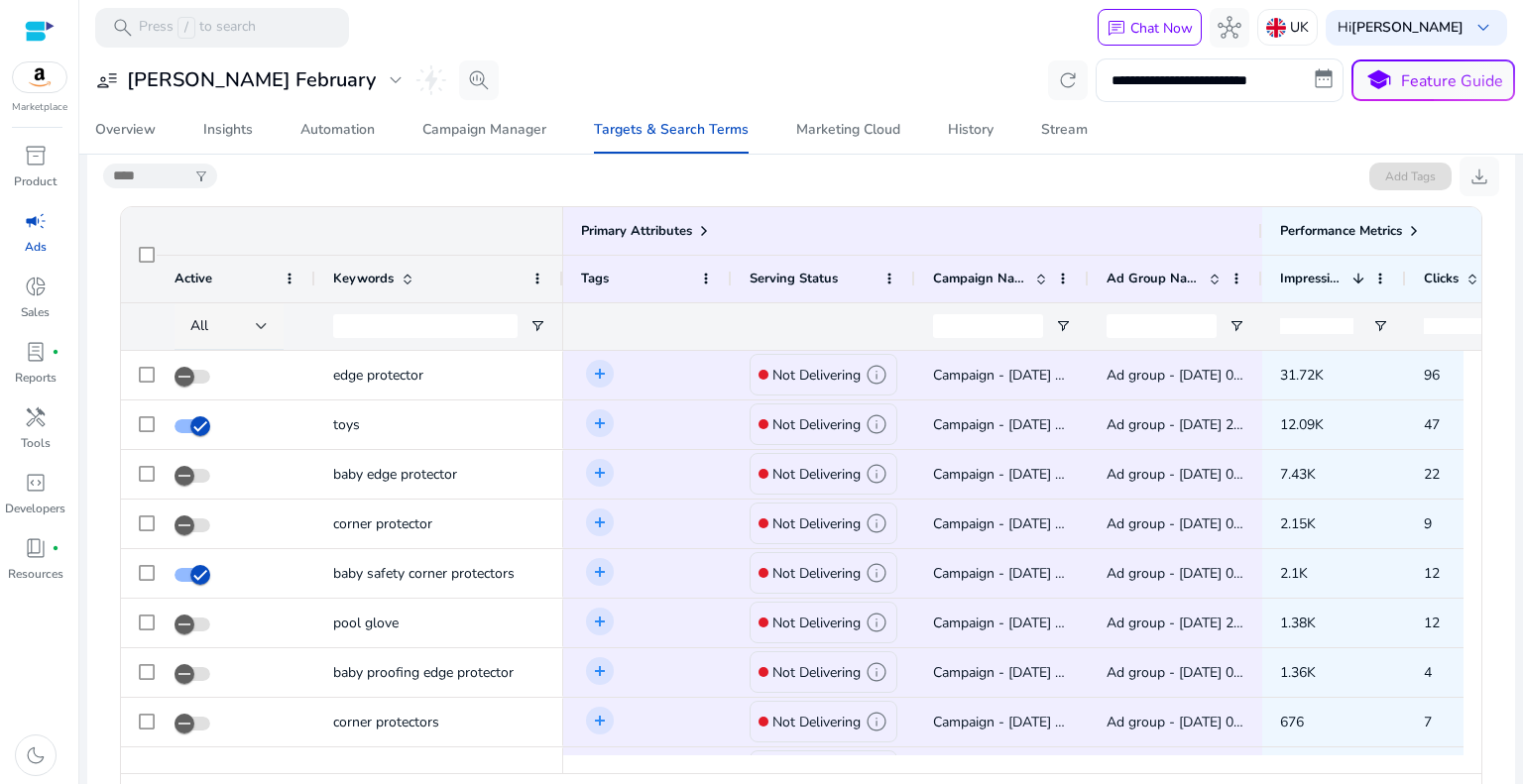 click on "All" at bounding box center [223, 326] 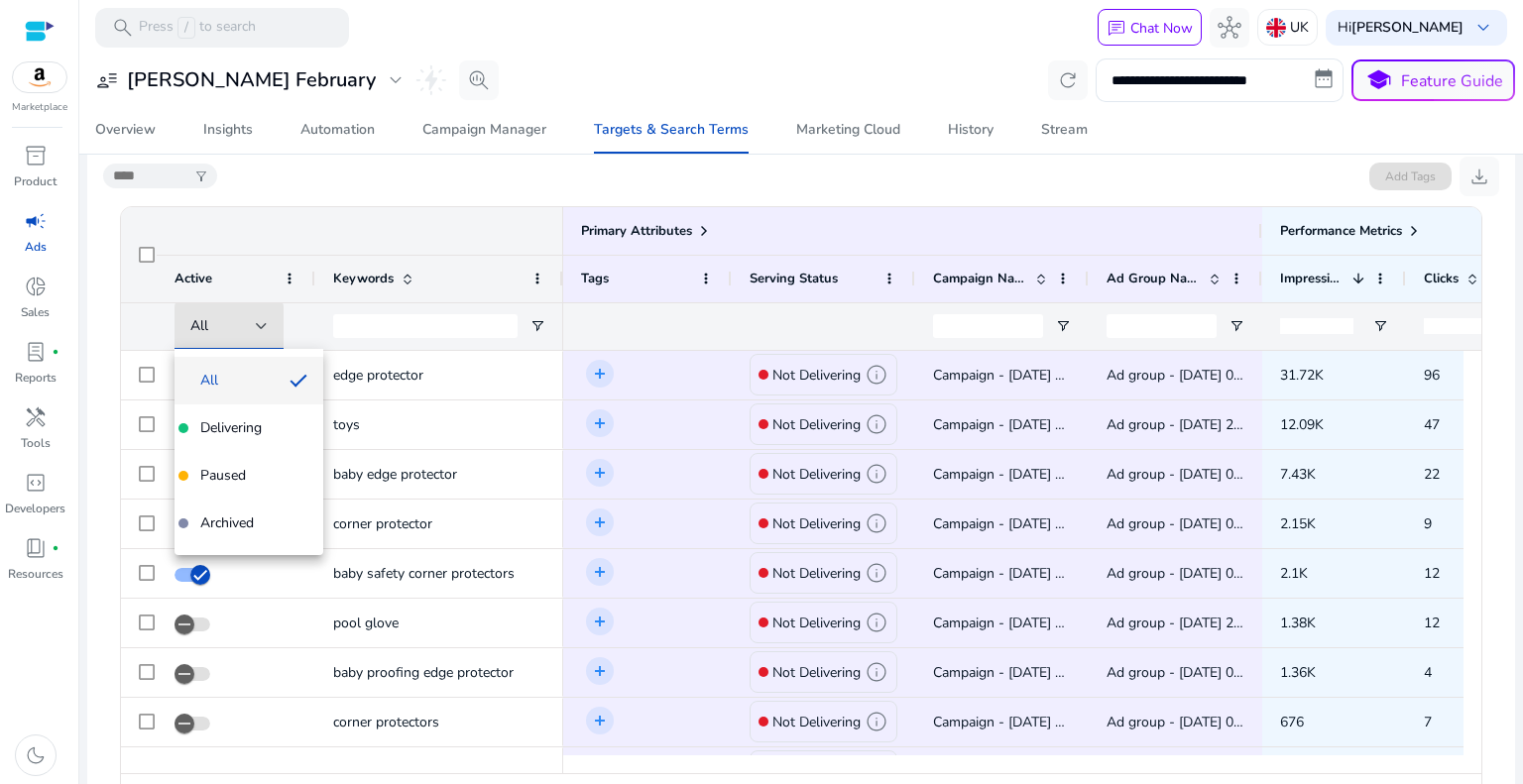 drag, startPoint x: 260, startPoint y: 425, endPoint x: 273, endPoint y: 427, distance: 13.152946 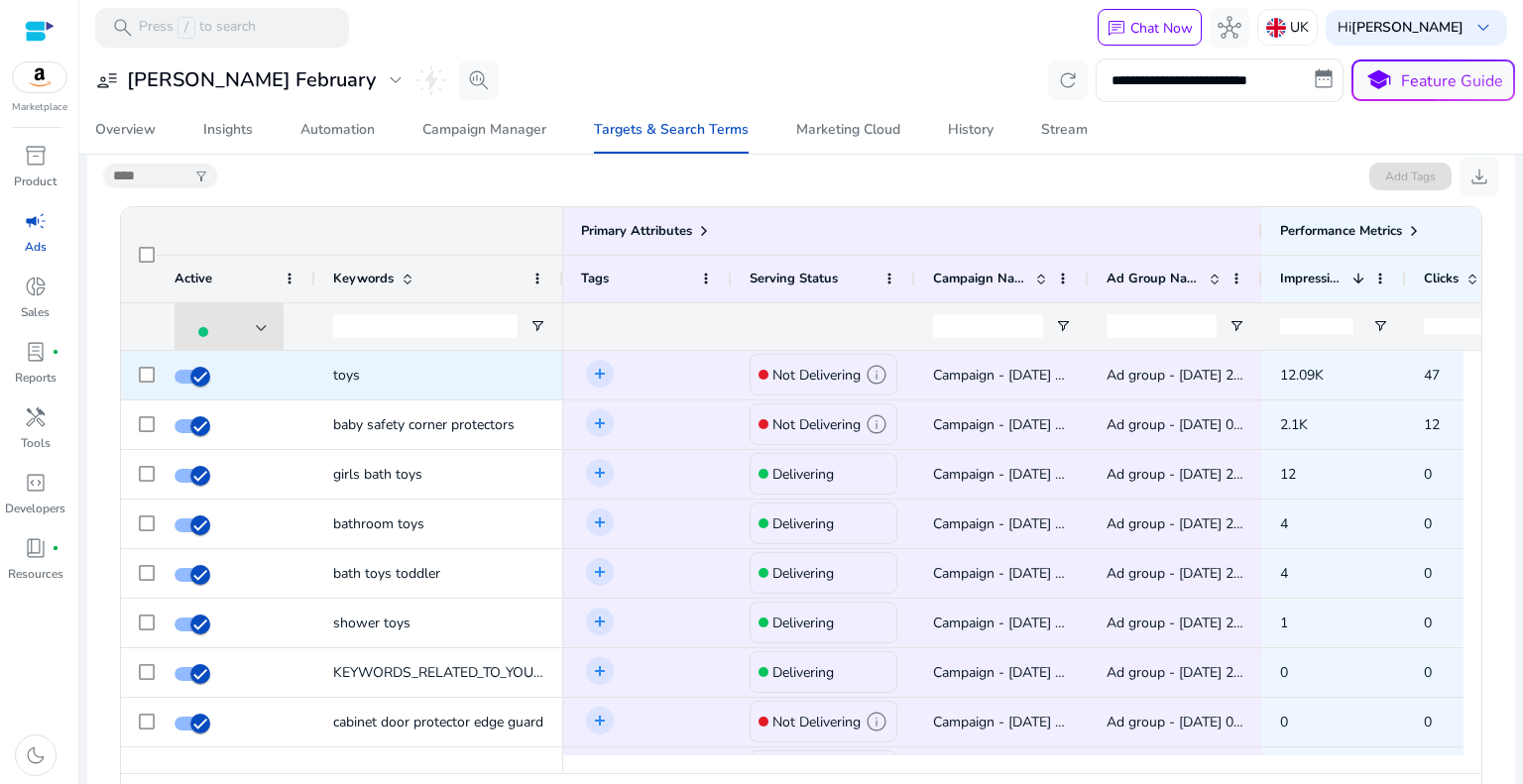 click on "12.09K" 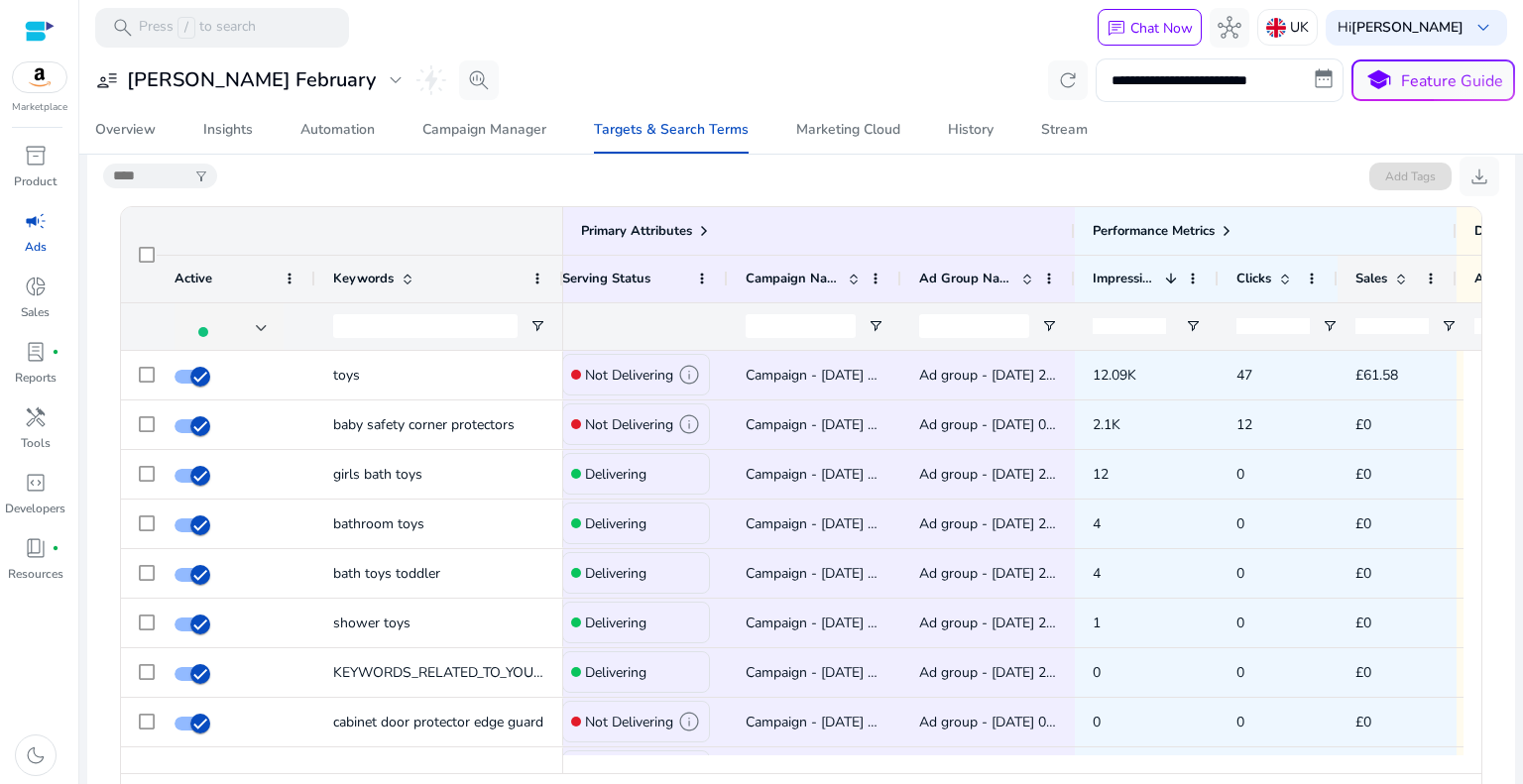click 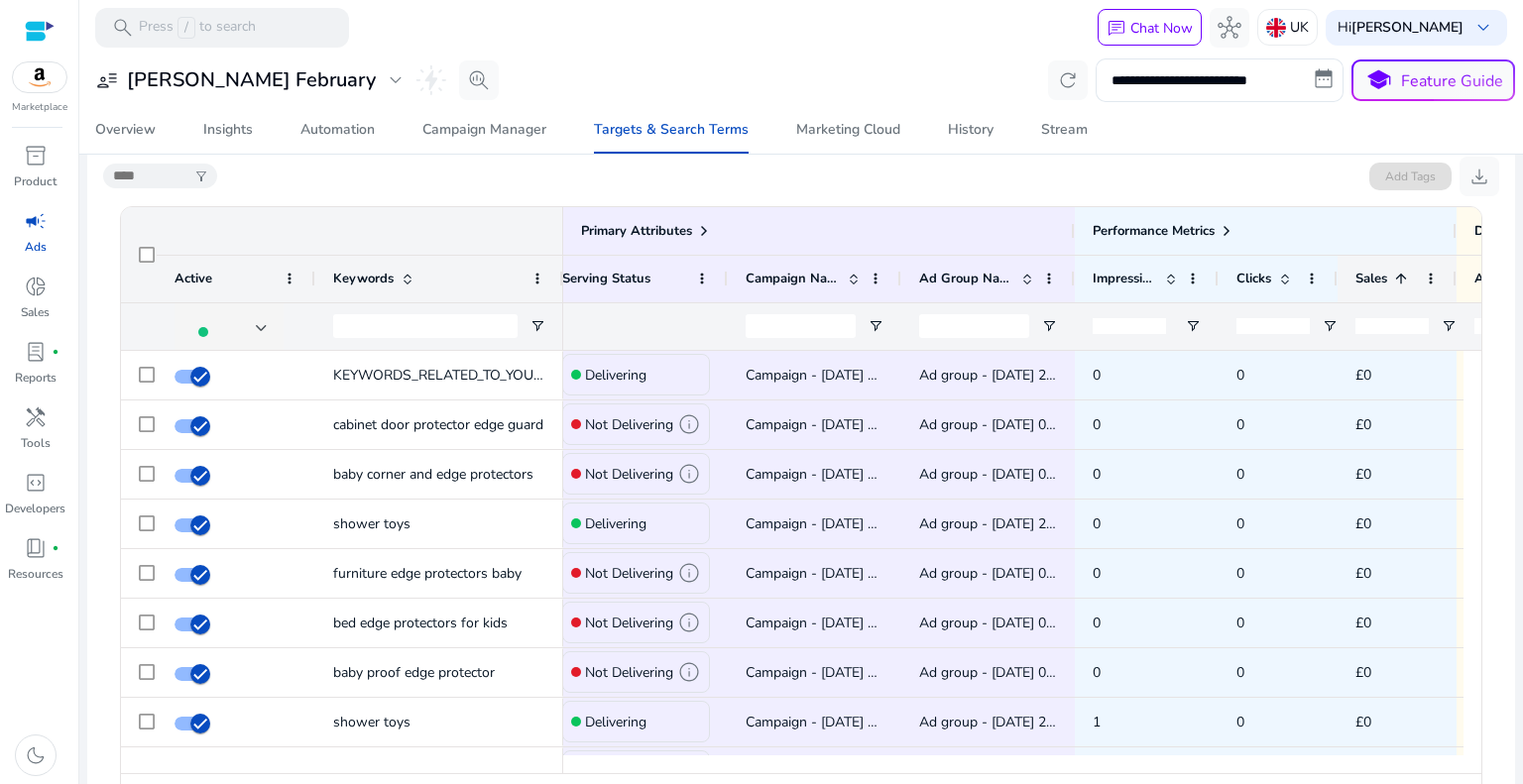 click on "Sales" 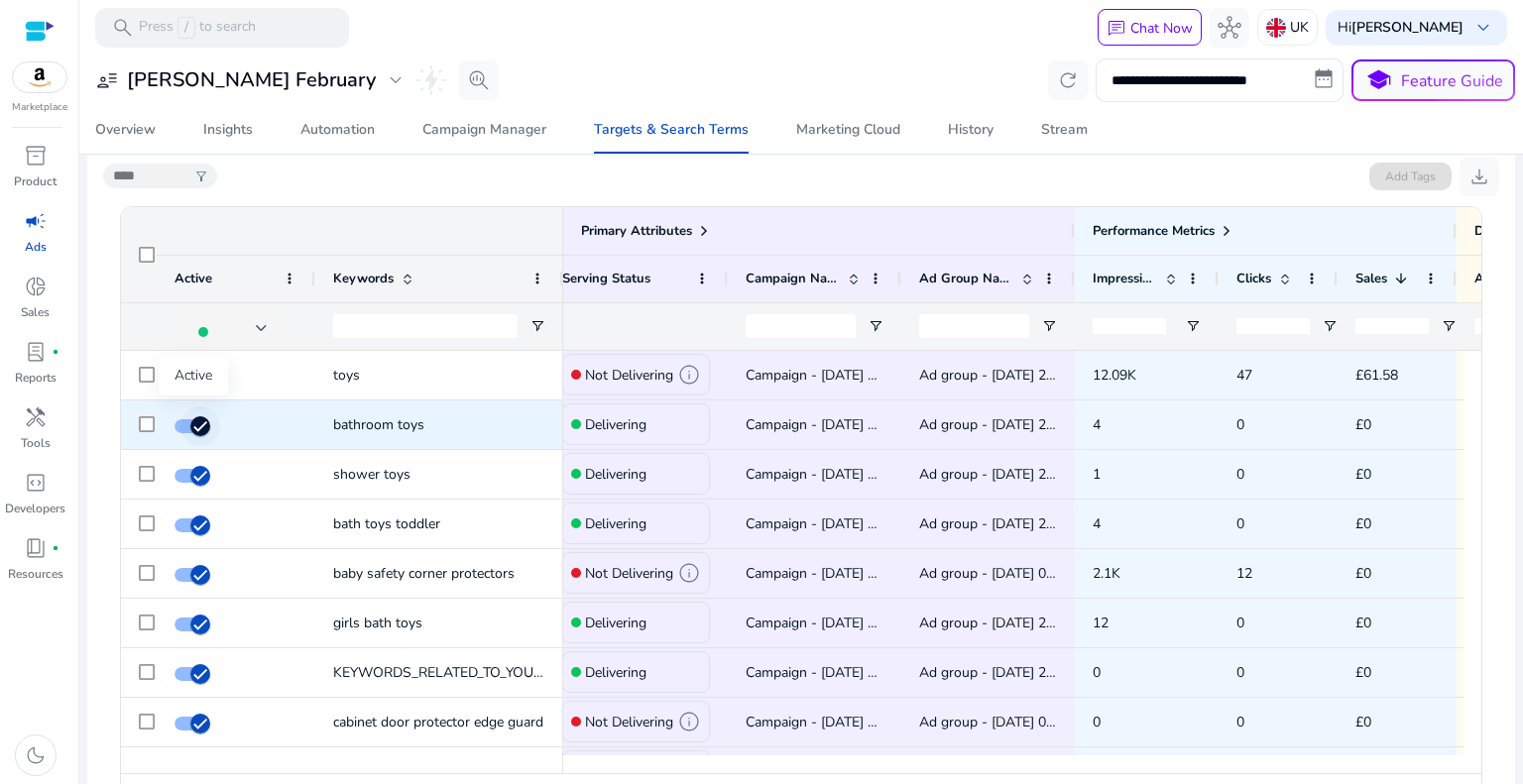 click 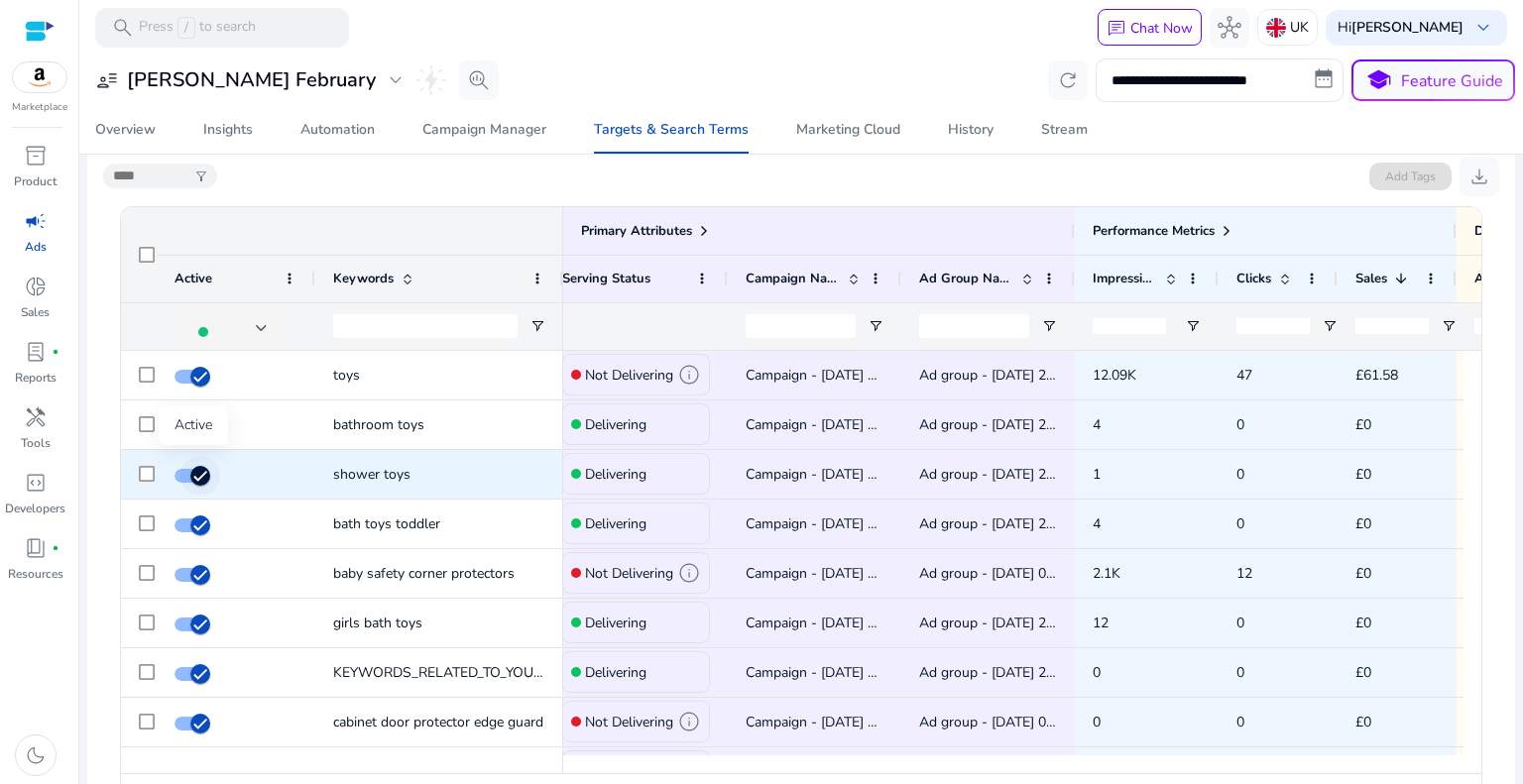 click 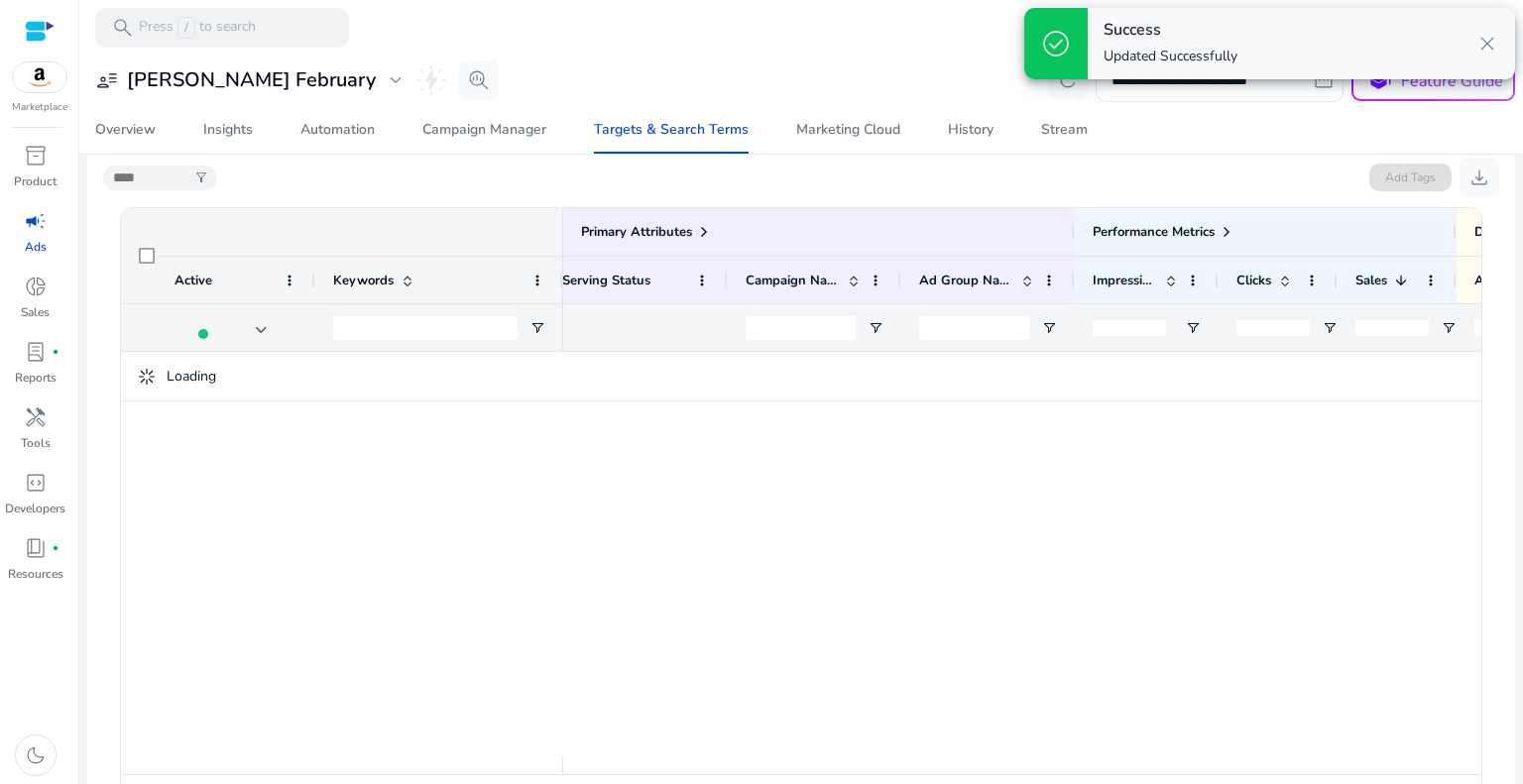 scroll, scrollTop: 595, scrollLeft: 0, axis: vertical 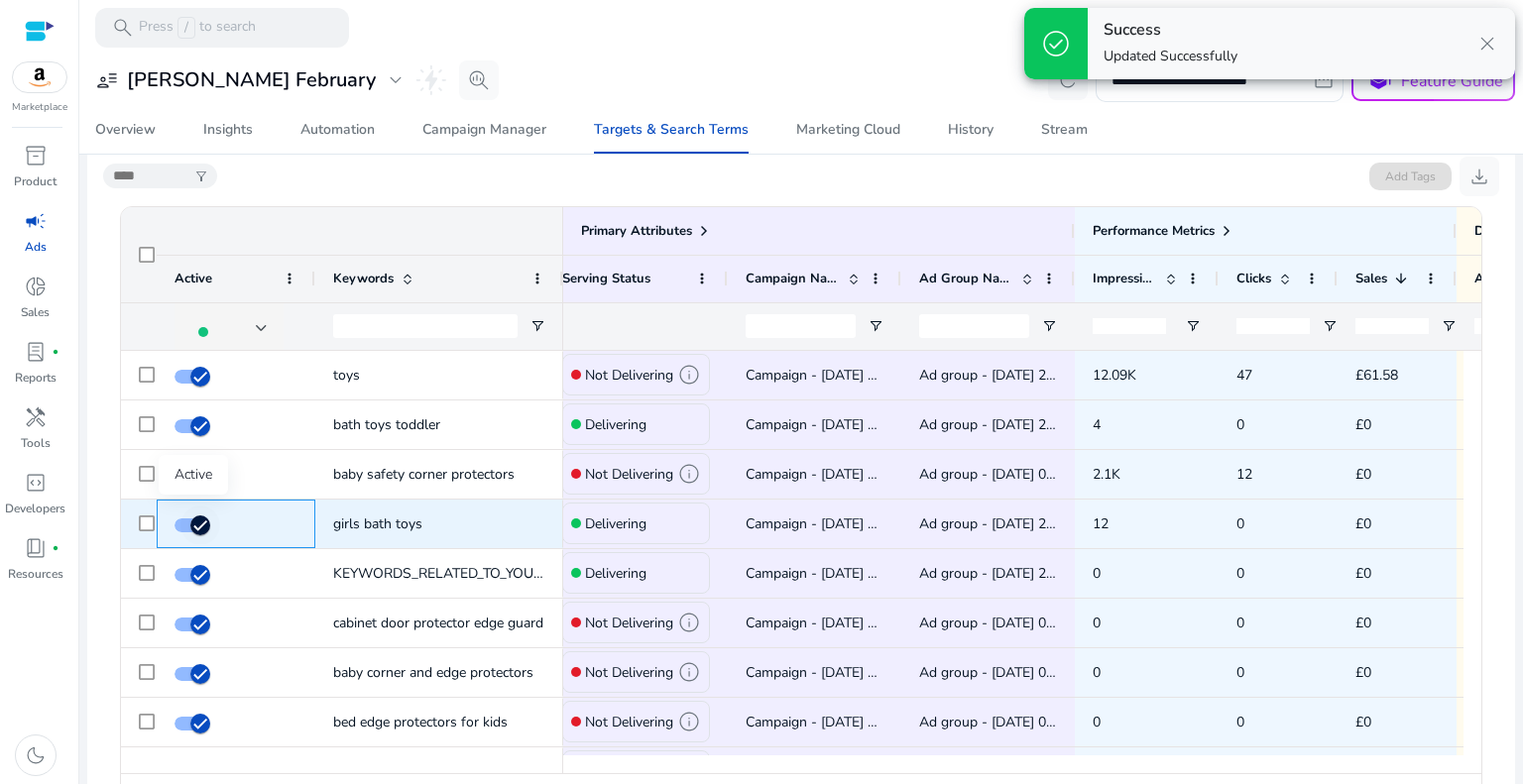 click 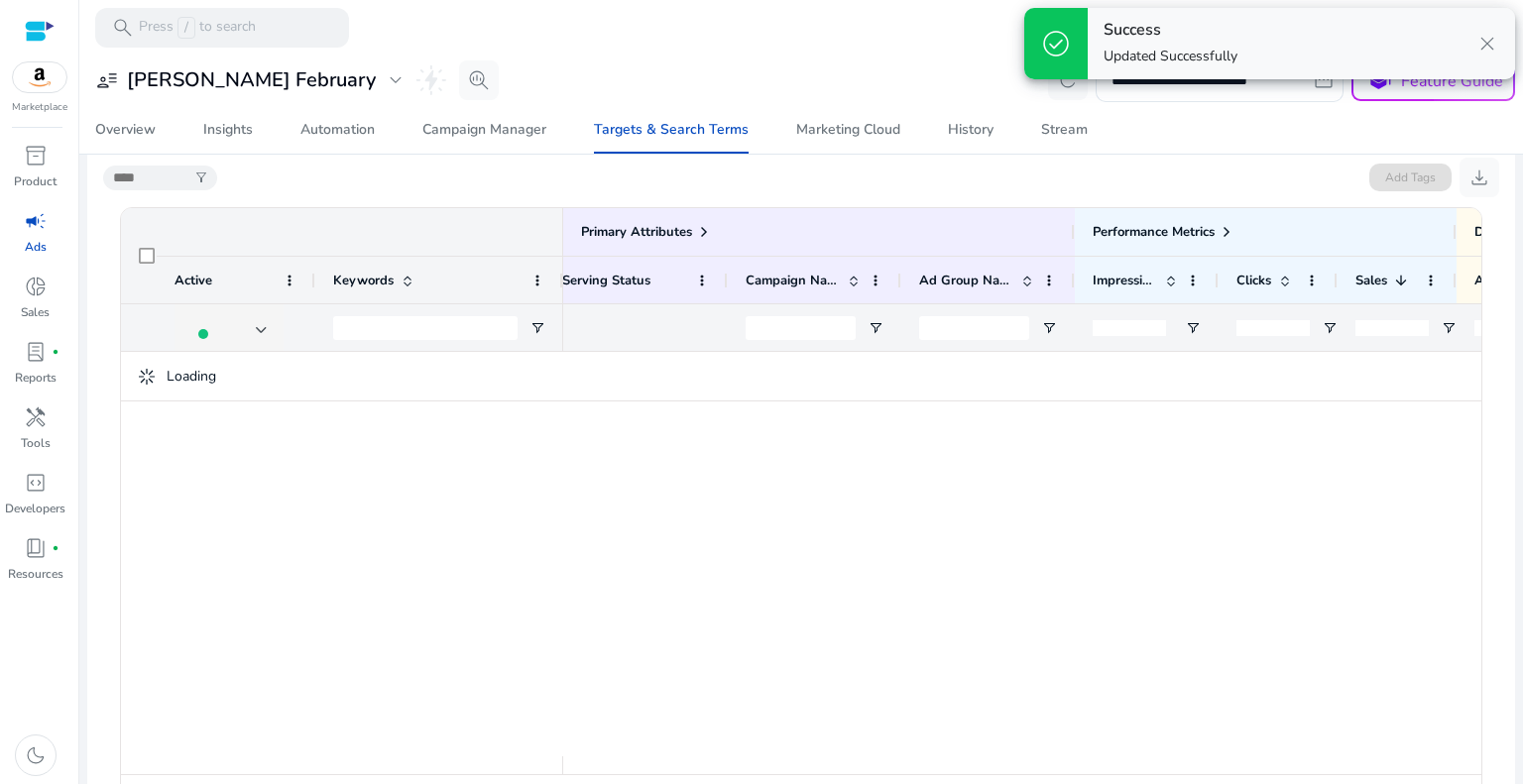 scroll, scrollTop: 595, scrollLeft: 0, axis: vertical 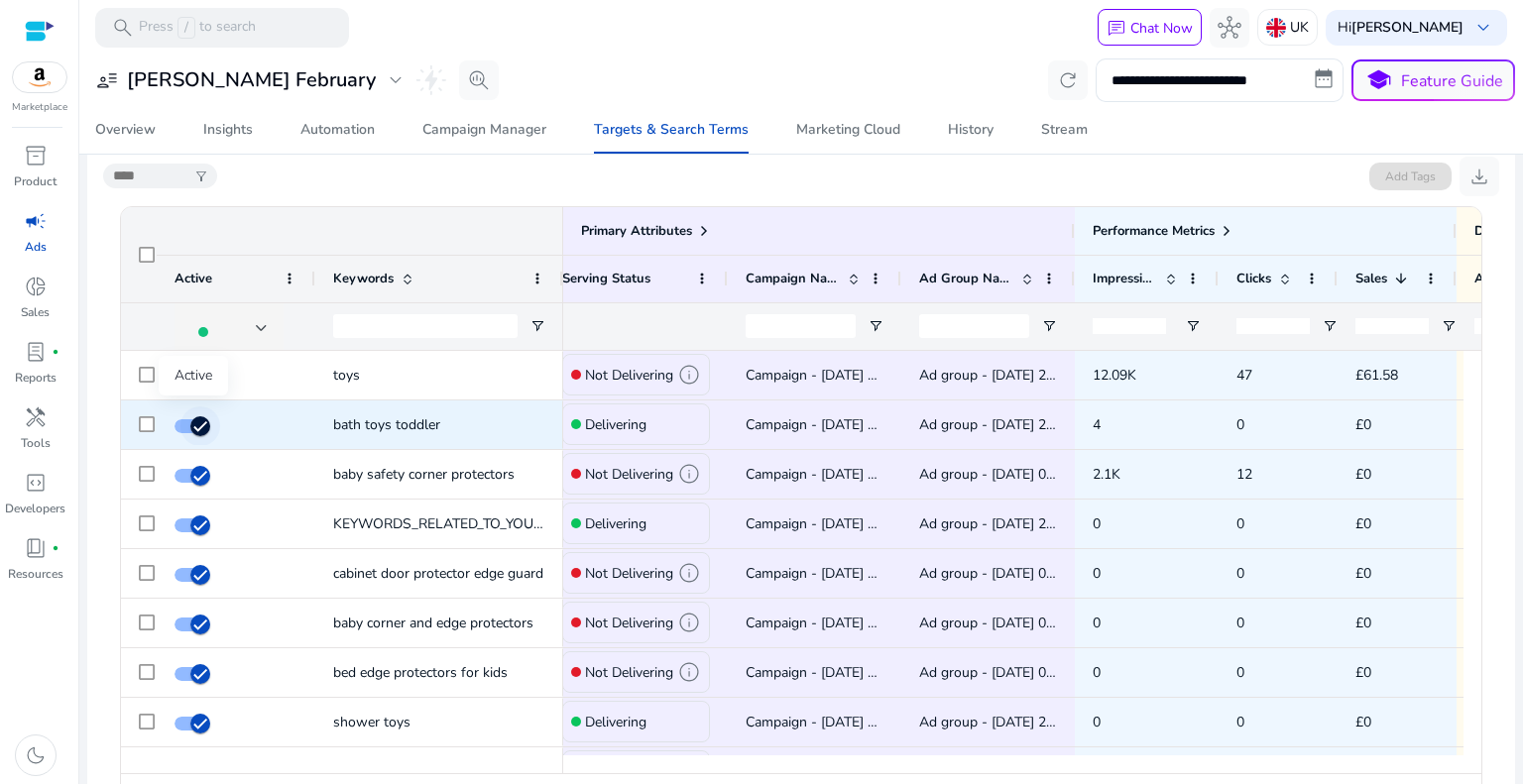 click 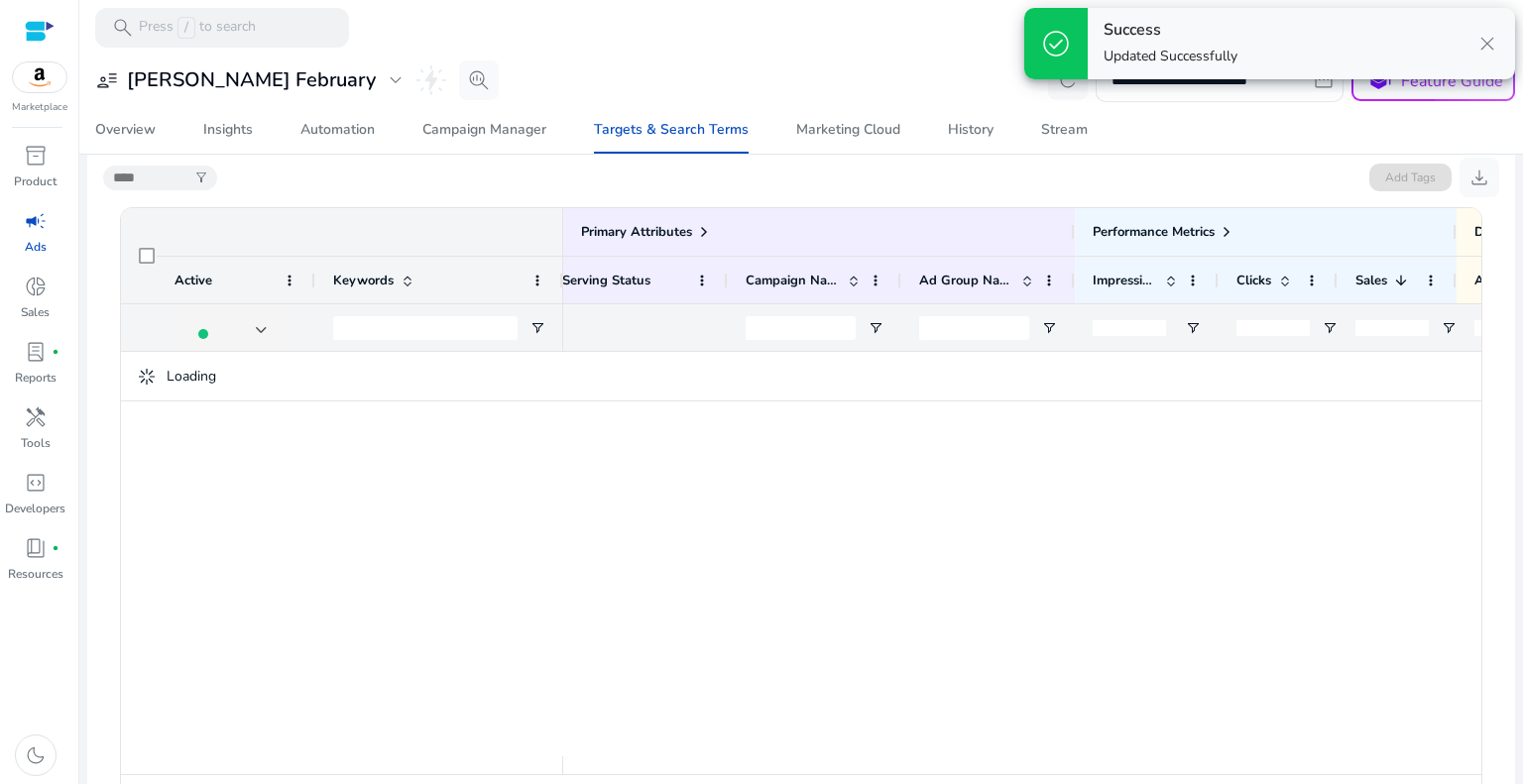 scroll, scrollTop: 595, scrollLeft: 0, axis: vertical 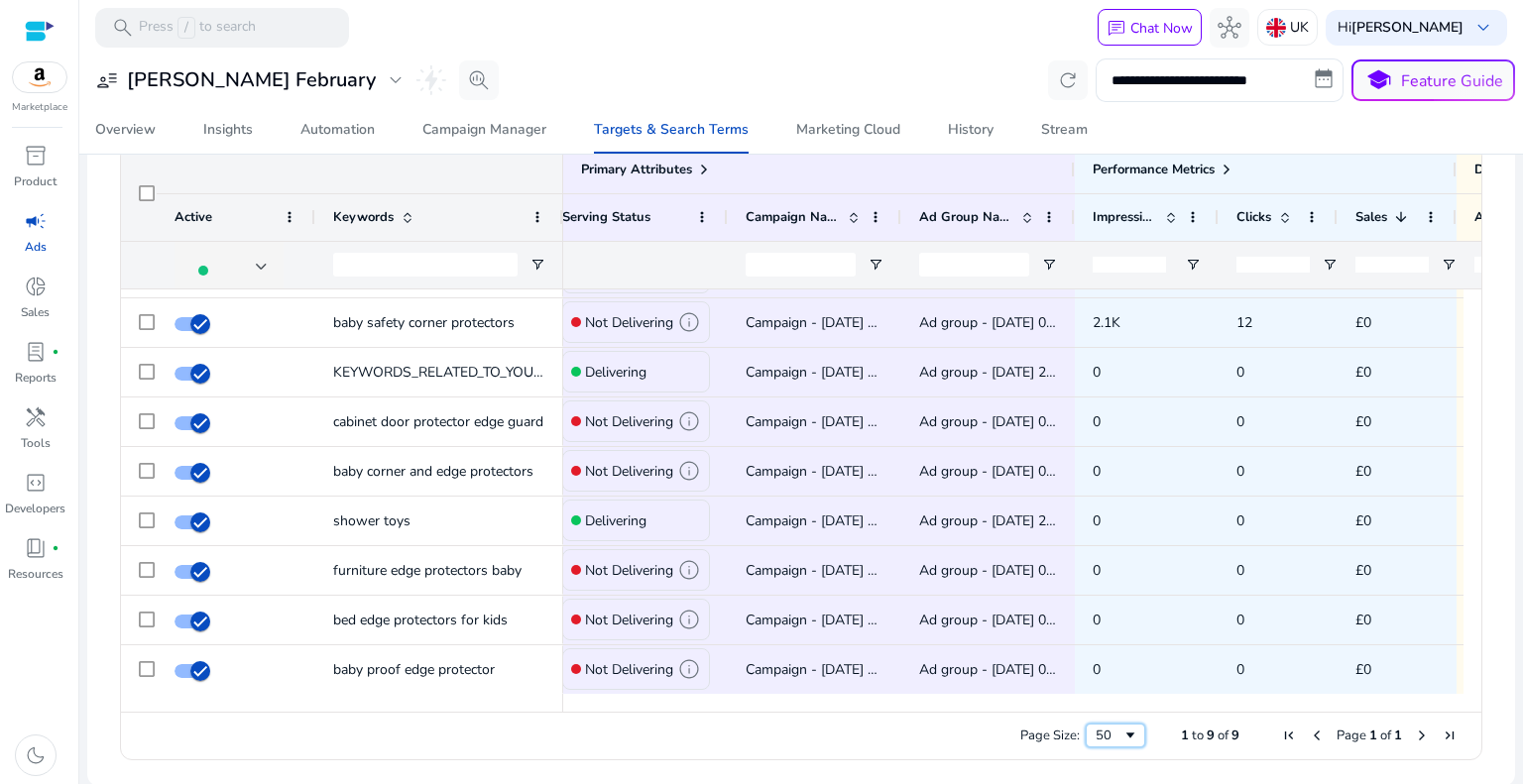 click at bounding box center (1130, 735) 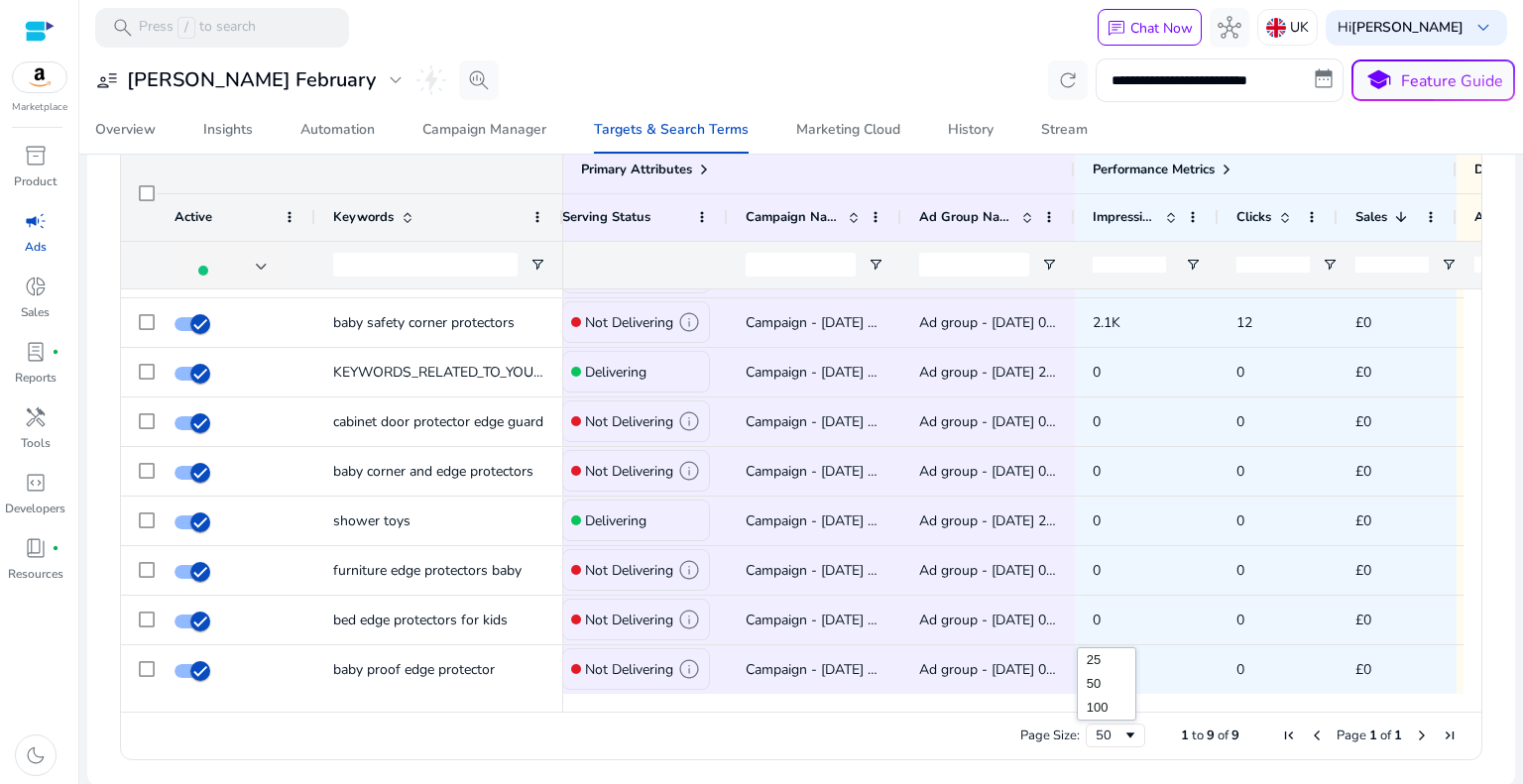 click on "Page Size:
50
1
to
9
of
9
Page
1
of
1" at bounding box center [801, 735] 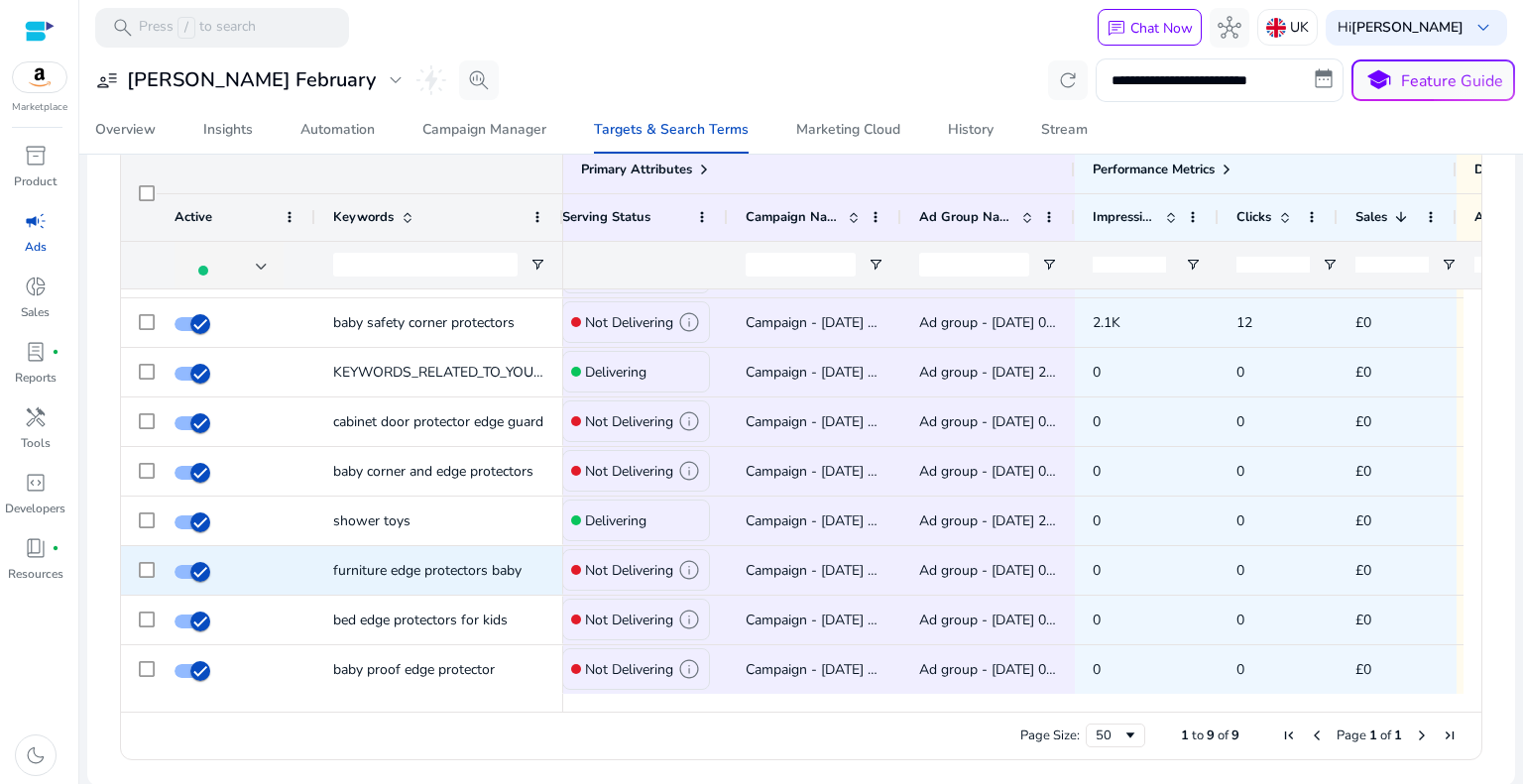 scroll, scrollTop: 19, scrollLeft: 0, axis: vertical 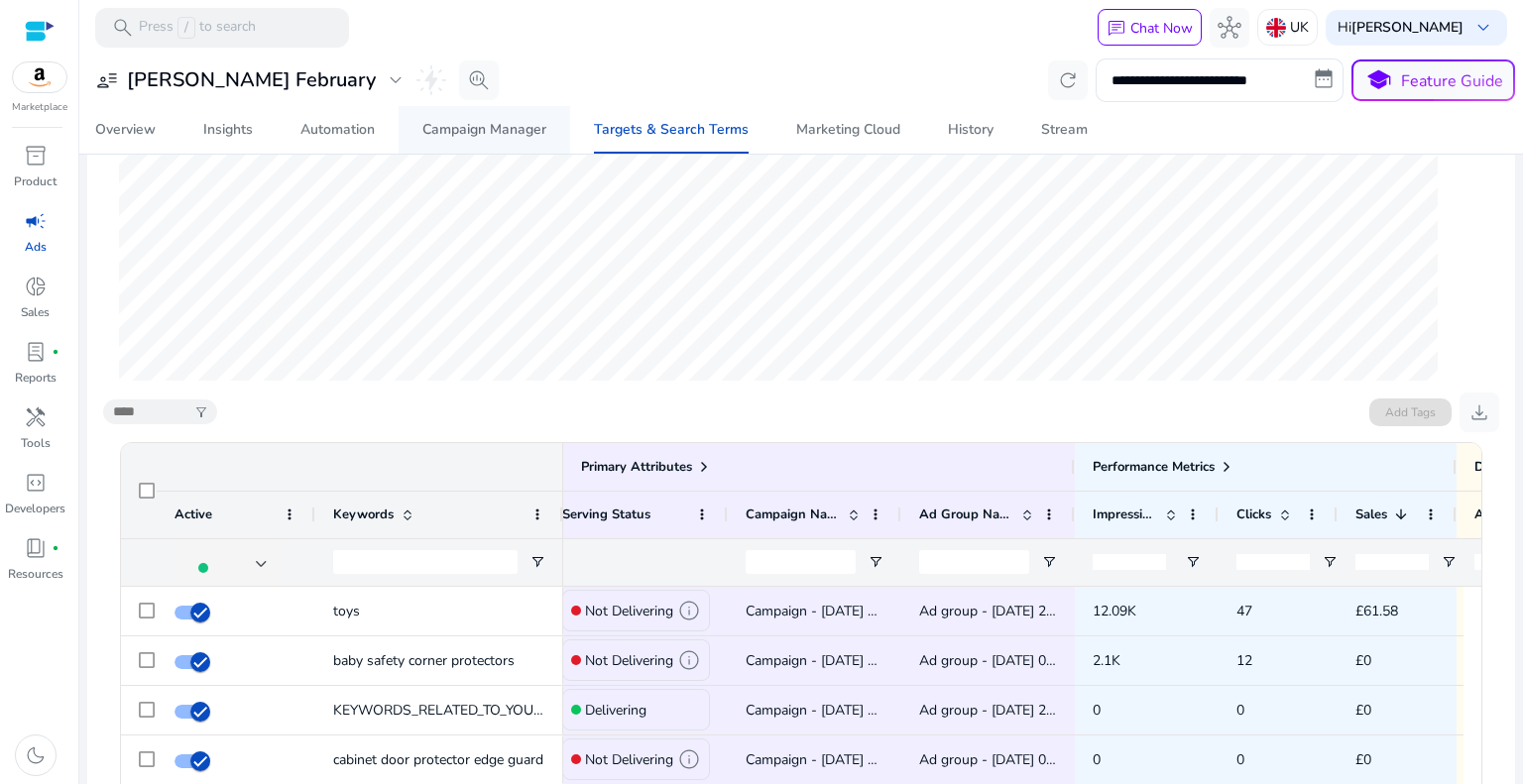 click on "Campaign Manager" at bounding box center (484, 130) 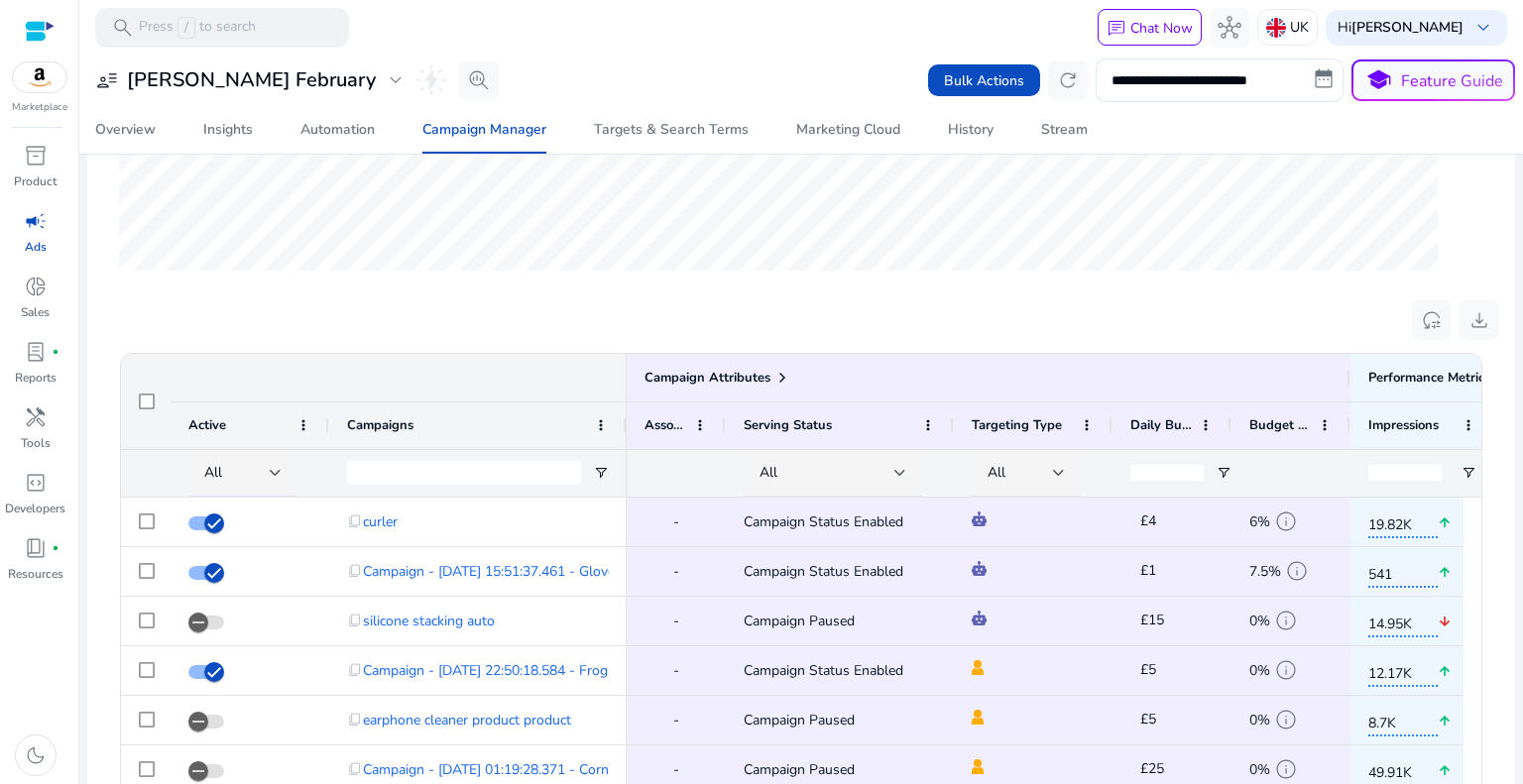 scroll, scrollTop: 615, scrollLeft: 0, axis: vertical 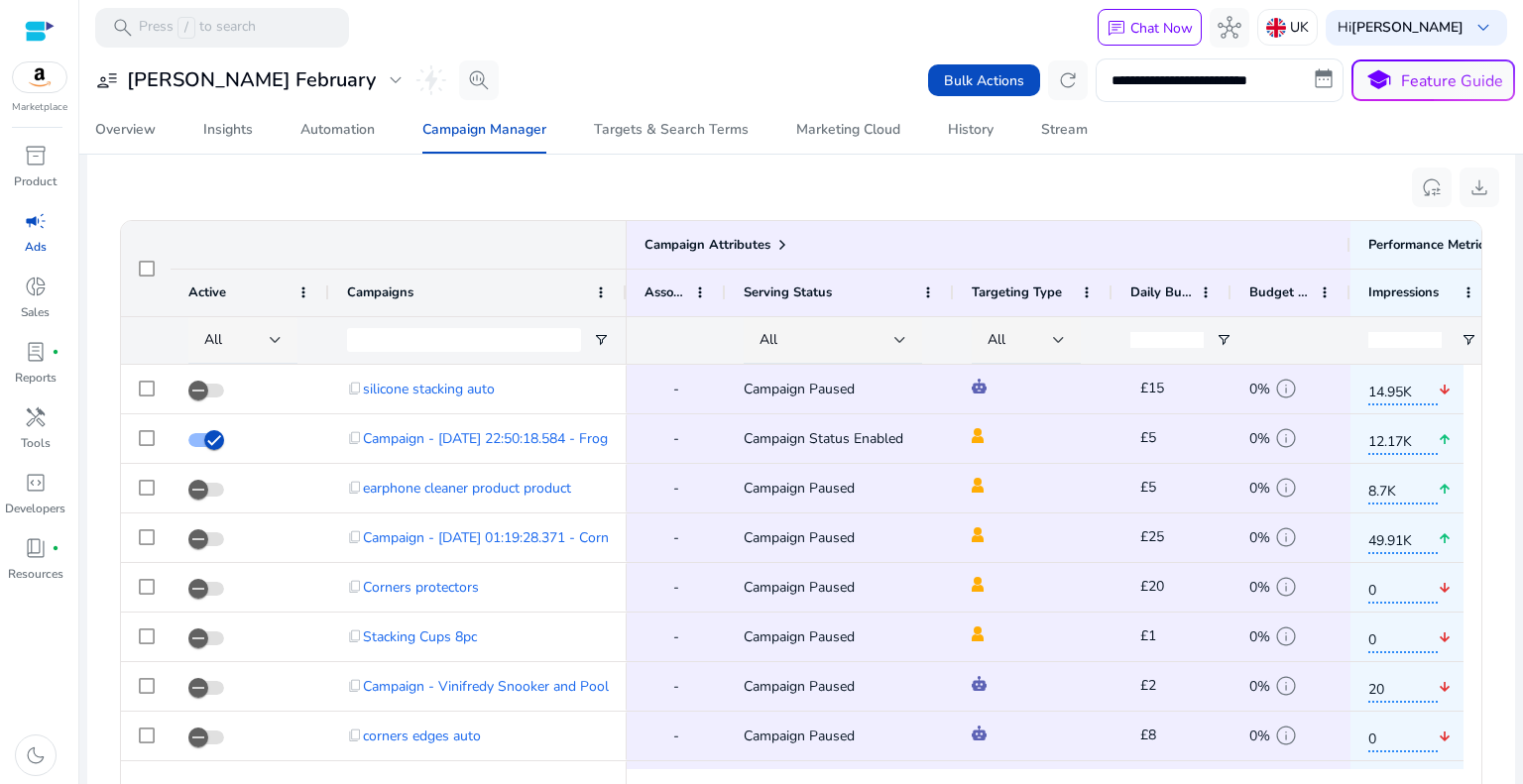 click on "All" at bounding box center [237, 340] 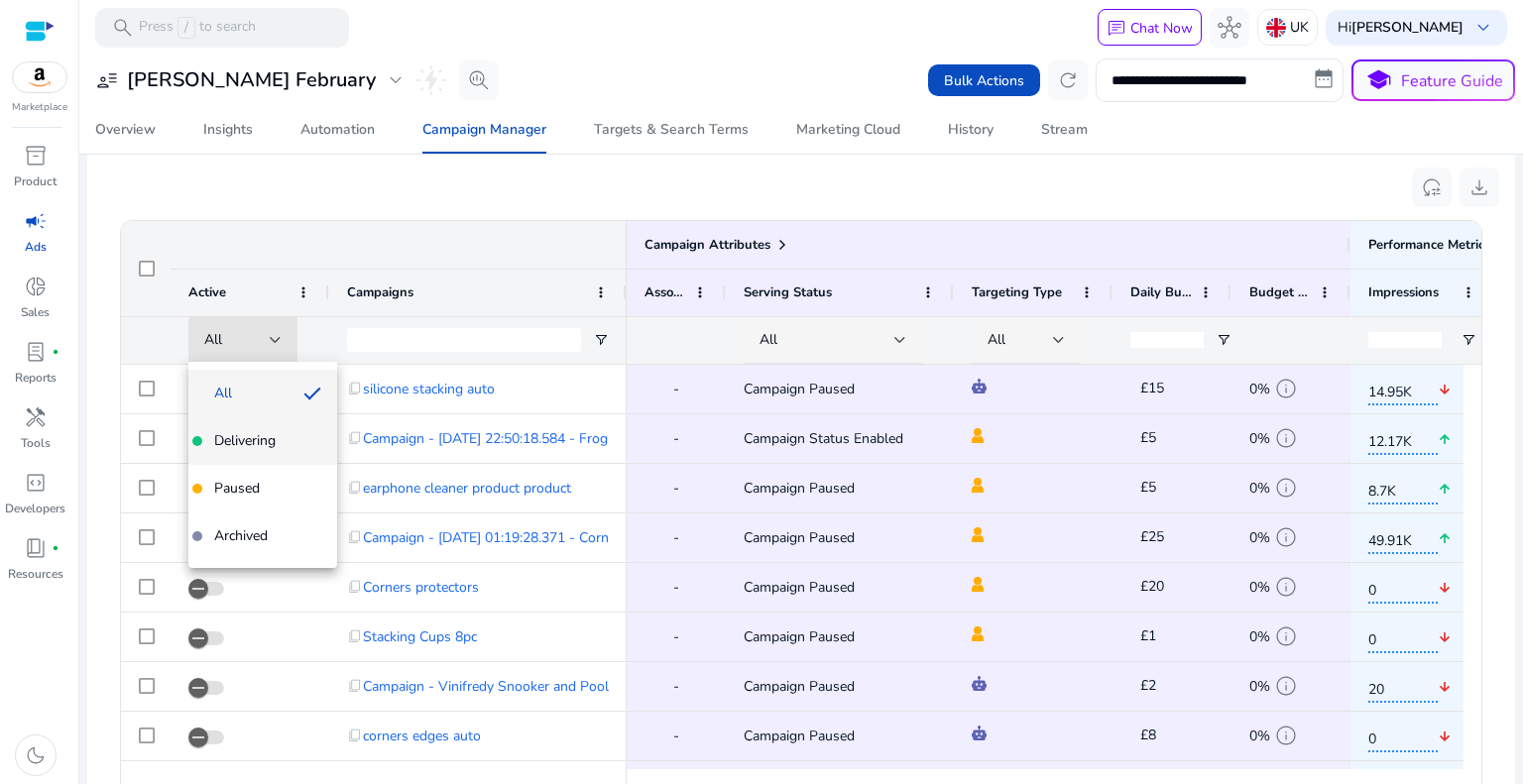 click on "Delivering" at bounding box center [245, 441] 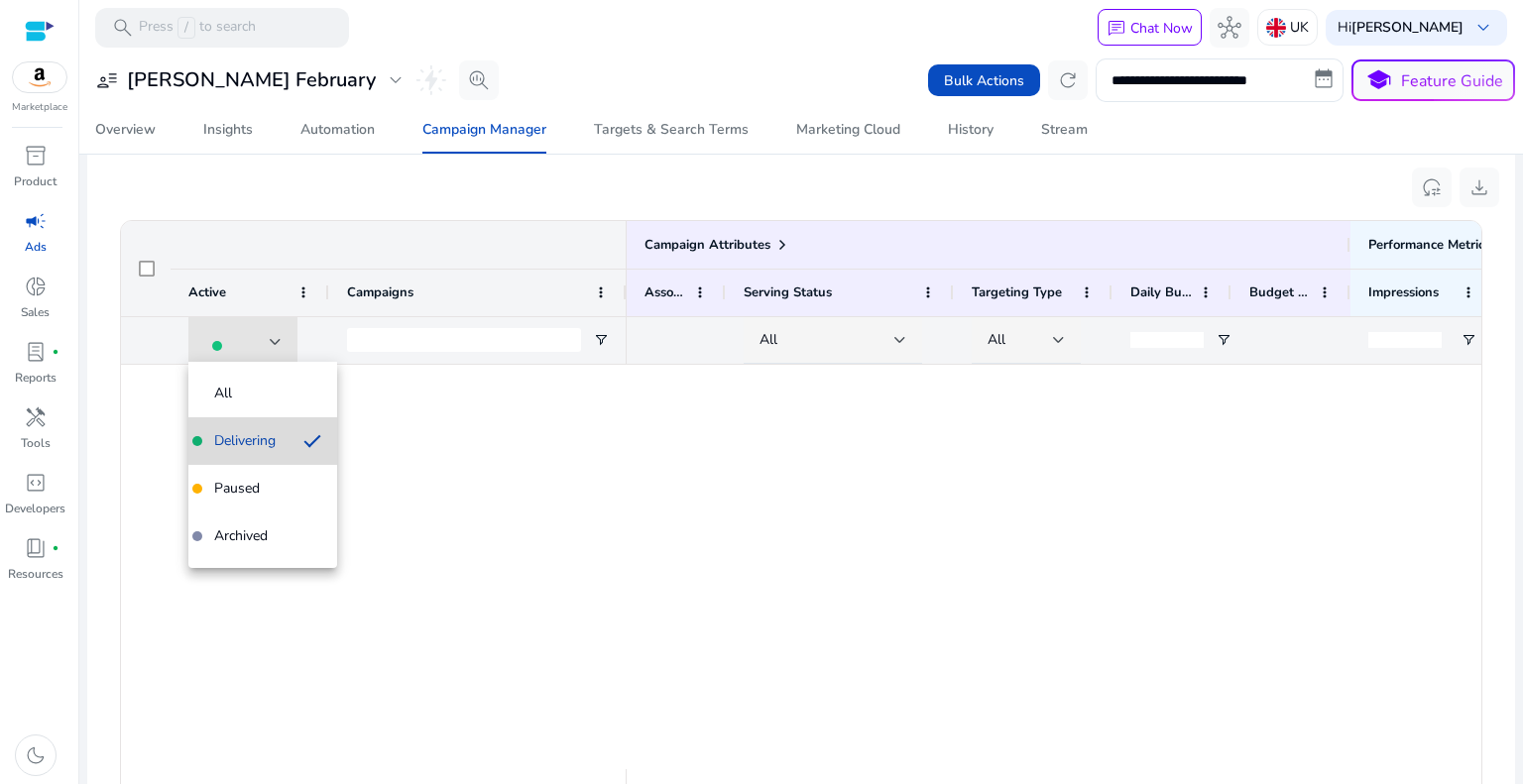 scroll, scrollTop: 0, scrollLeft: 0, axis: both 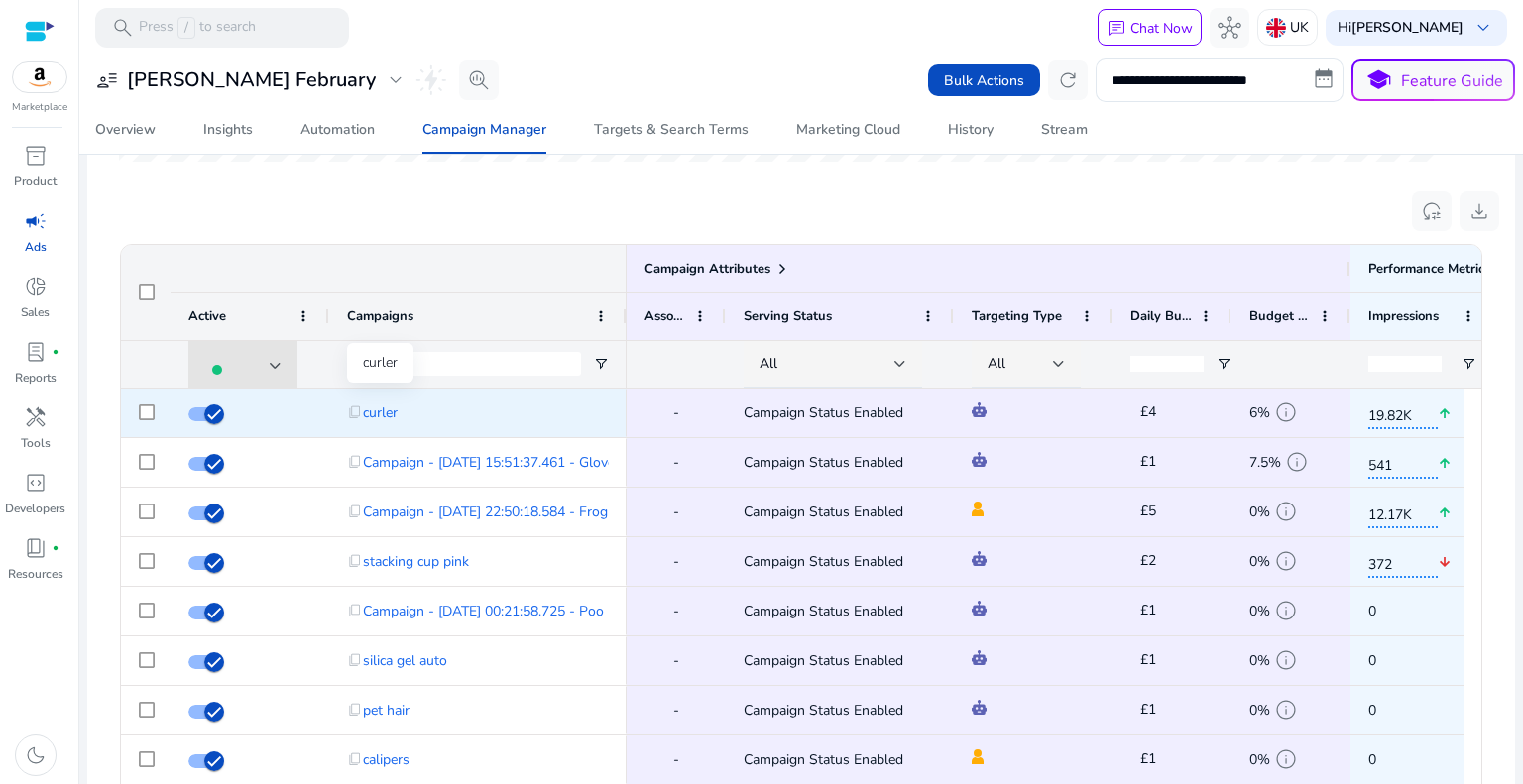 click on "curler" 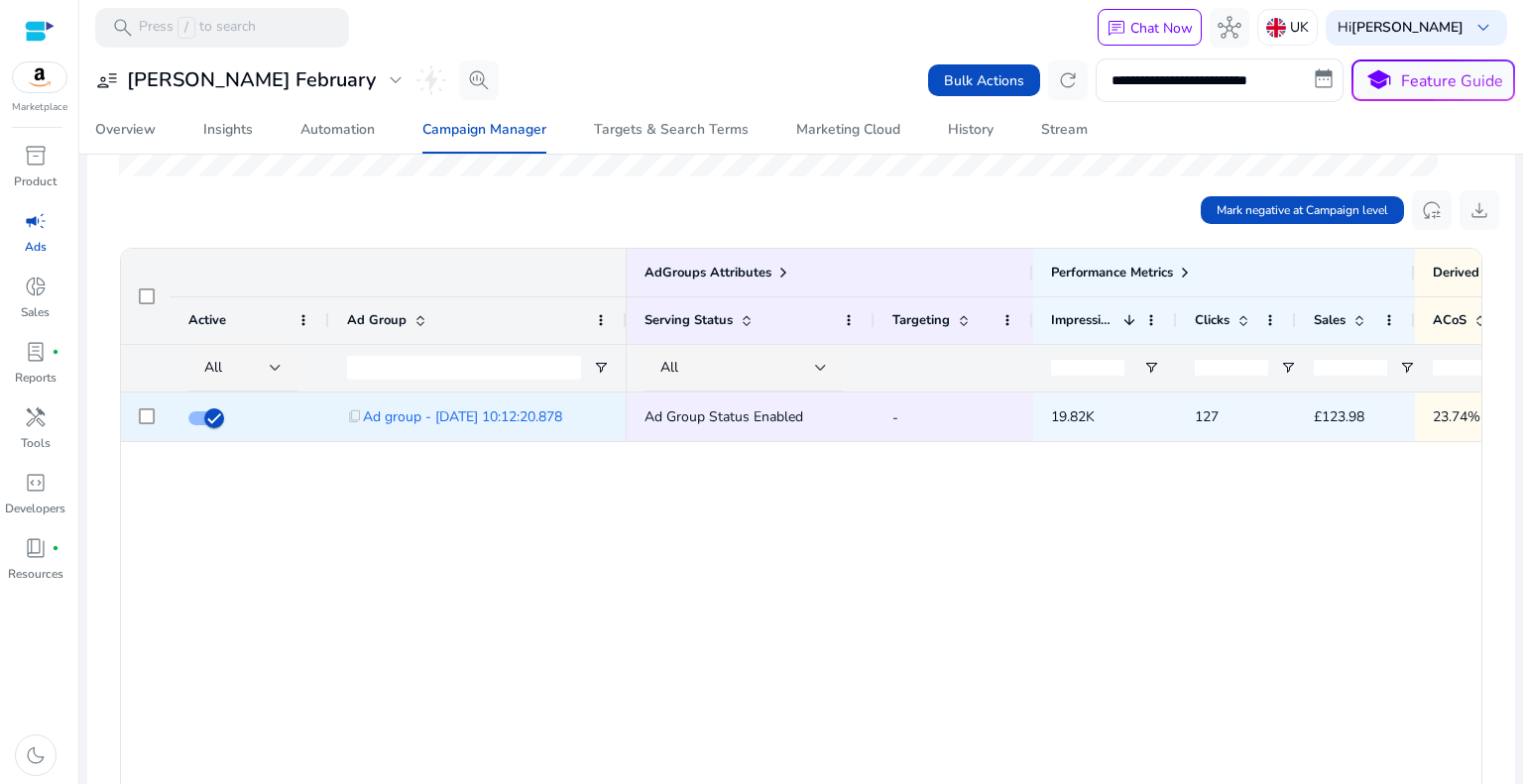 scroll, scrollTop: 595, scrollLeft: 0, axis: vertical 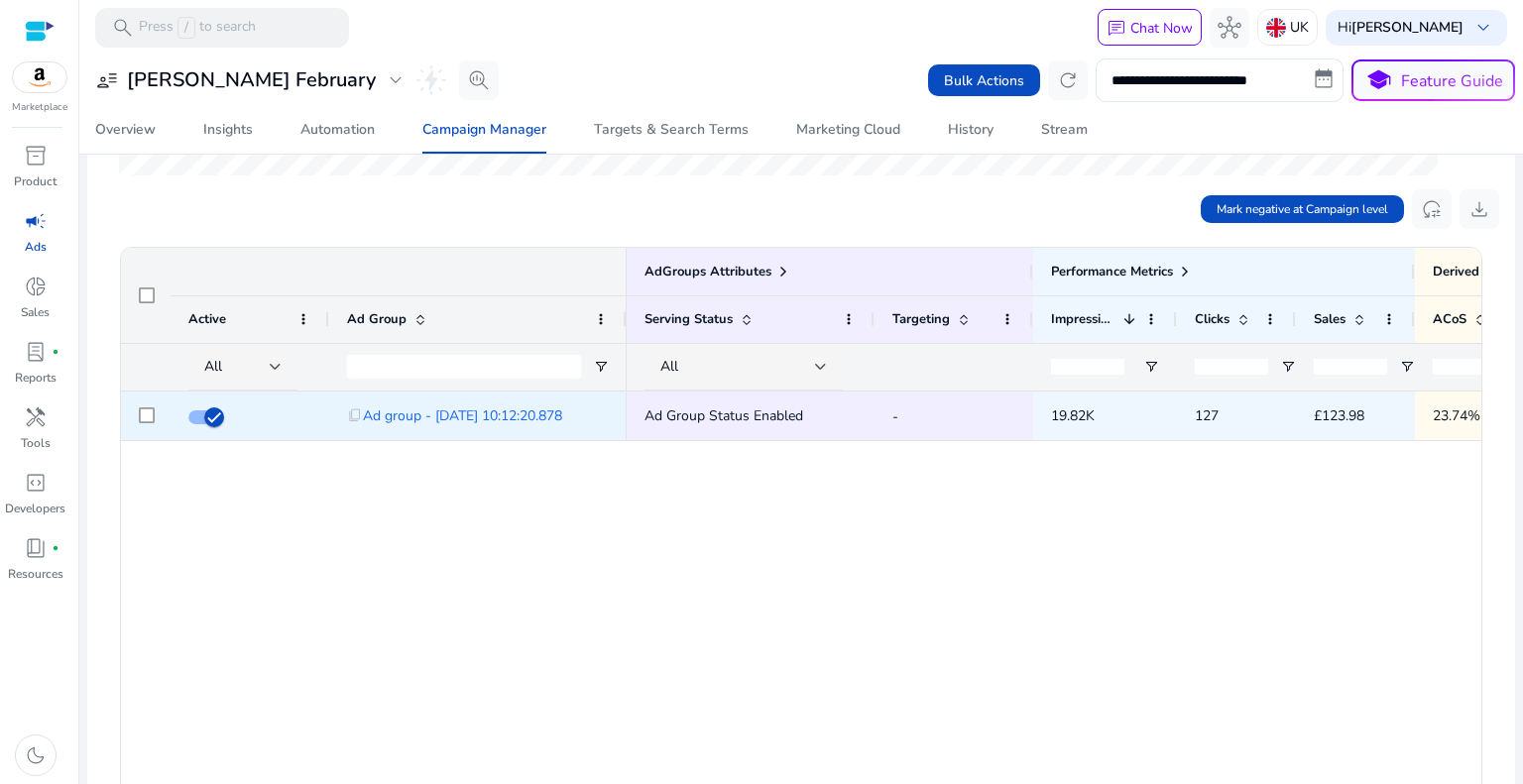 click on "19.82K" 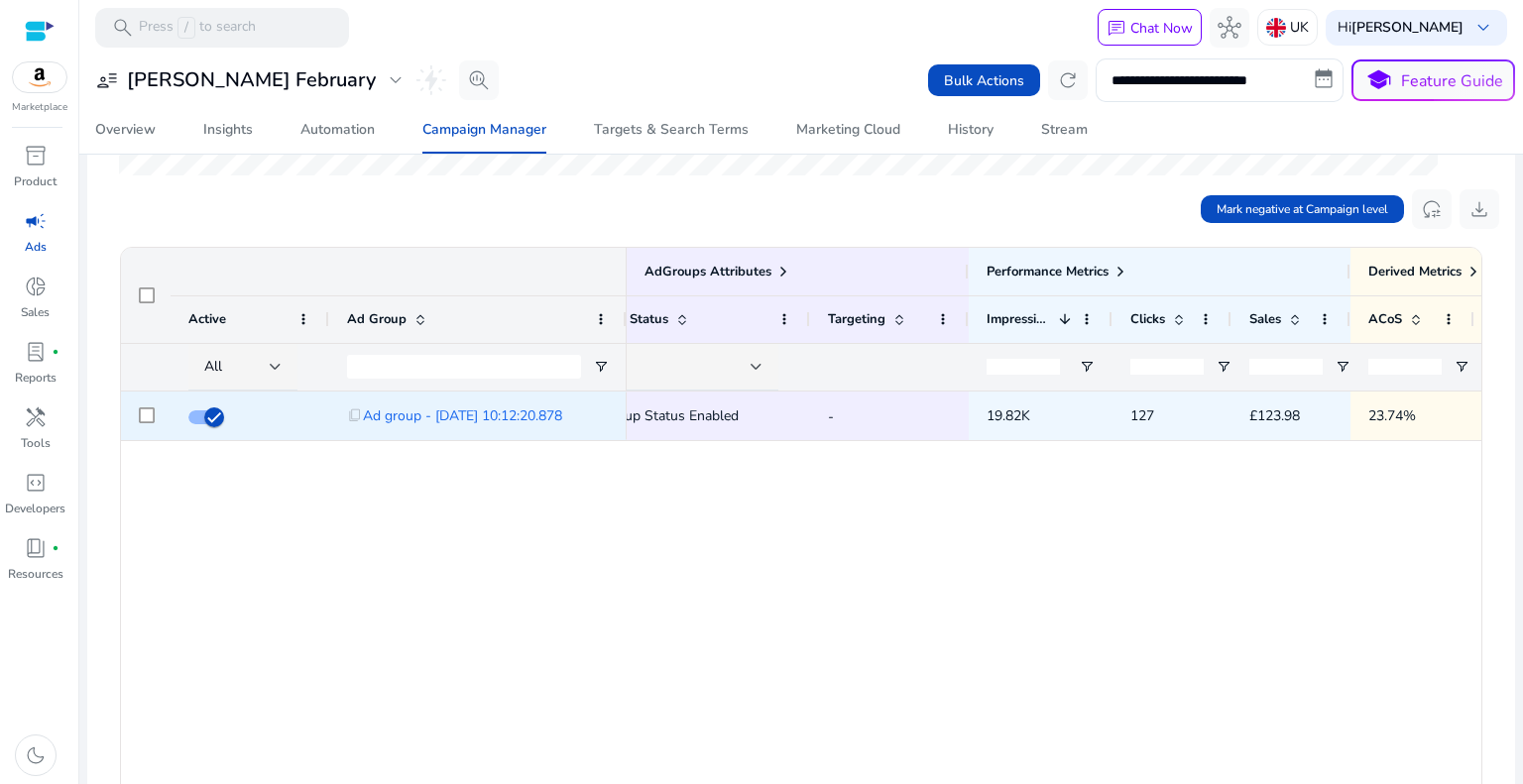 scroll, scrollTop: 0, scrollLeft: 183, axis: horizontal 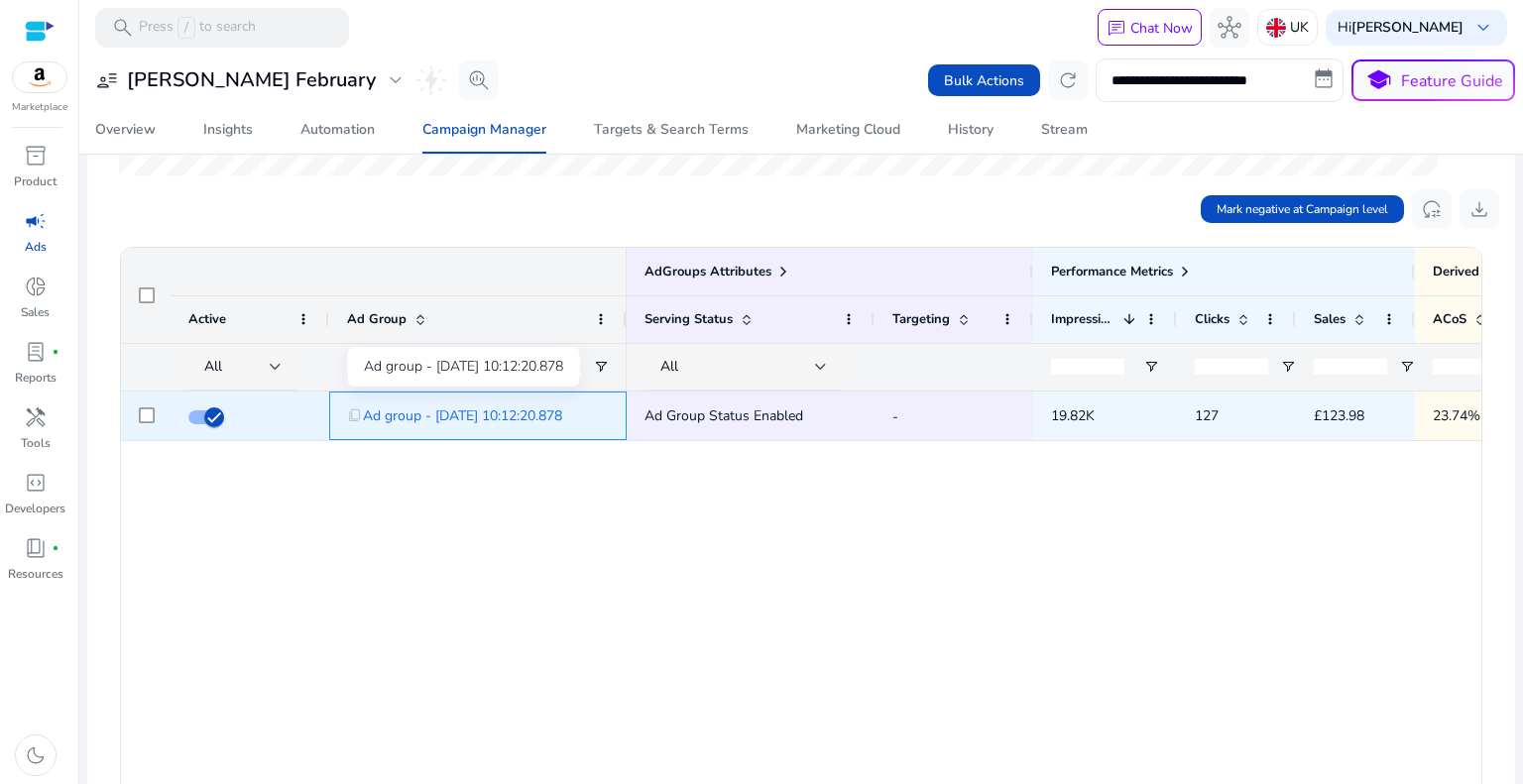 click on "Ad group - 16/12/2023 10:12:20.878" 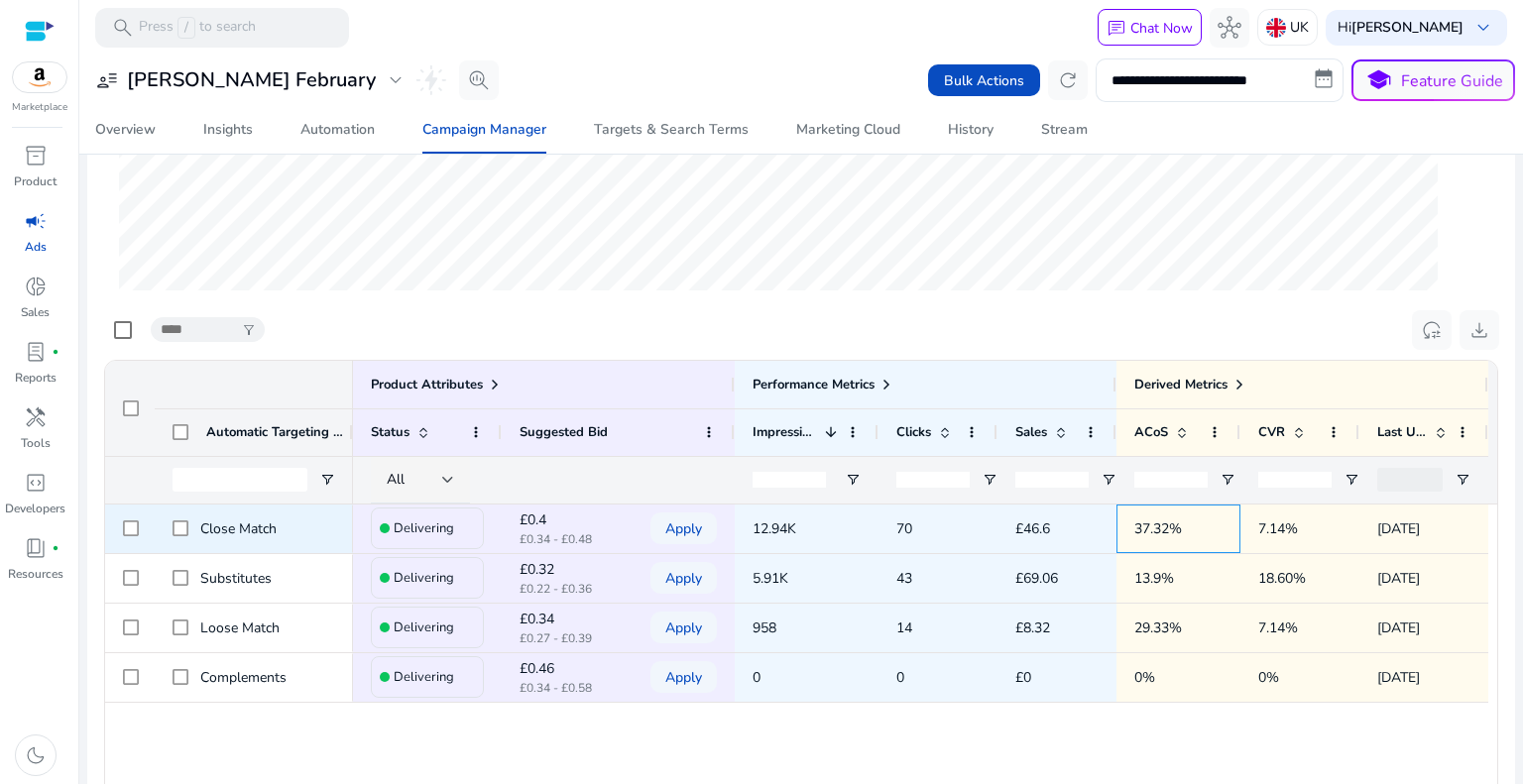 click on "37.32%" 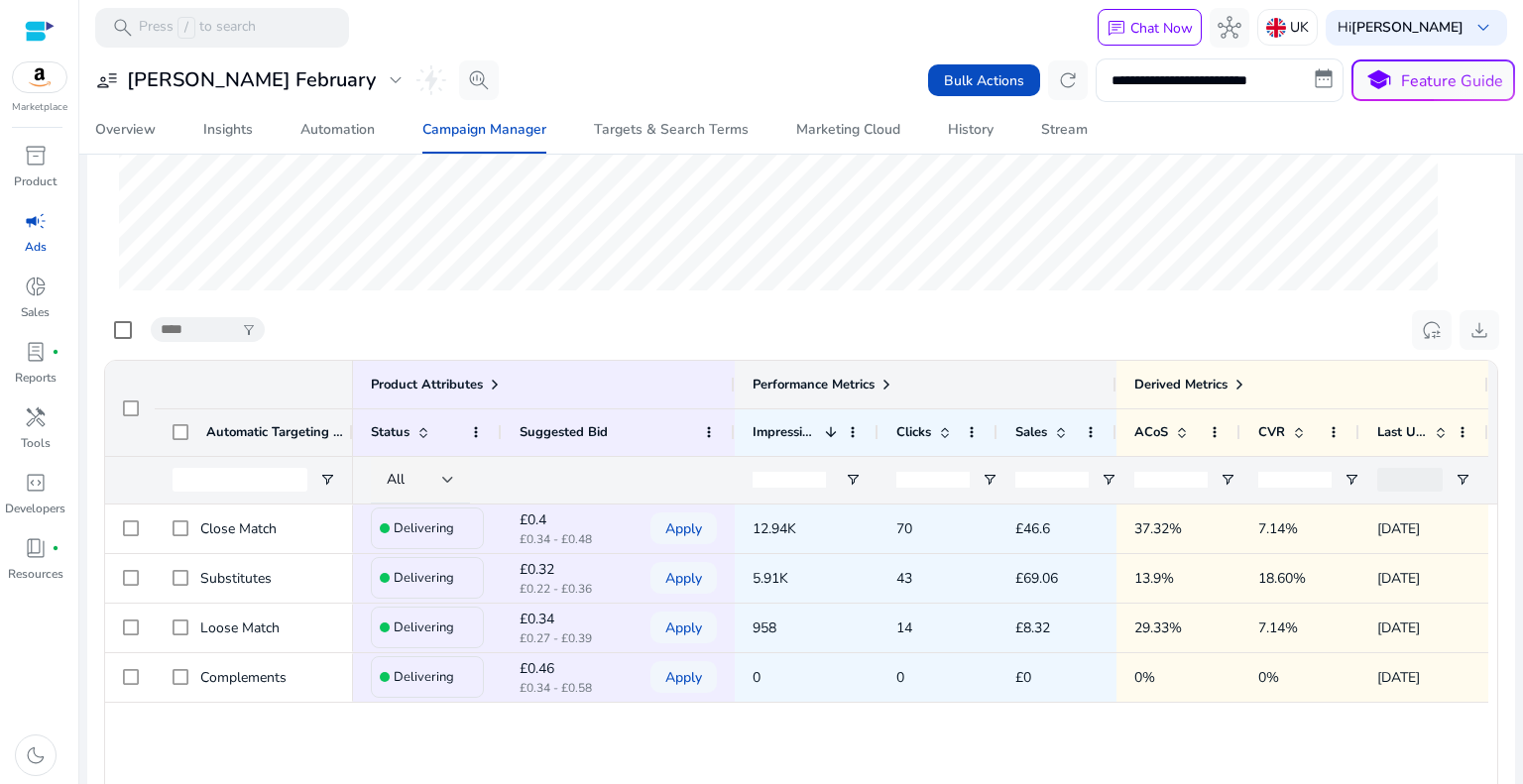 click 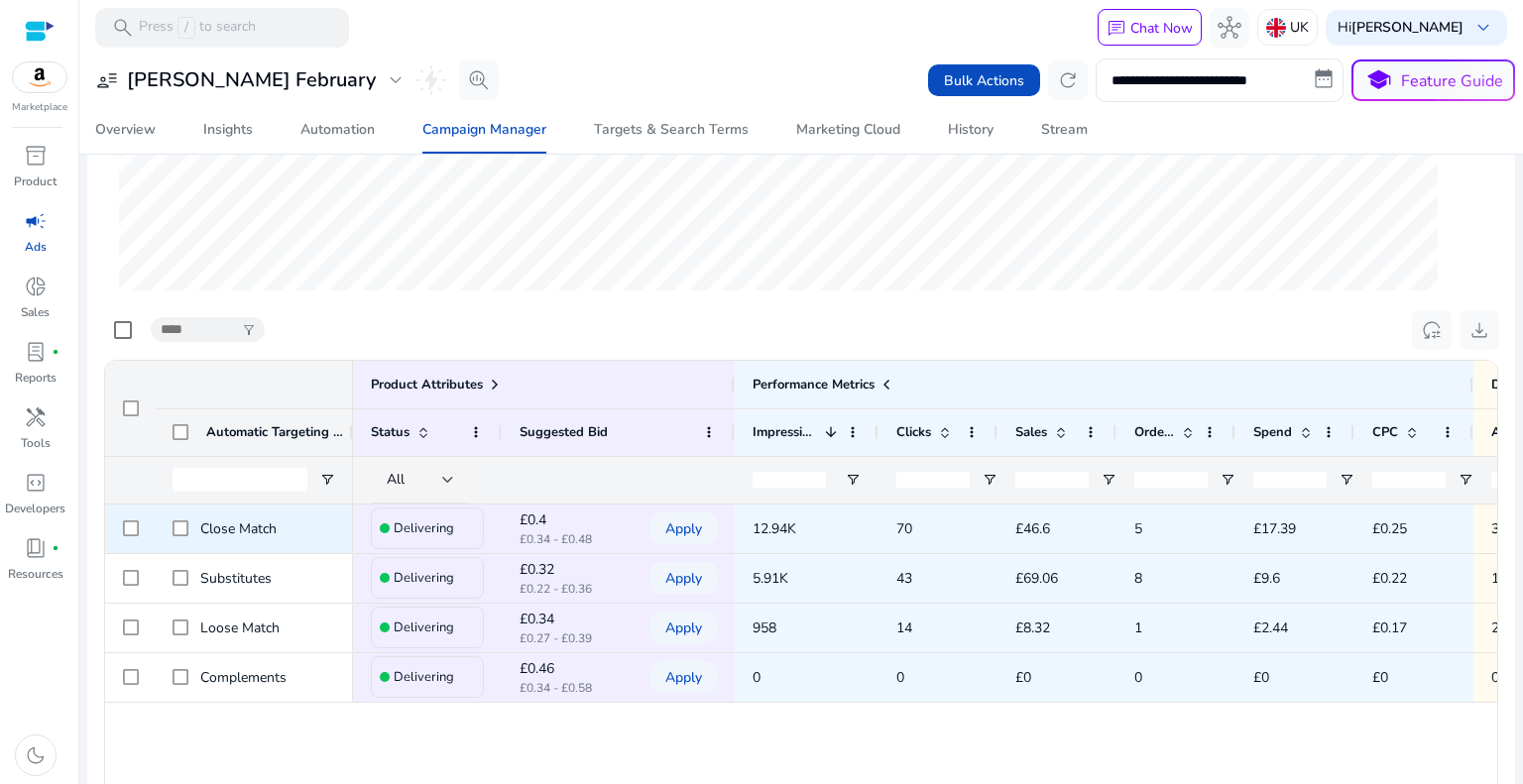 click on "12.94K" 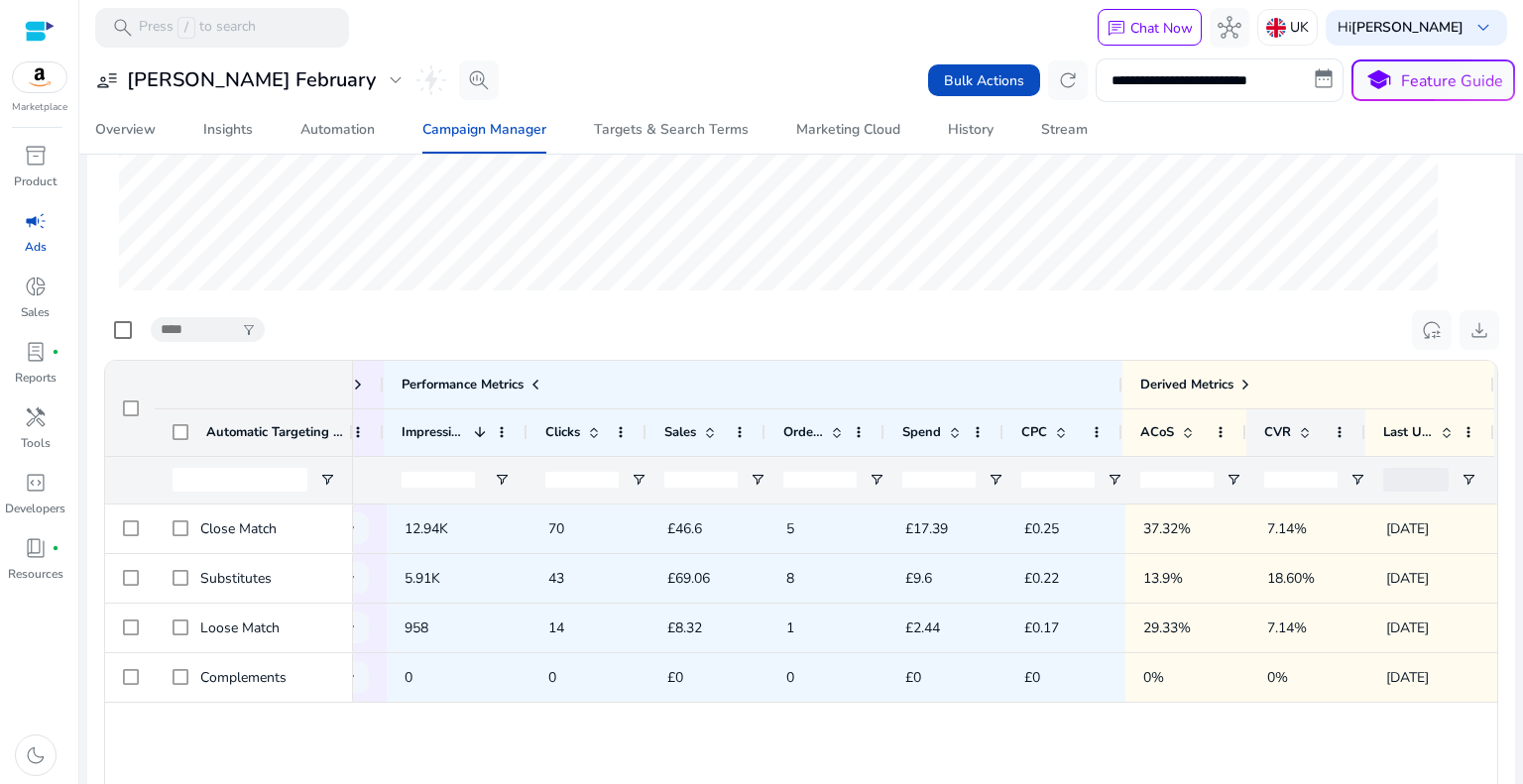 click 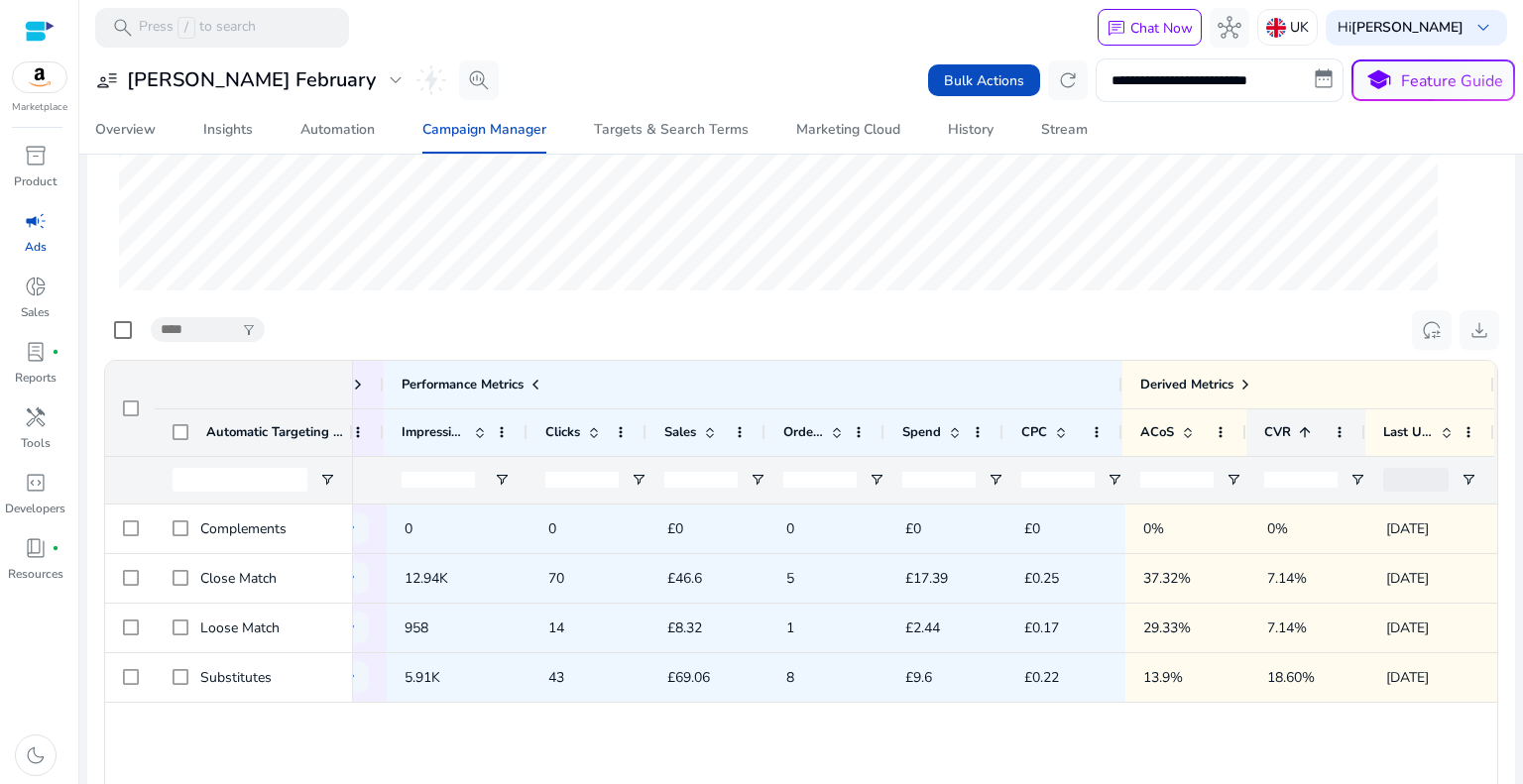 click on "CVR" 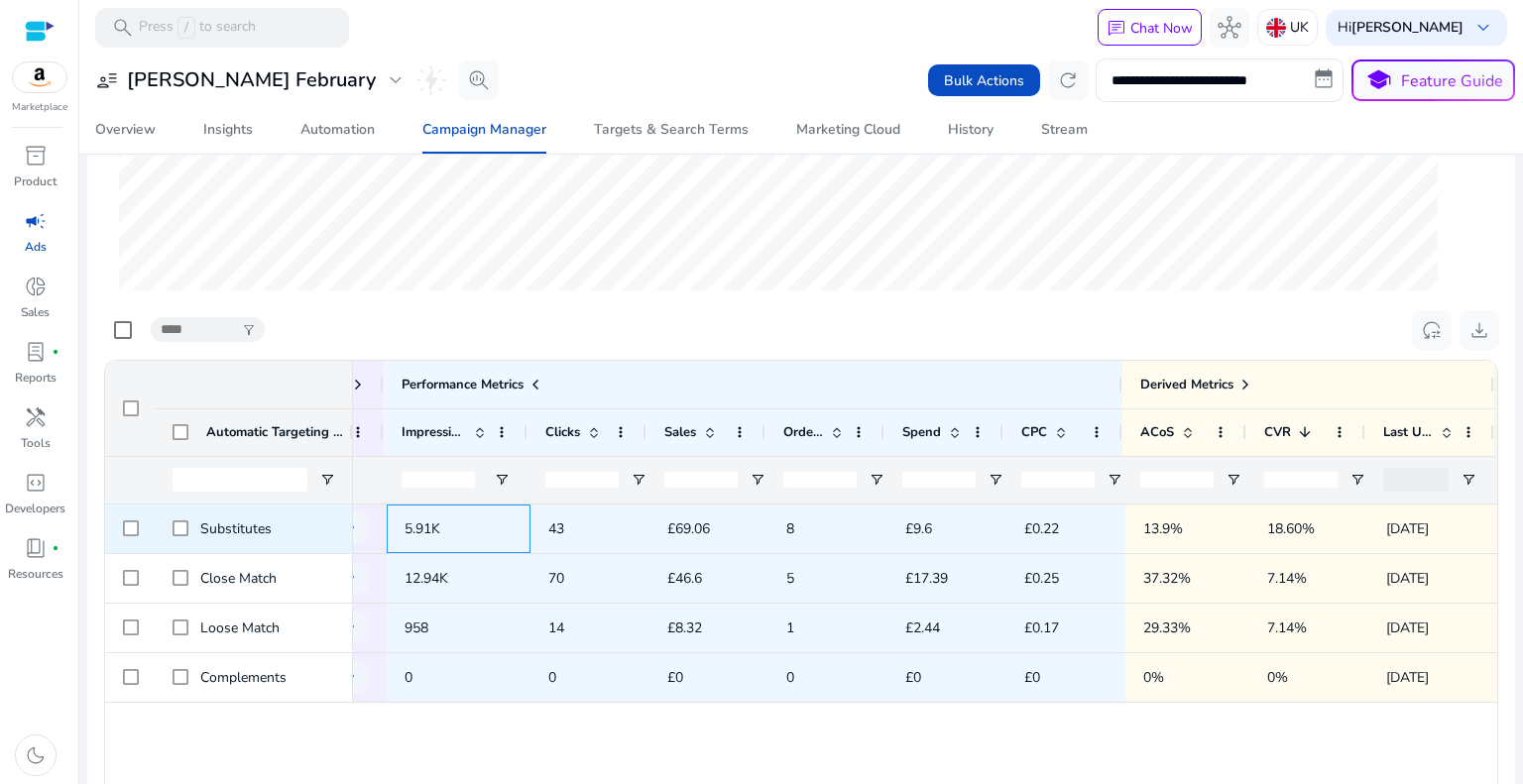 click on "5.91K" 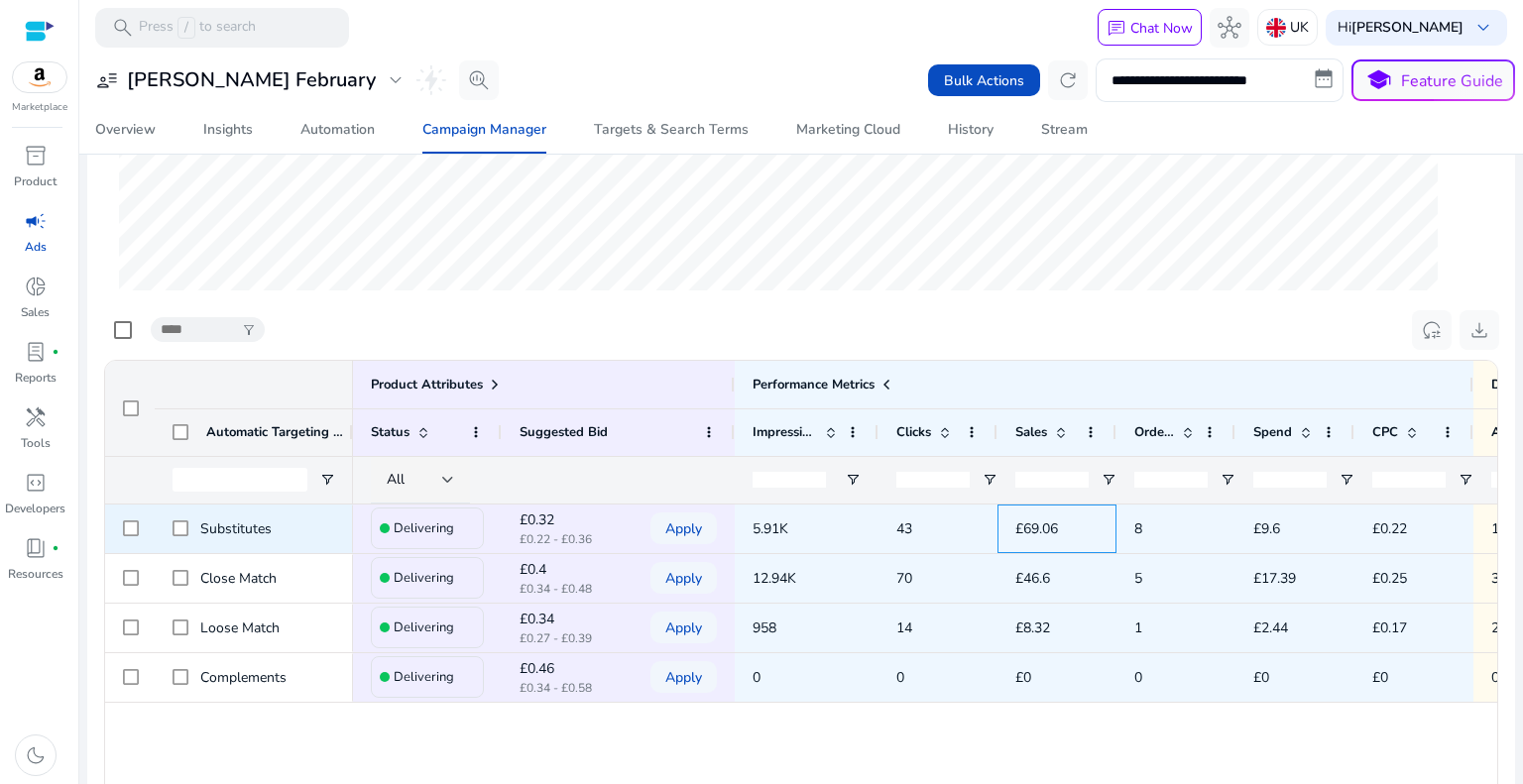 click on "£69.06" 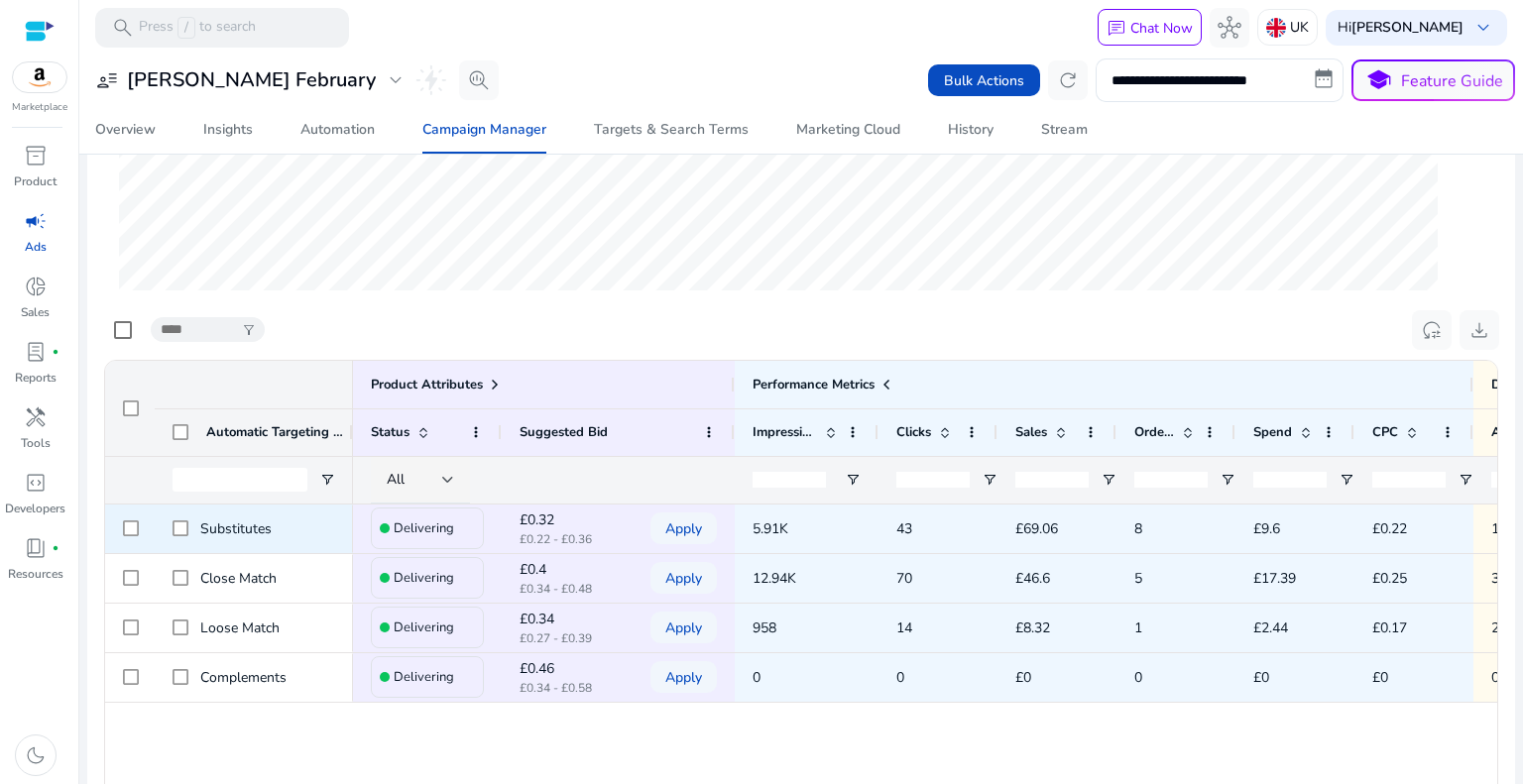scroll, scrollTop: 0, scrollLeft: 107, axis: horizontal 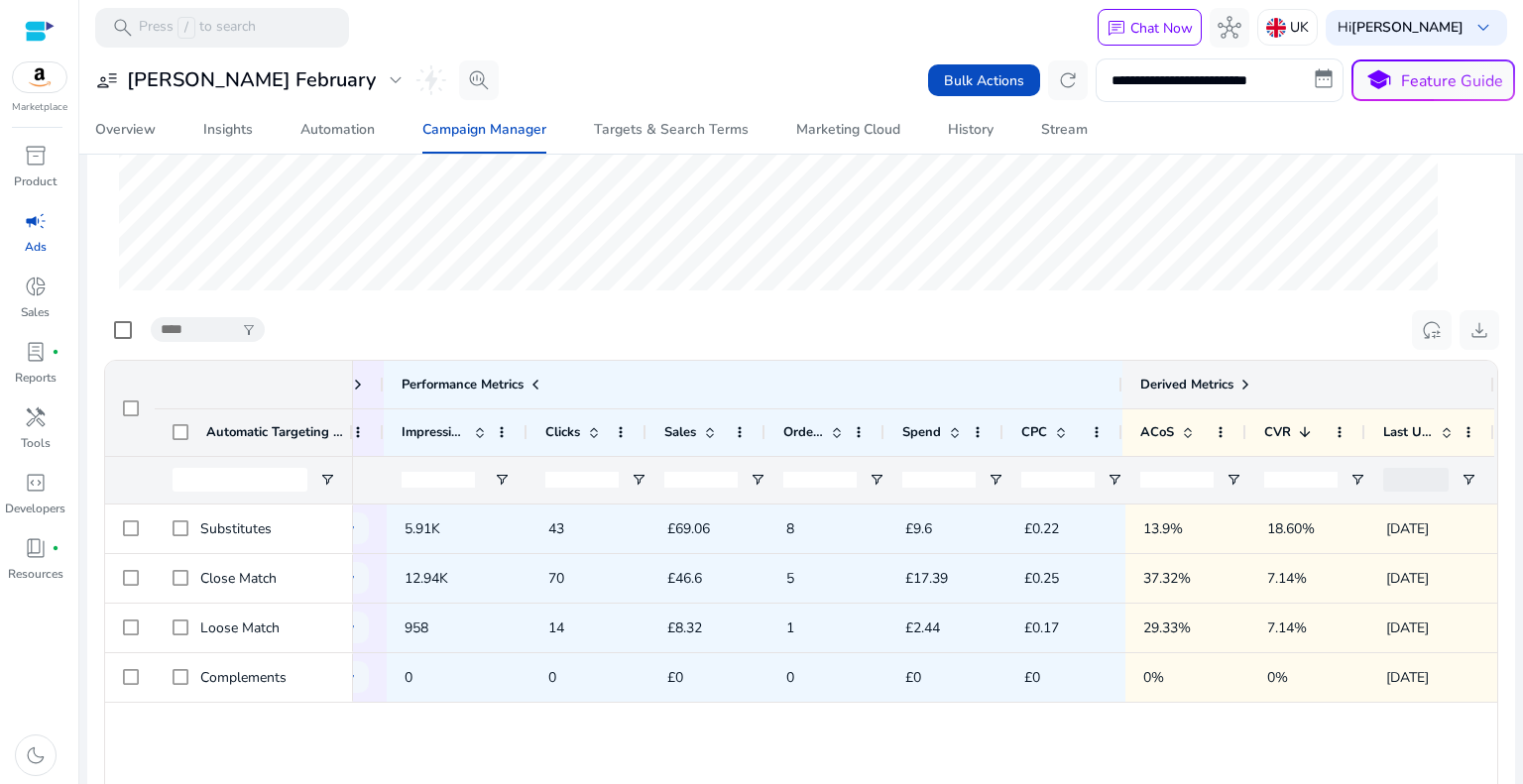 click 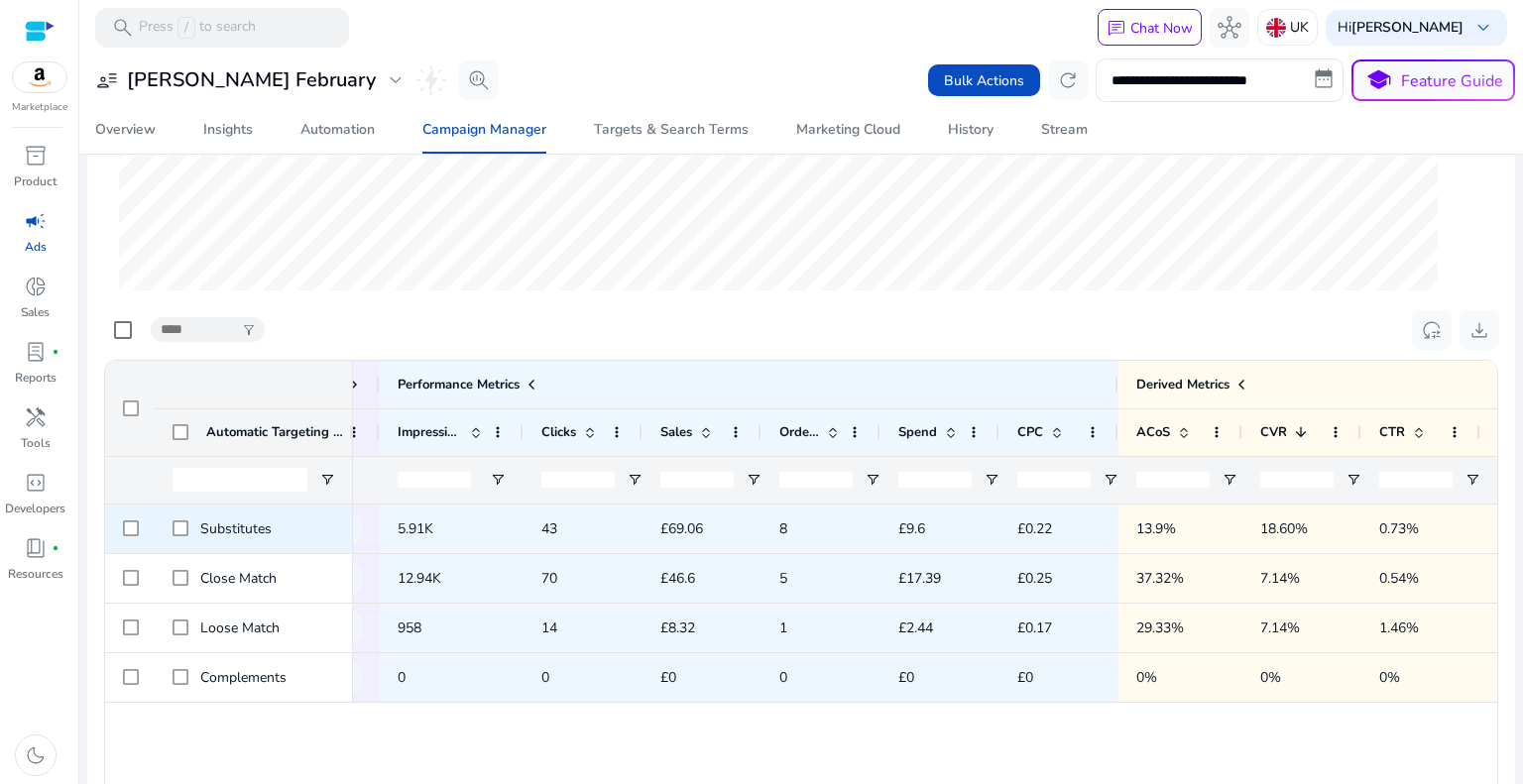 click on "13.9%" 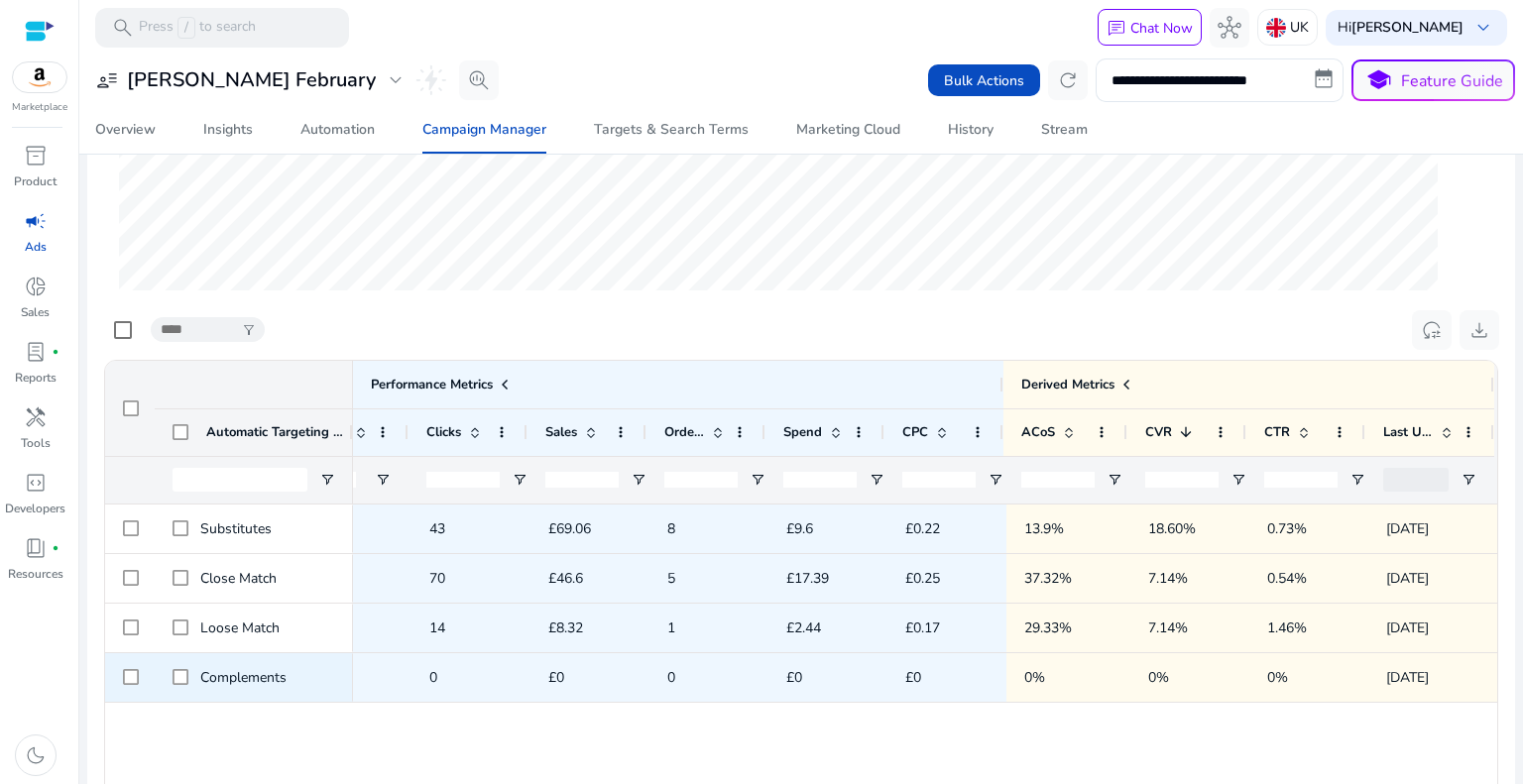 click on "£0" 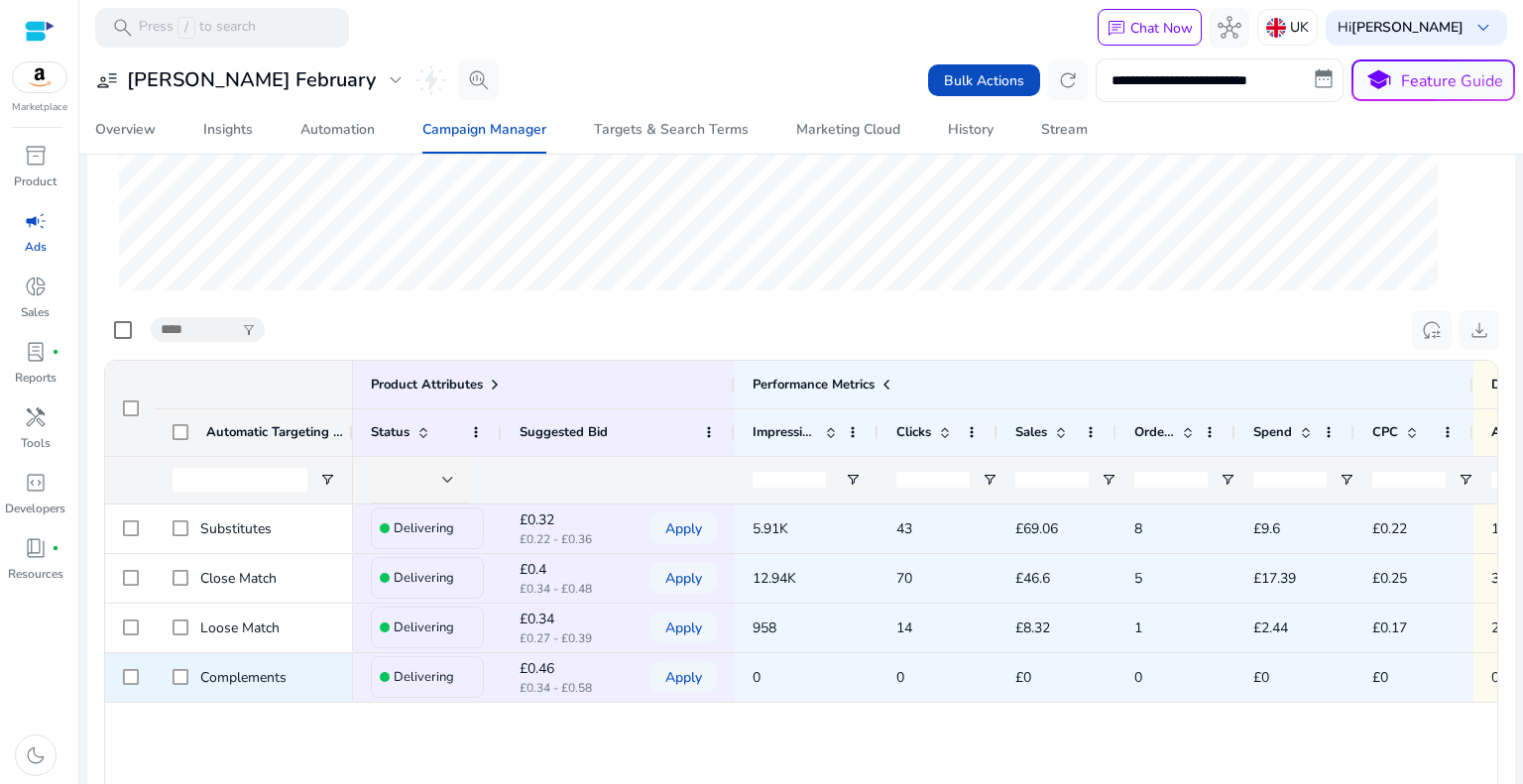 scroll, scrollTop: 0, scrollLeft: 345, axis: horizontal 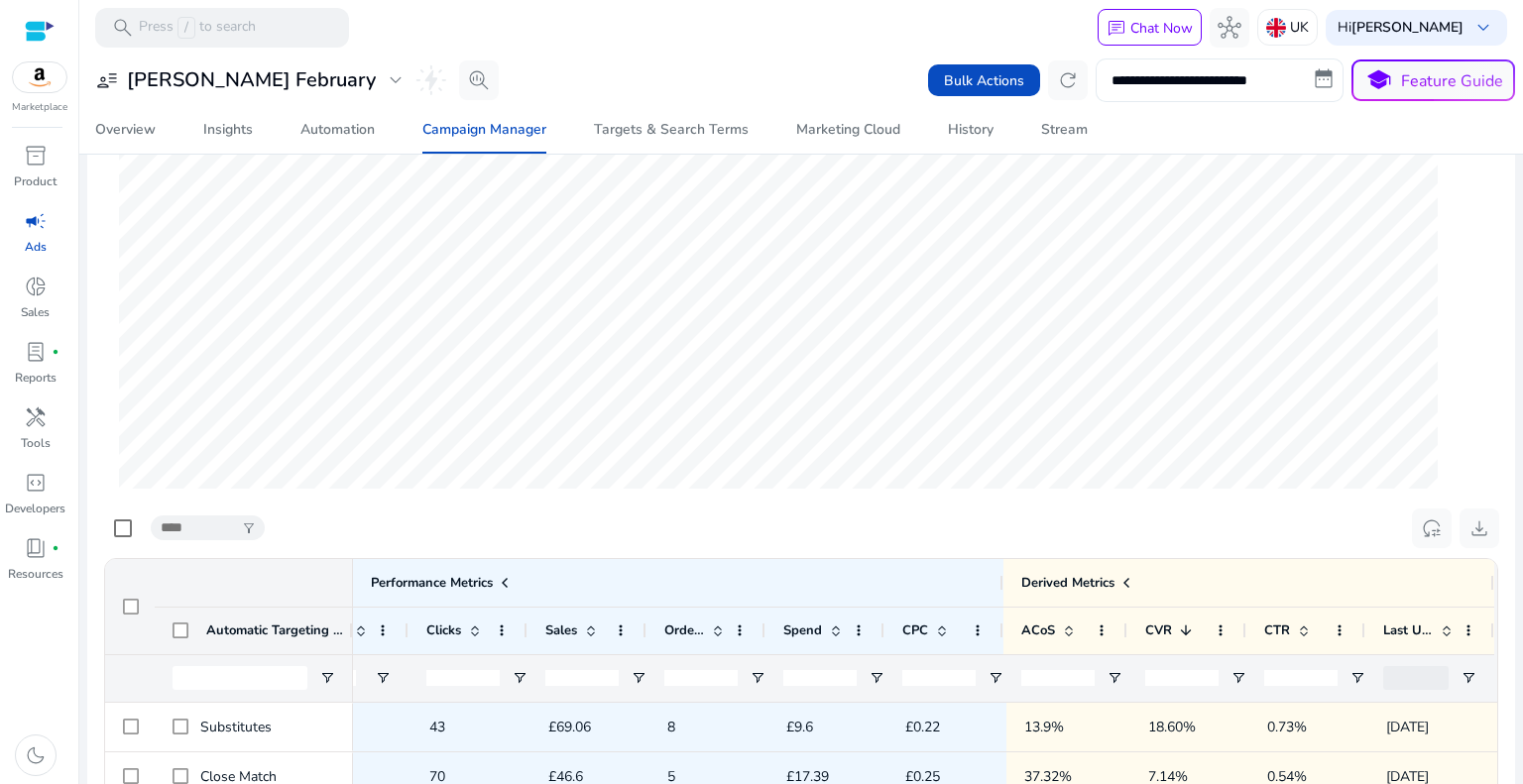 click on "**********" at bounding box center (1220, 80) 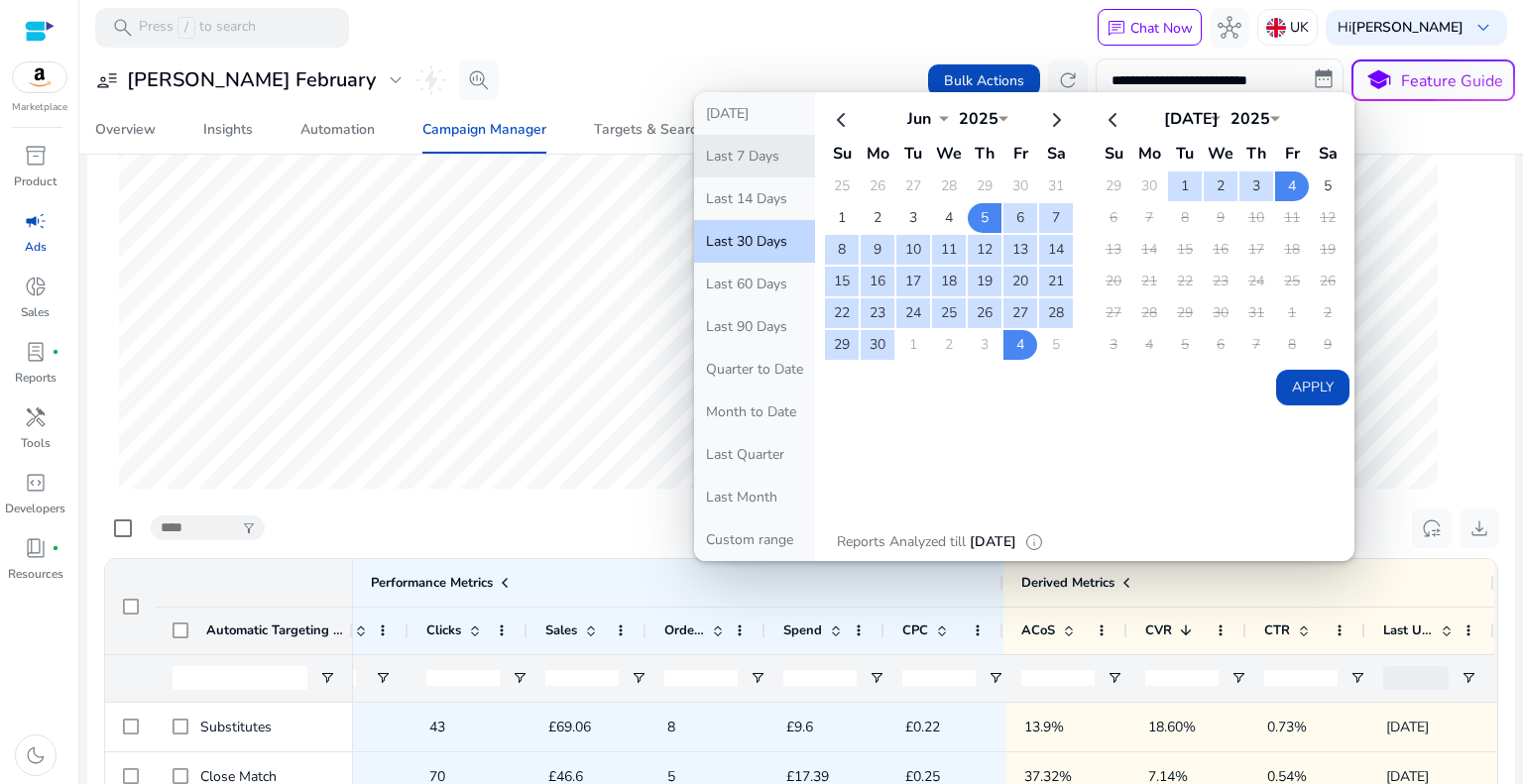 click on "Last 7 Days" 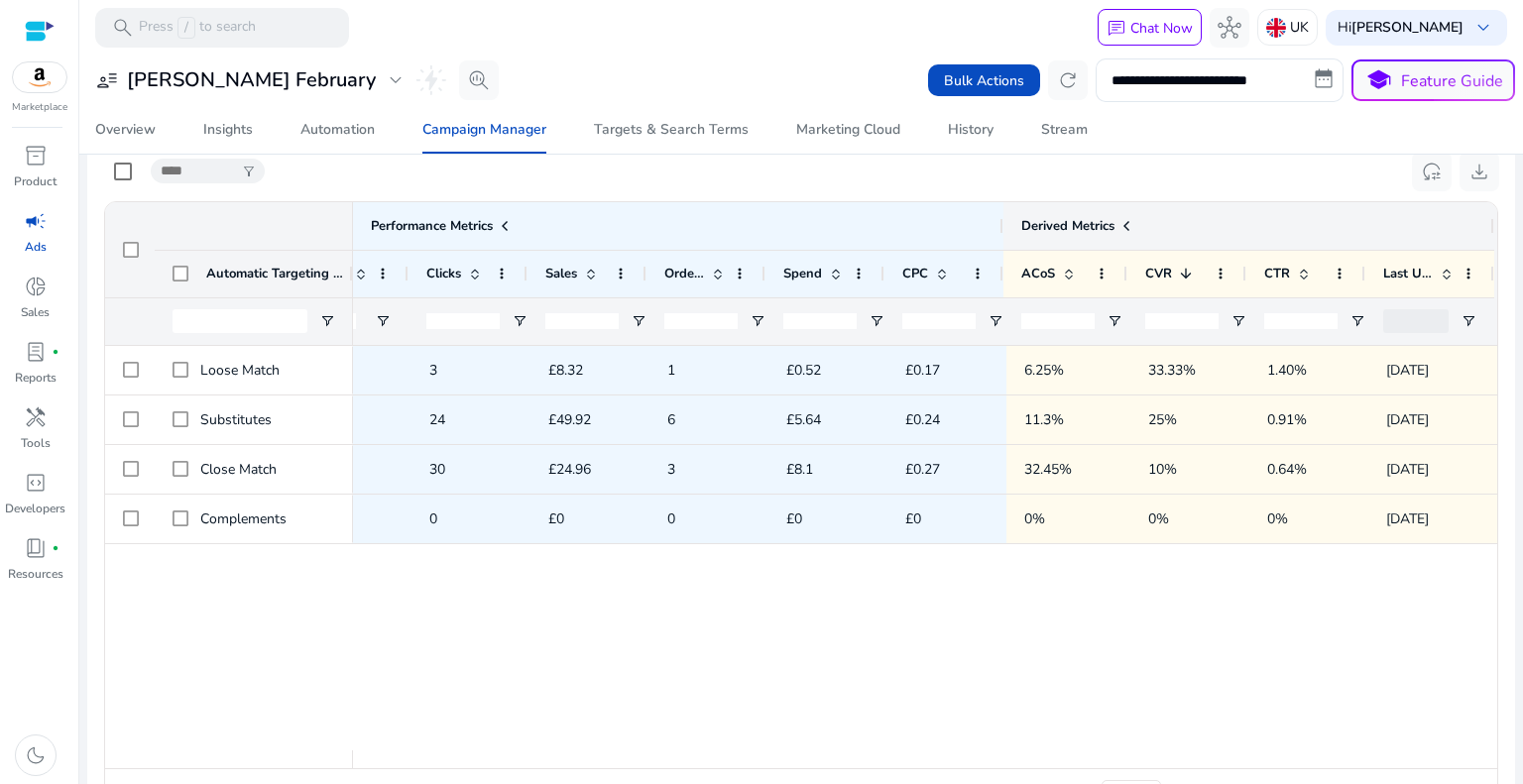 scroll, scrollTop: 314, scrollLeft: 0, axis: vertical 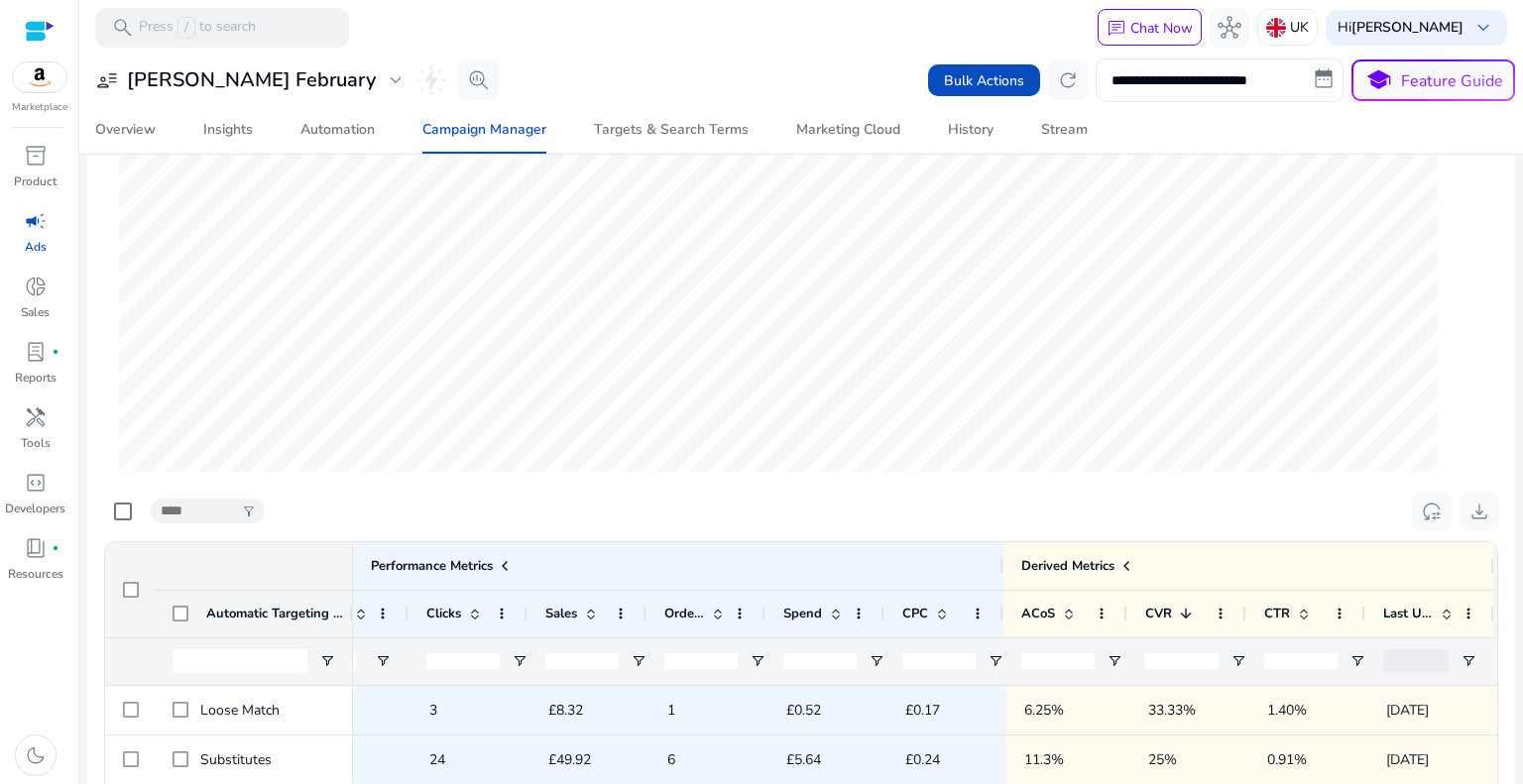 click on "**********" at bounding box center (1220, 80) 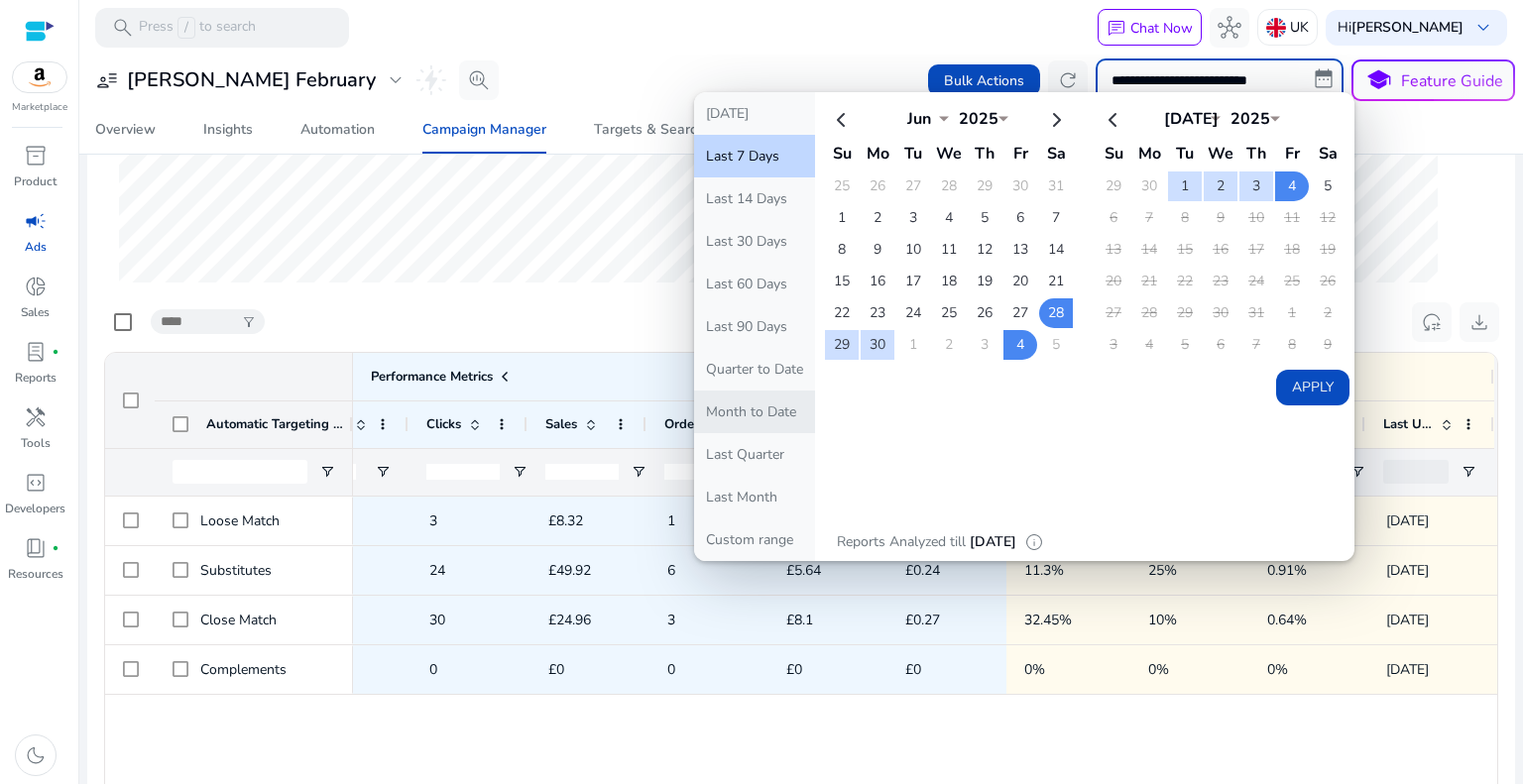 scroll, scrollTop: 512, scrollLeft: 0, axis: vertical 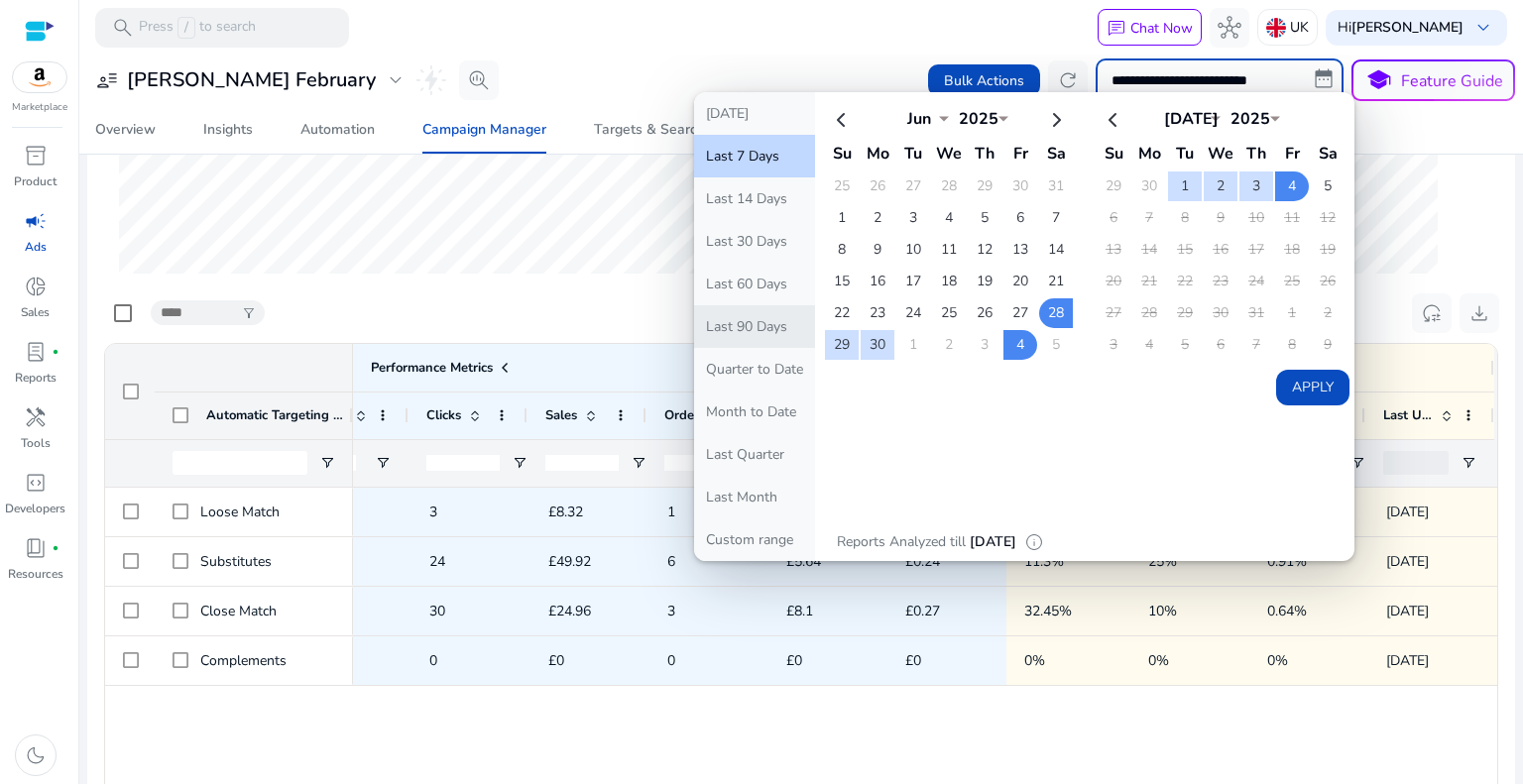 click on "Last 90 Days" 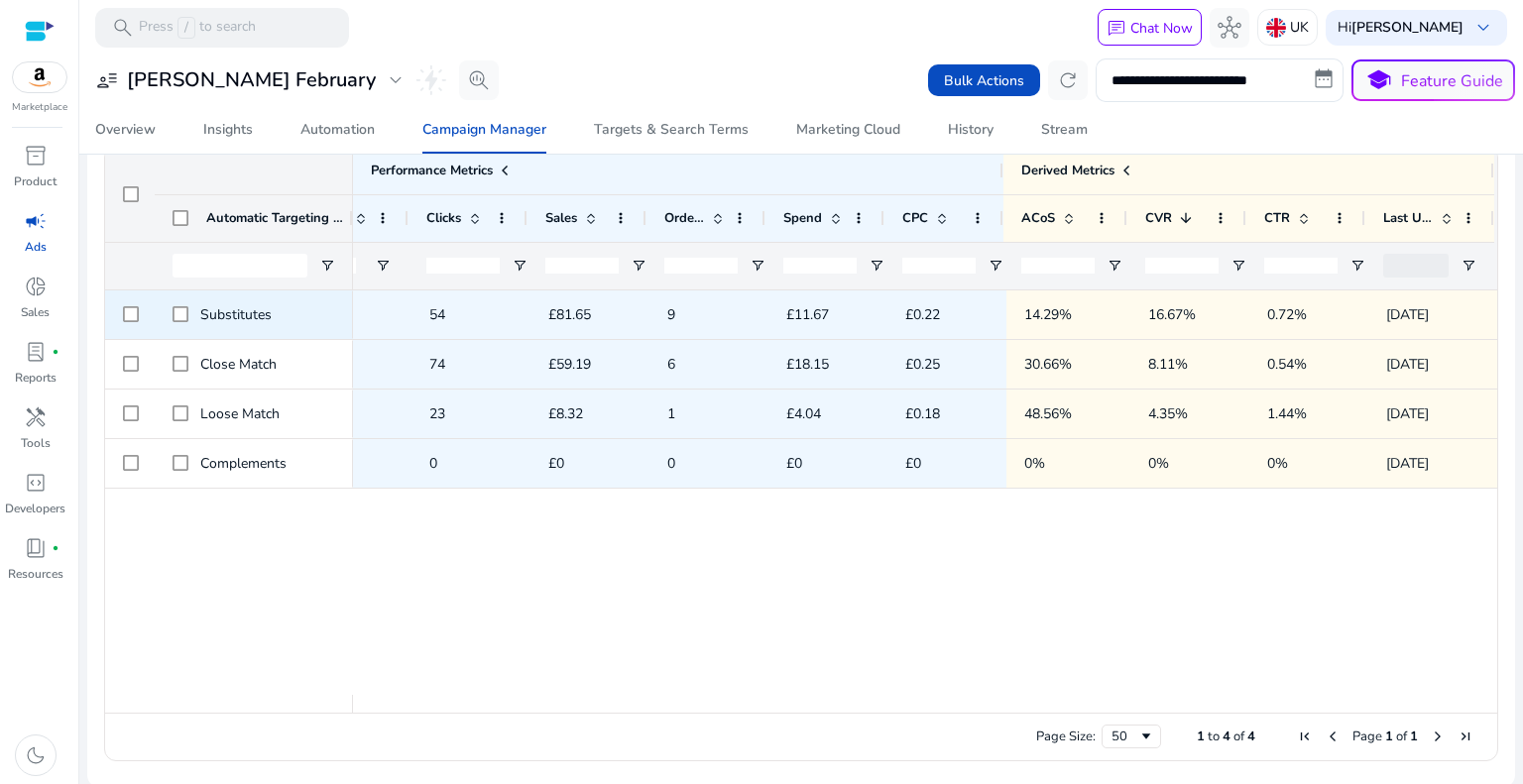 scroll, scrollTop: 711, scrollLeft: 0, axis: vertical 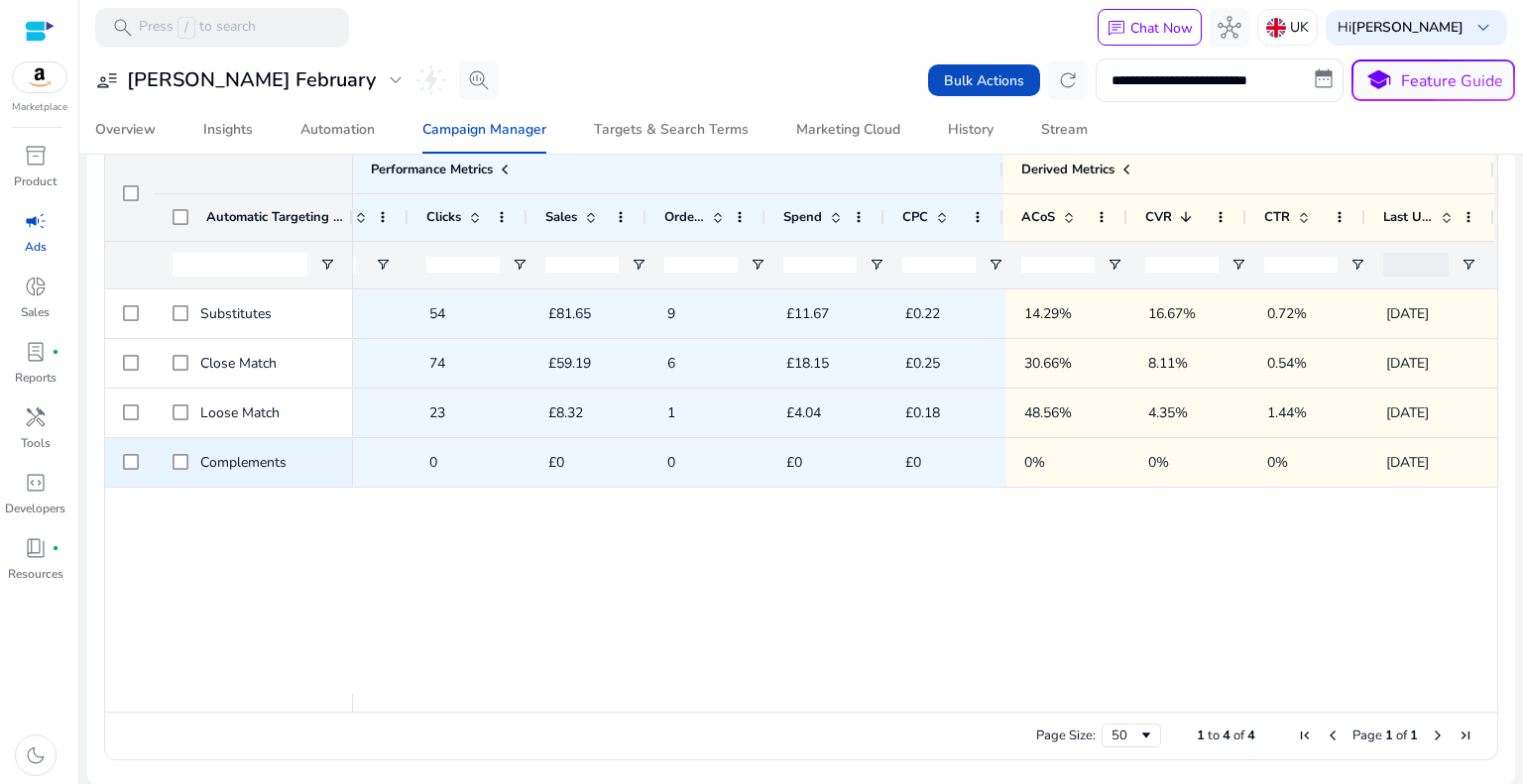 click on "0%" 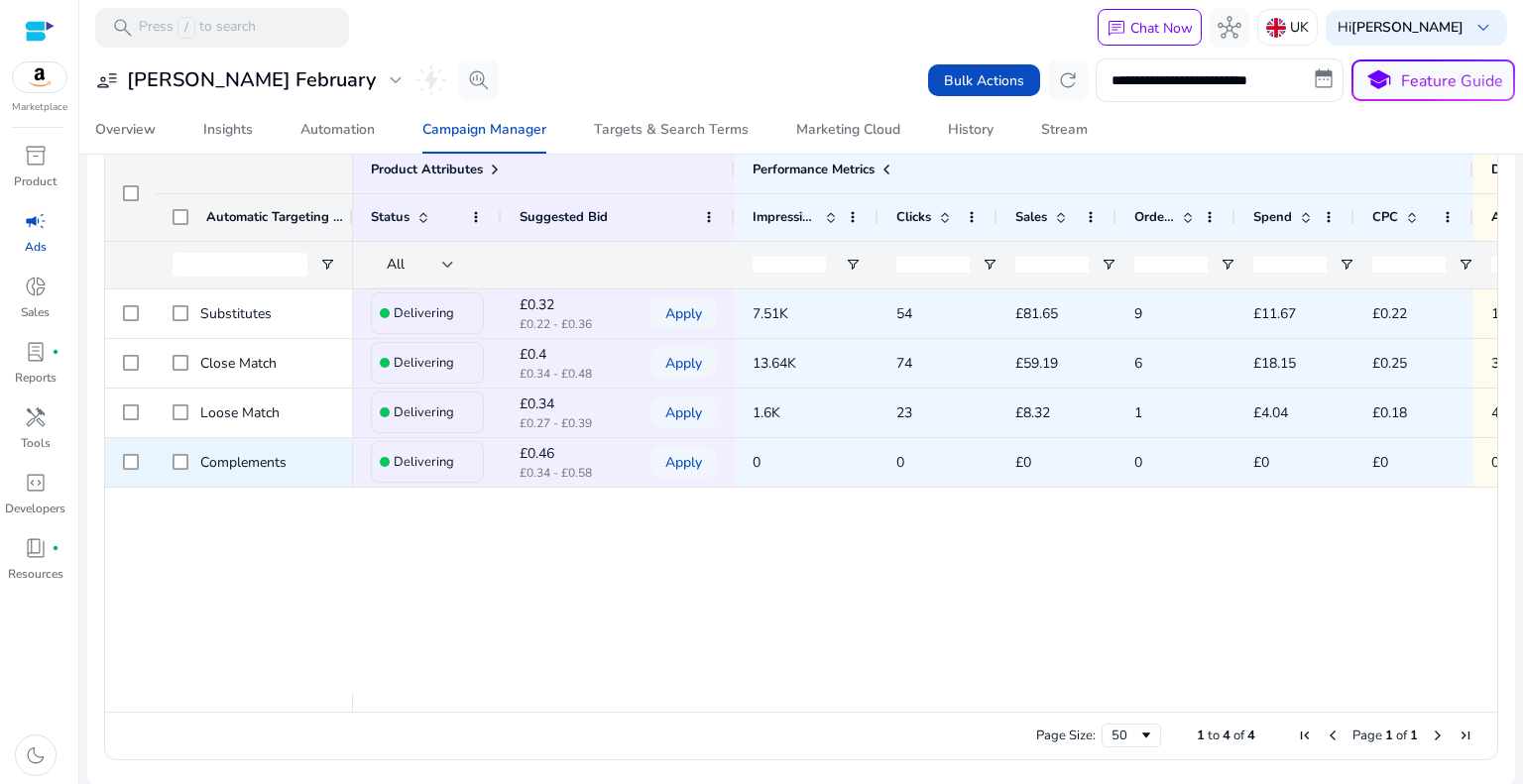 click on "Delivering" 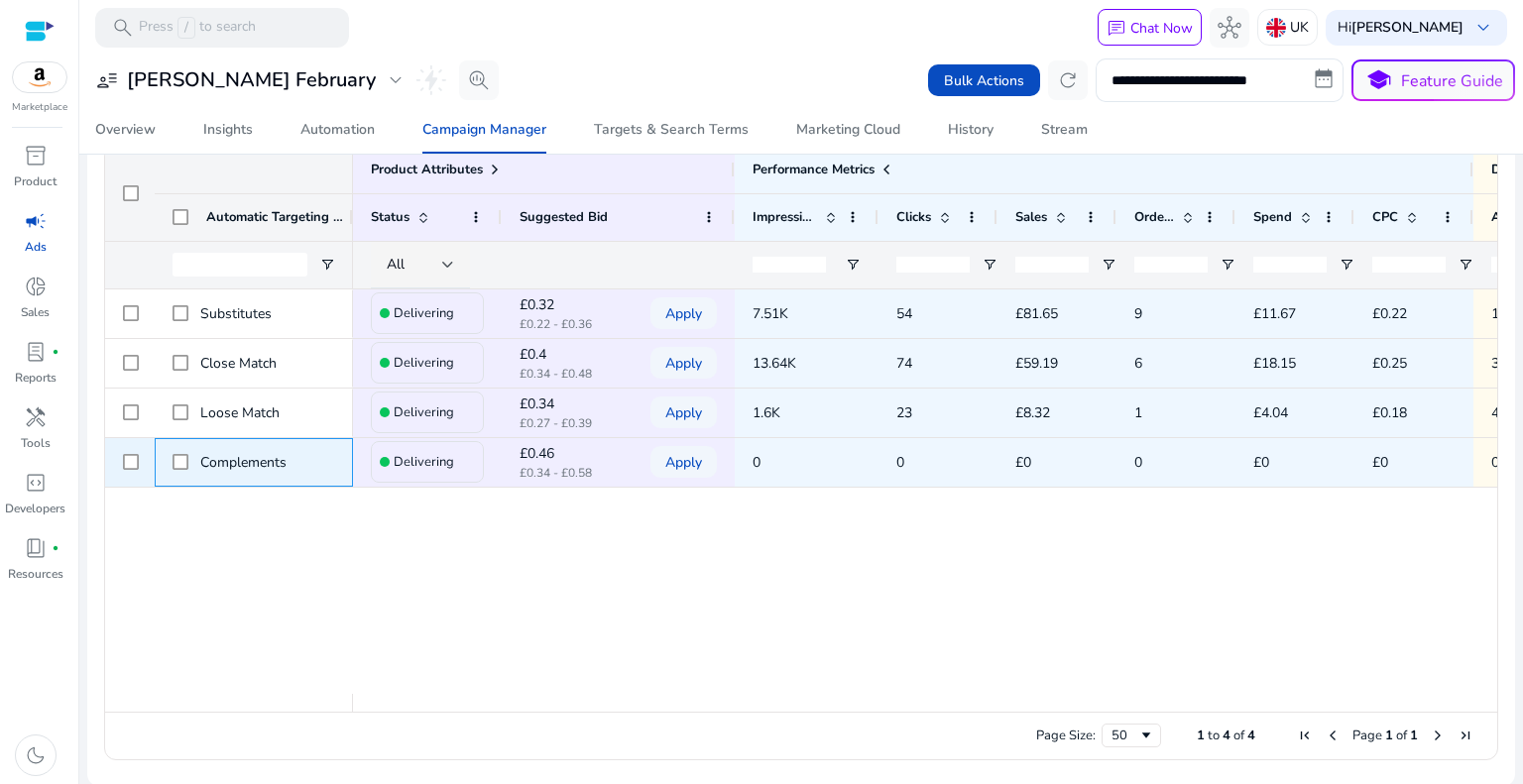 click on "Complements" 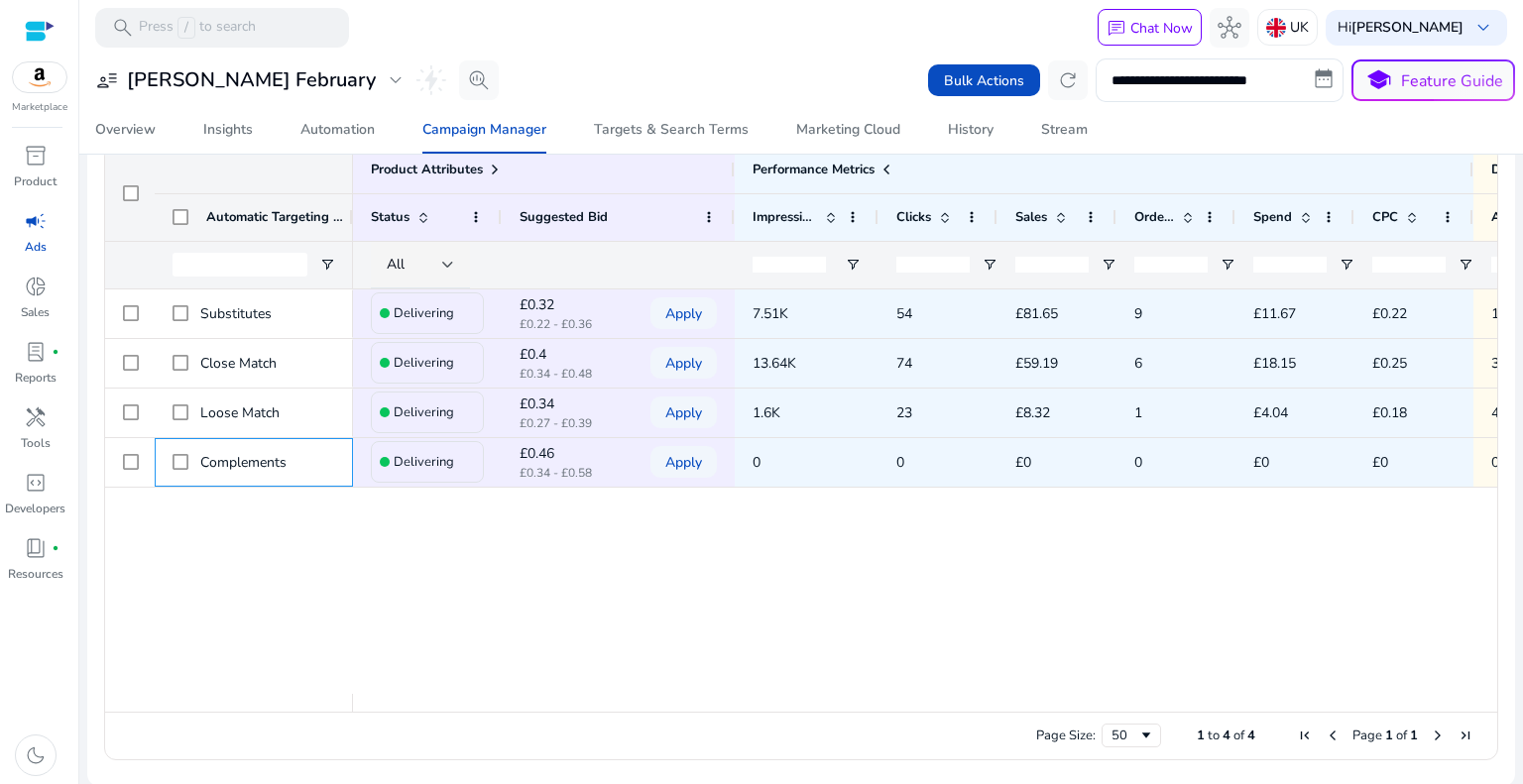 scroll, scrollTop: 0, scrollLeft: 69, axis: horizontal 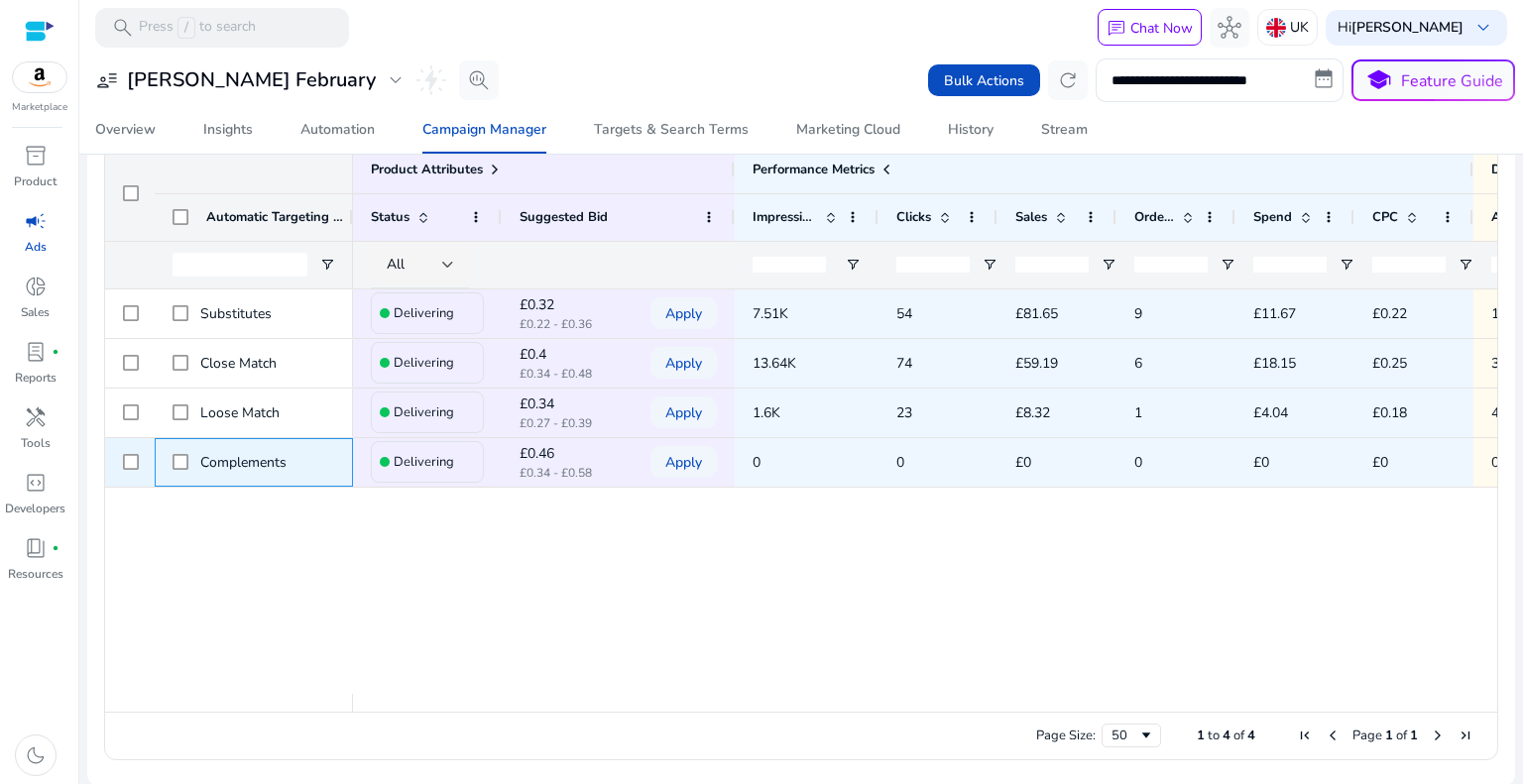 click on "Complements" 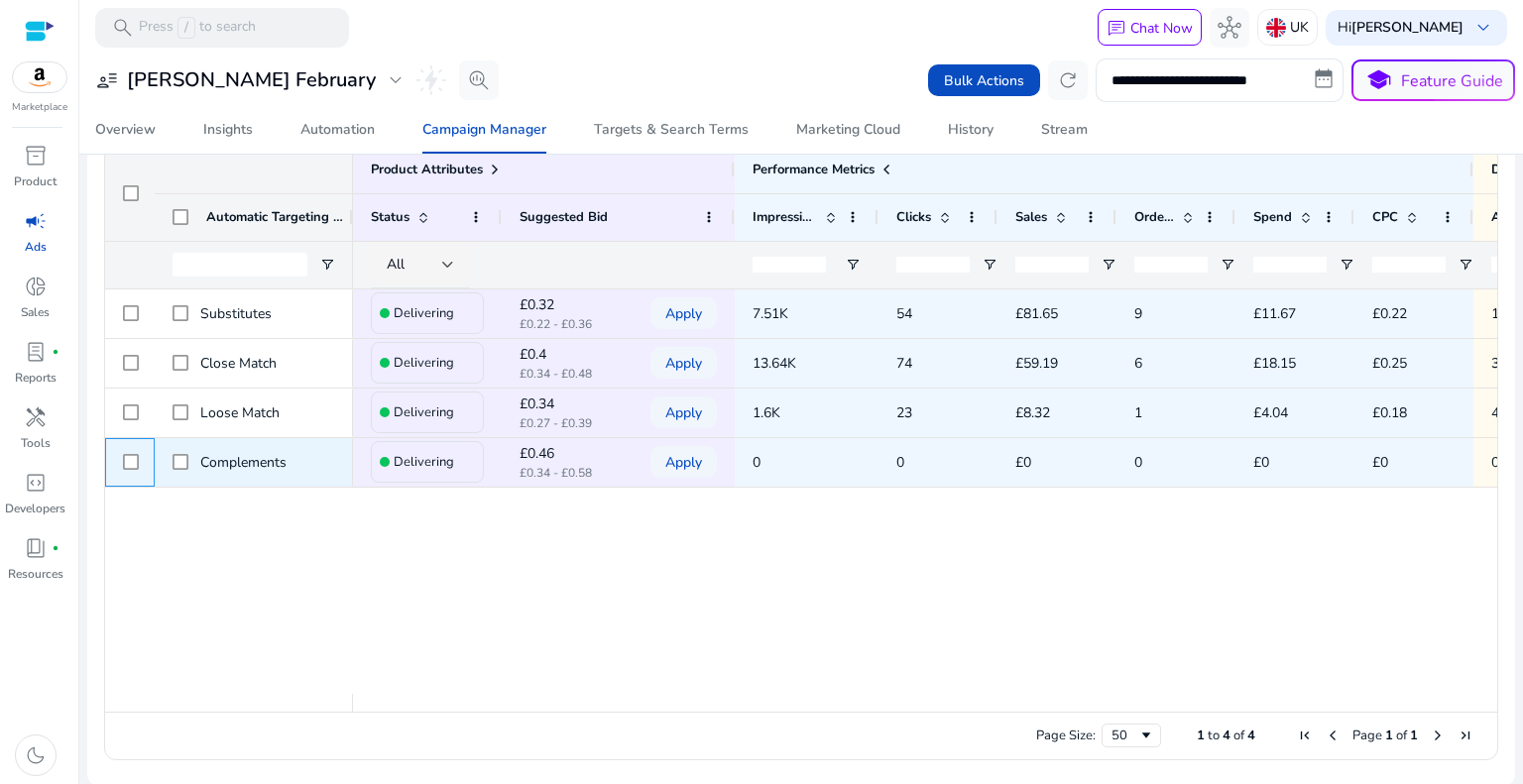 click 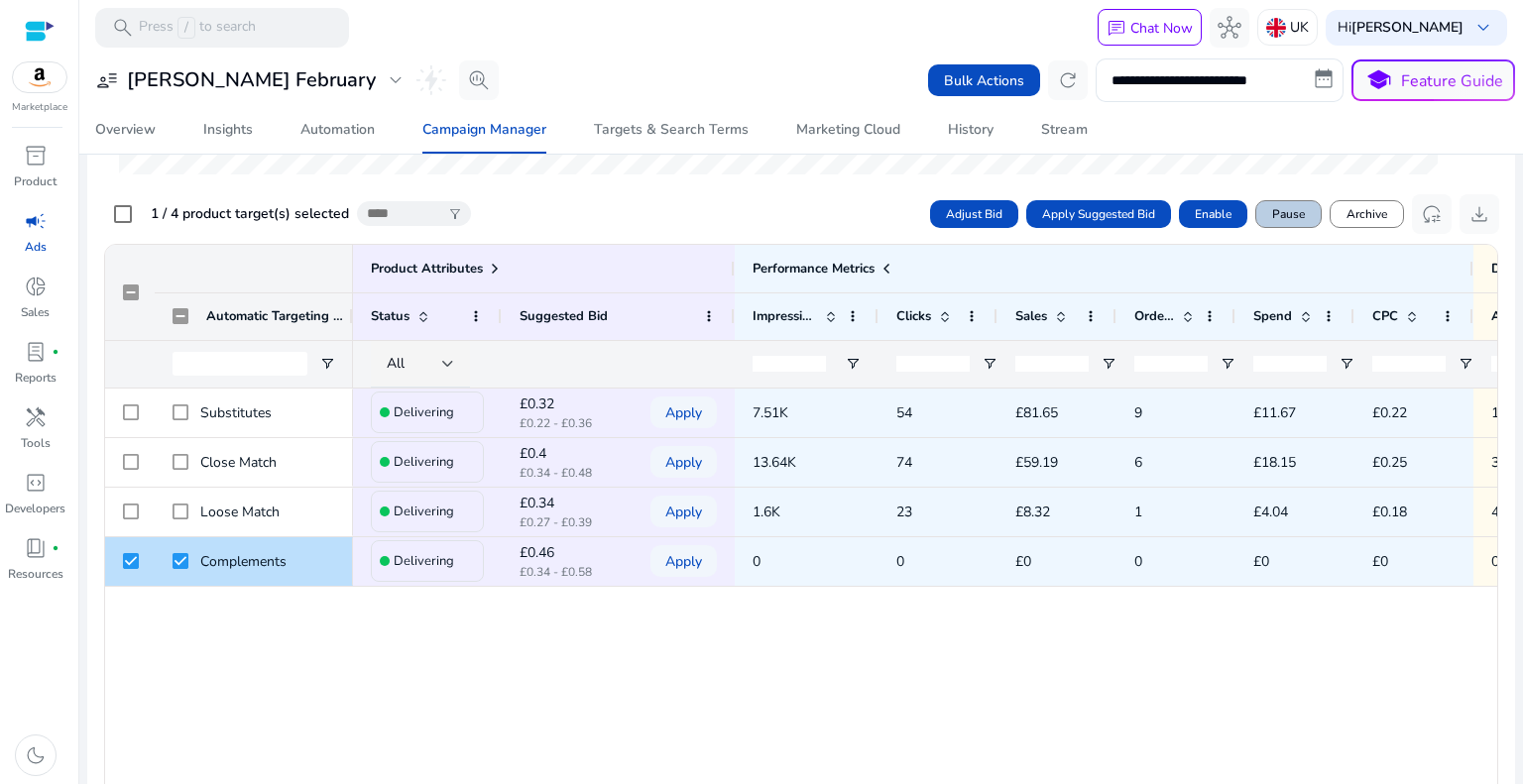 click on "Pause" 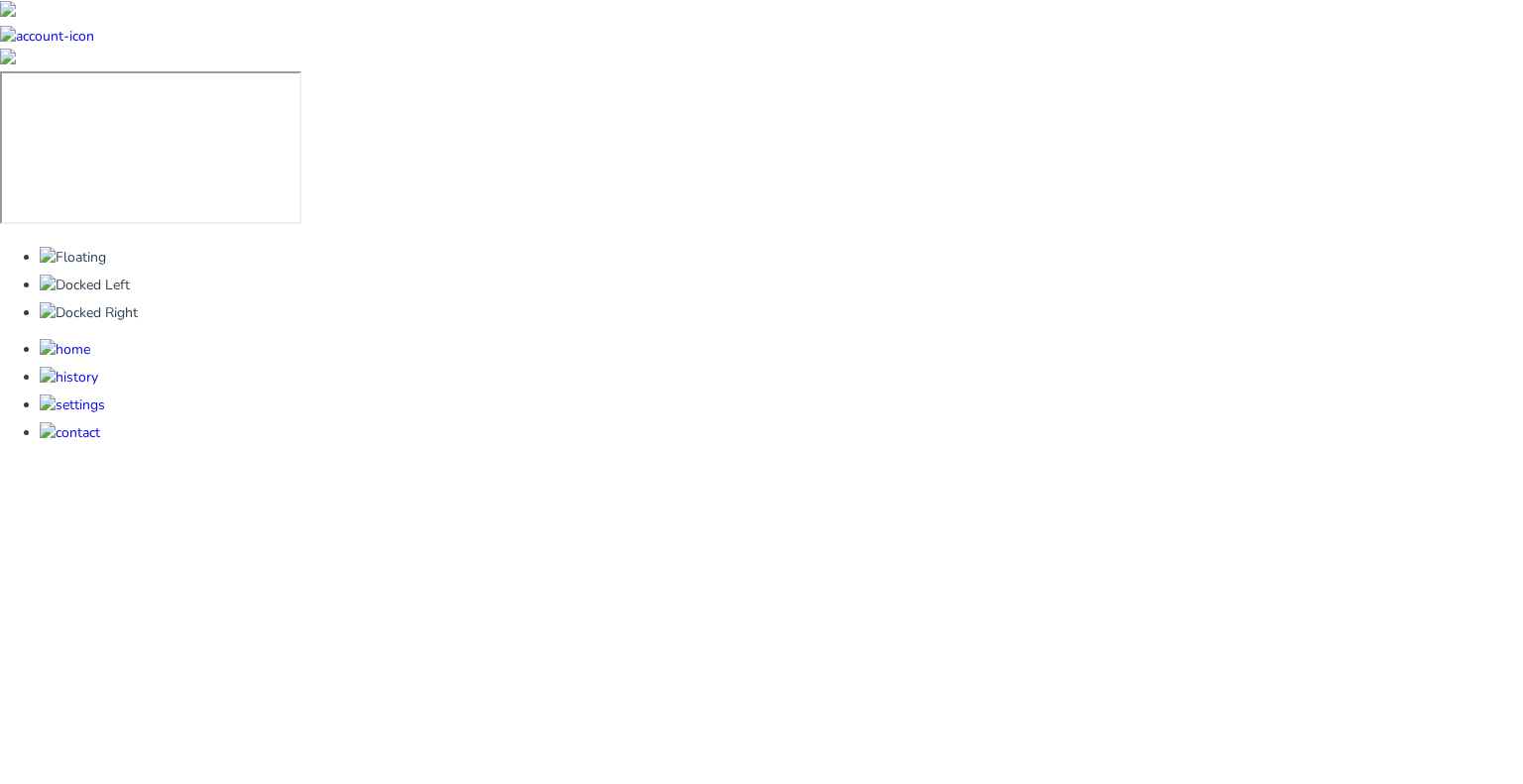 scroll, scrollTop: 0, scrollLeft: 0, axis: both 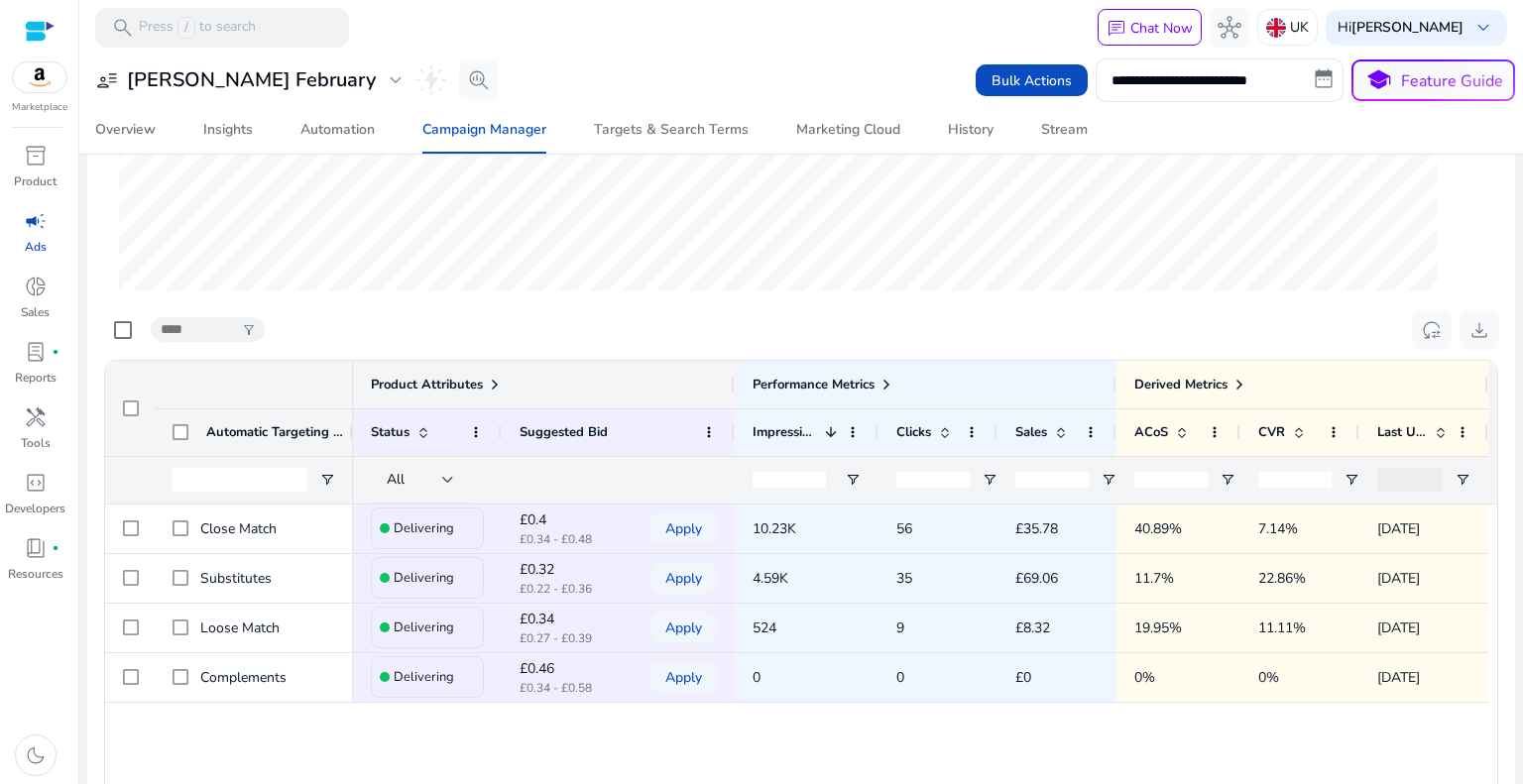 click 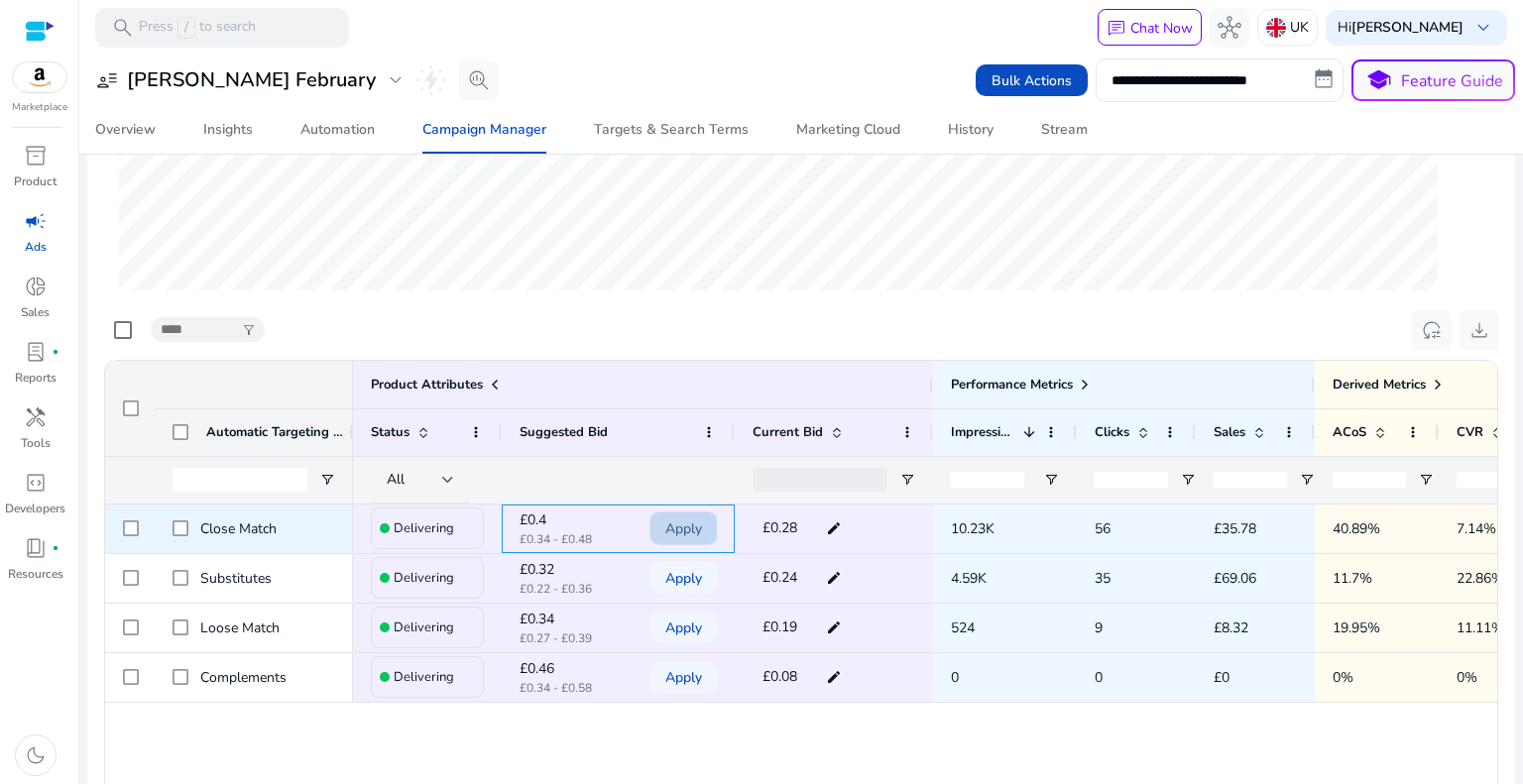 click on "Apply" 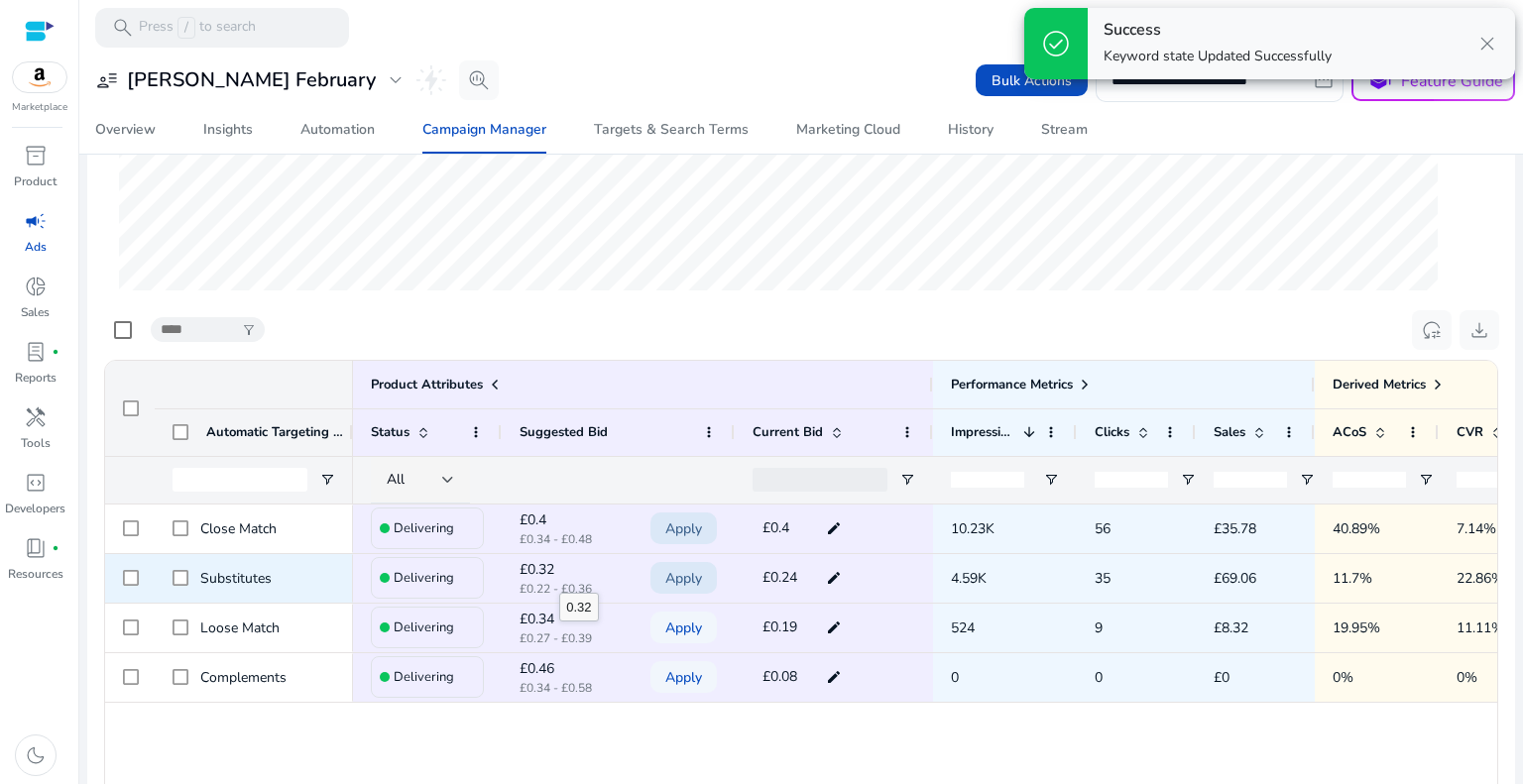 click on "Apply" 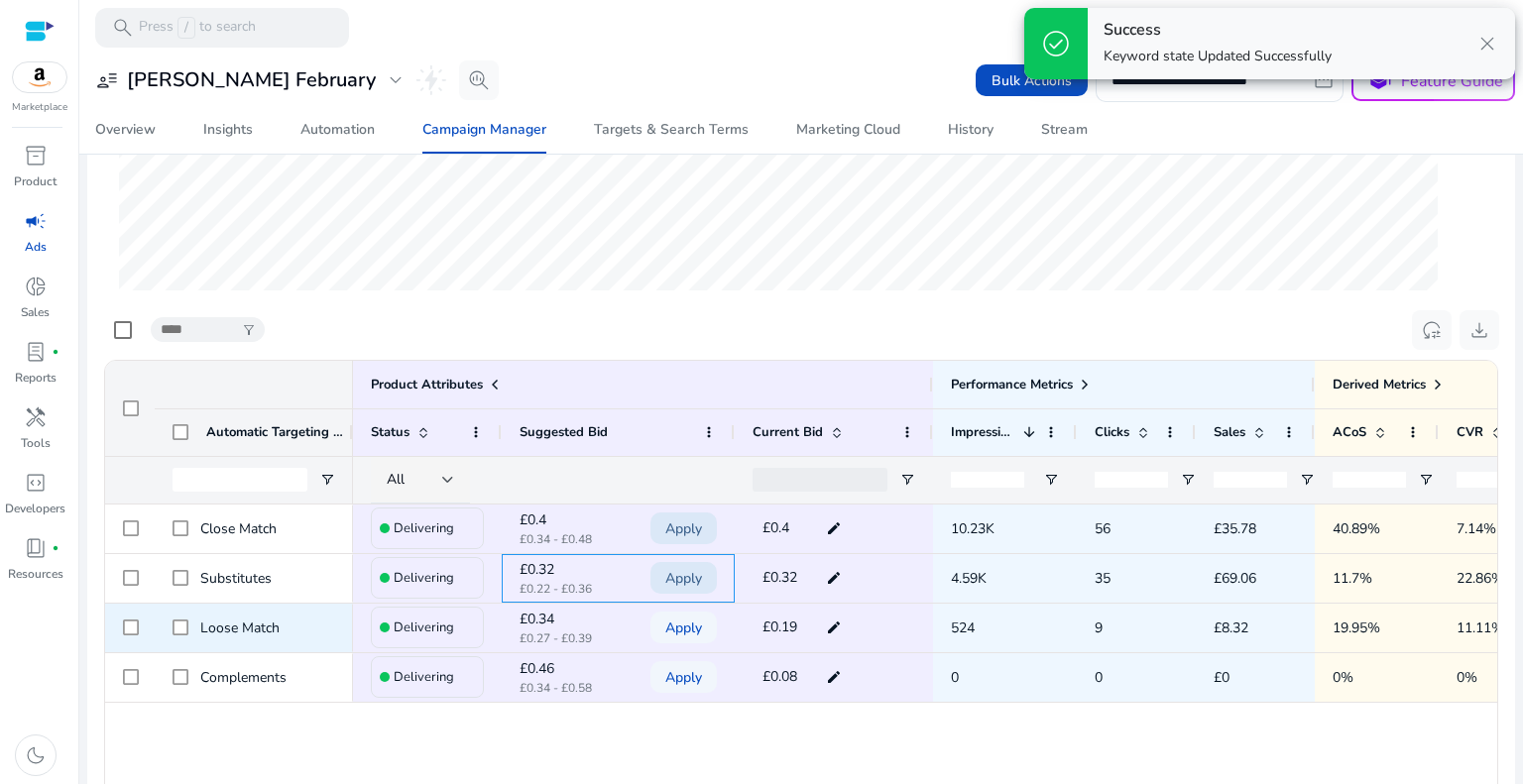 scroll, scrollTop: 0, scrollLeft: 0, axis: both 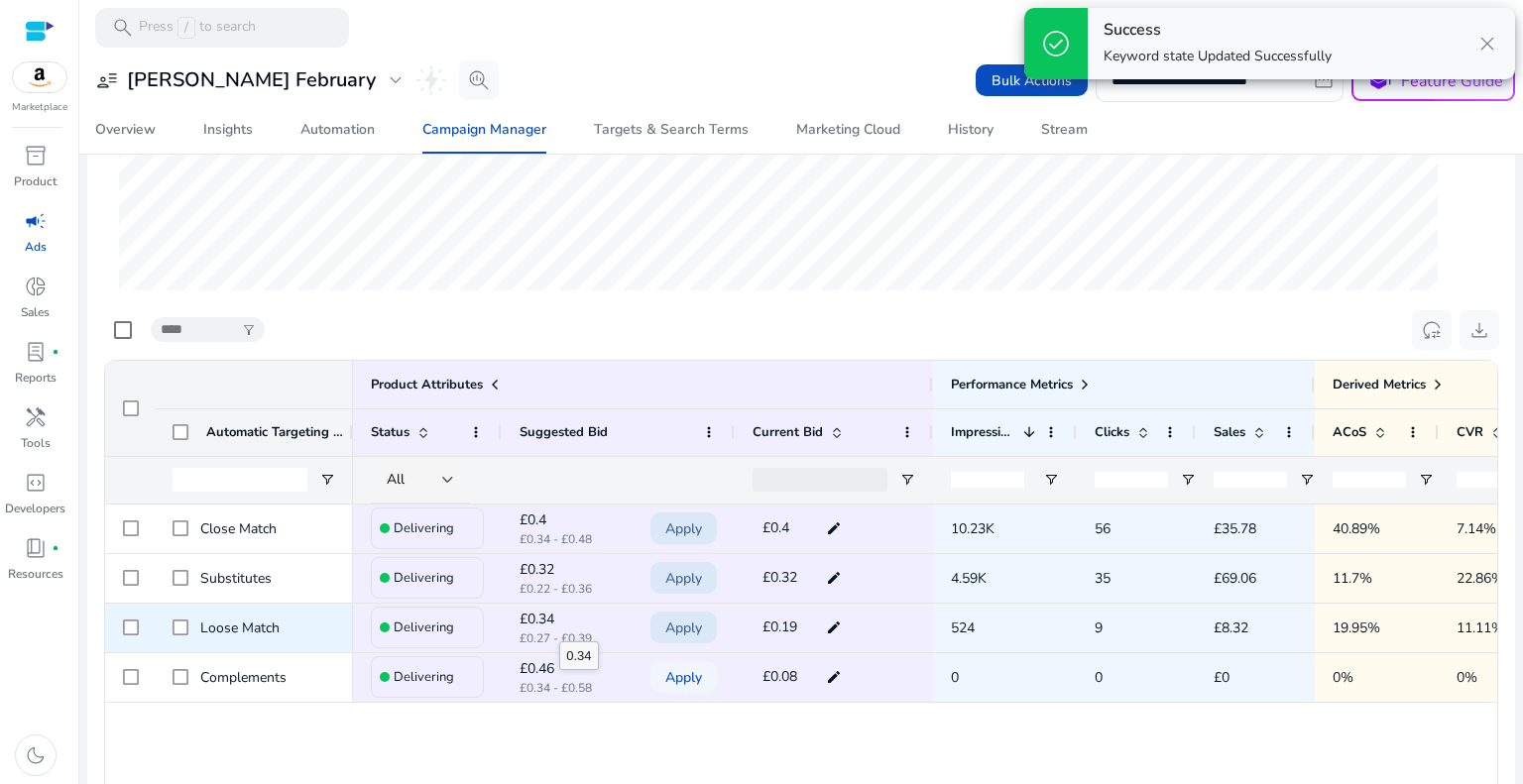 click on "Apply" 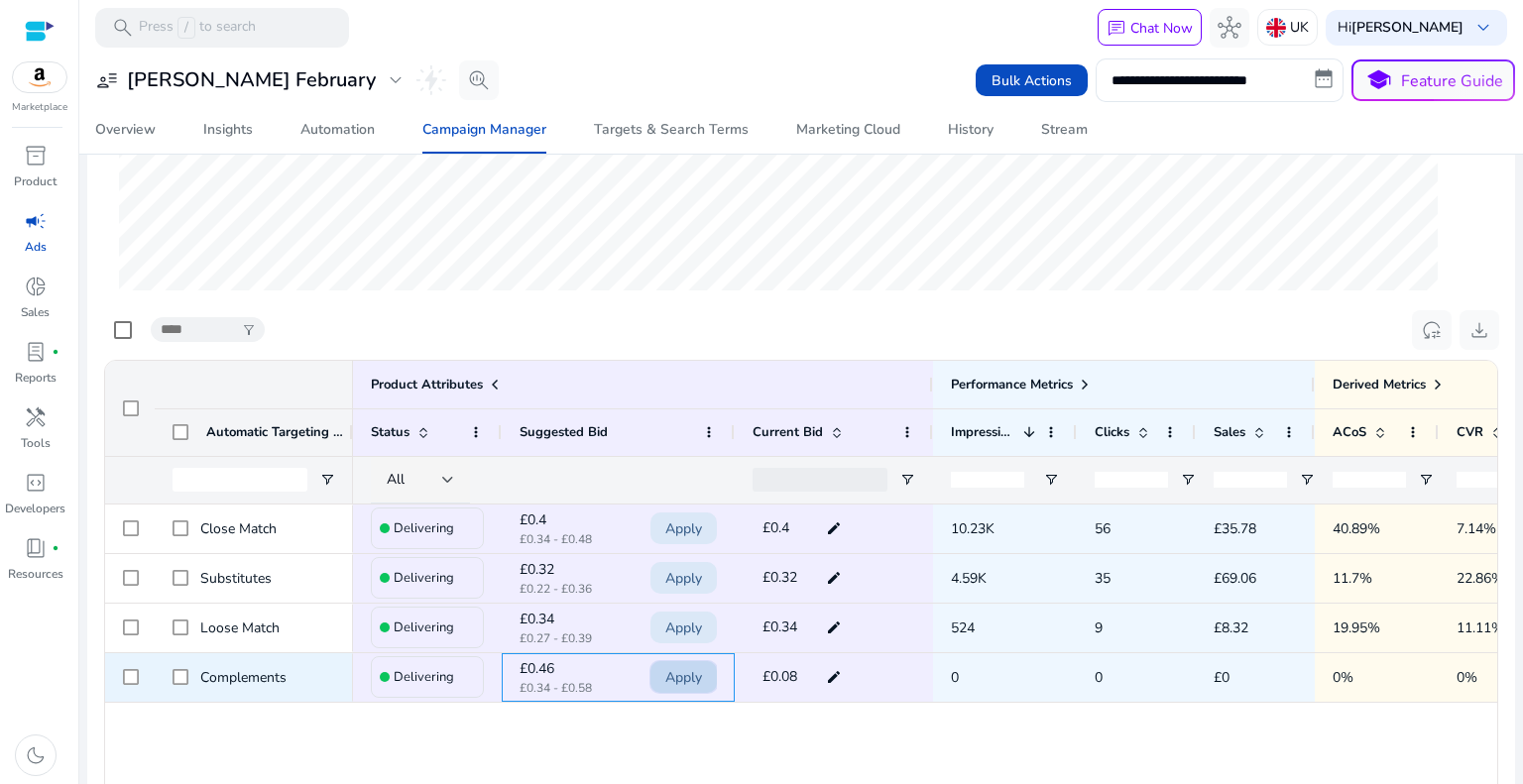 click on "Apply" 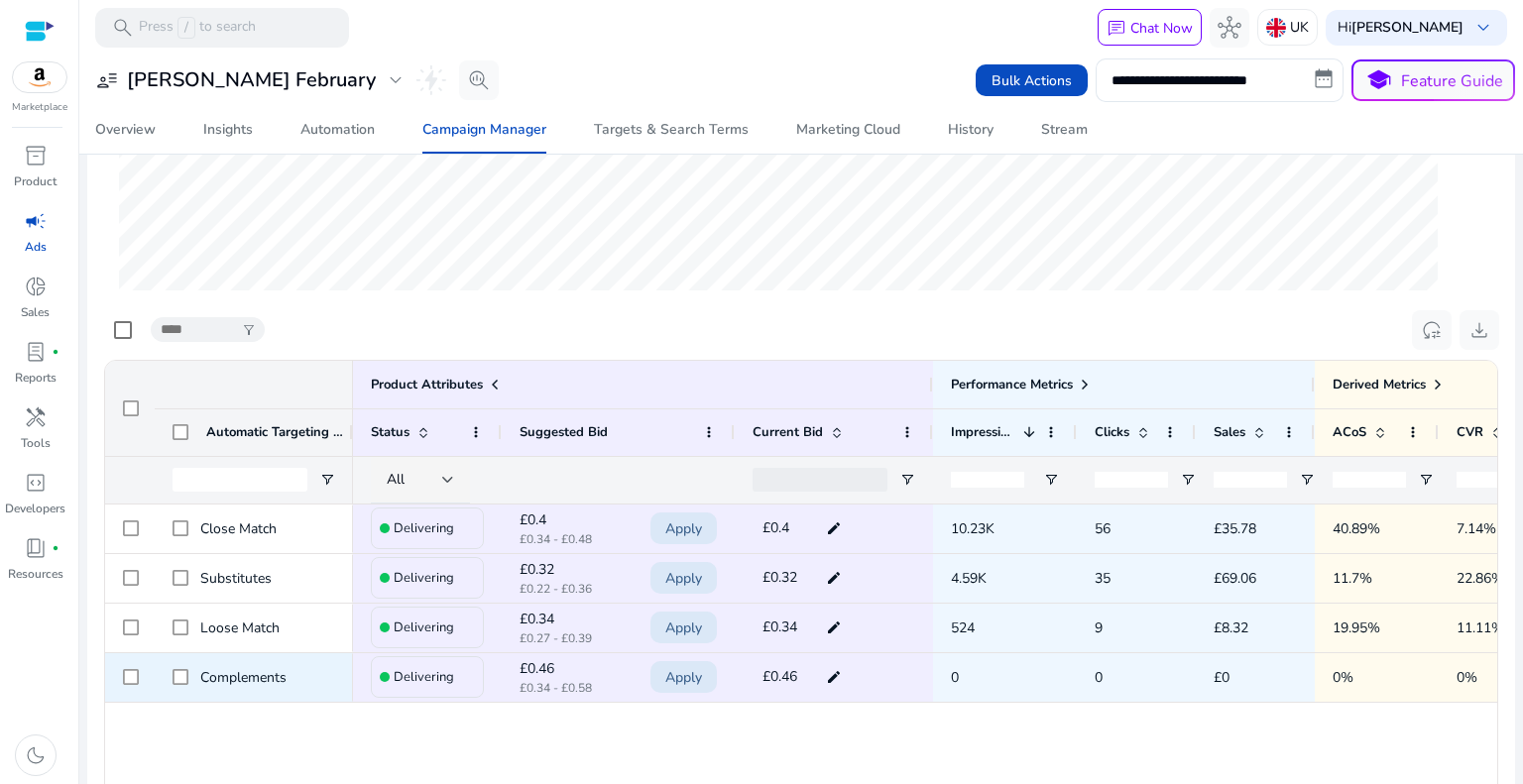 click on "Complements" 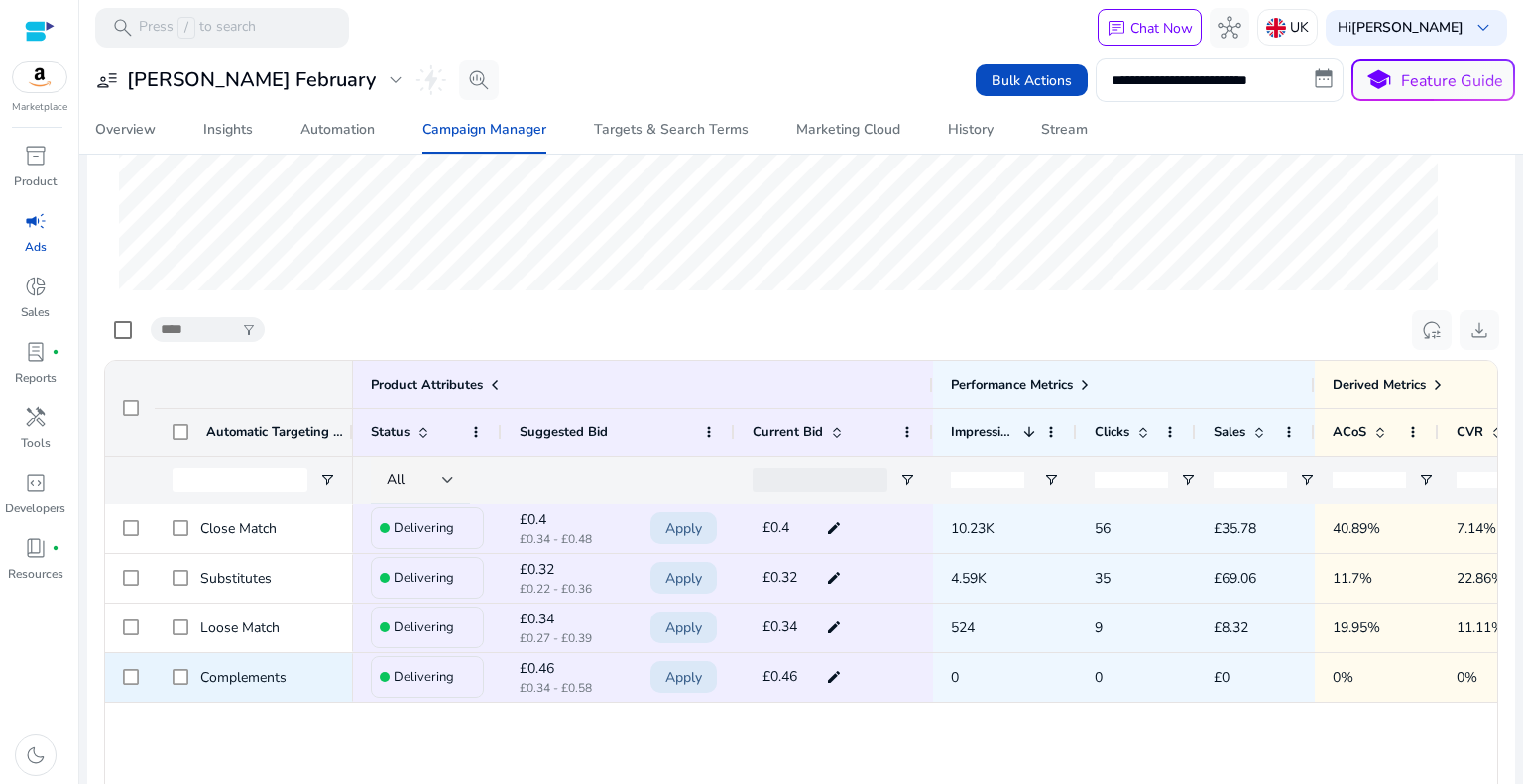 click on "Complements" 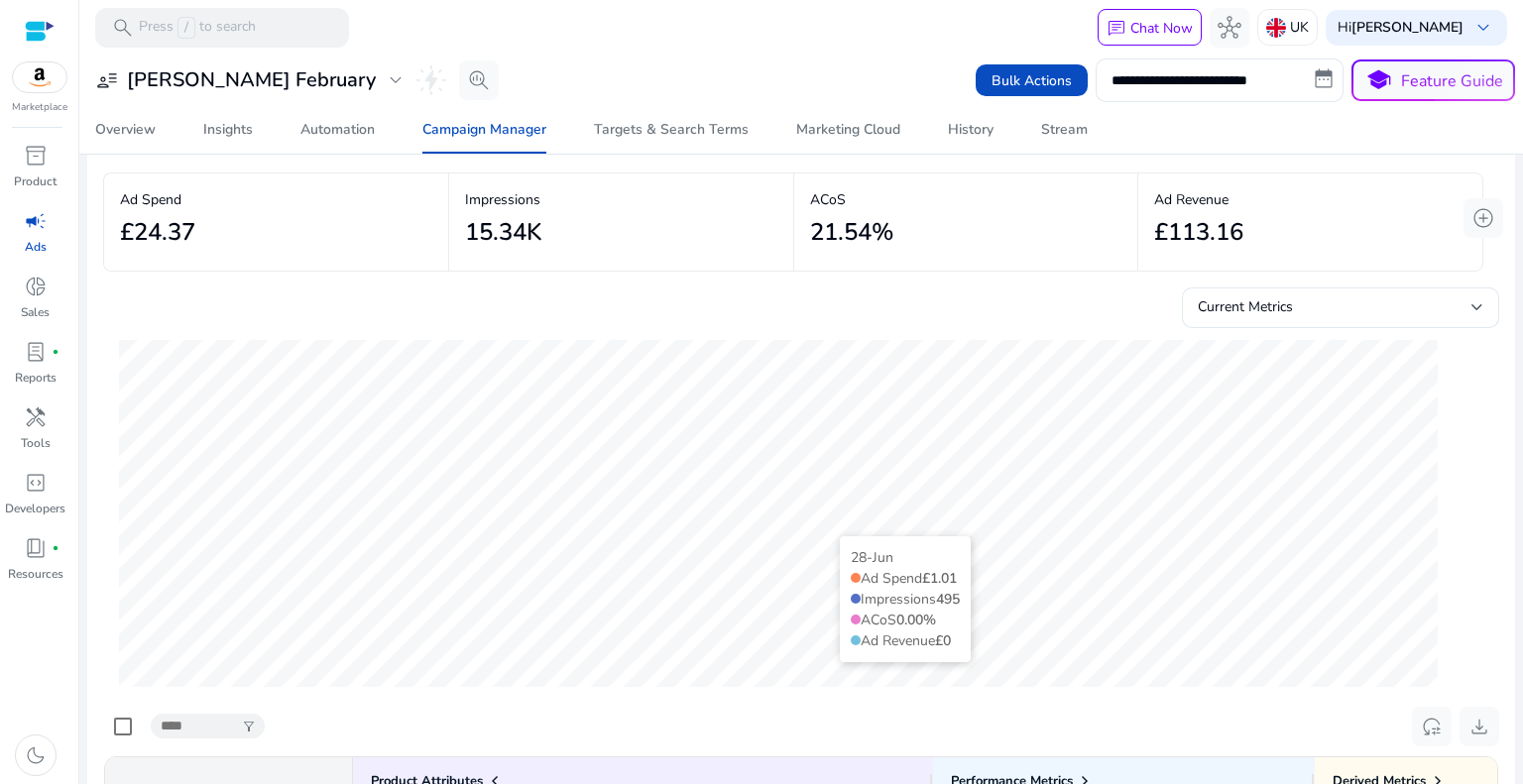scroll, scrollTop: 0, scrollLeft: 0, axis: both 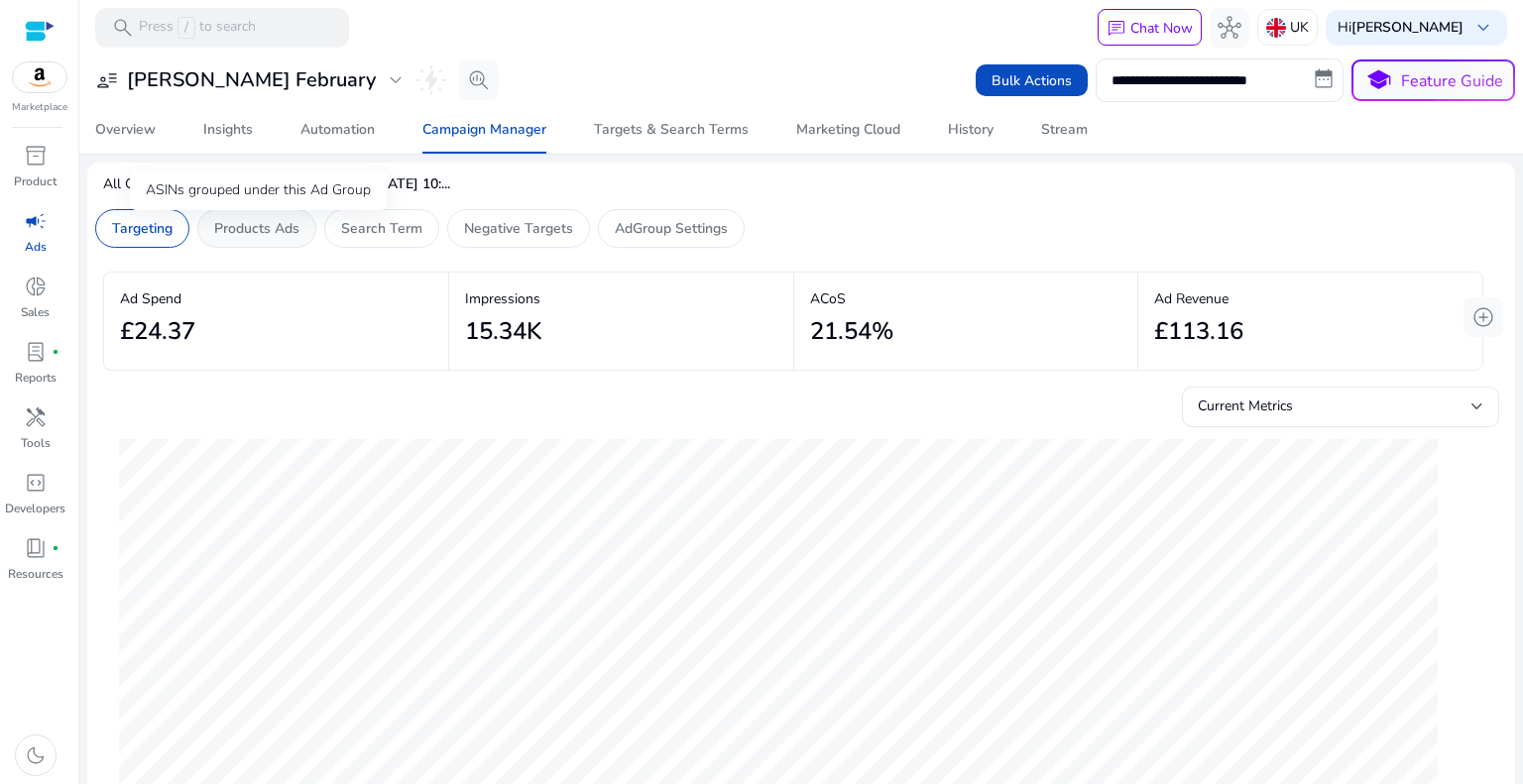 click on "Products Ads" 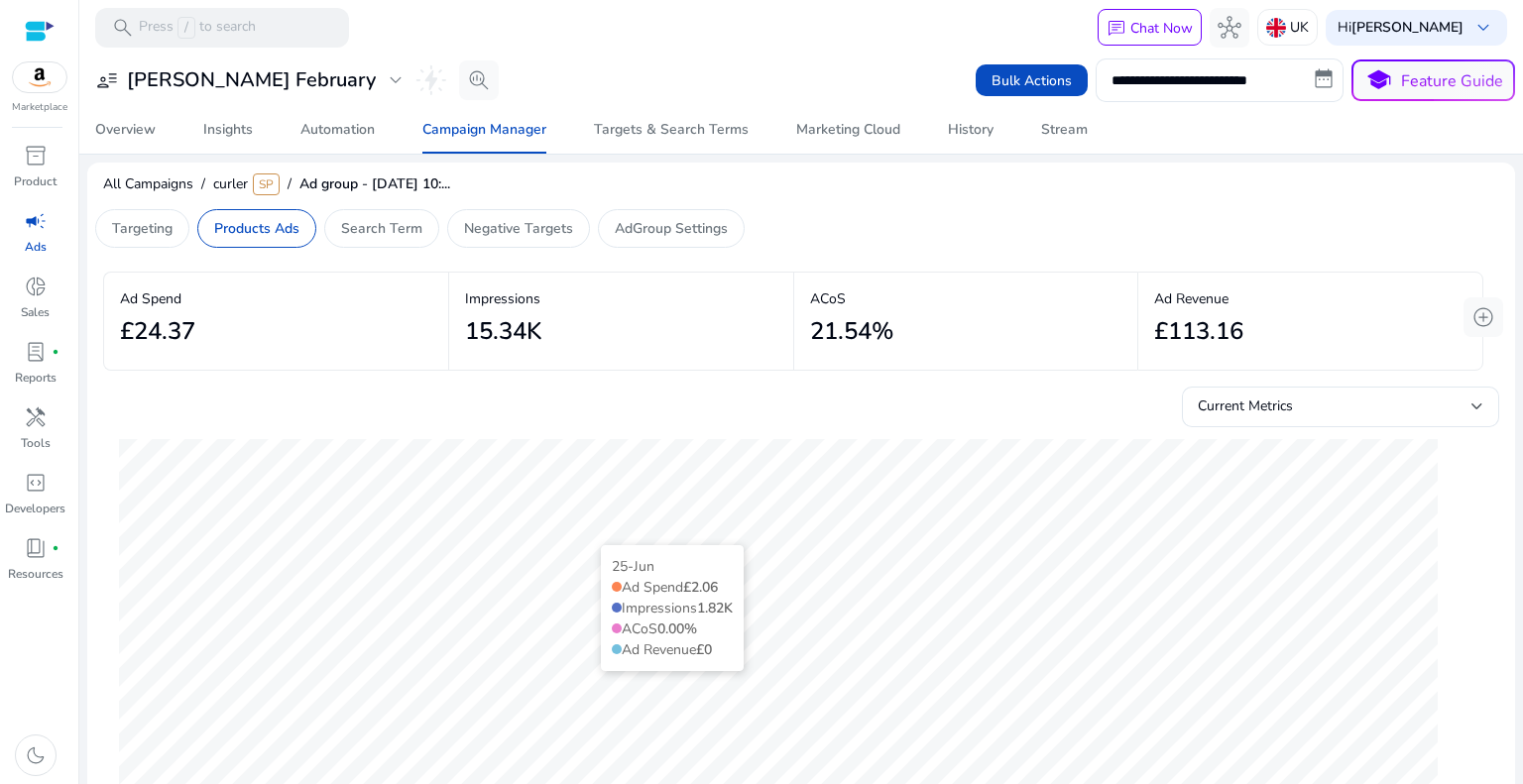 scroll, scrollTop: 0, scrollLeft: 0, axis: both 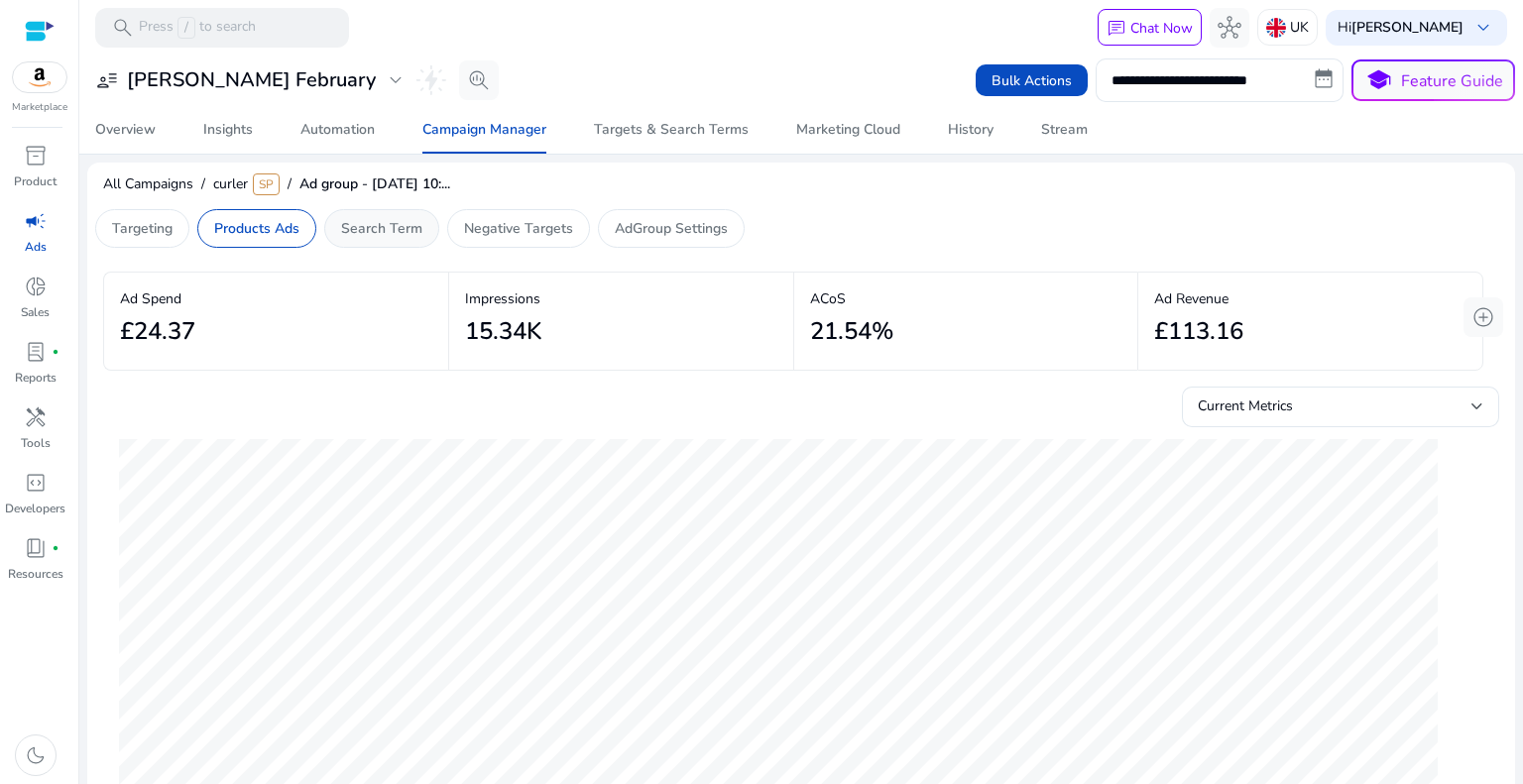 click on "Search Term" 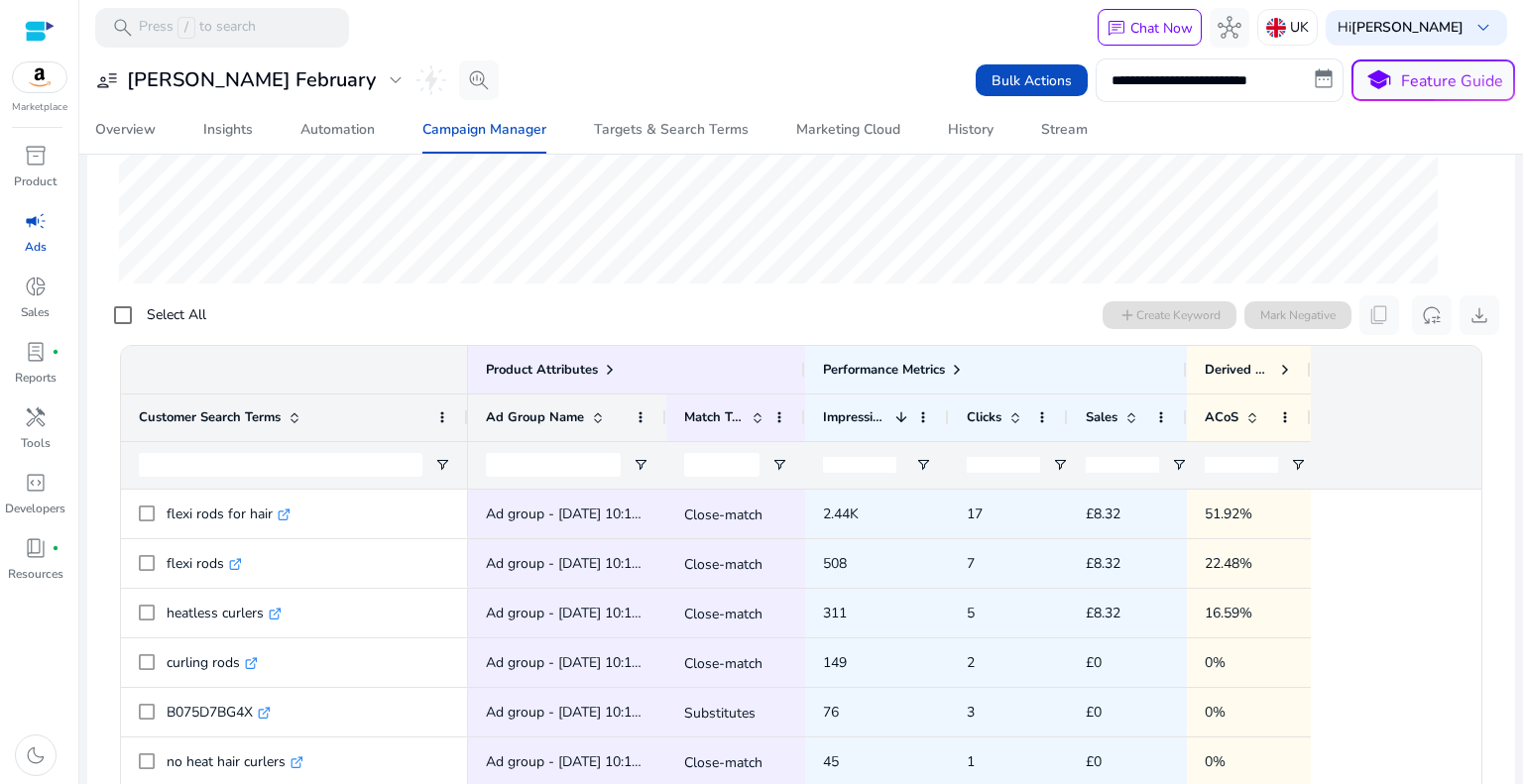 scroll, scrollTop: 694, scrollLeft: 0, axis: vertical 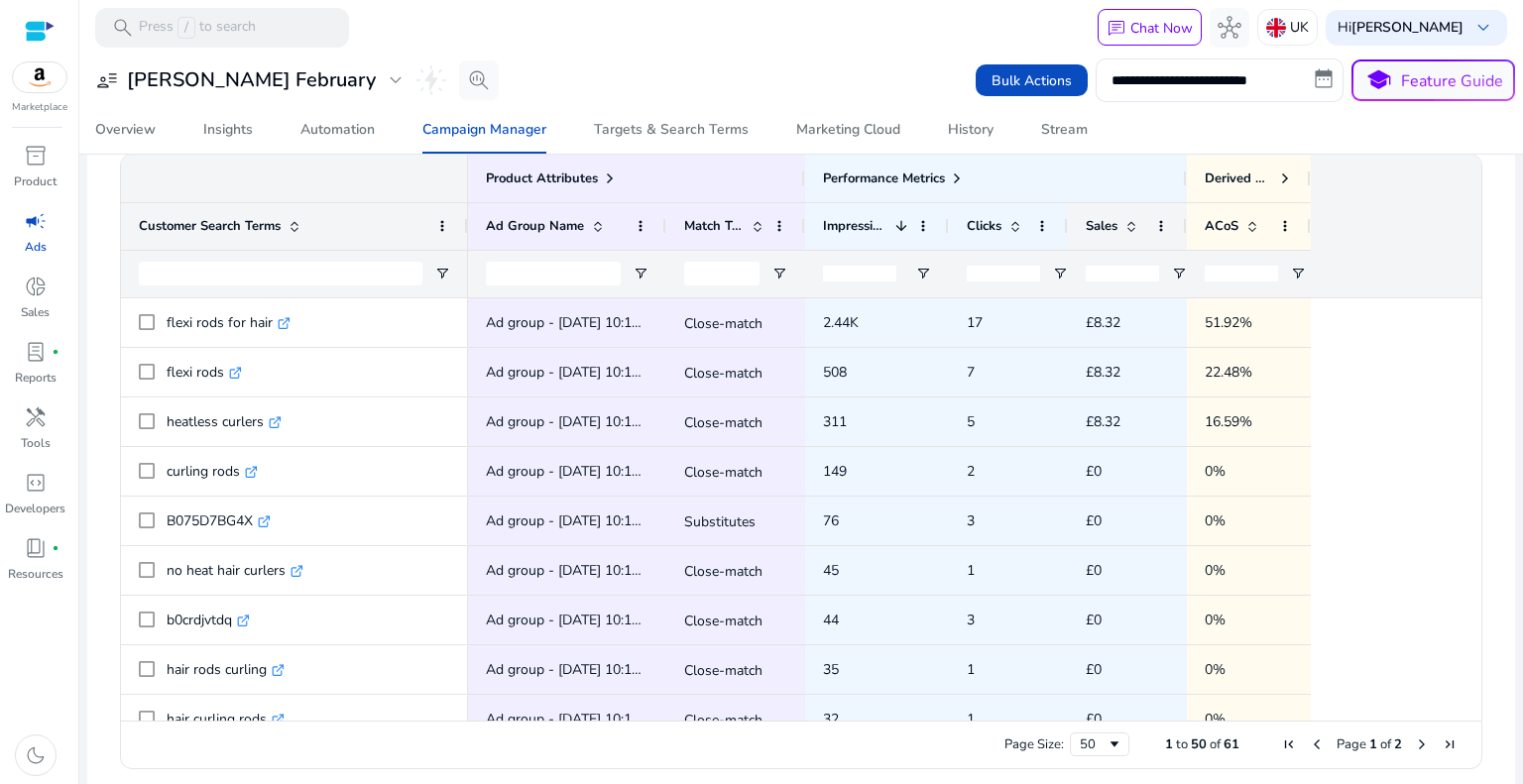 click on "Sales" 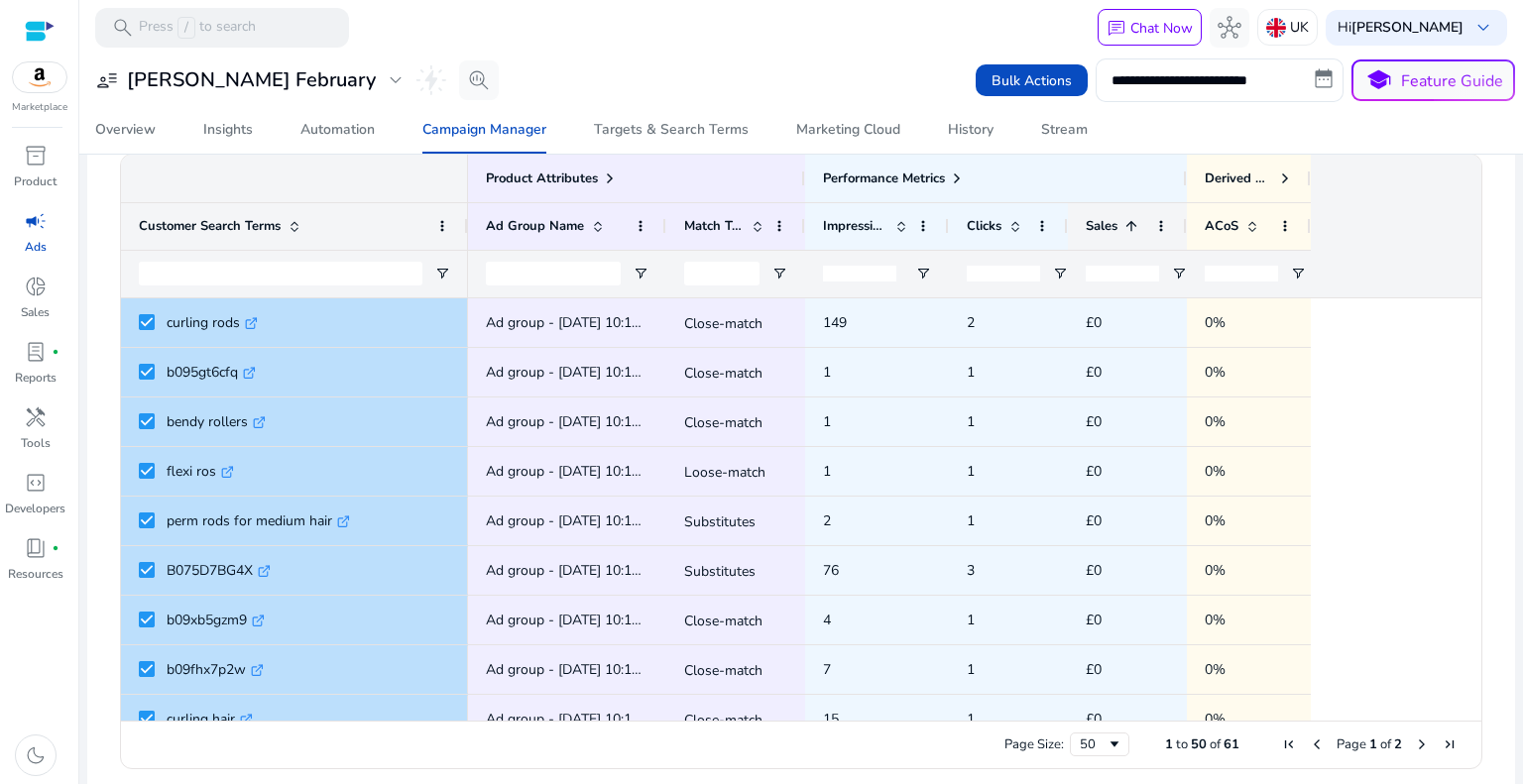 click on "Sales" 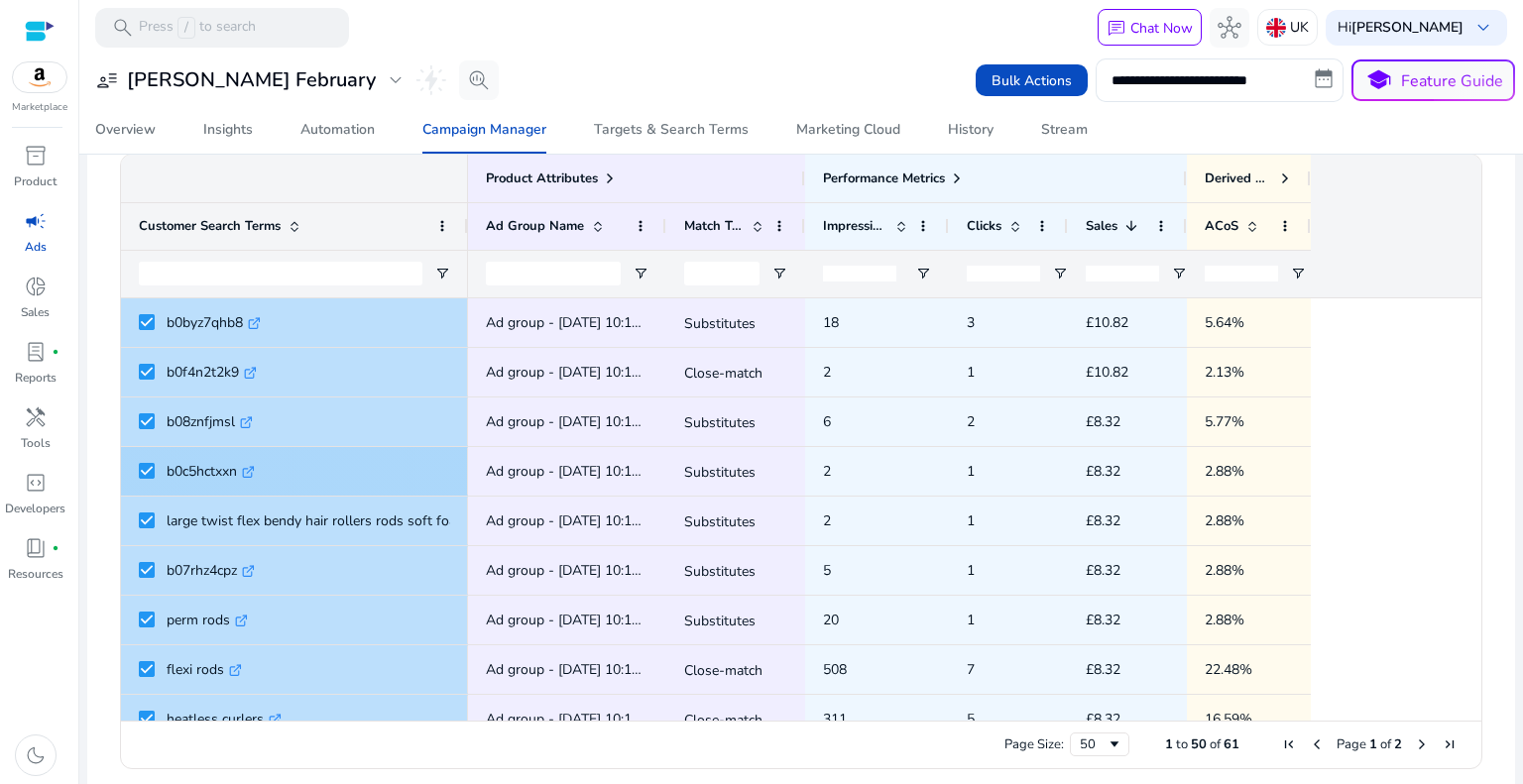 scroll, scrollTop: 69, scrollLeft: 0, axis: vertical 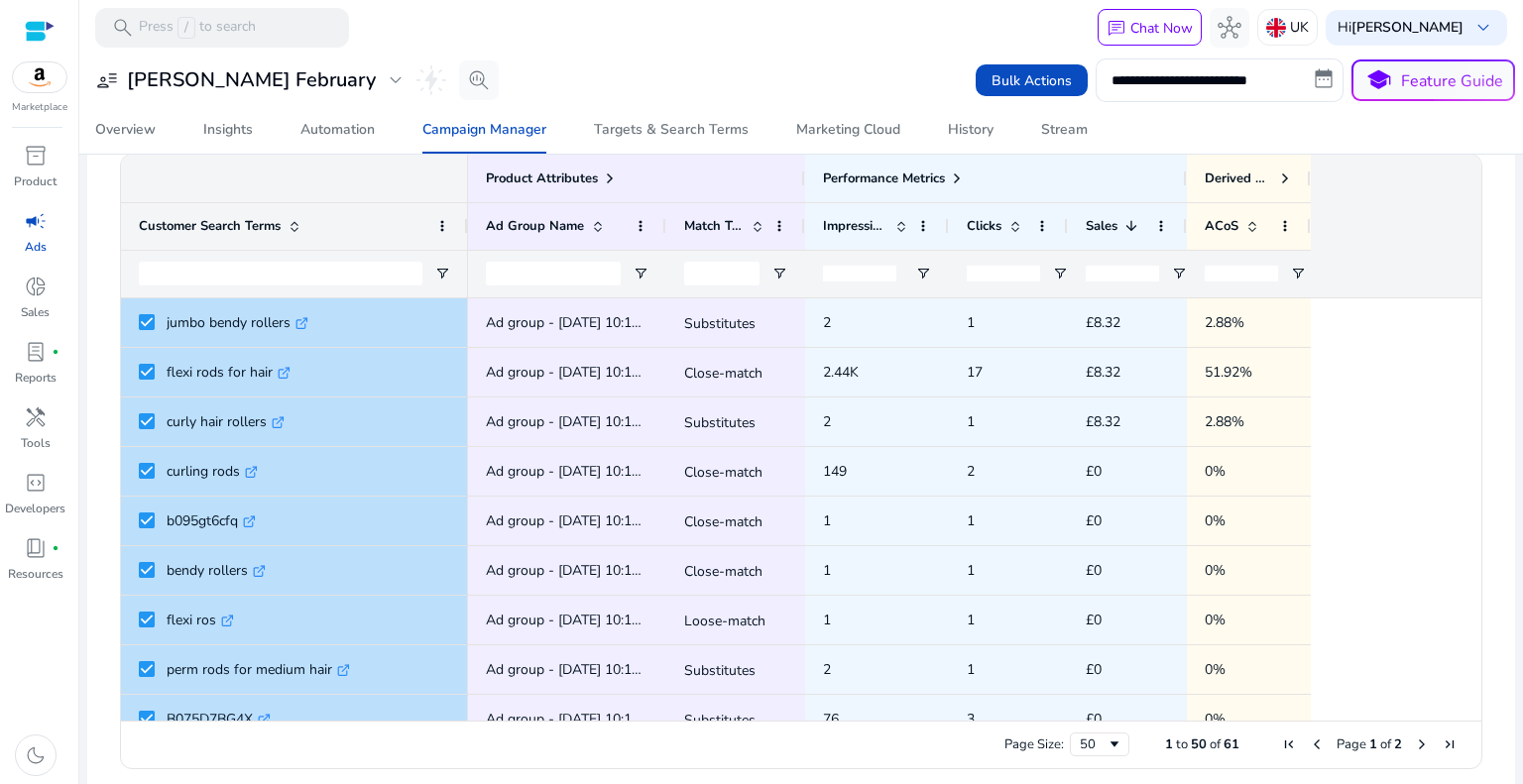 click 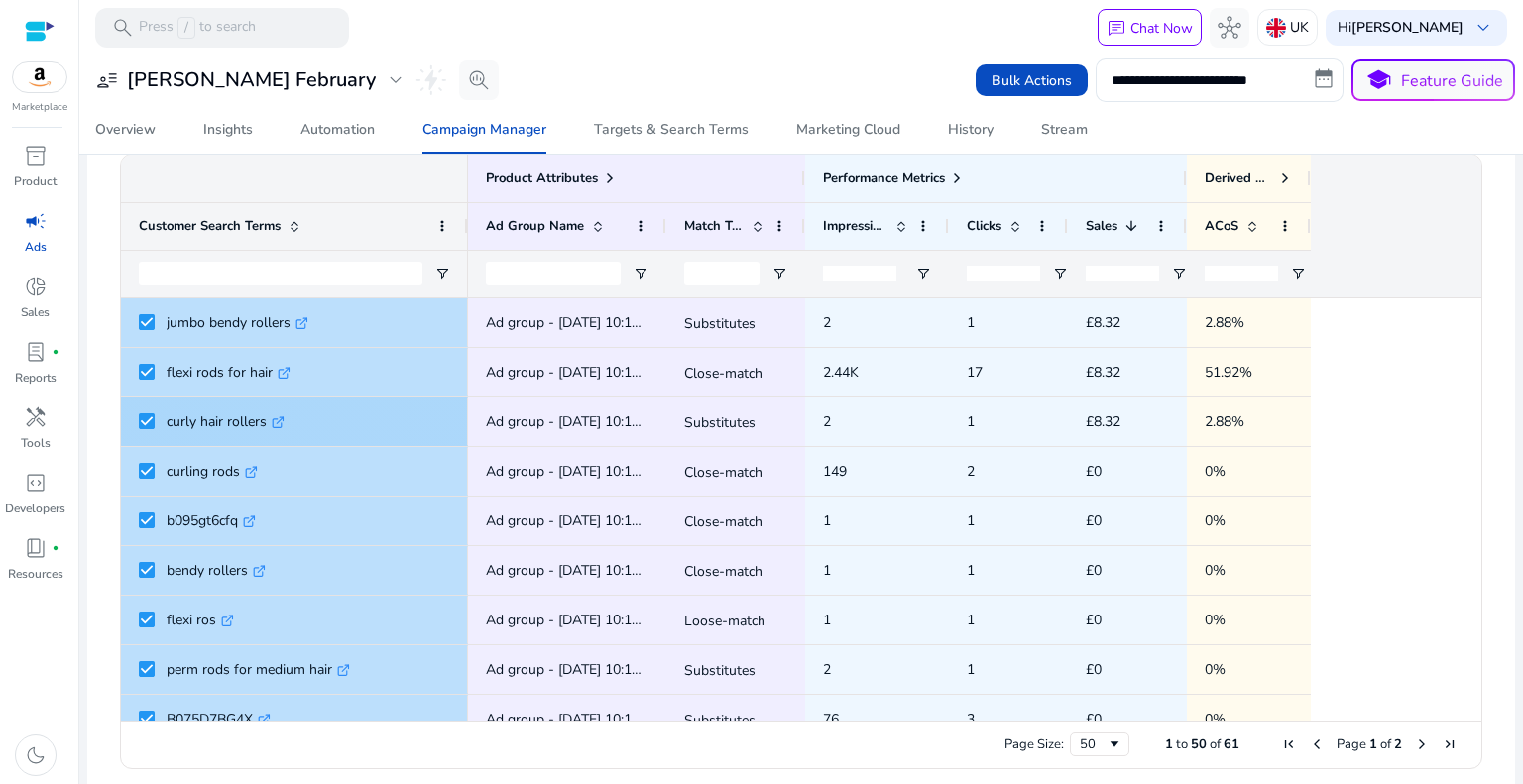 scroll, scrollTop: 296, scrollLeft: 0, axis: vertical 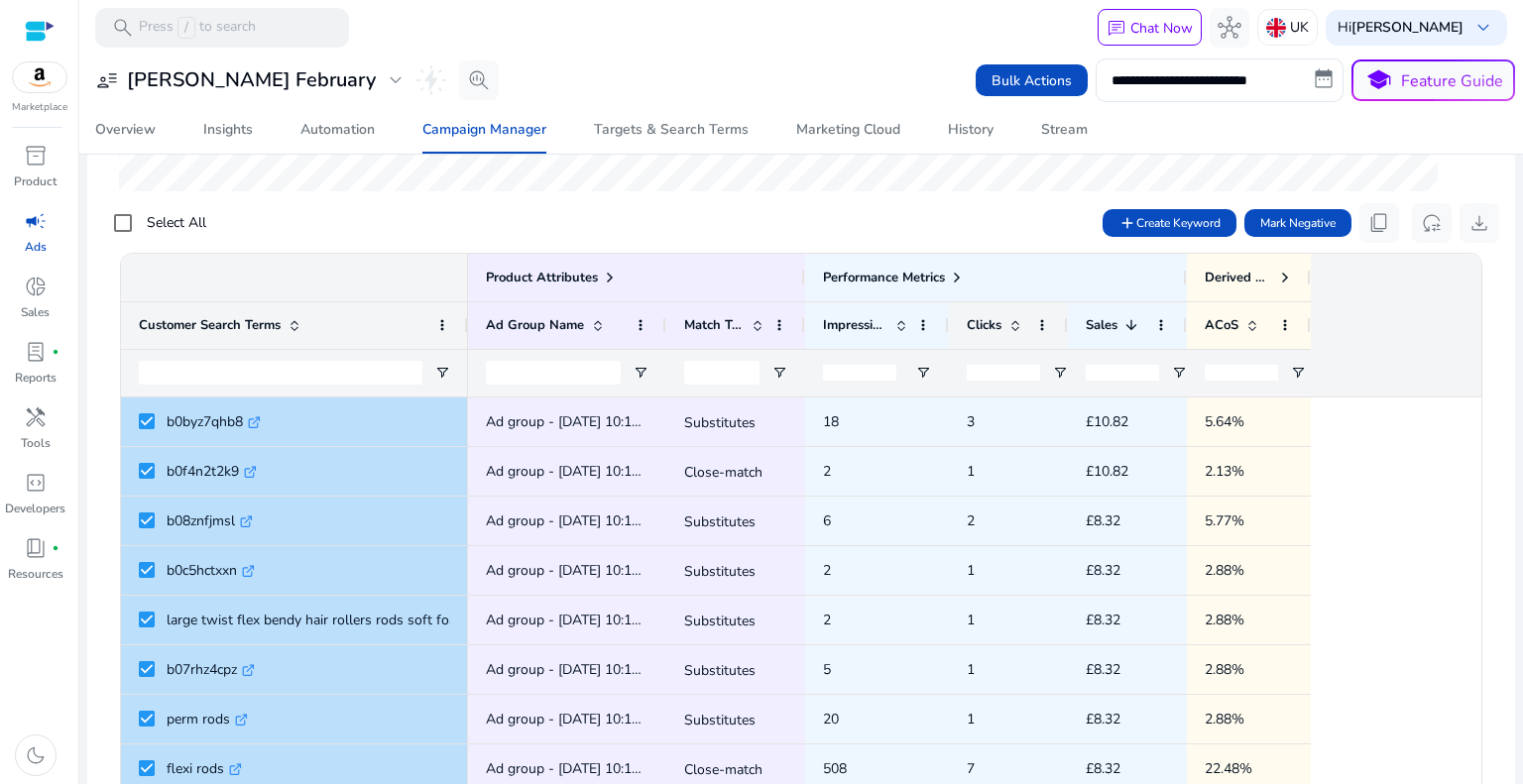 click on "Clicks" 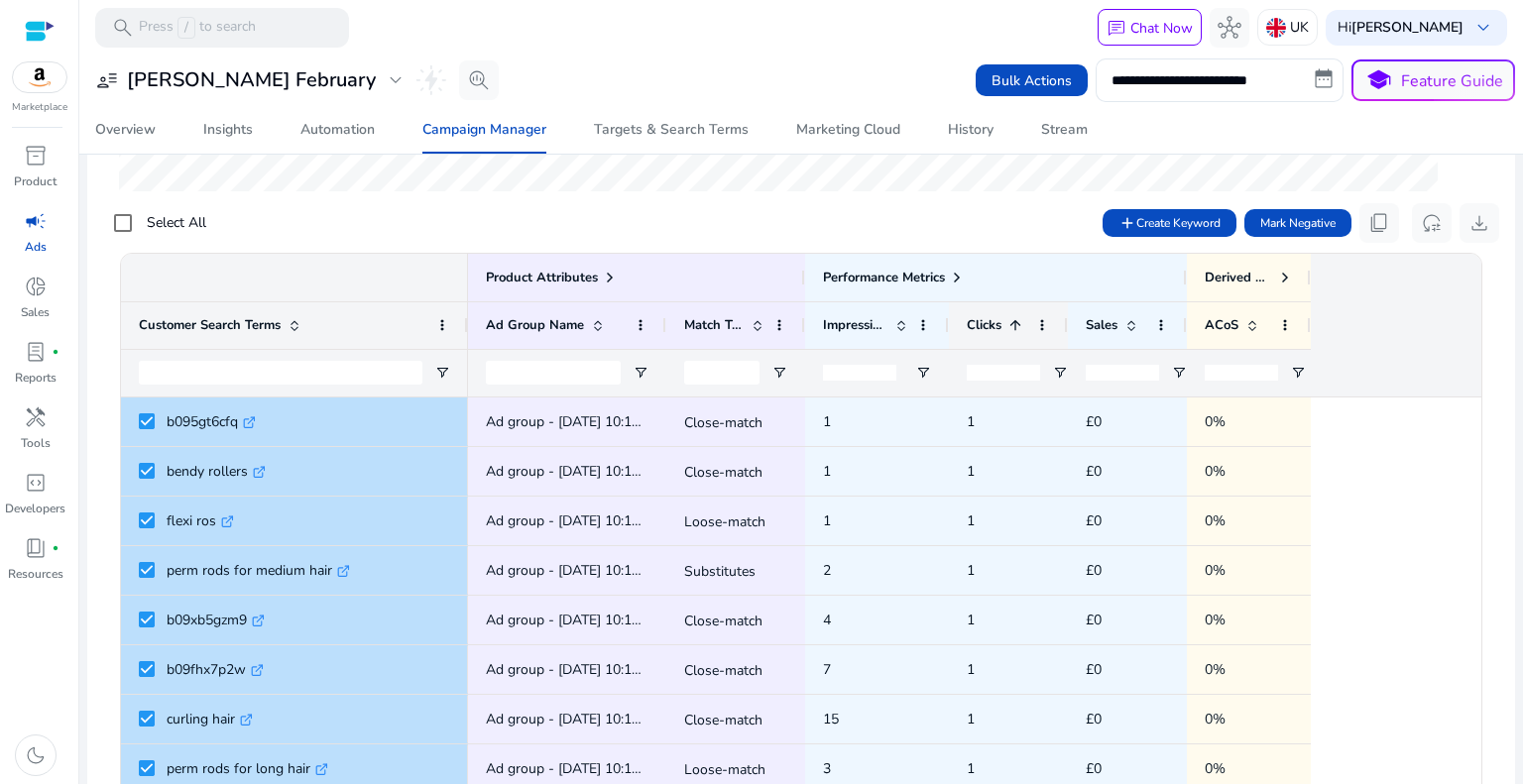 click on "Clicks
1" 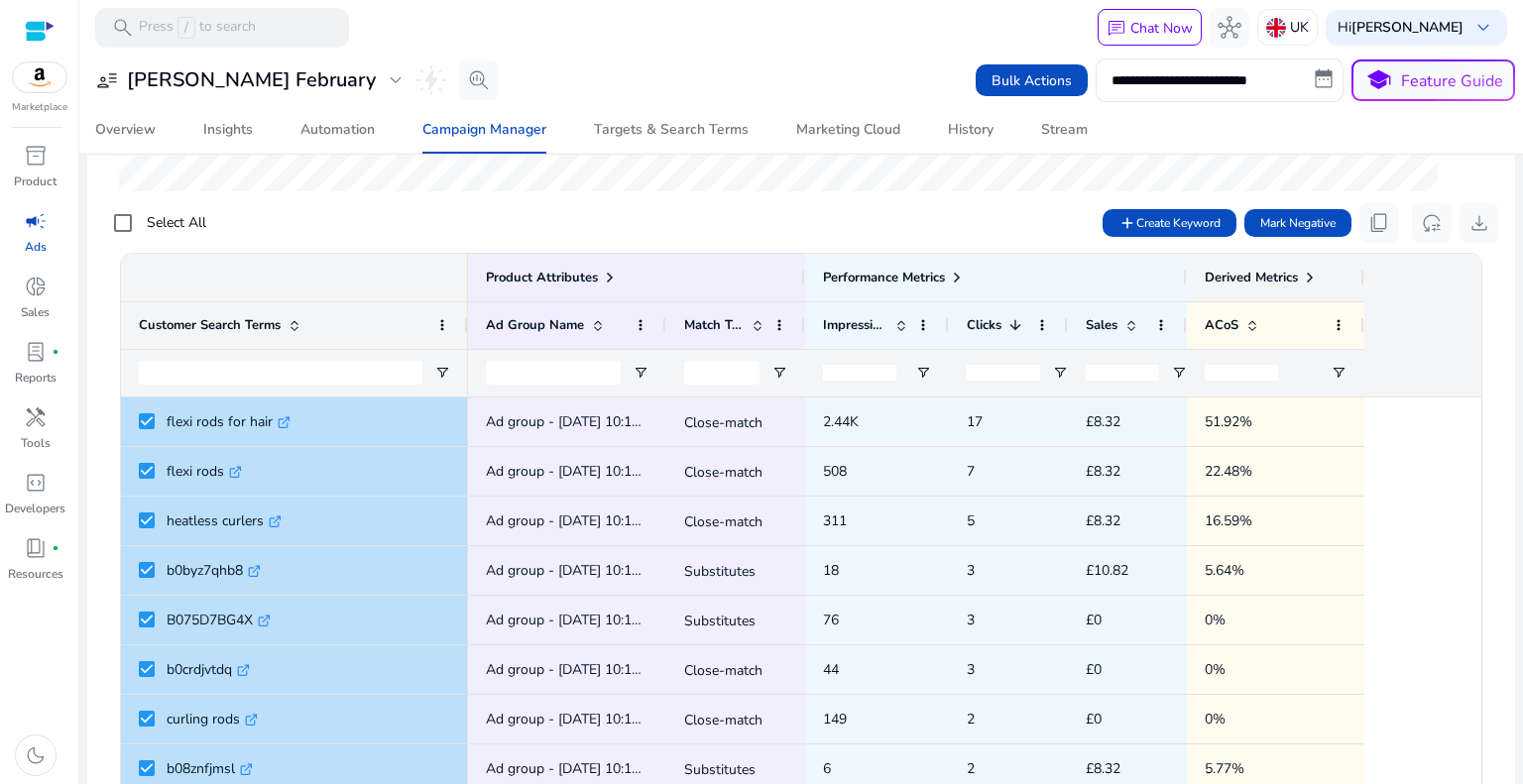 drag, startPoint x: 1311, startPoint y: 273, endPoint x: 1364, endPoint y: 279, distance: 53.33854 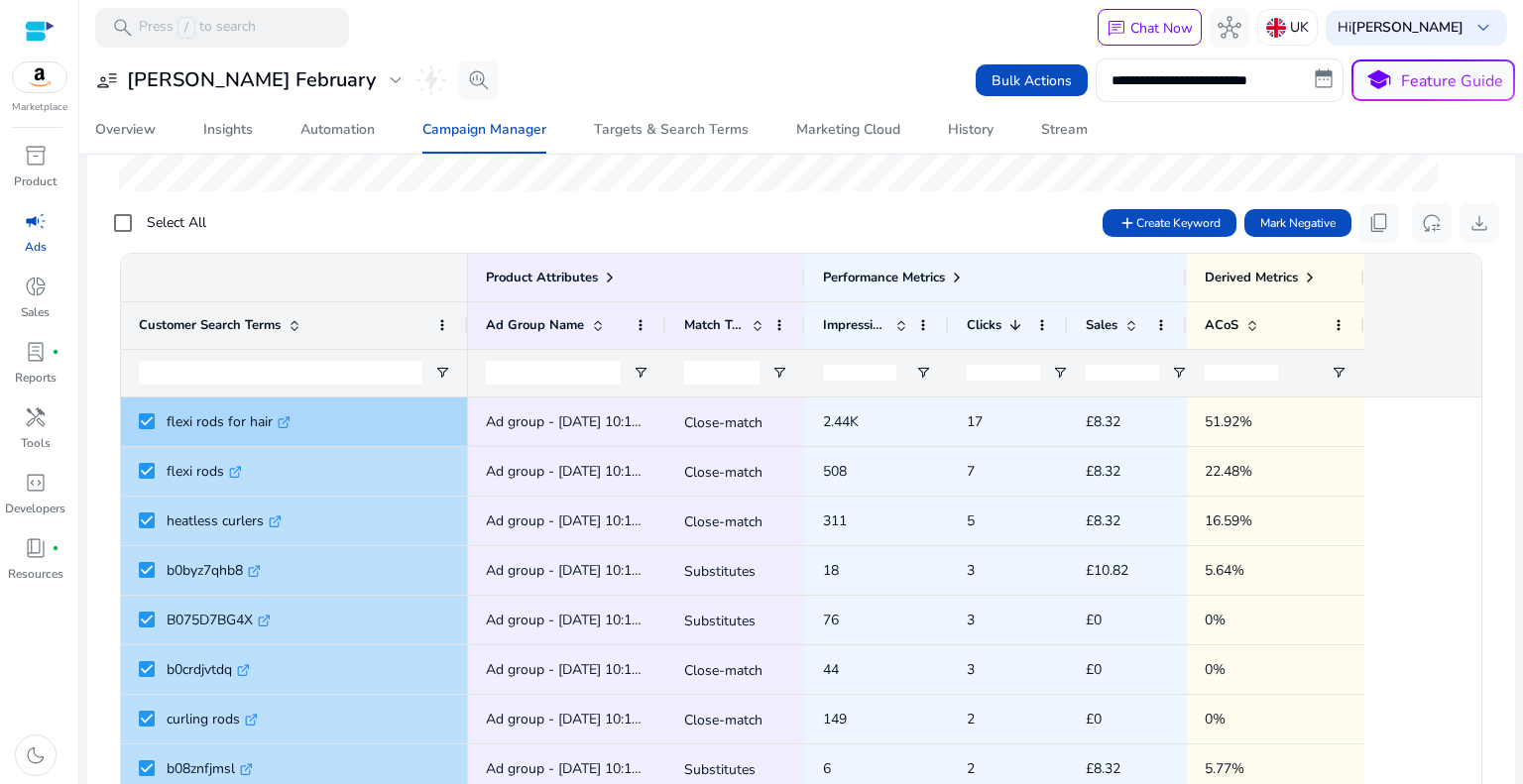 click on "51.92%" 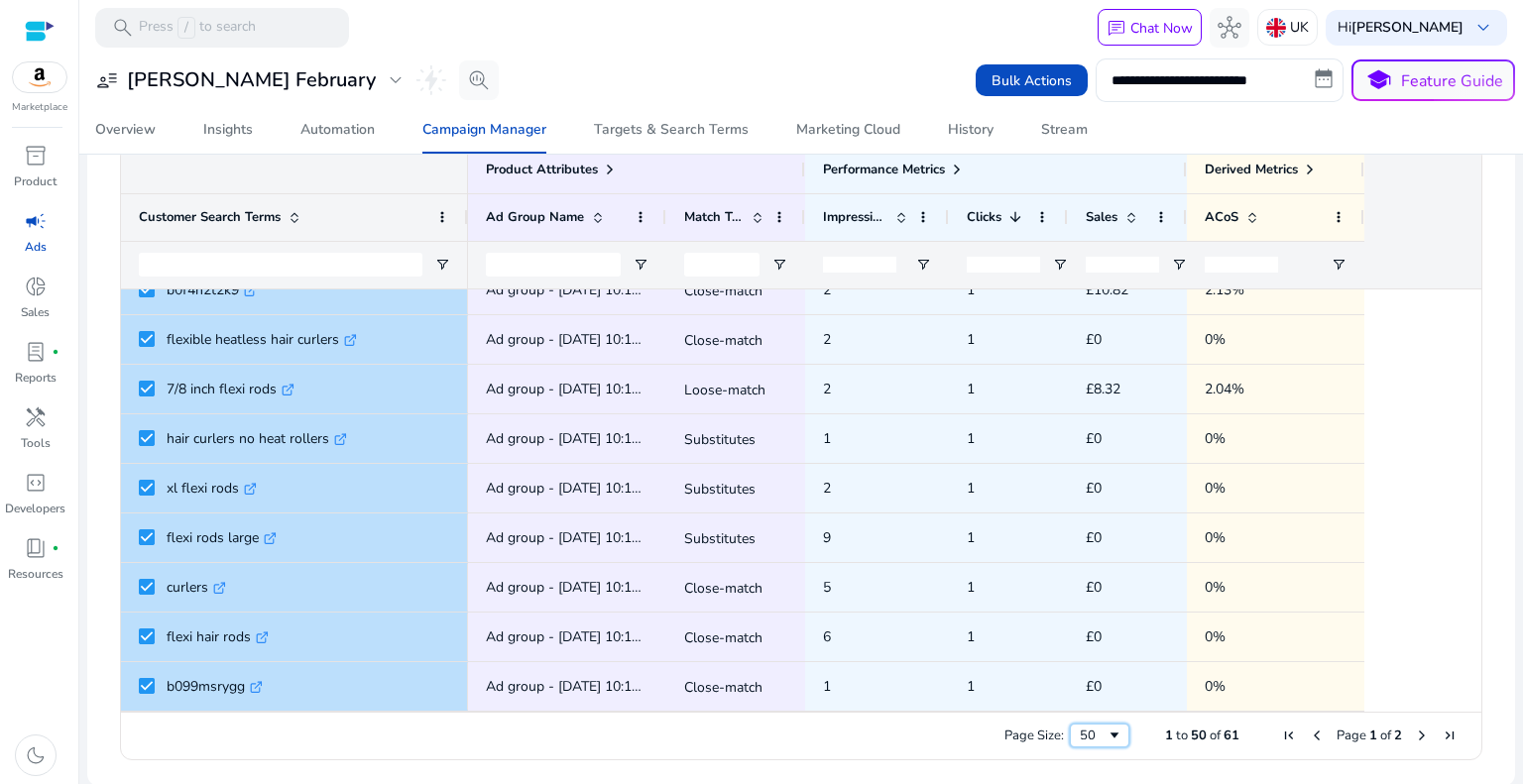 click on "50" at bounding box center [1100, 735] 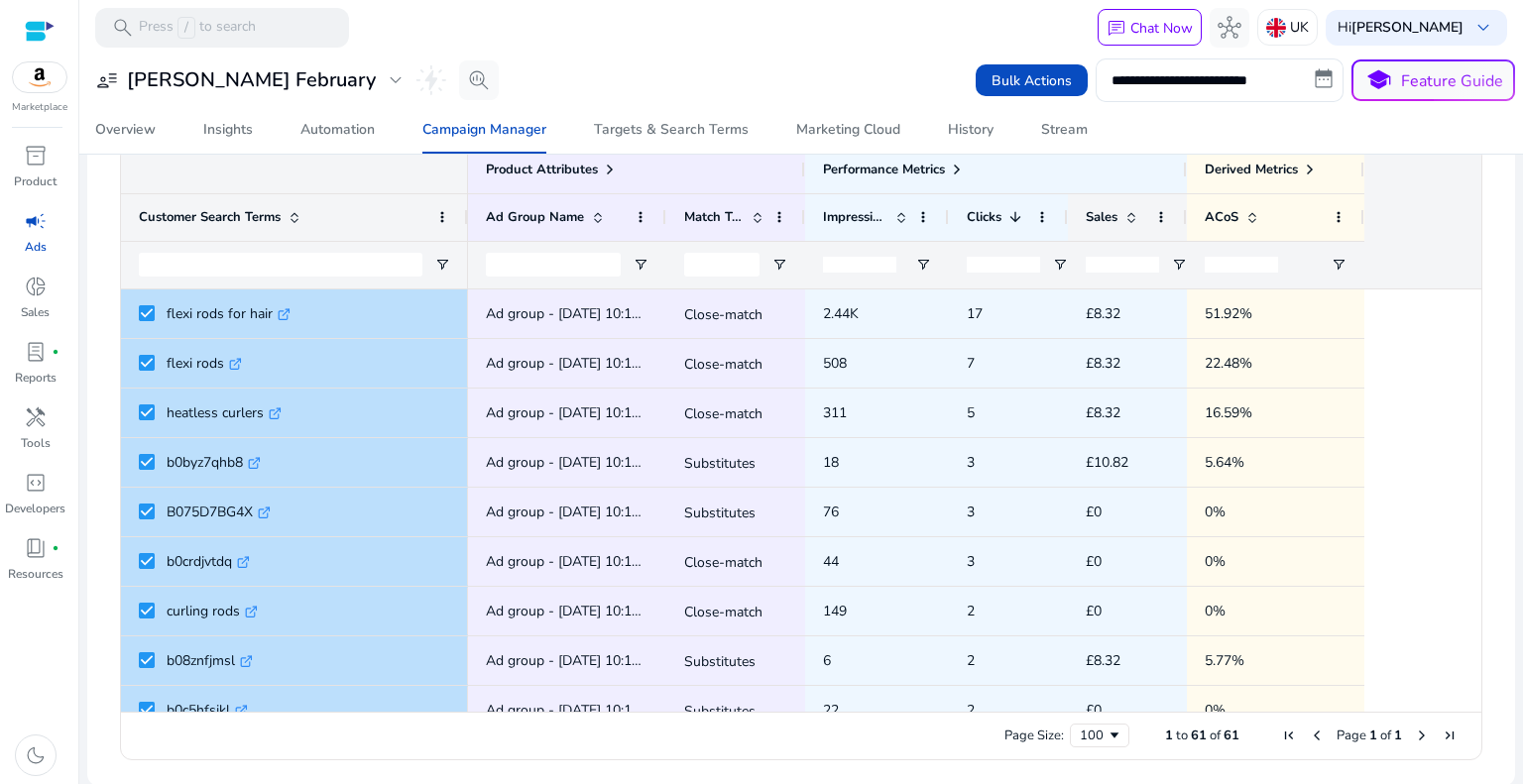 click on "Sales" 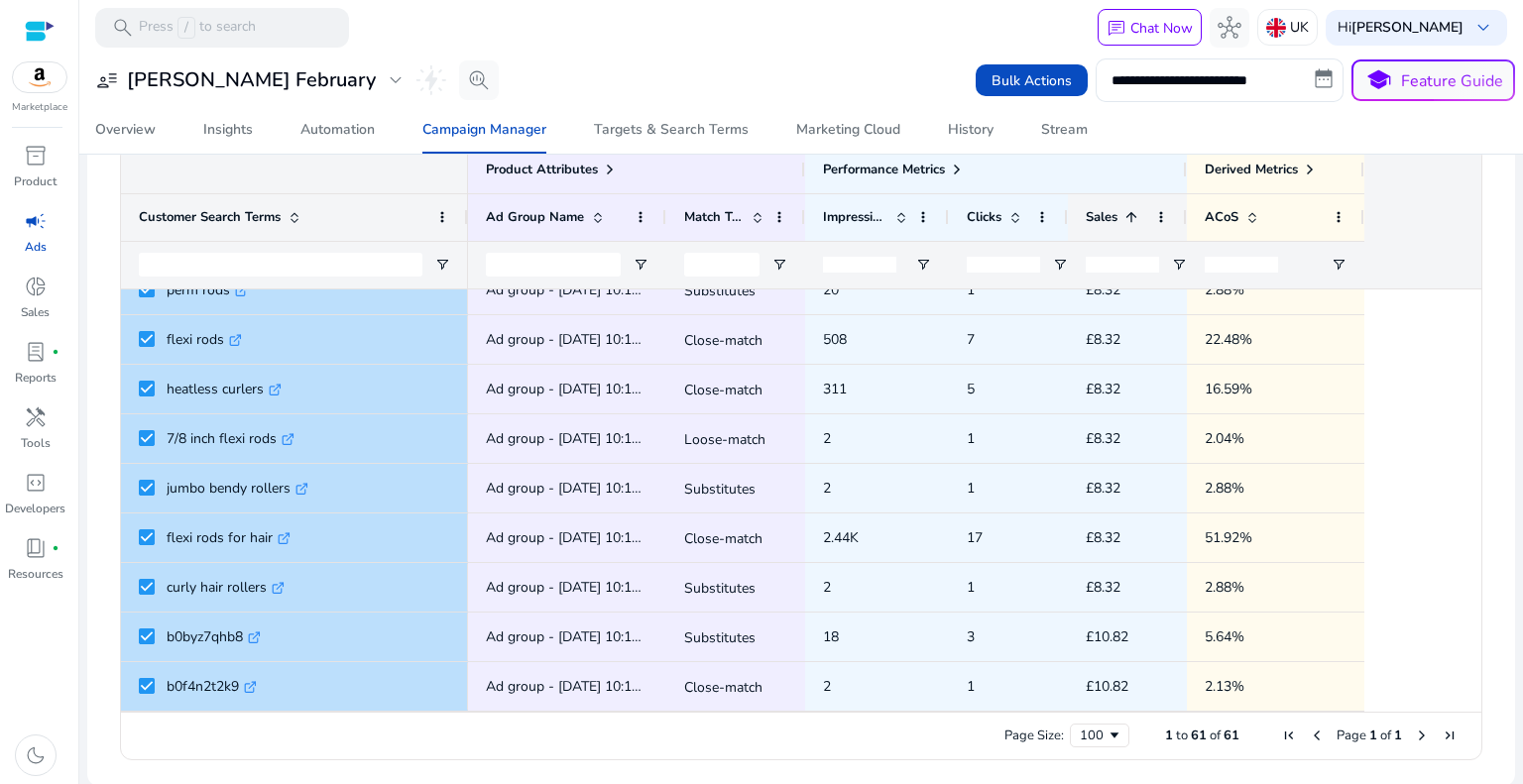 click on "Sales" 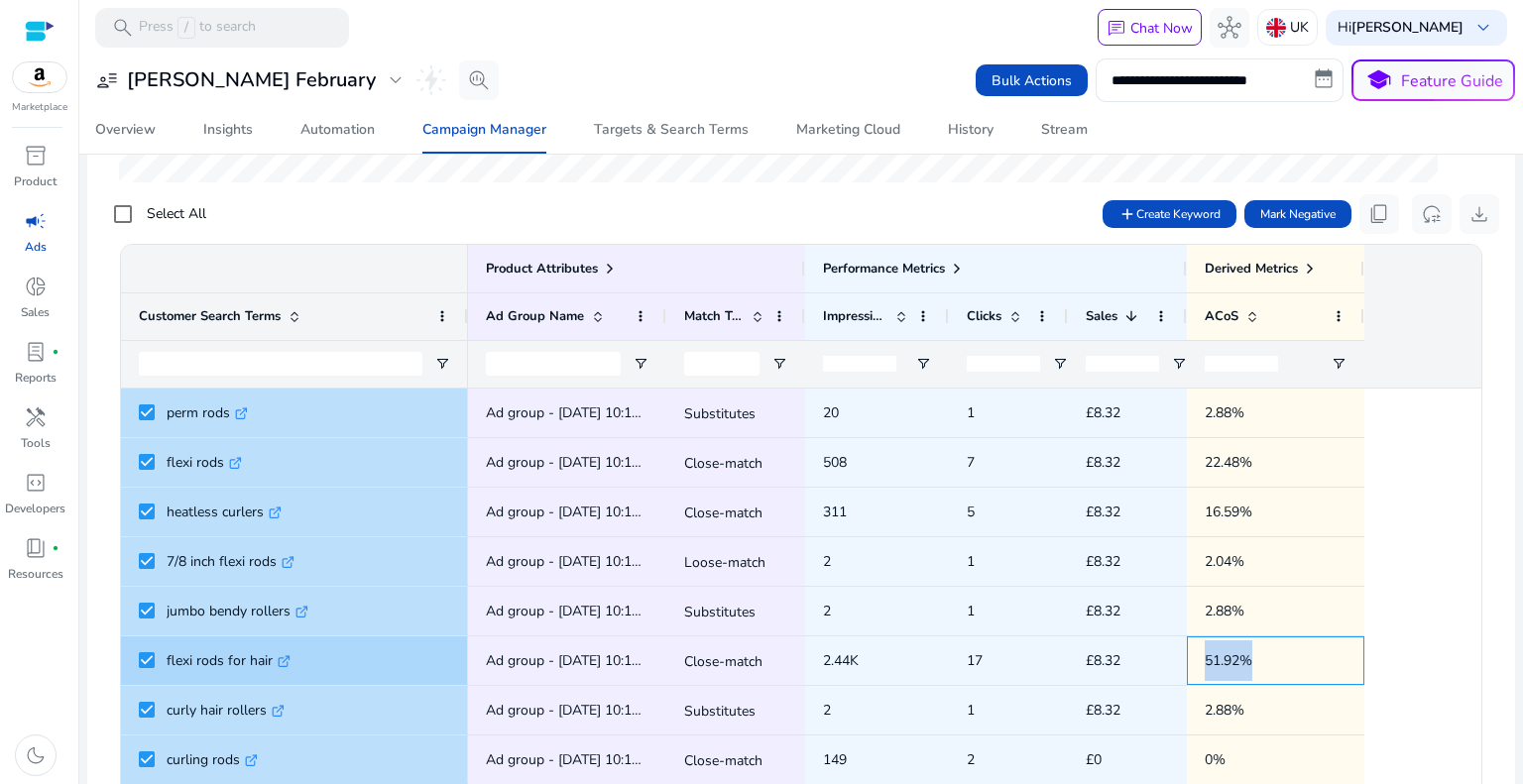 drag, startPoint x: 1269, startPoint y: 653, endPoint x: 1207, endPoint y: 657, distance: 62.128898 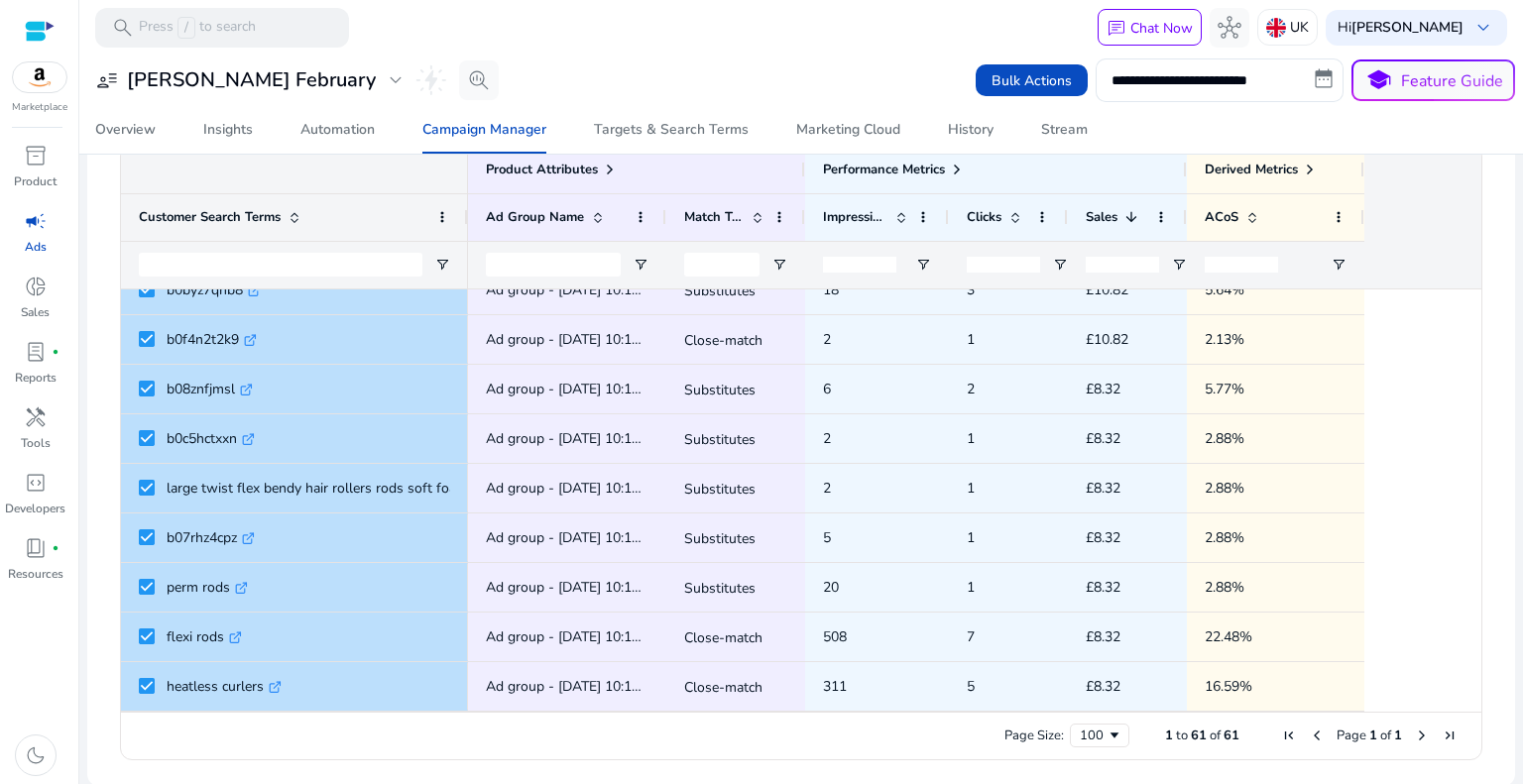 click 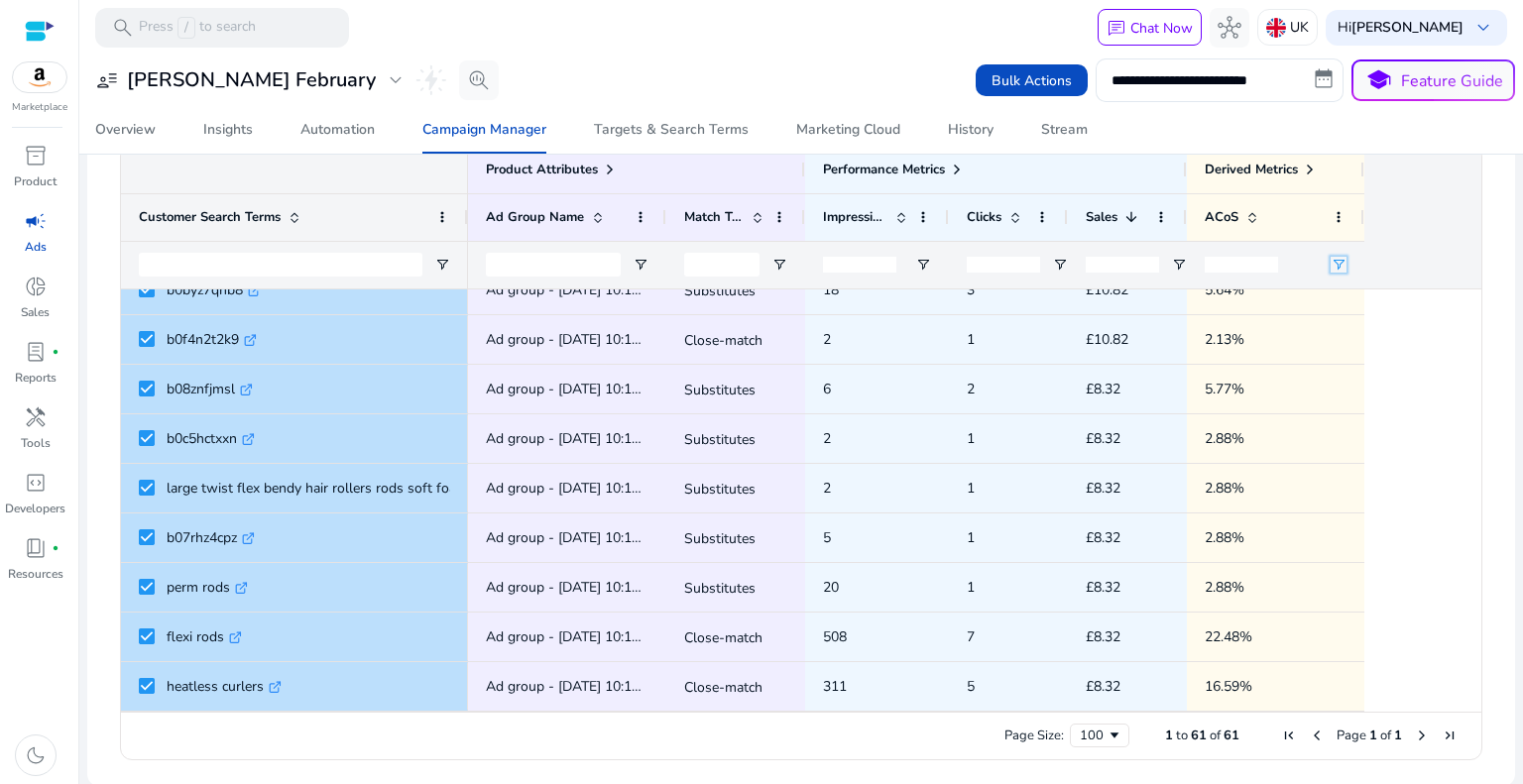 click 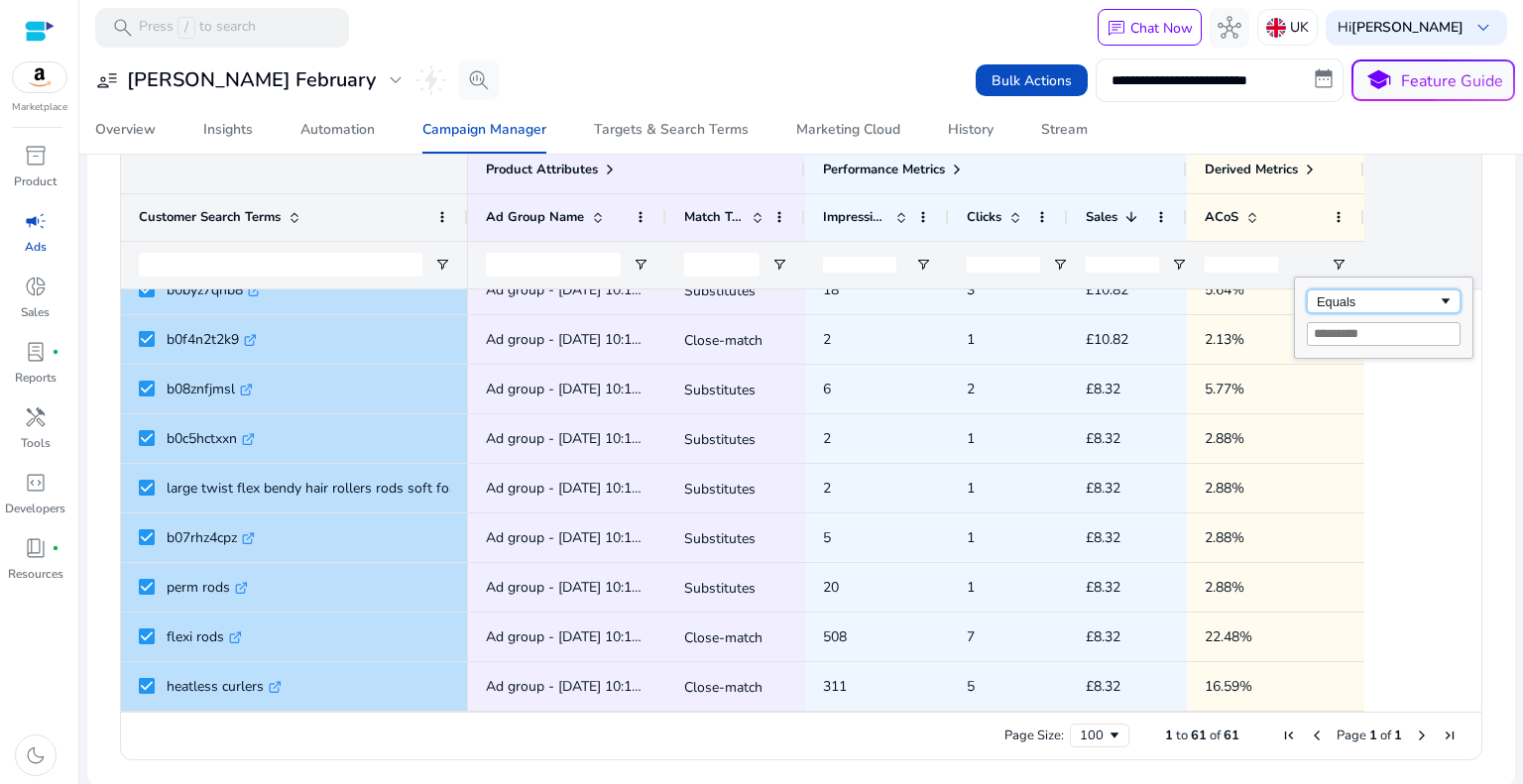 click on "Equals" at bounding box center (1377, 301) 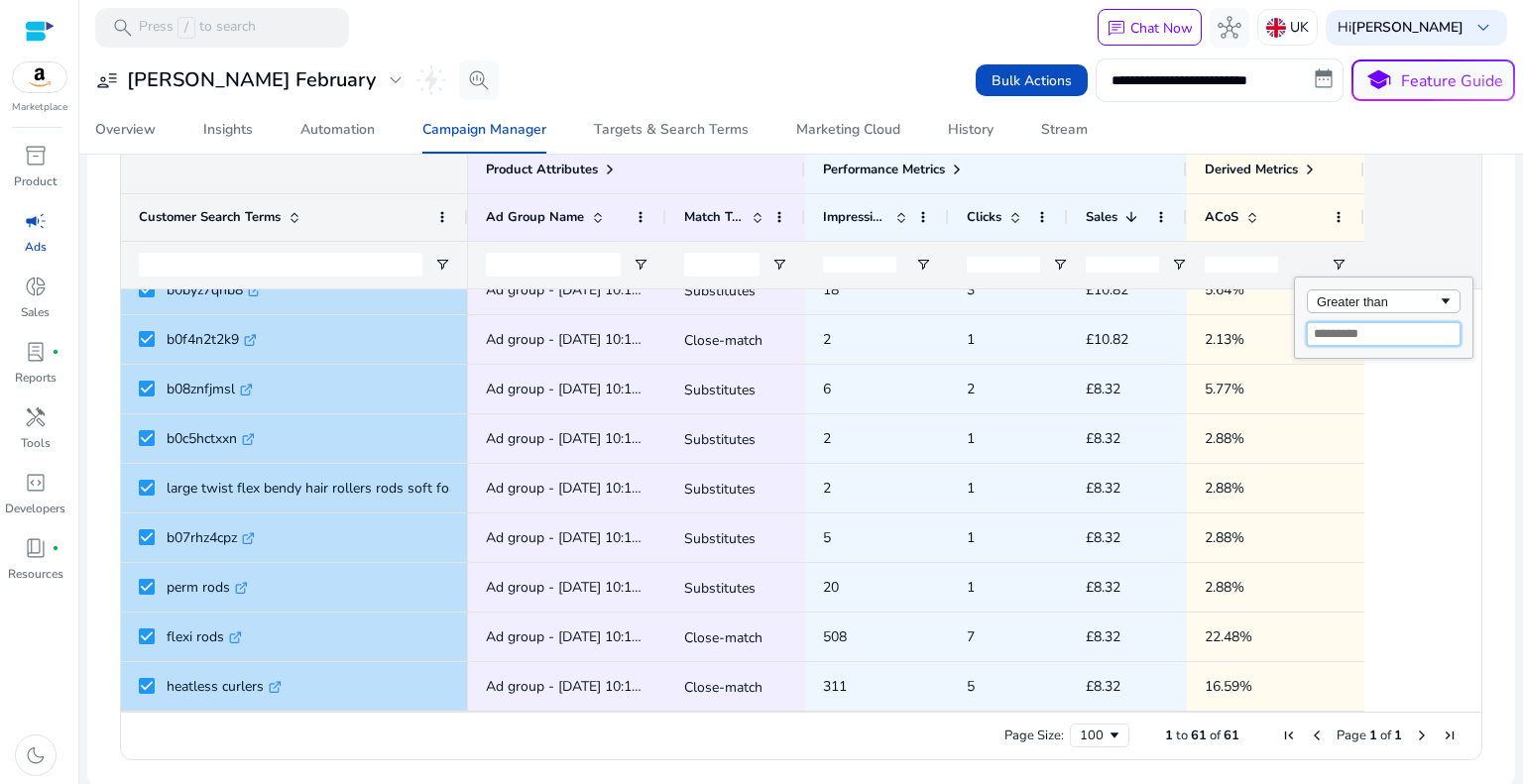 click at bounding box center (1383, 334) 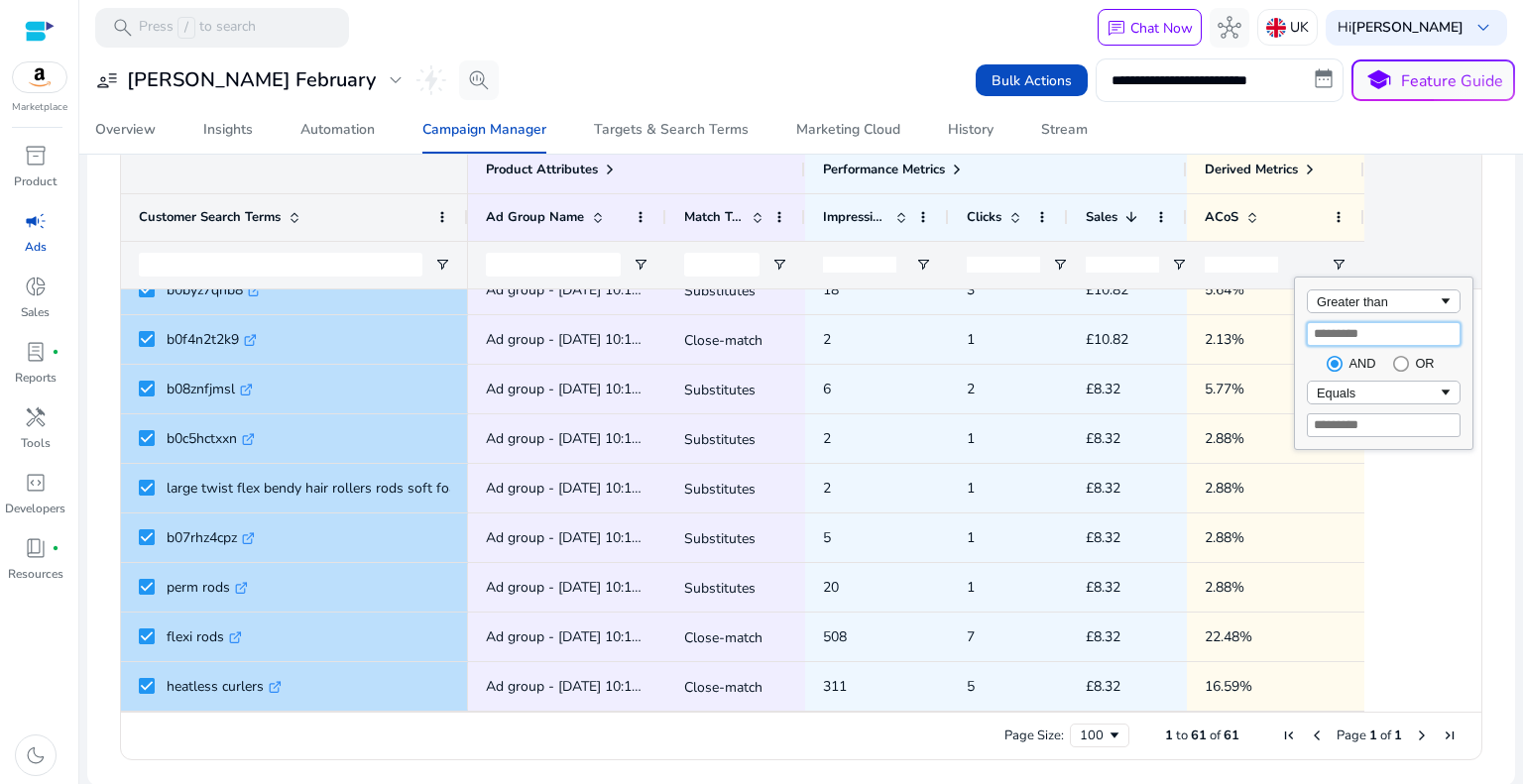 type on "**" 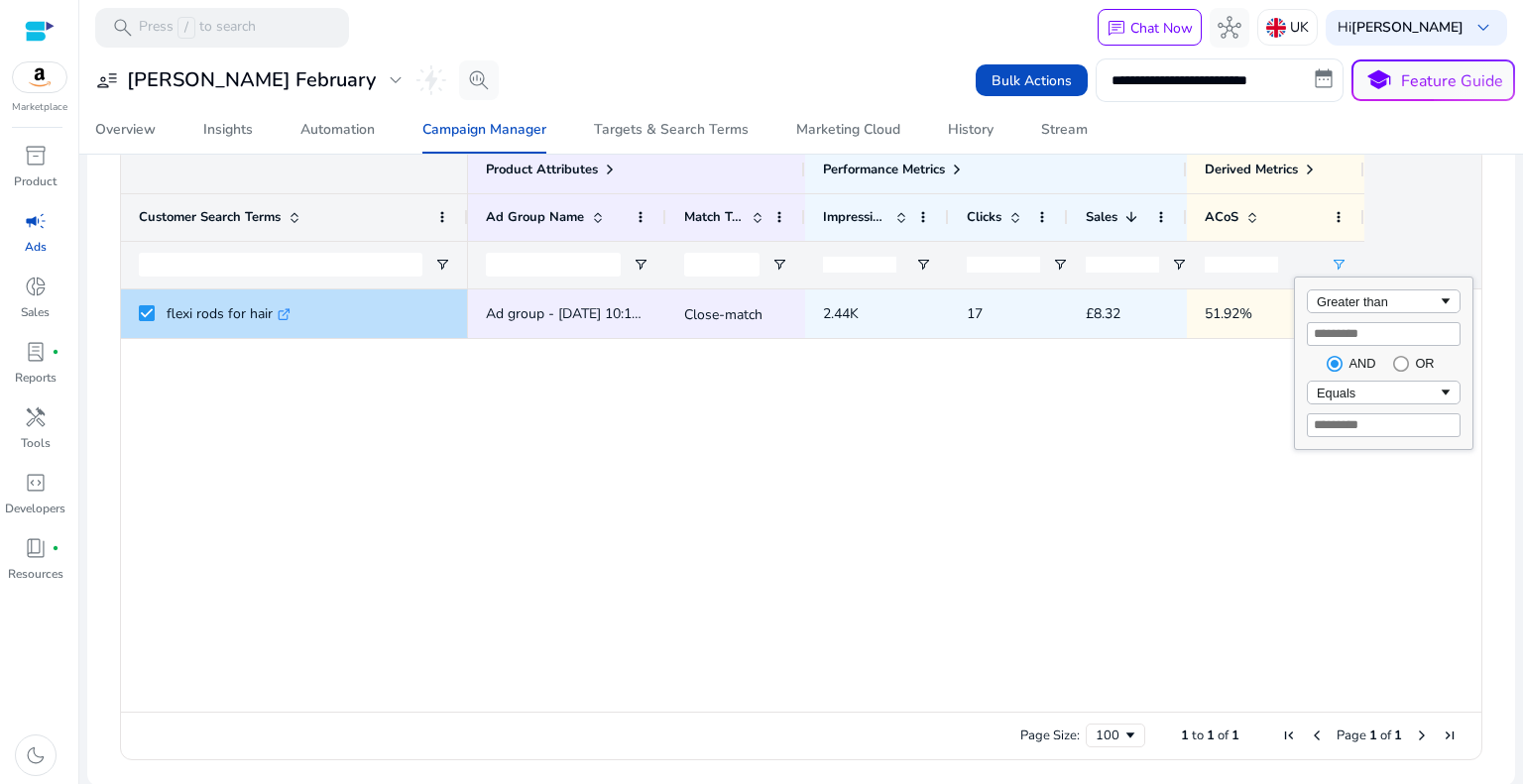 click on "Ad group - 16/12/2023 10:12:20.878  Close-match
2.44K 17 £8.32 51.92%" 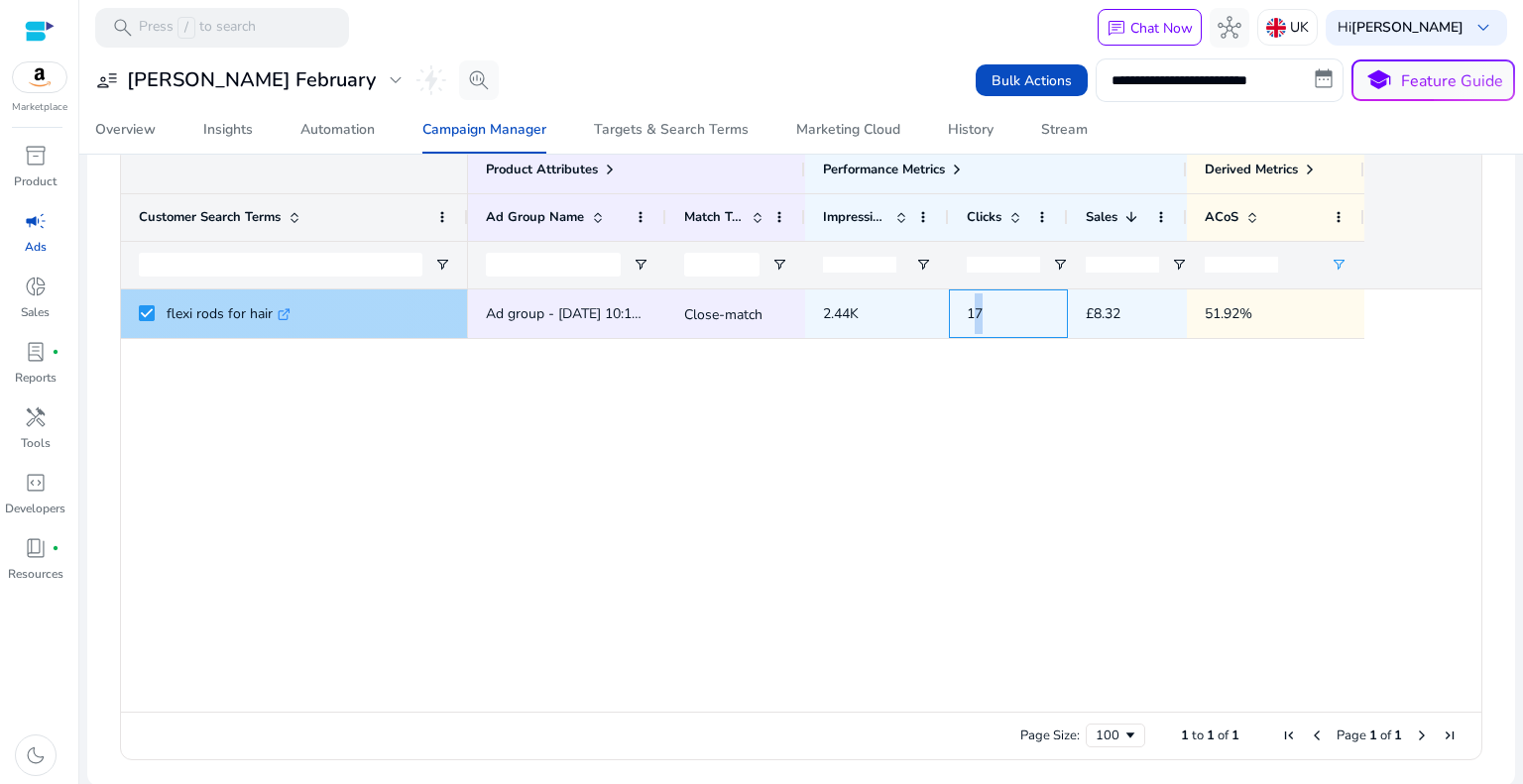 drag, startPoint x: 974, startPoint y: 315, endPoint x: 988, endPoint y: 313, distance: 14.142136 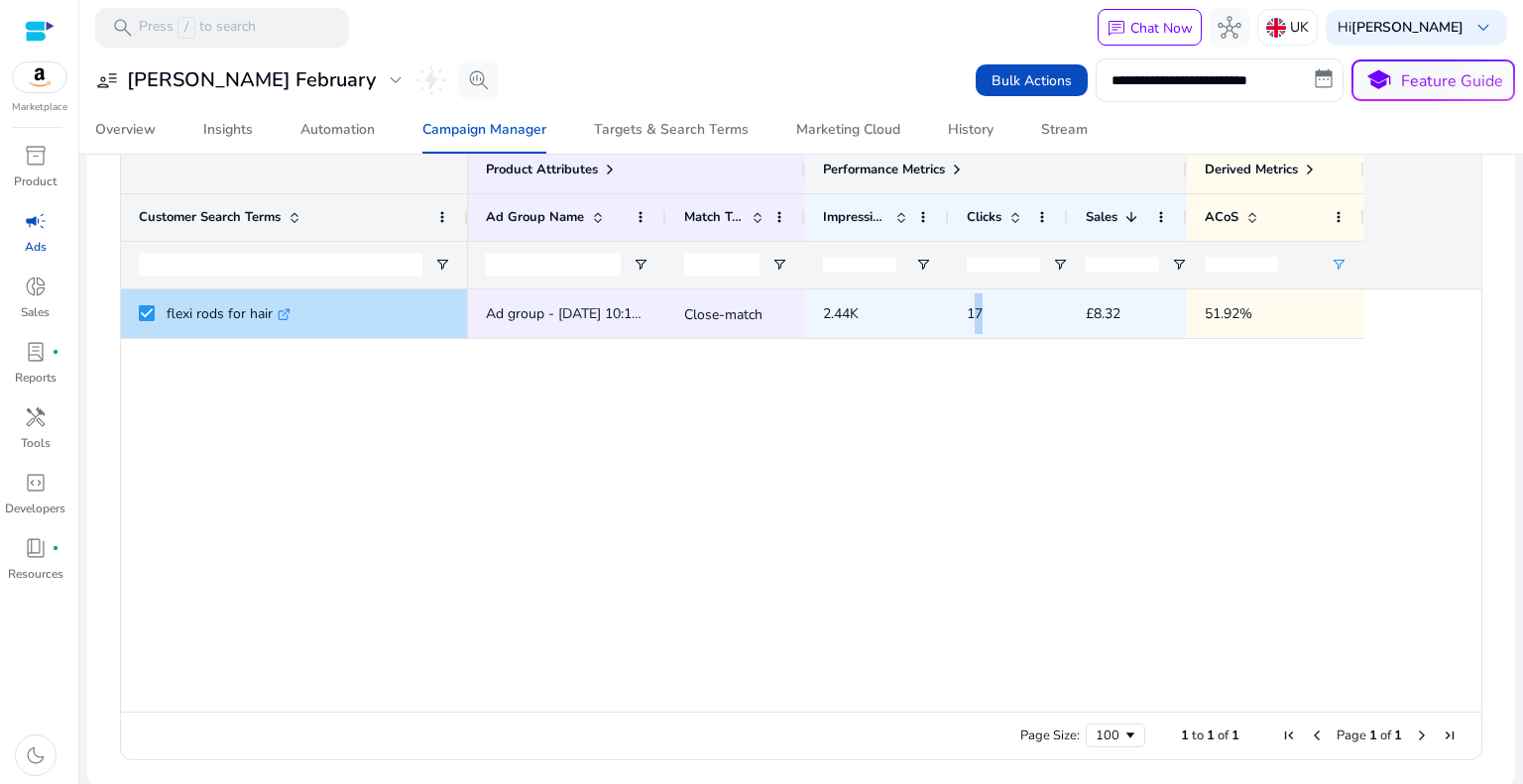 click 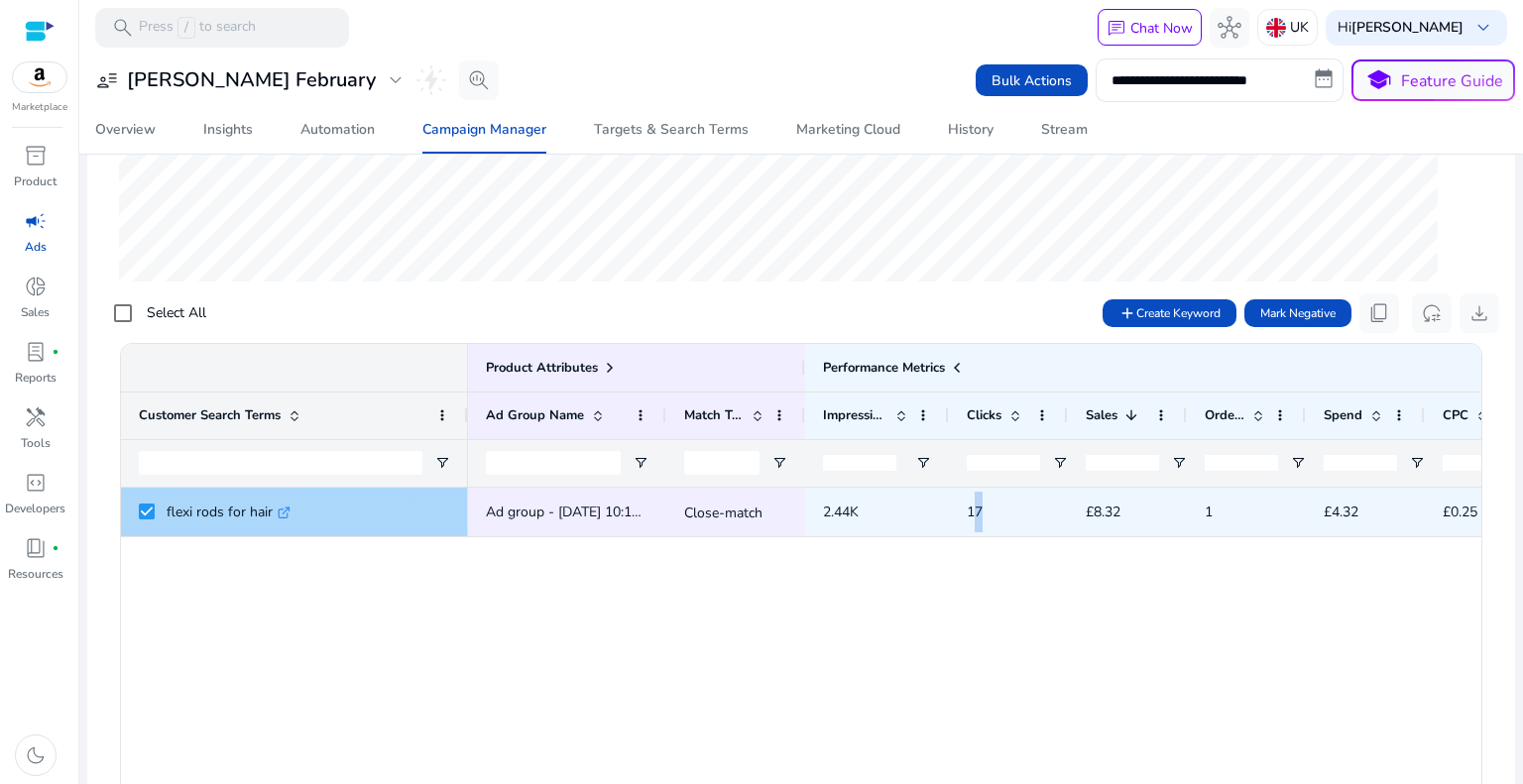 click on "17" 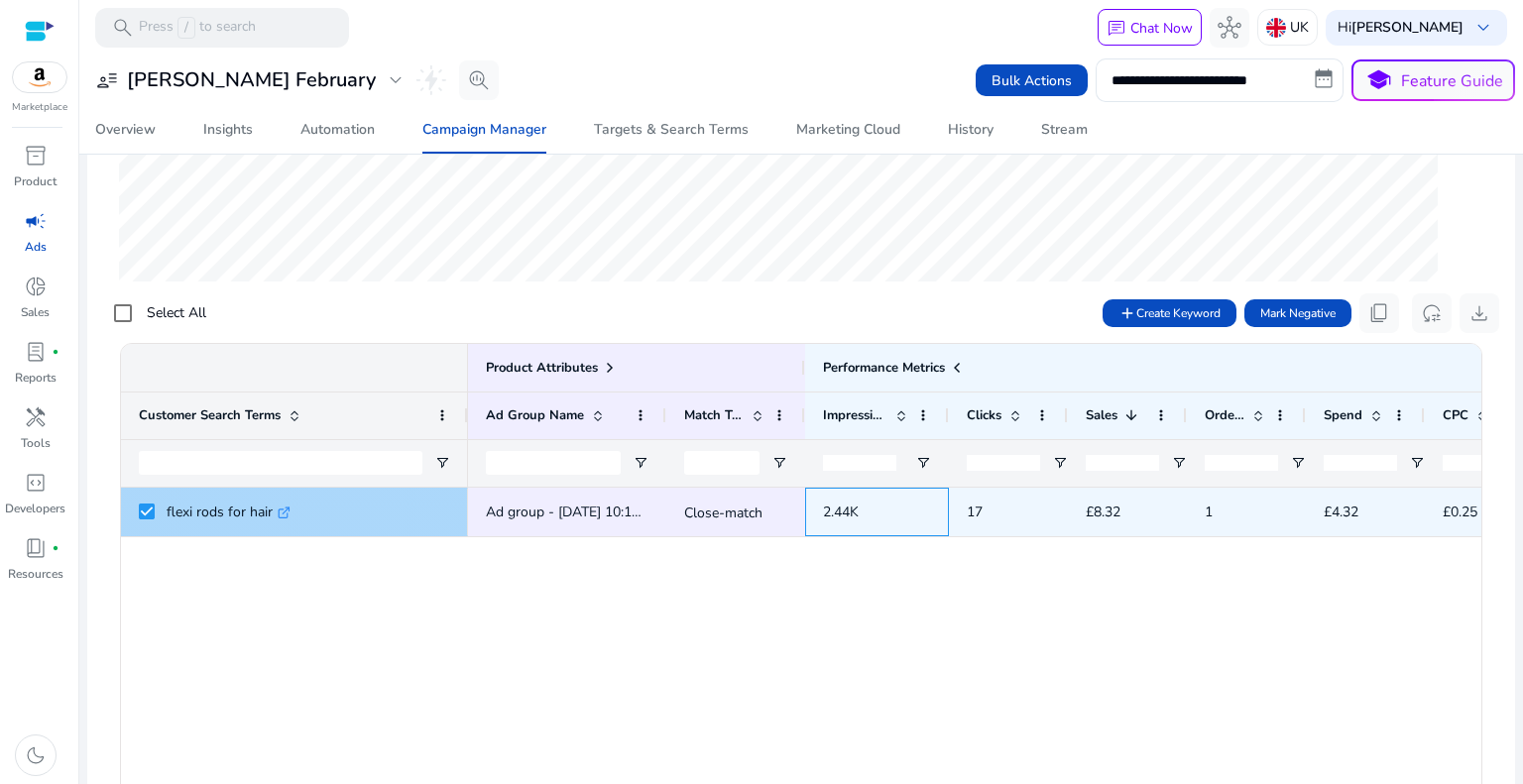 click on "2.44K" 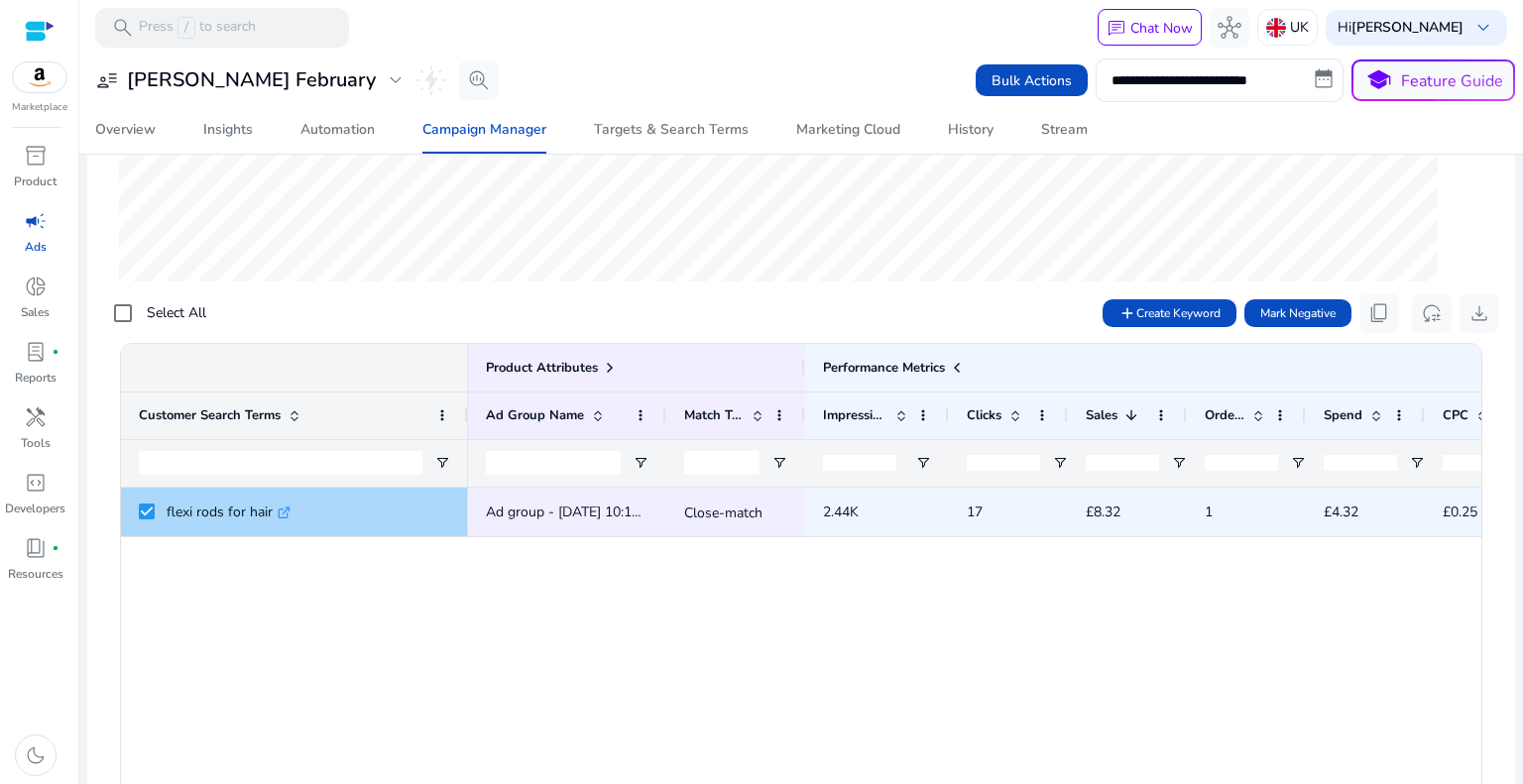 click on "Close-match" 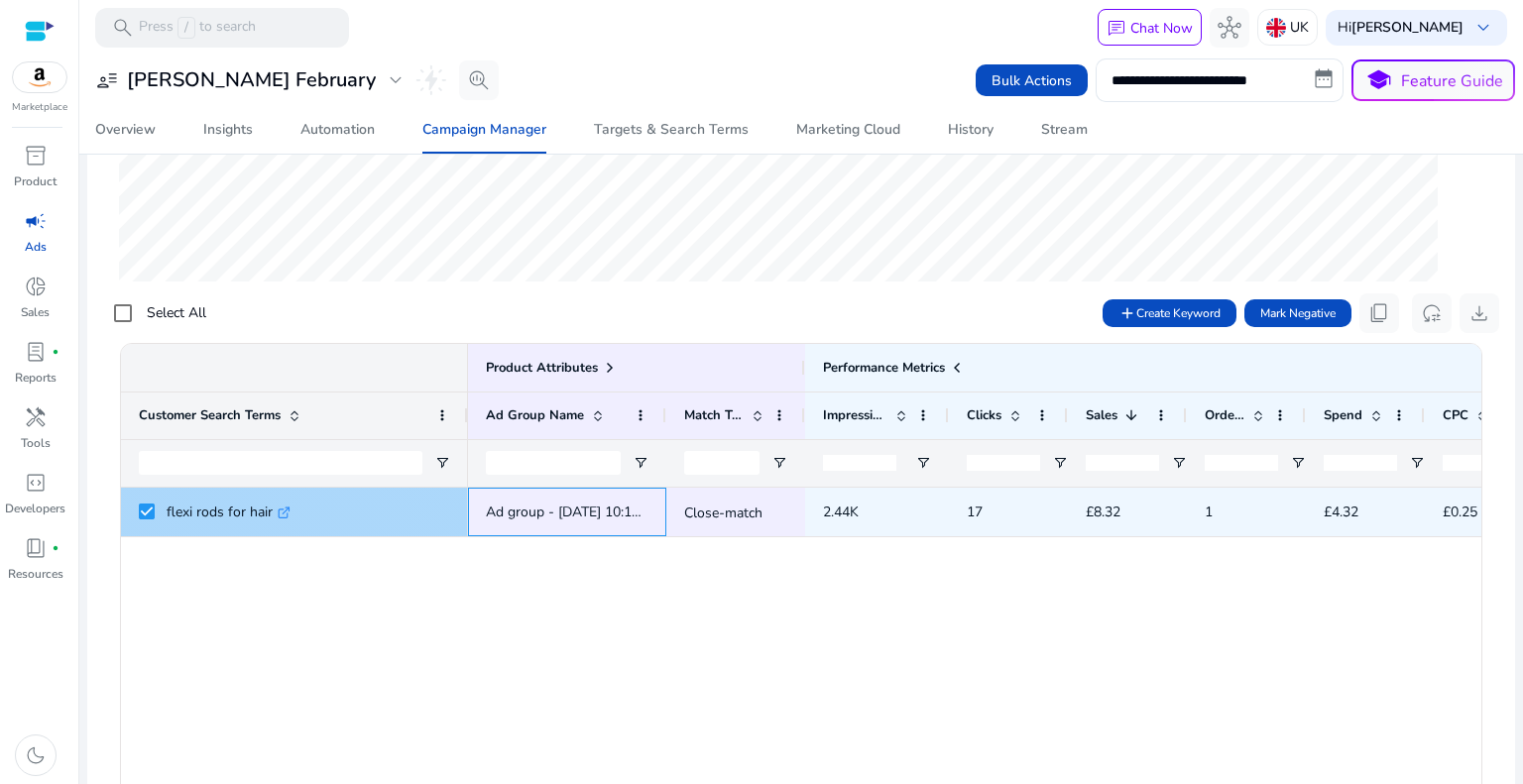 click on "Ad group - 16/12/2023 10:12:20.878" 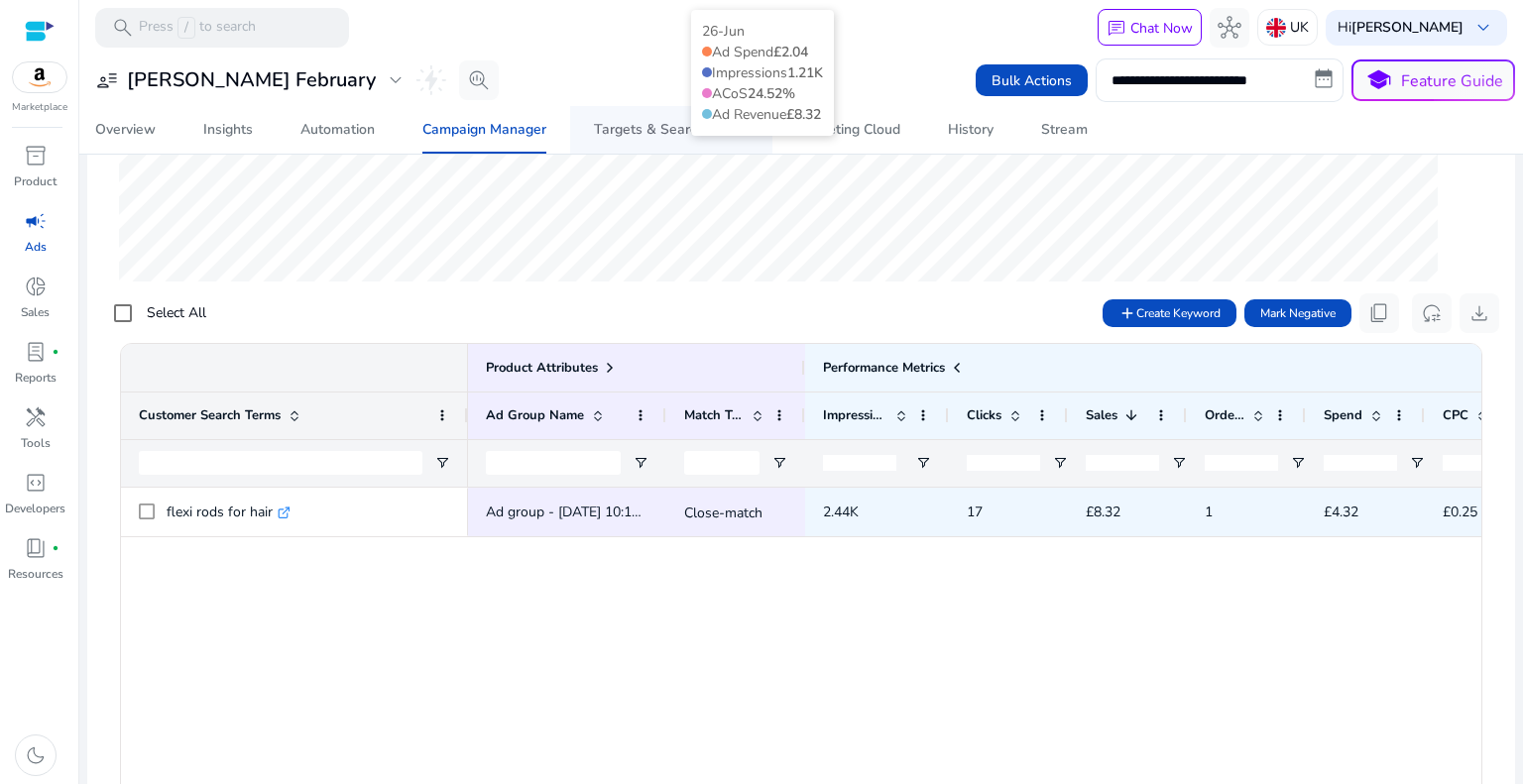 click on "Targets & Search Terms" at bounding box center [671, 130] 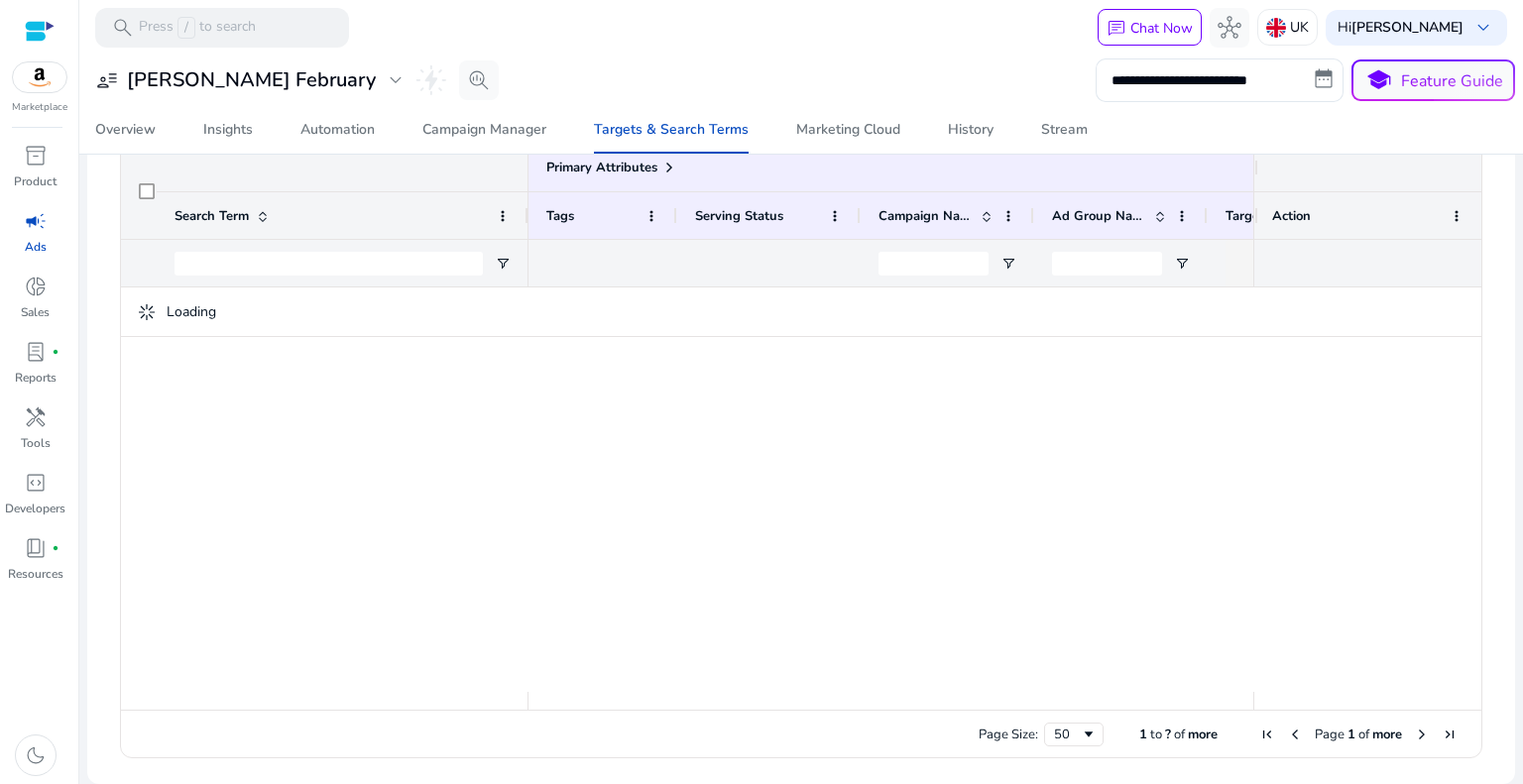 scroll, scrollTop: 0, scrollLeft: 0, axis: both 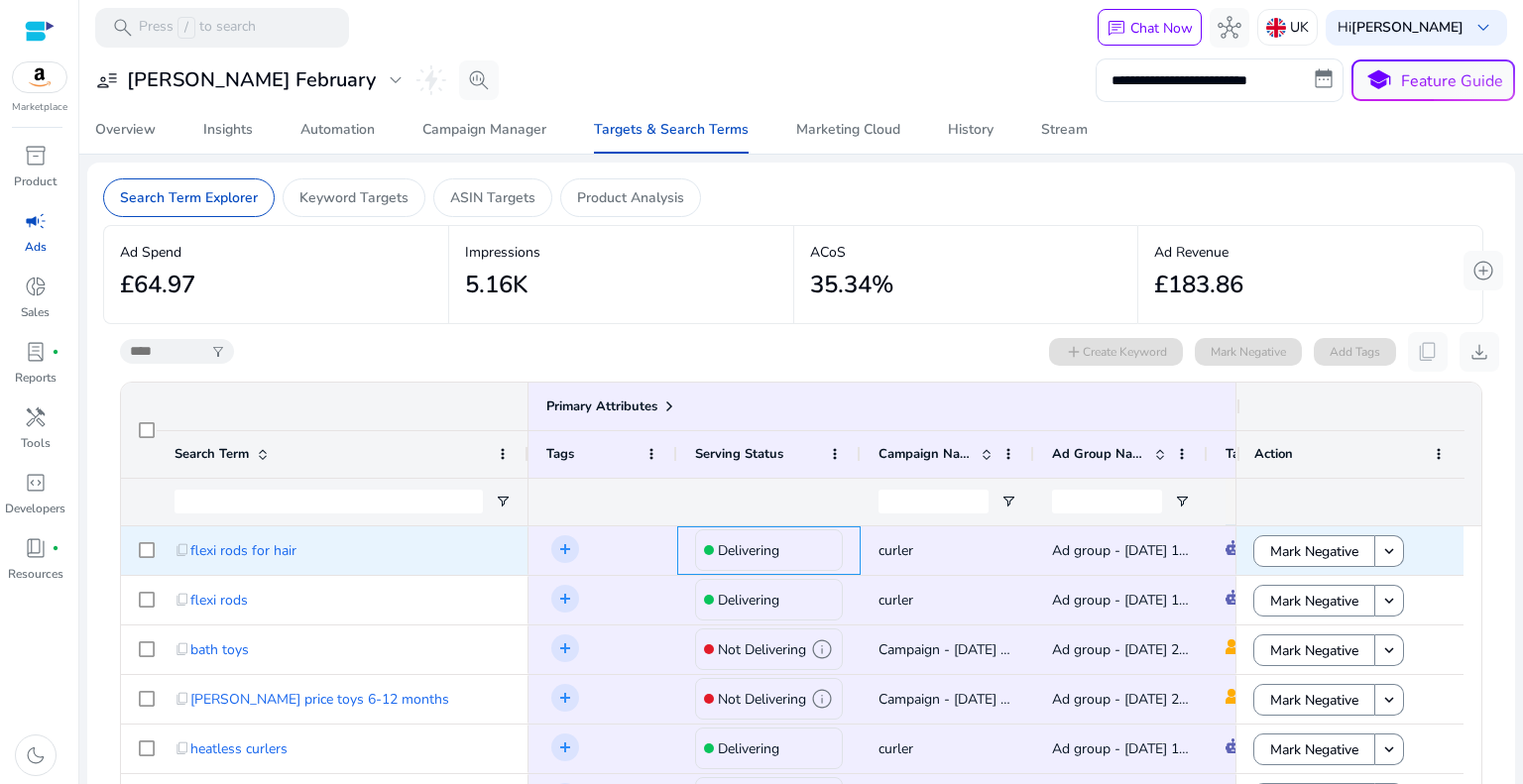 click on "Delivering" 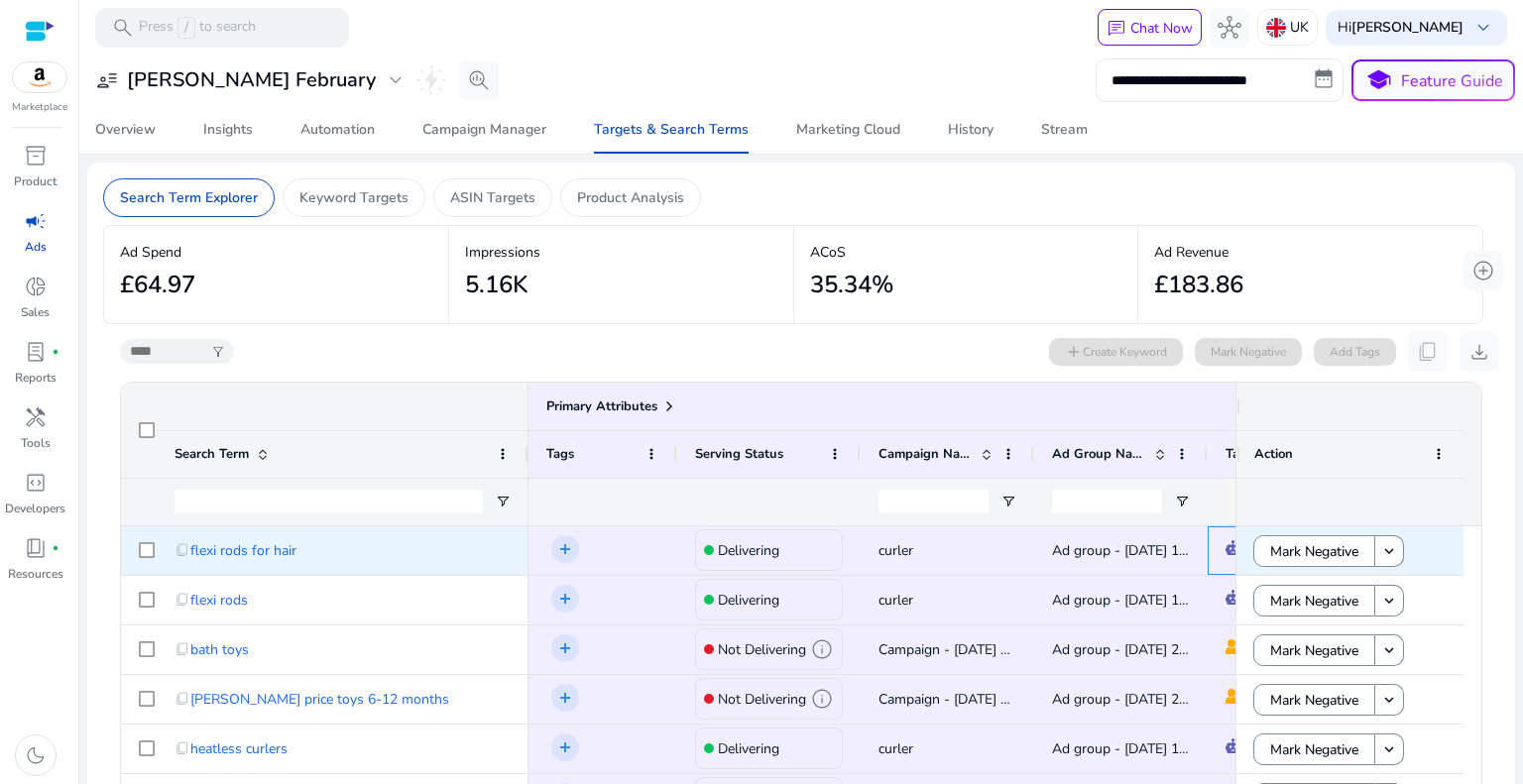 scroll, scrollTop: 0, scrollLeft: 139, axis: horizontal 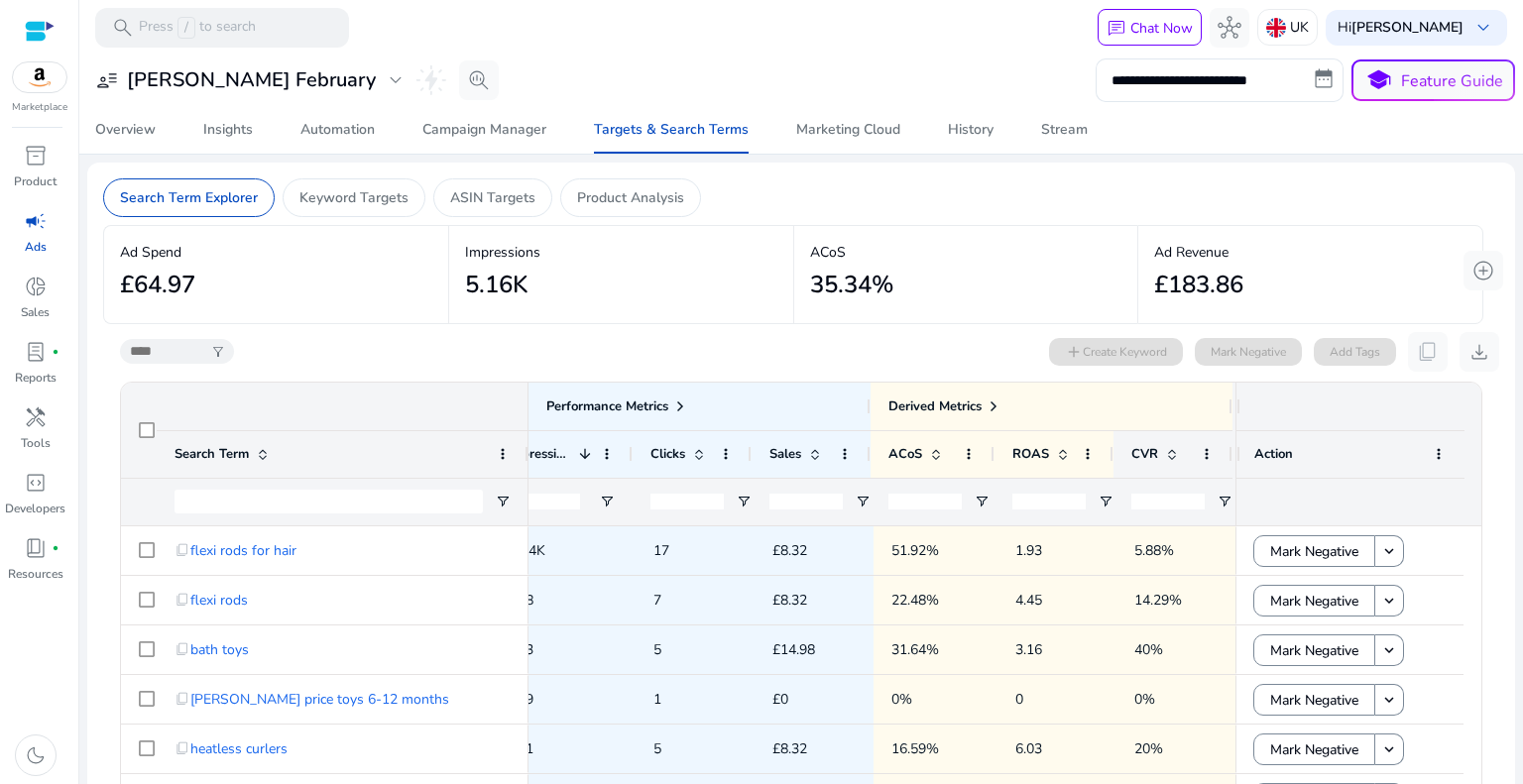 click on "CVR" 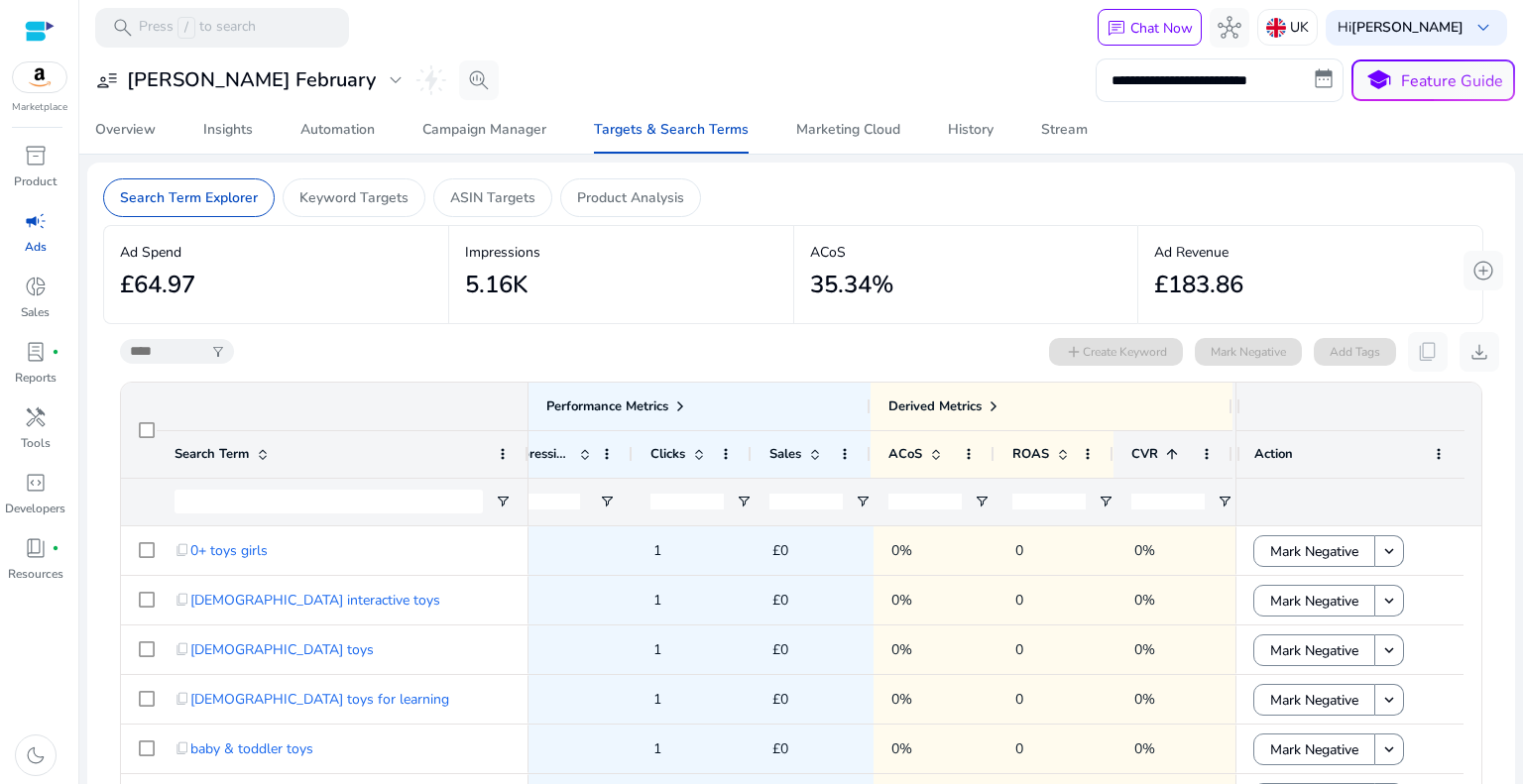 click on "CVR" 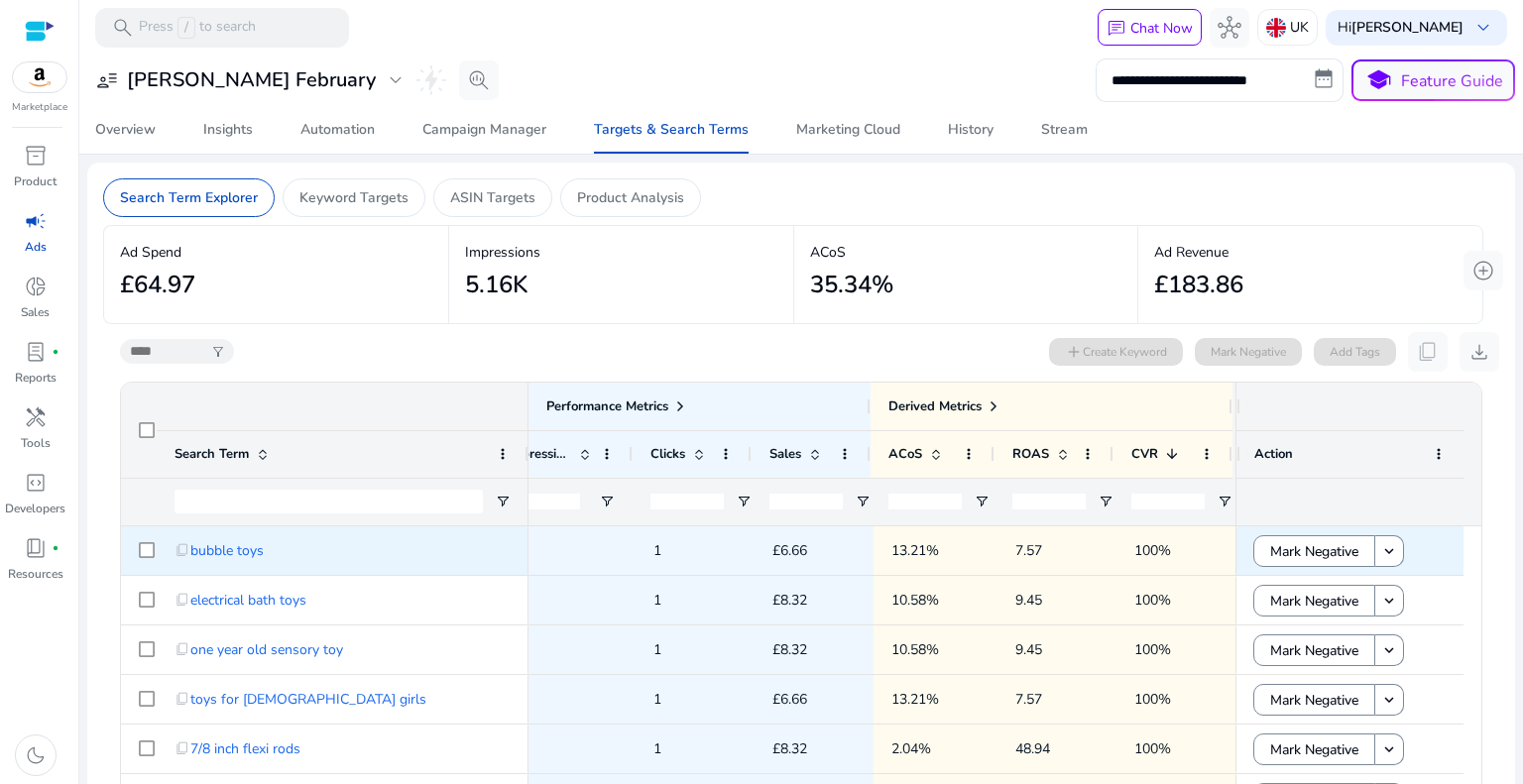 scroll, scrollTop: 99, scrollLeft: 0, axis: vertical 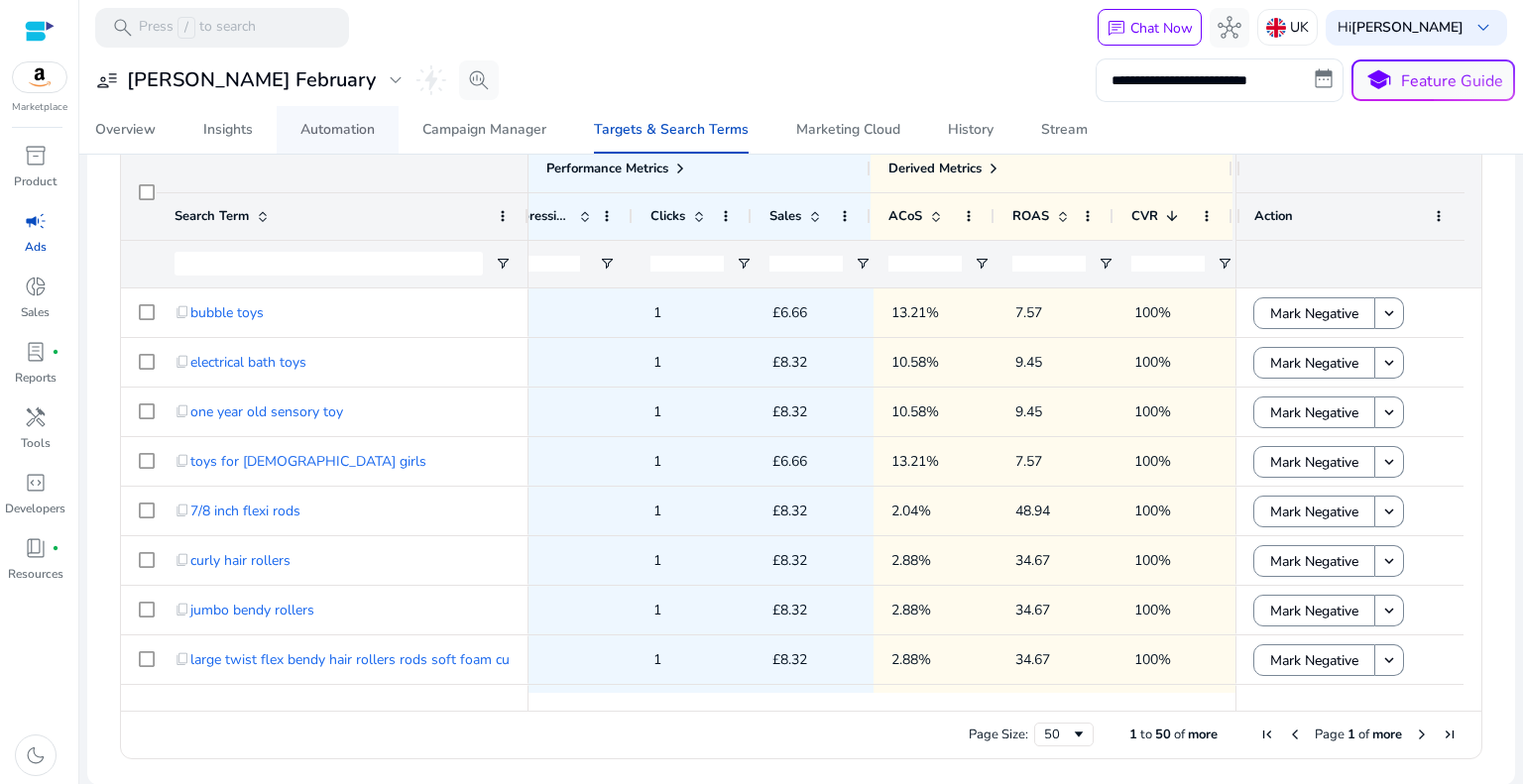 click on "Automation" at bounding box center (337, 130) 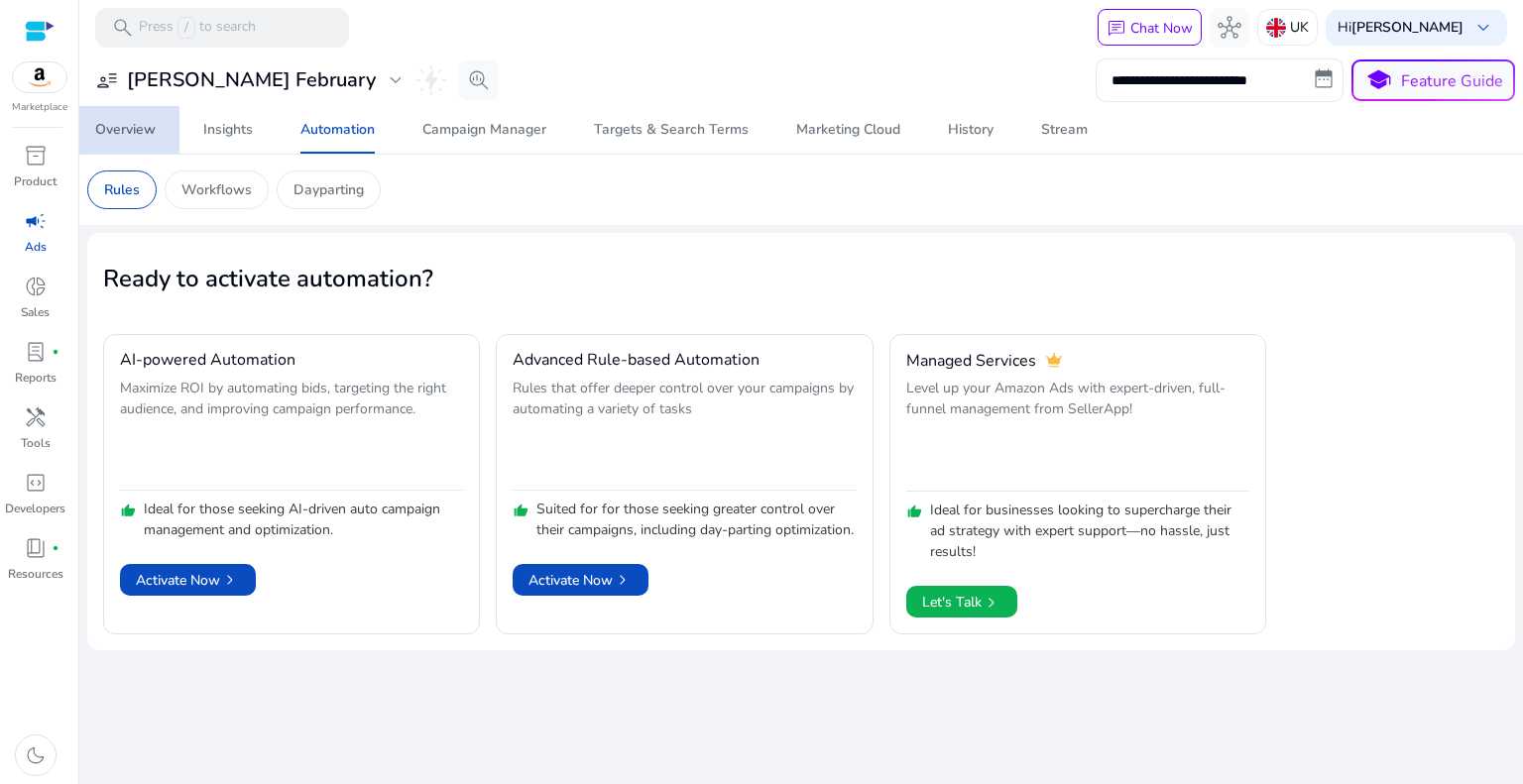 click on "Overview" at bounding box center [125, 130] 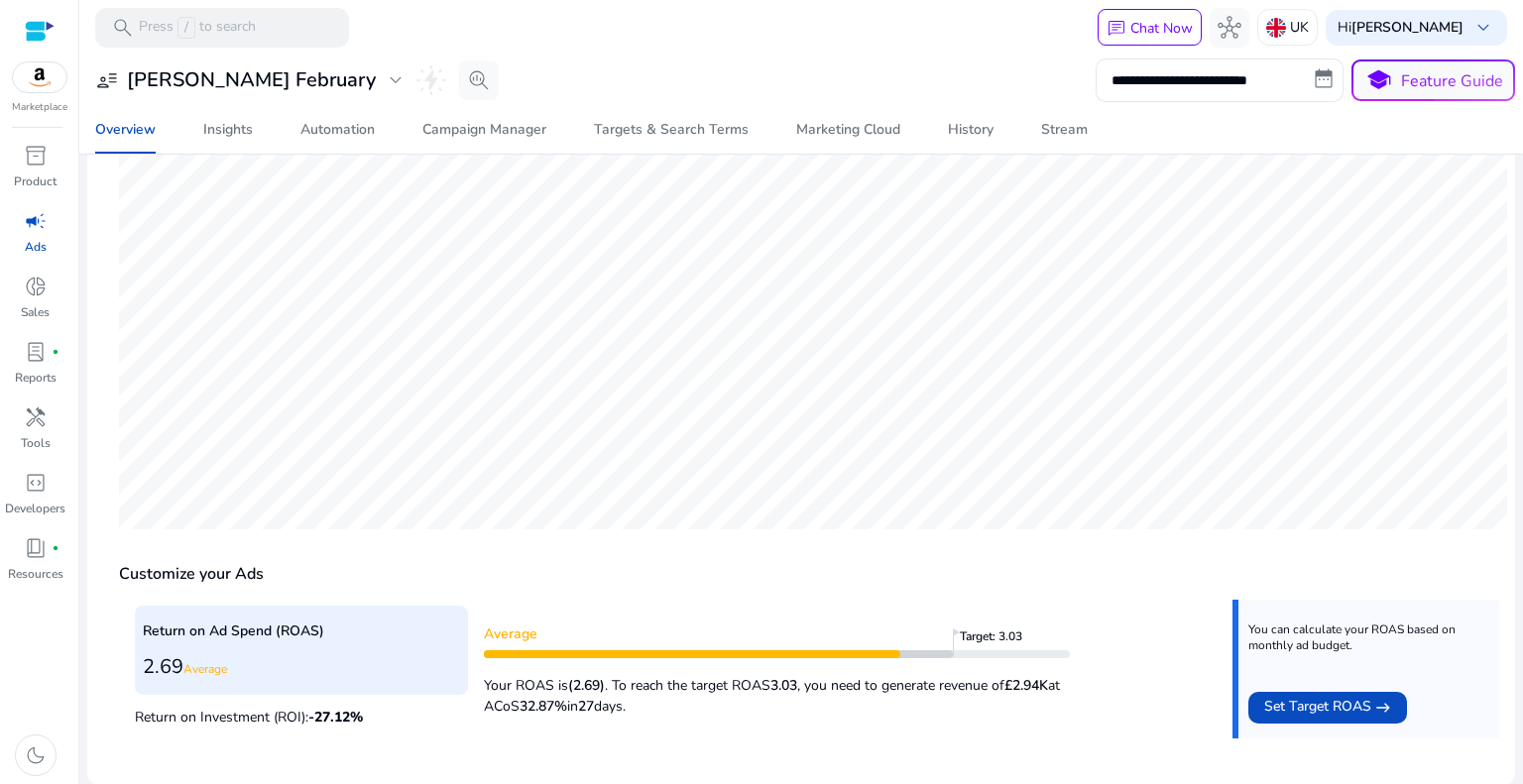 click on "Average     Target: 3.03 Your ROAS is  (2.69) . To reach the target ROAS  3.03 , you need to generate revenue of  £2.94K  at ACoS  32.87%  in  27  days." at bounding box center [850, 669] 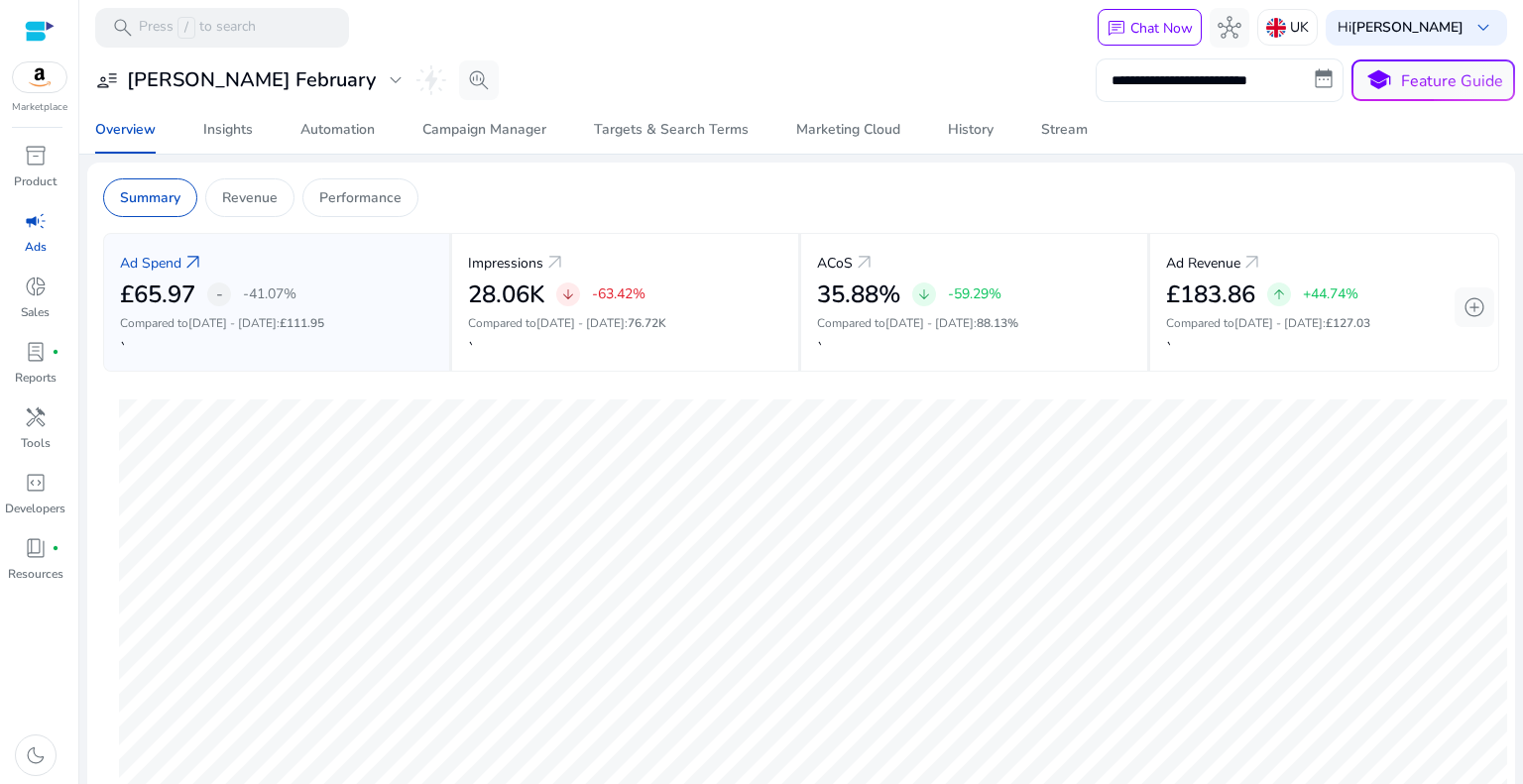 click on "**********" at bounding box center (1220, 80) 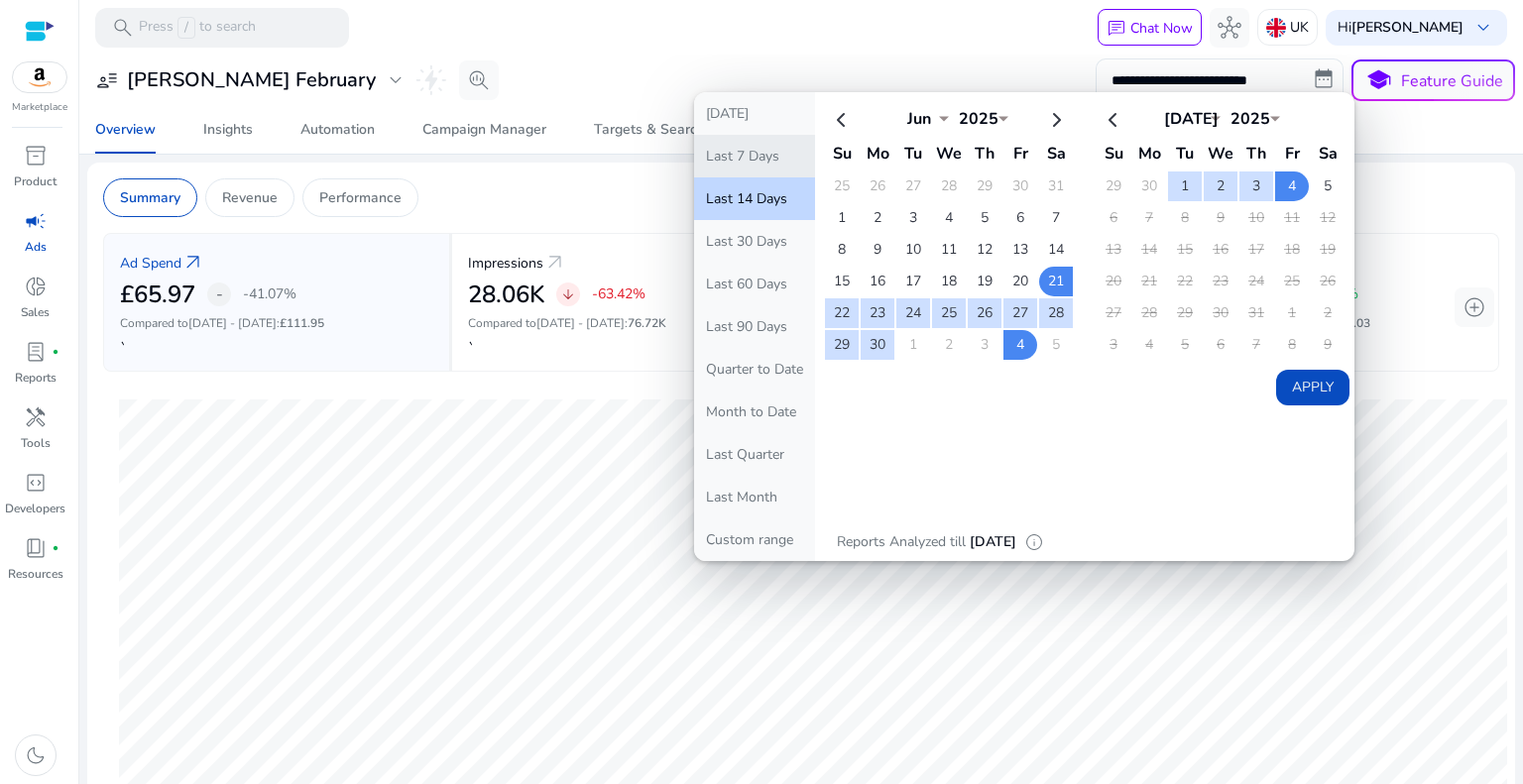 click on "Last 7 Days" 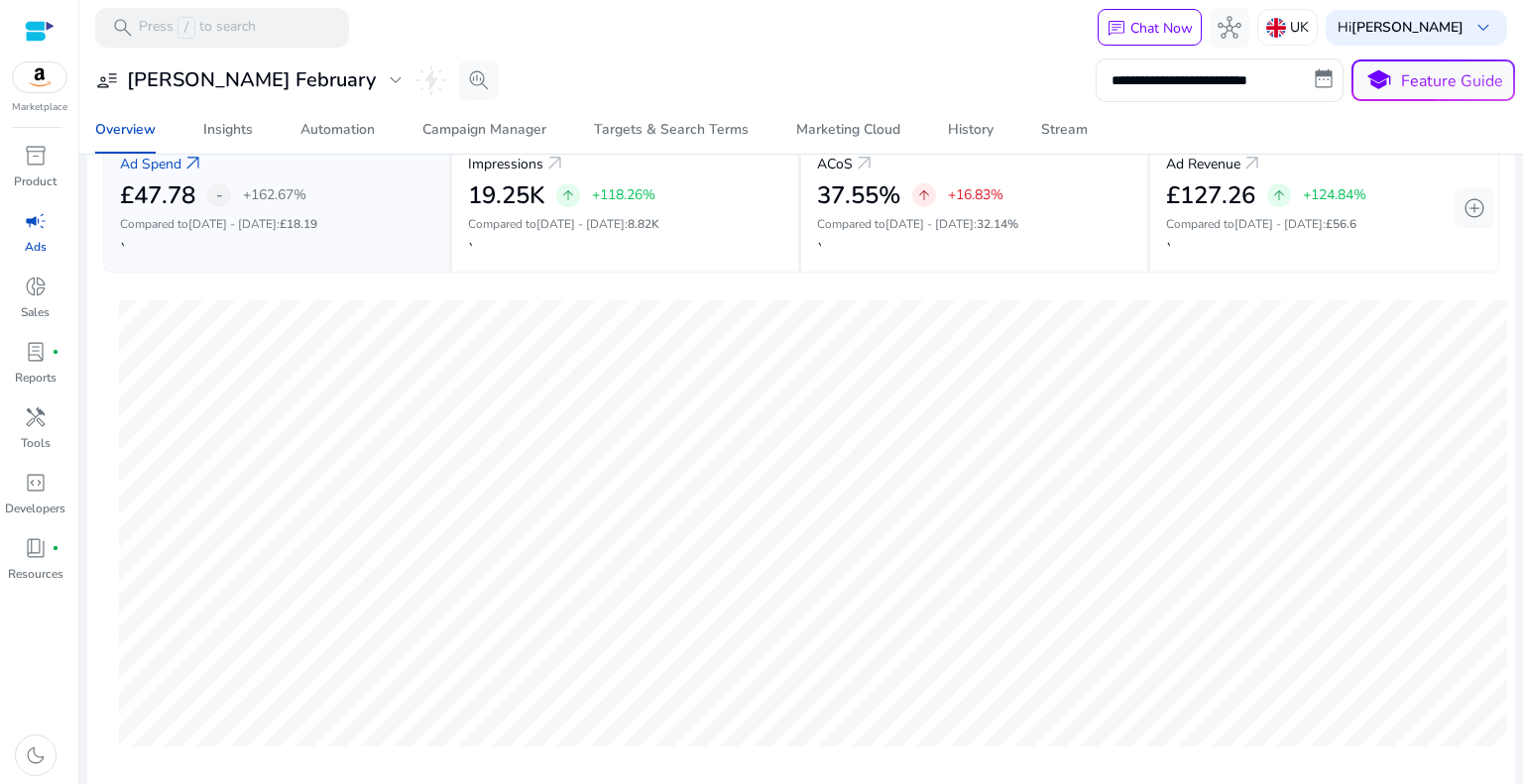 scroll, scrollTop: 0, scrollLeft: 0, axis: both 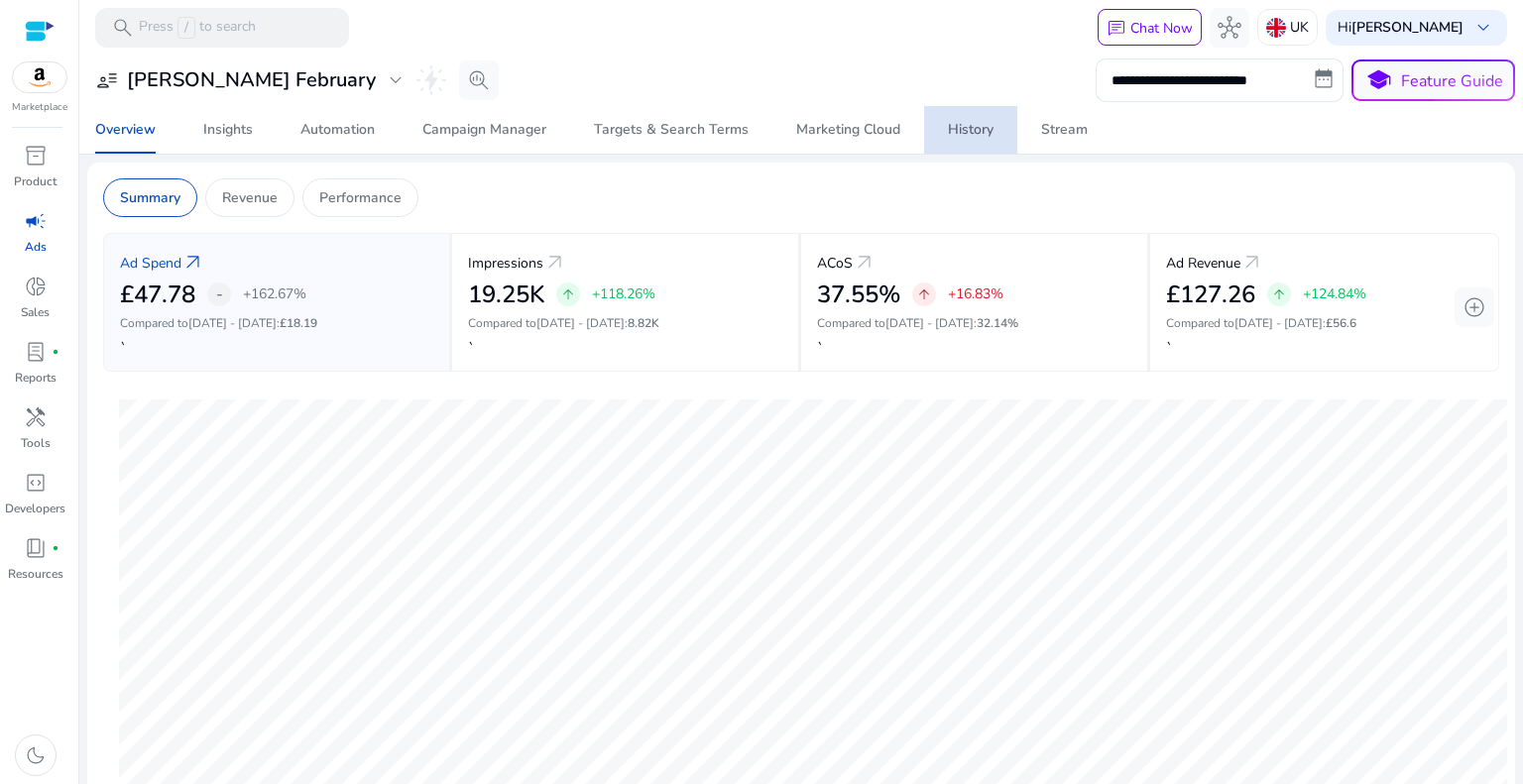 click on "History" at bounding box center (971, 130) 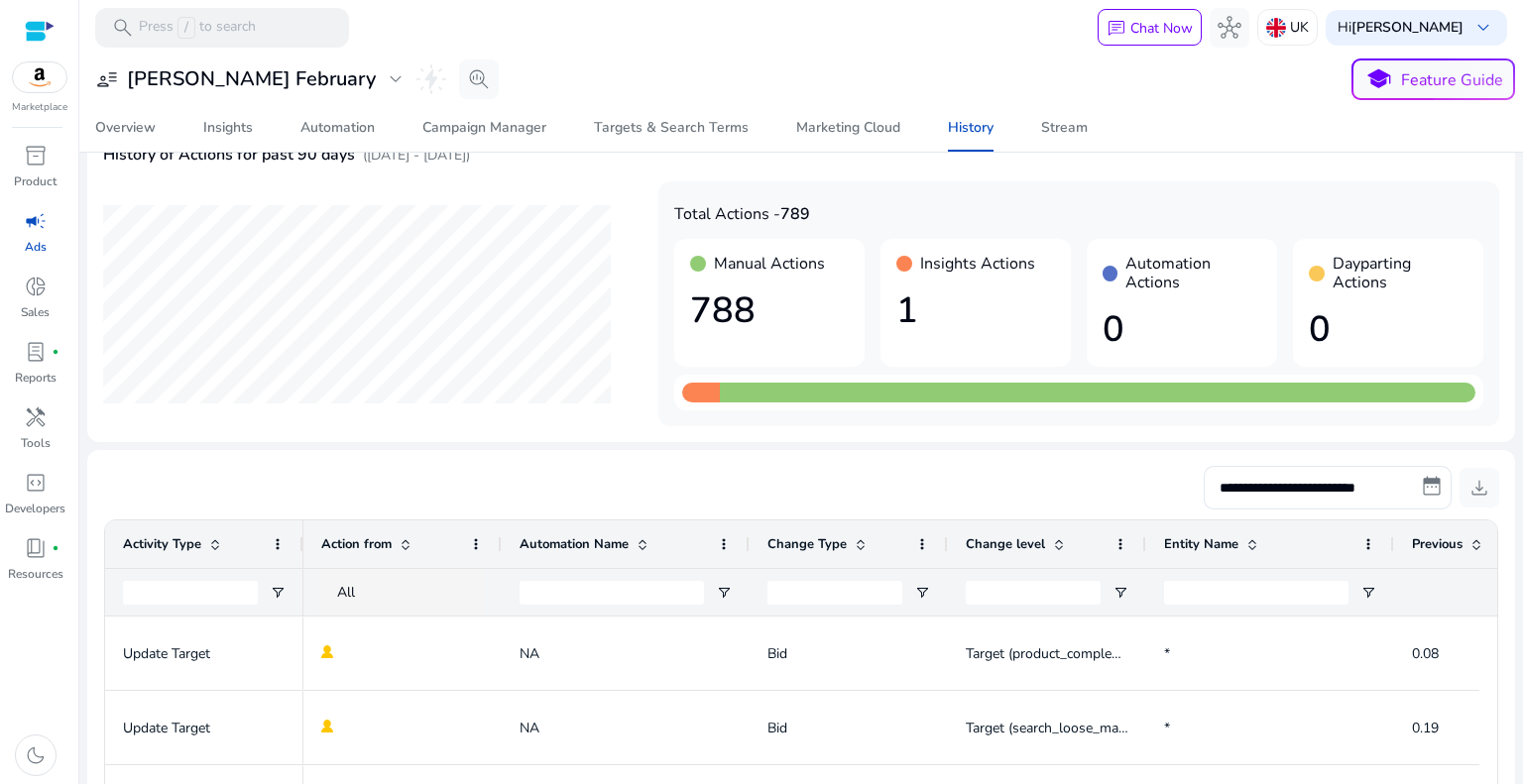 scroll, scrollTop: 99, scrollLeft: 0, axis: vertical 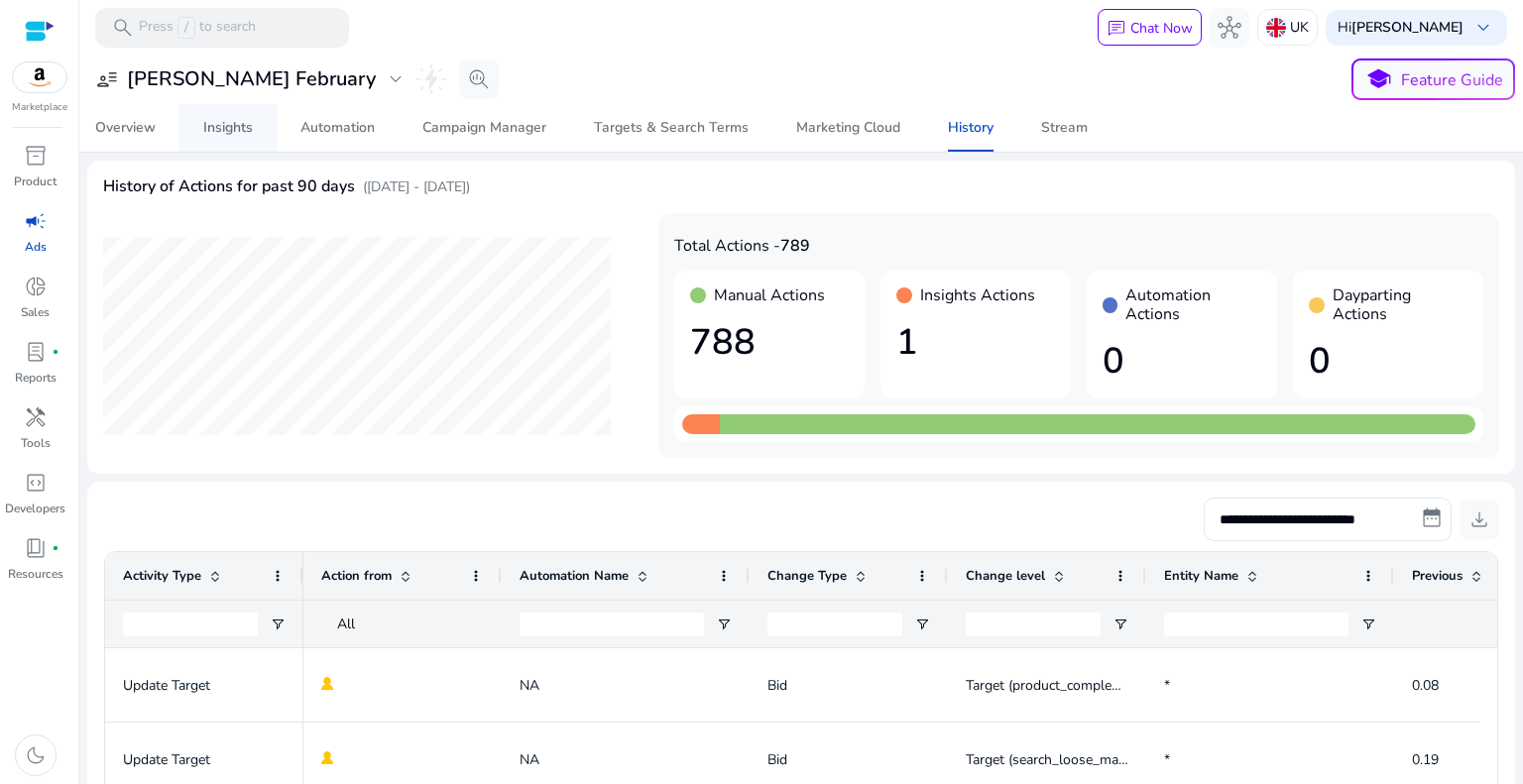 click on "Insights" at bounding box center (228, 128) 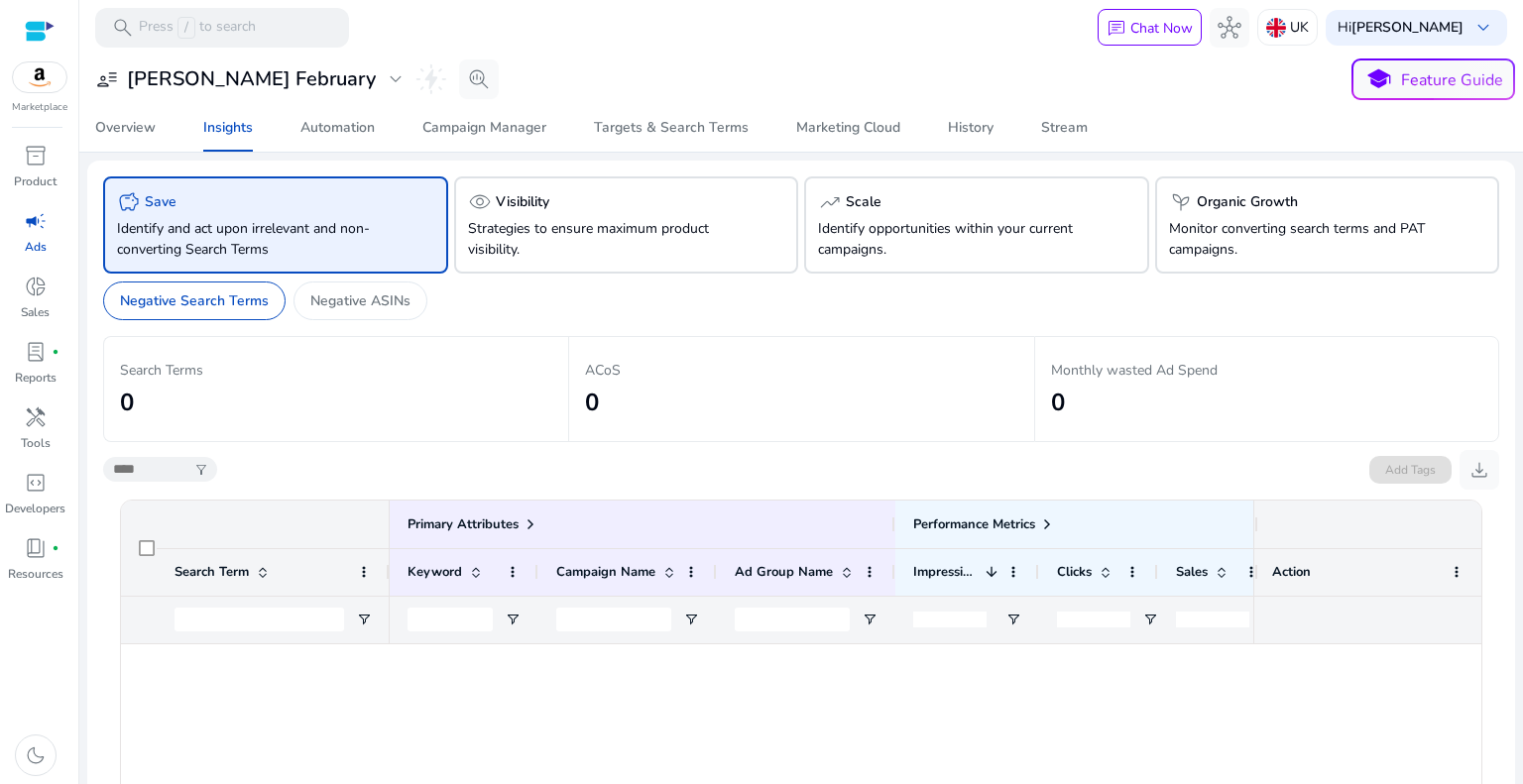 click on "Identify and act upon irrelevant and non-converting Search Terms" 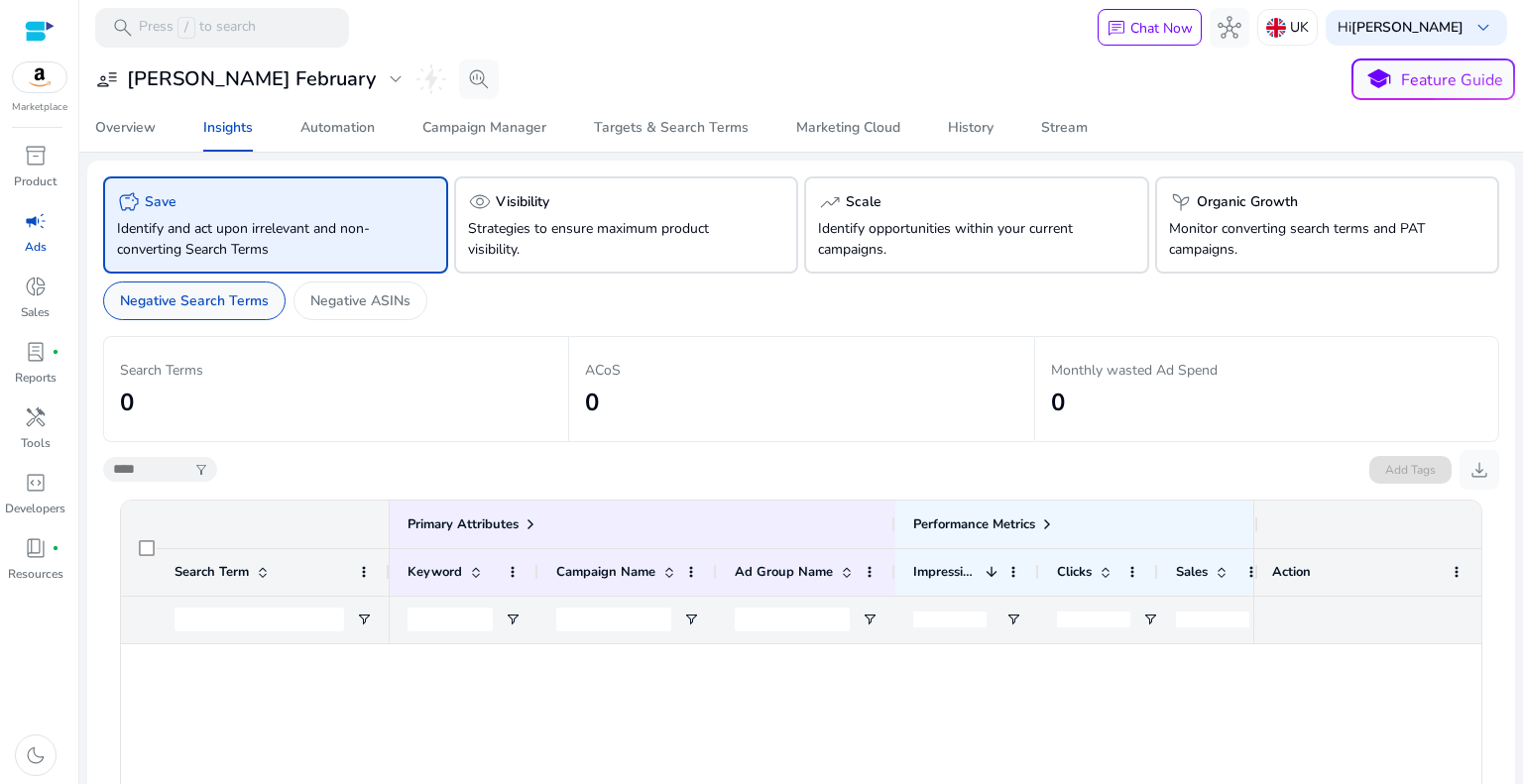 click on "Negative Search Terms" 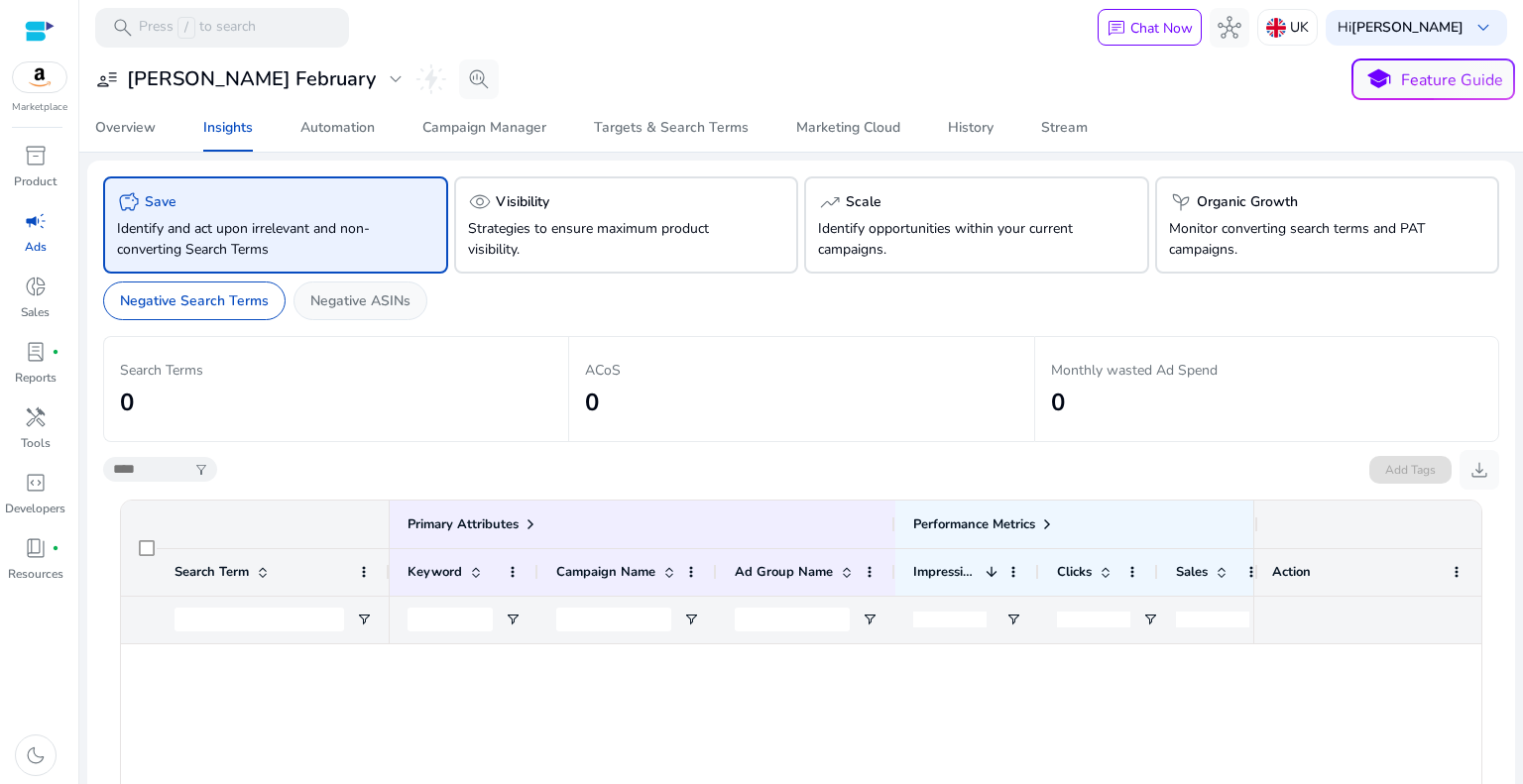 click on "Negative ASINs" 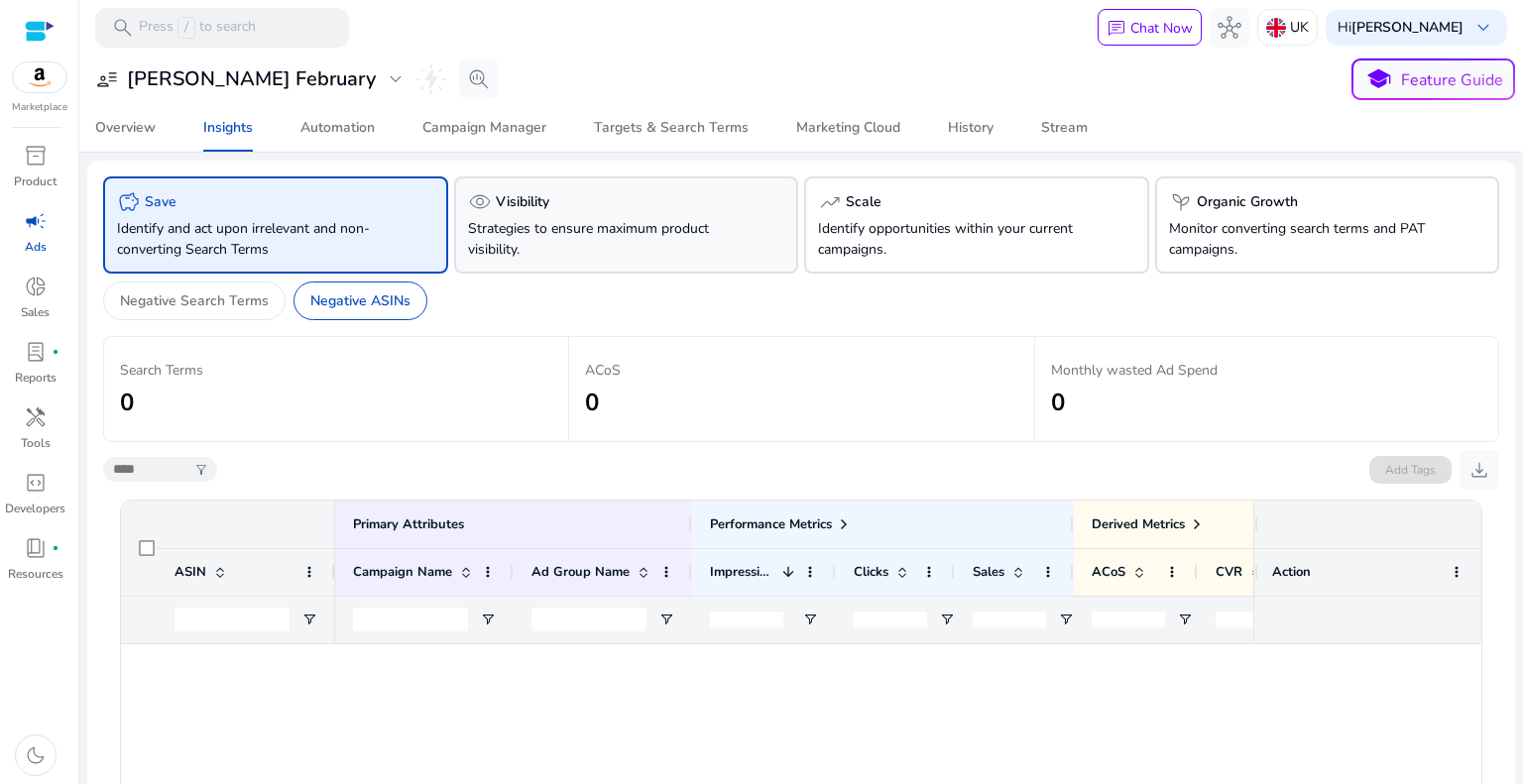 click on "visibility   Visibility" 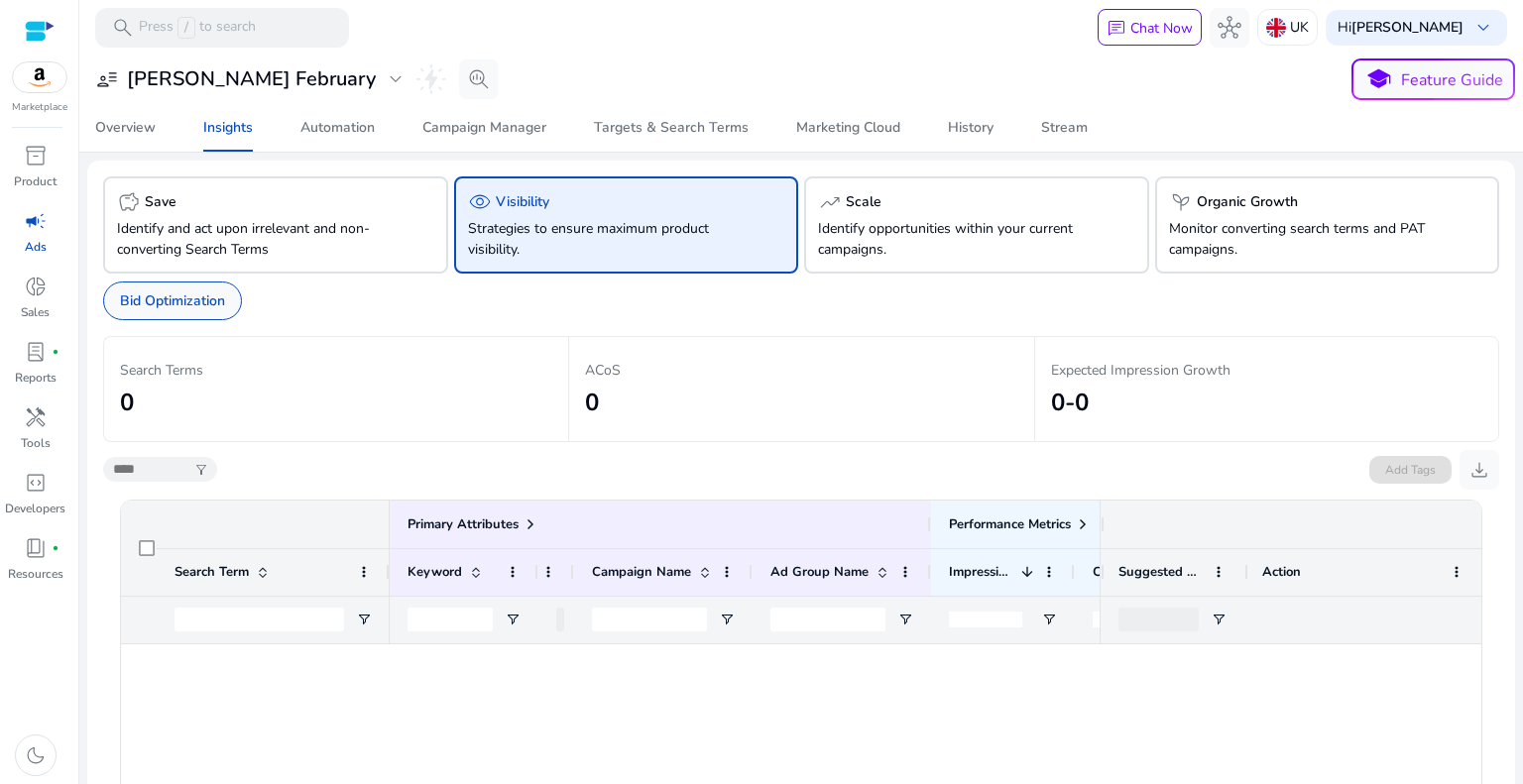 click on "Bid Optimization" 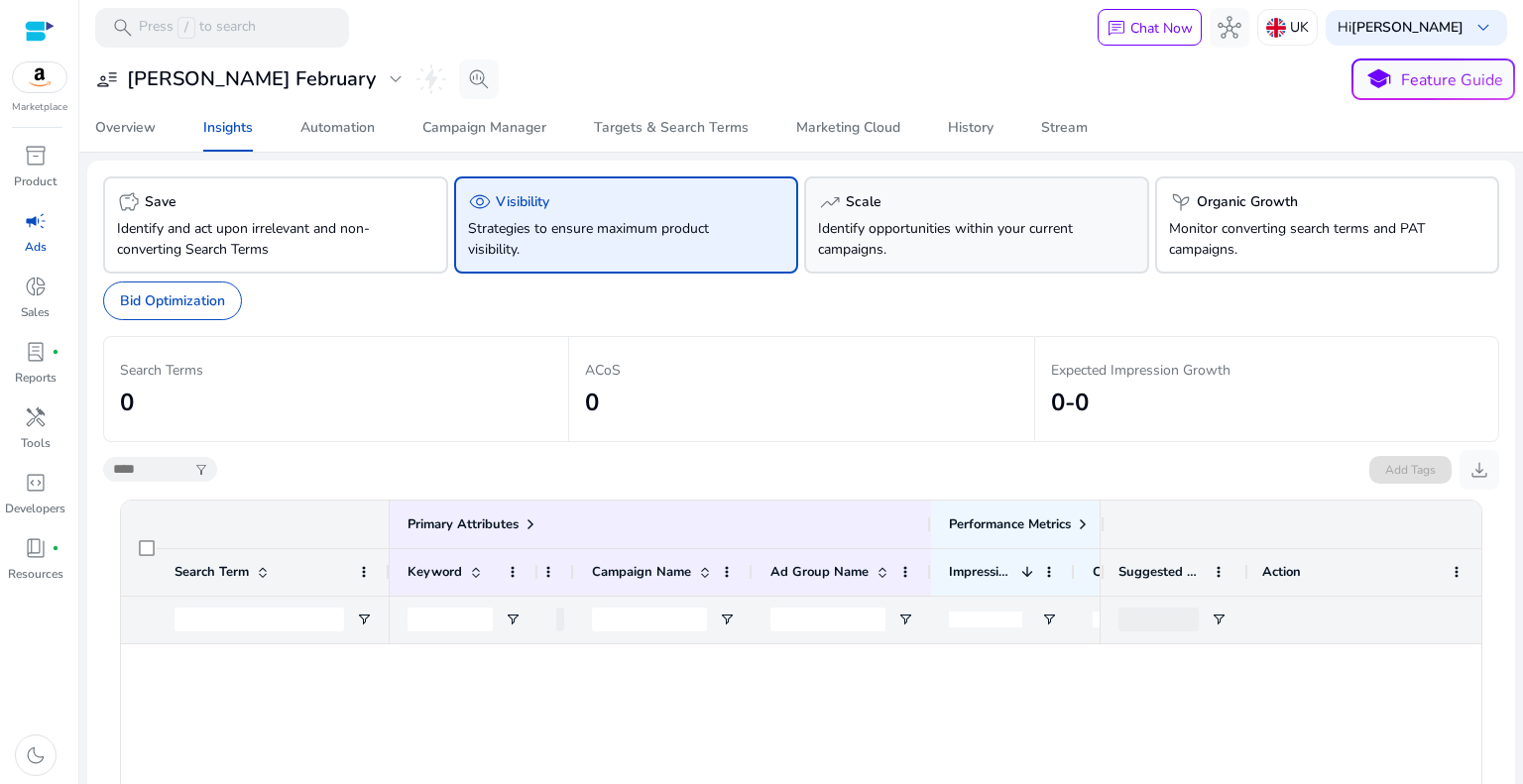 click on "Identify opportunities within your current campaigns." 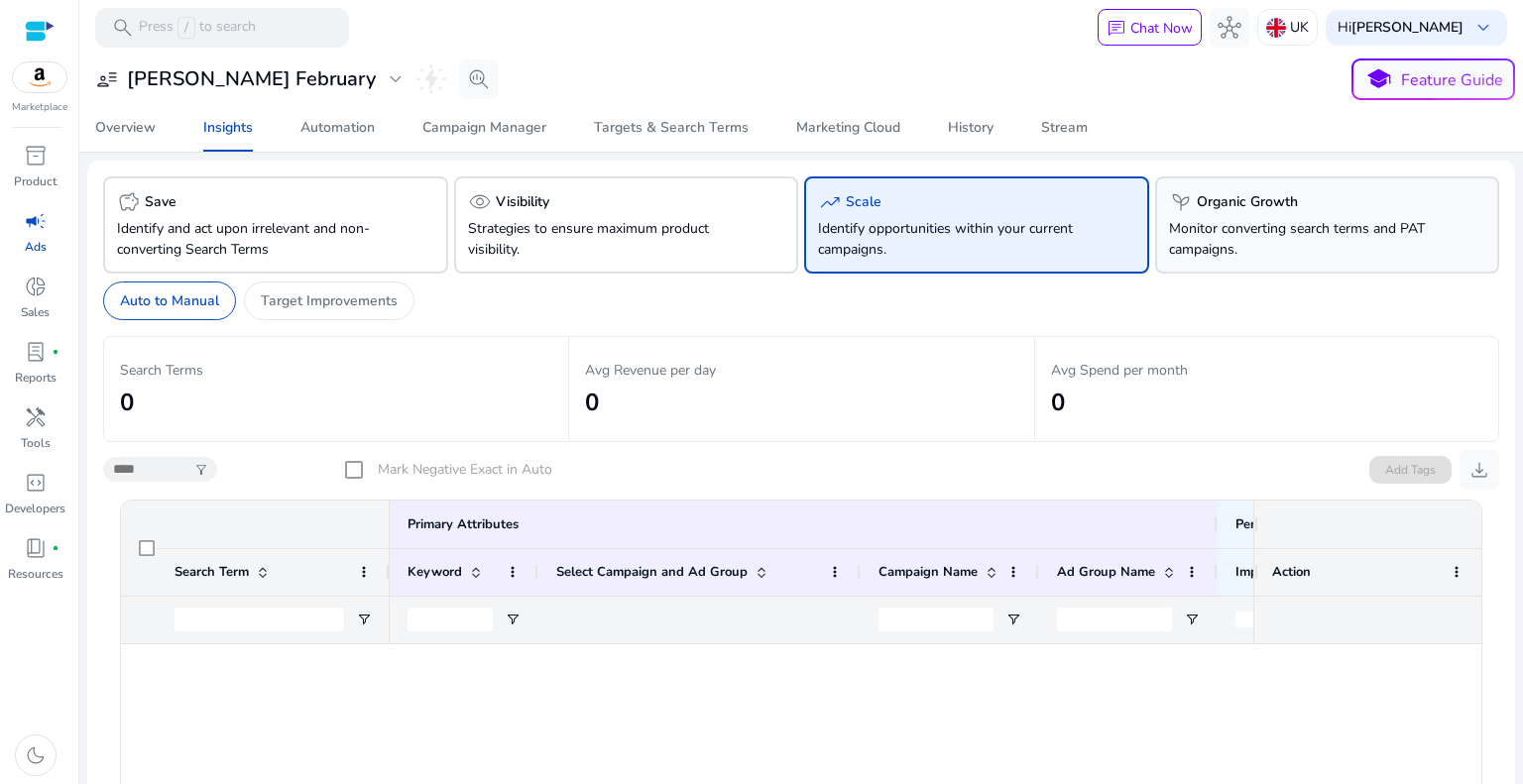 click on "Organic Growth" 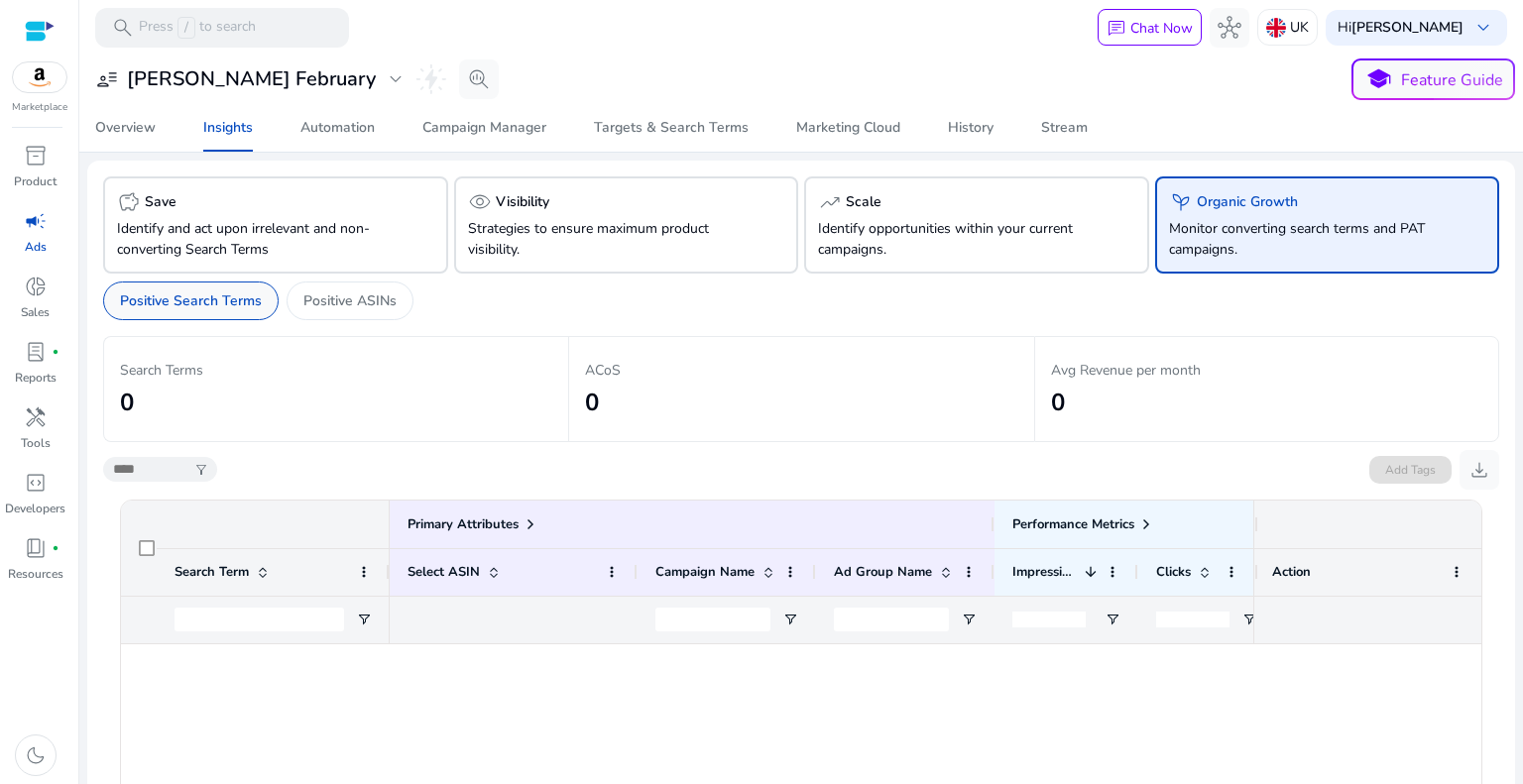 click on "Positive Search Terms" 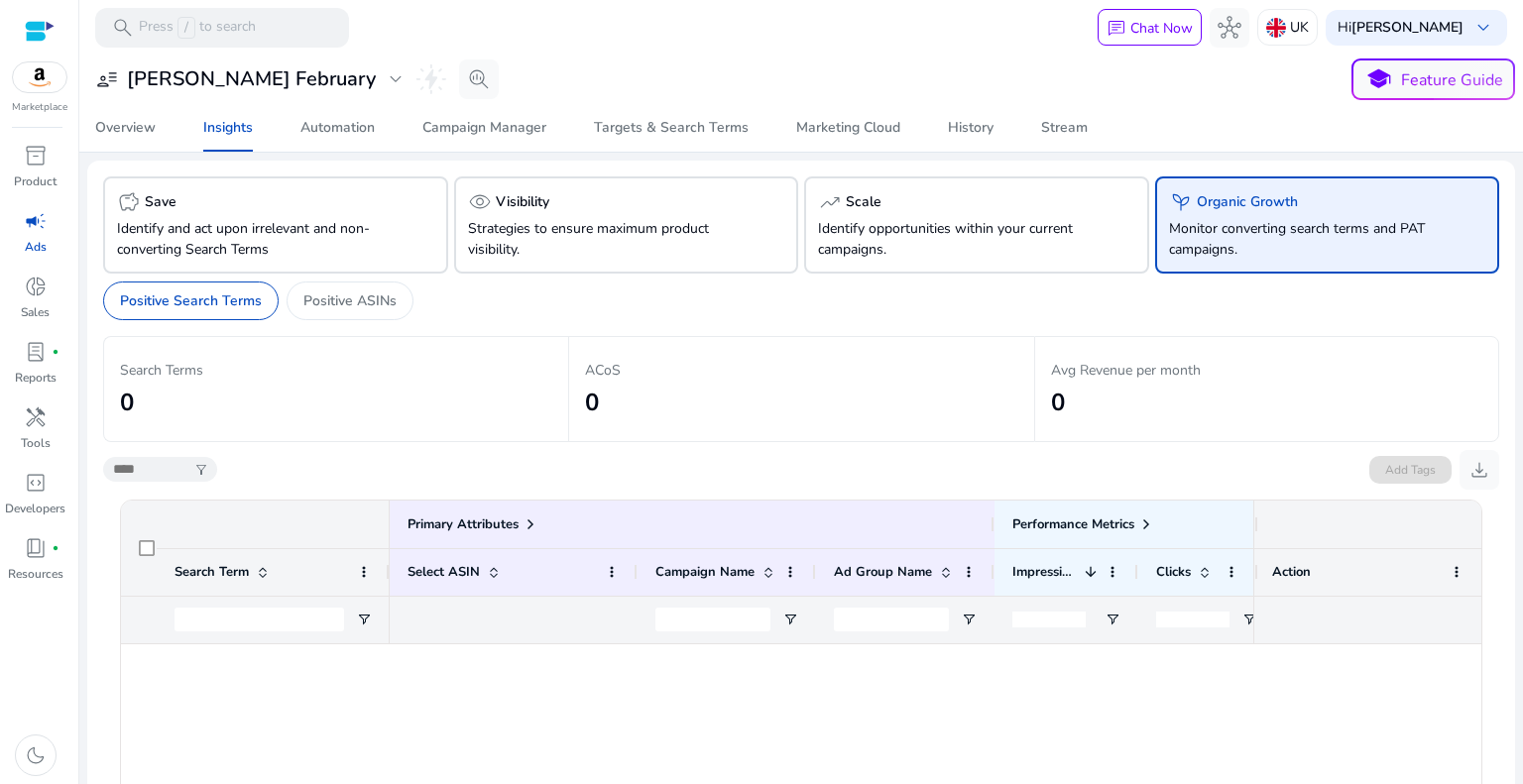 scroll, scrollTop: 0, scrollLeft: 0, axis: both 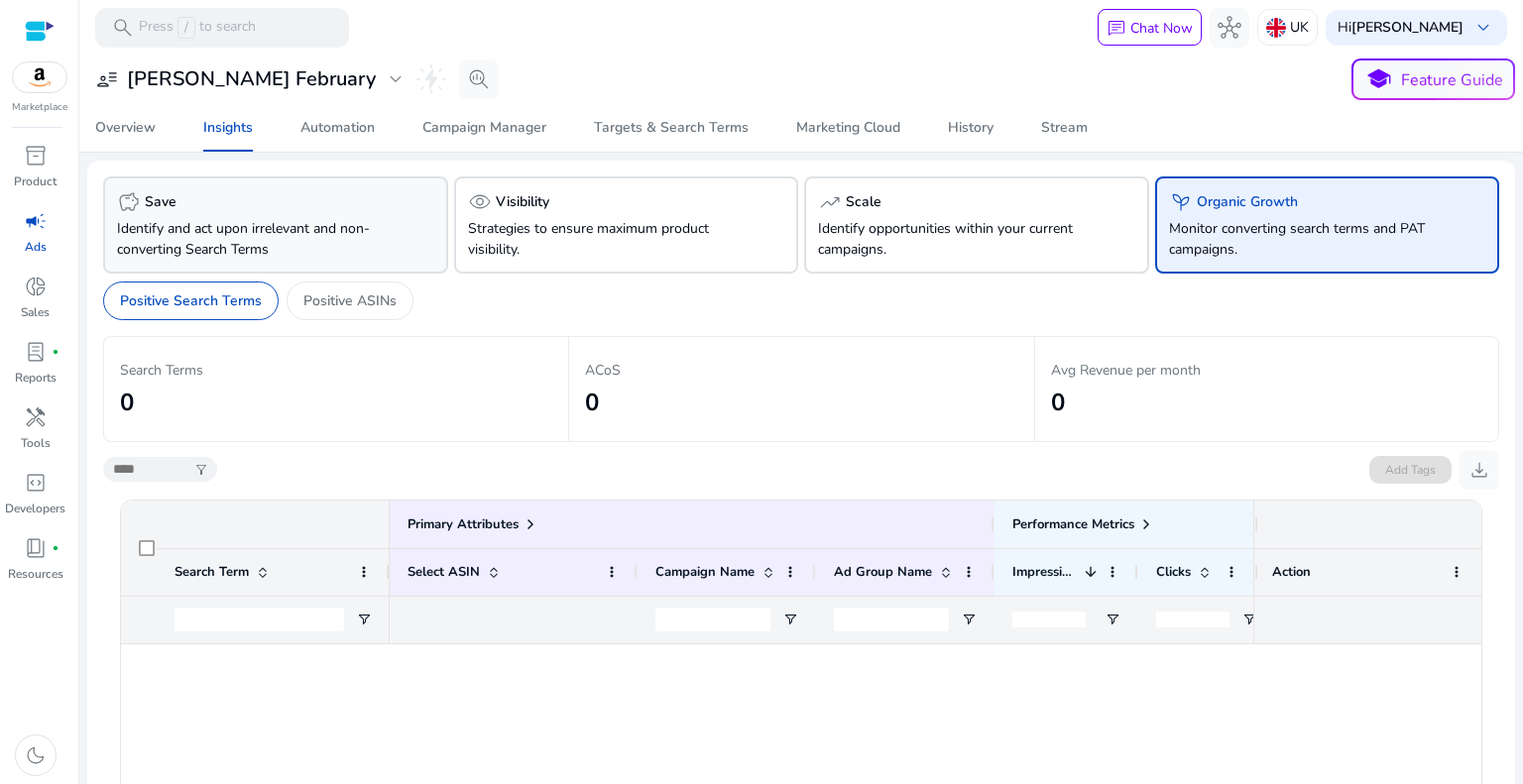 click on "Identify and act upon irrelevant and non-converting Search Terms" 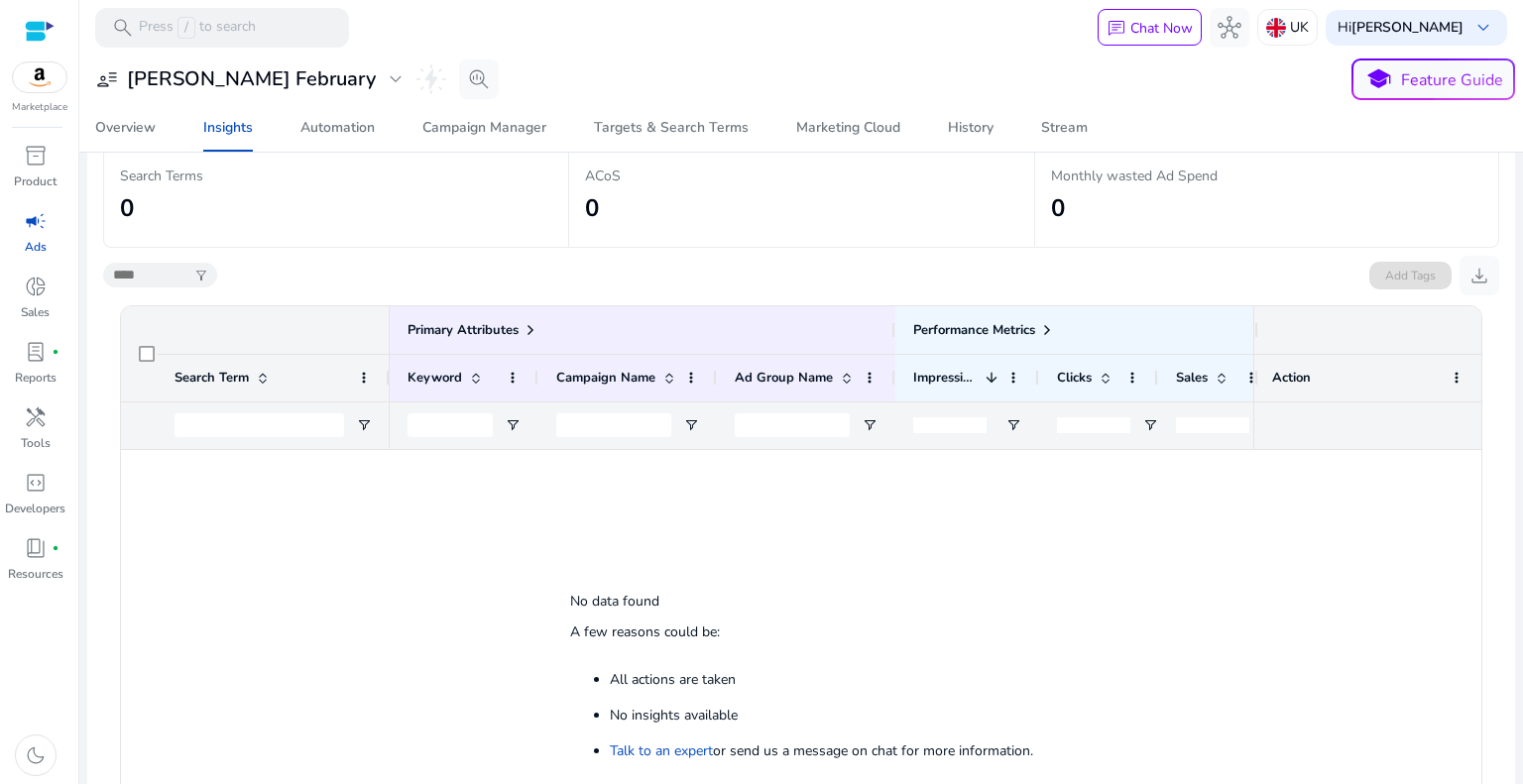 scroll, scrollTop: 198, scrollLeft: 0, axis: vertical 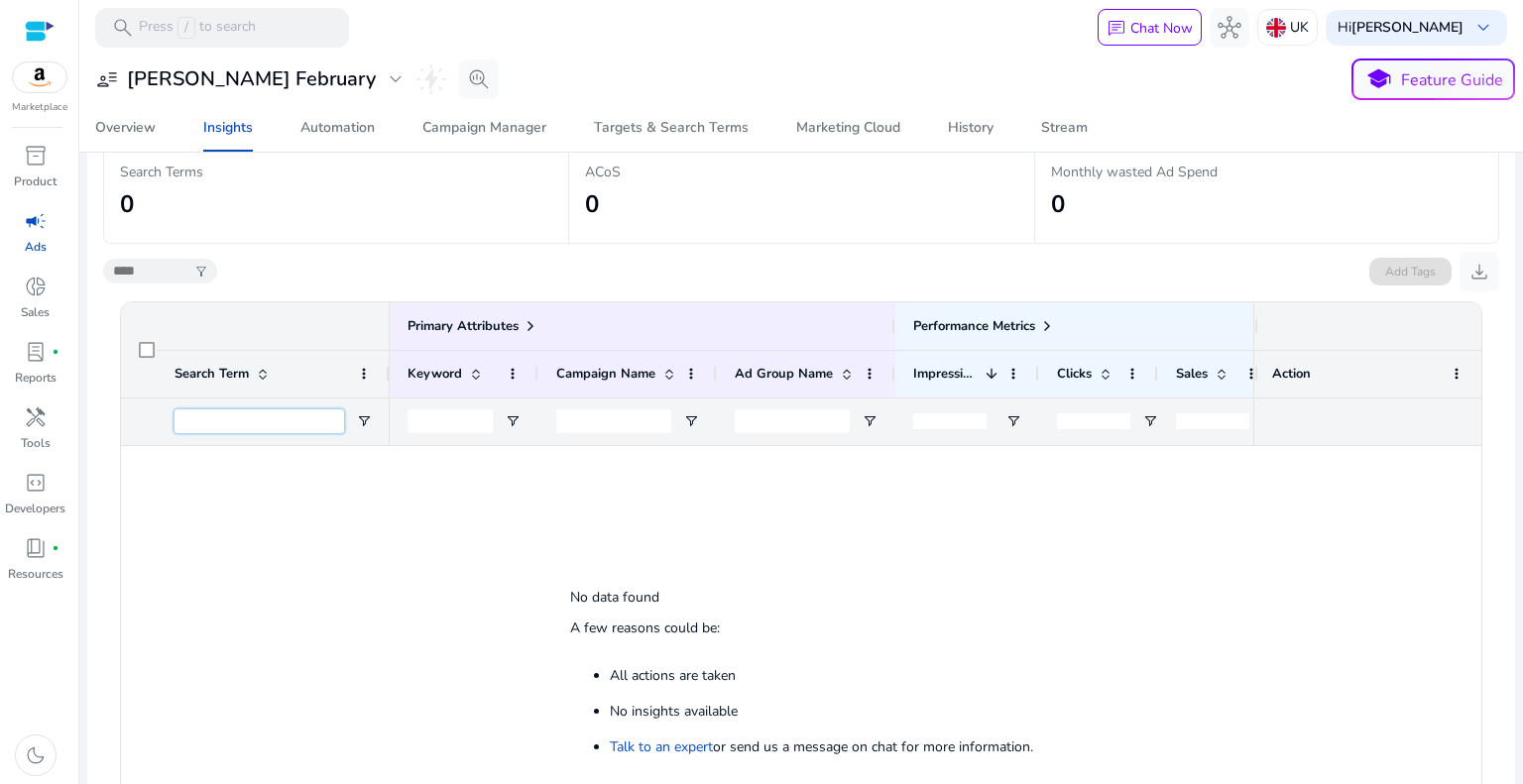 click at bounding box center [259, 421] 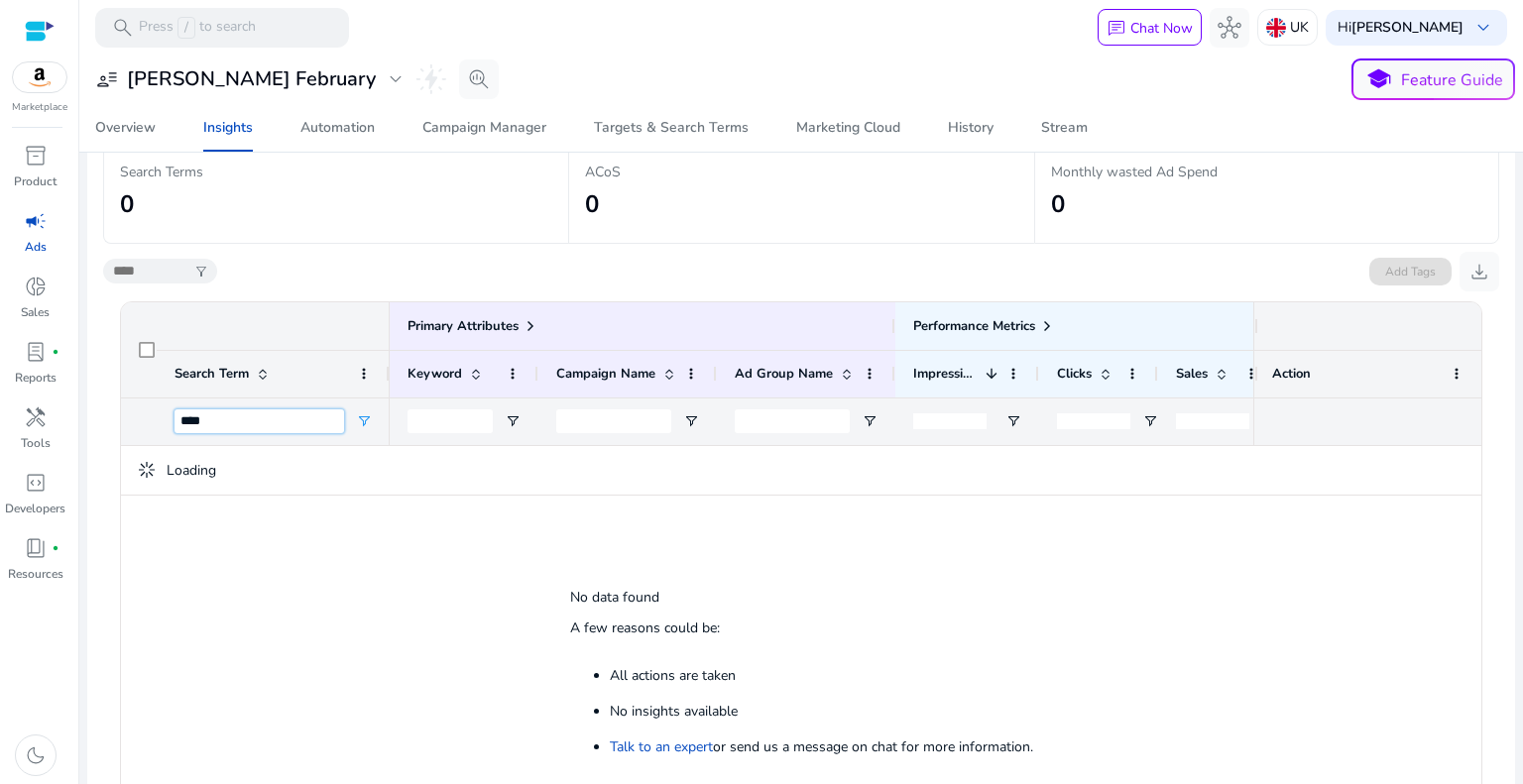 type on "****" 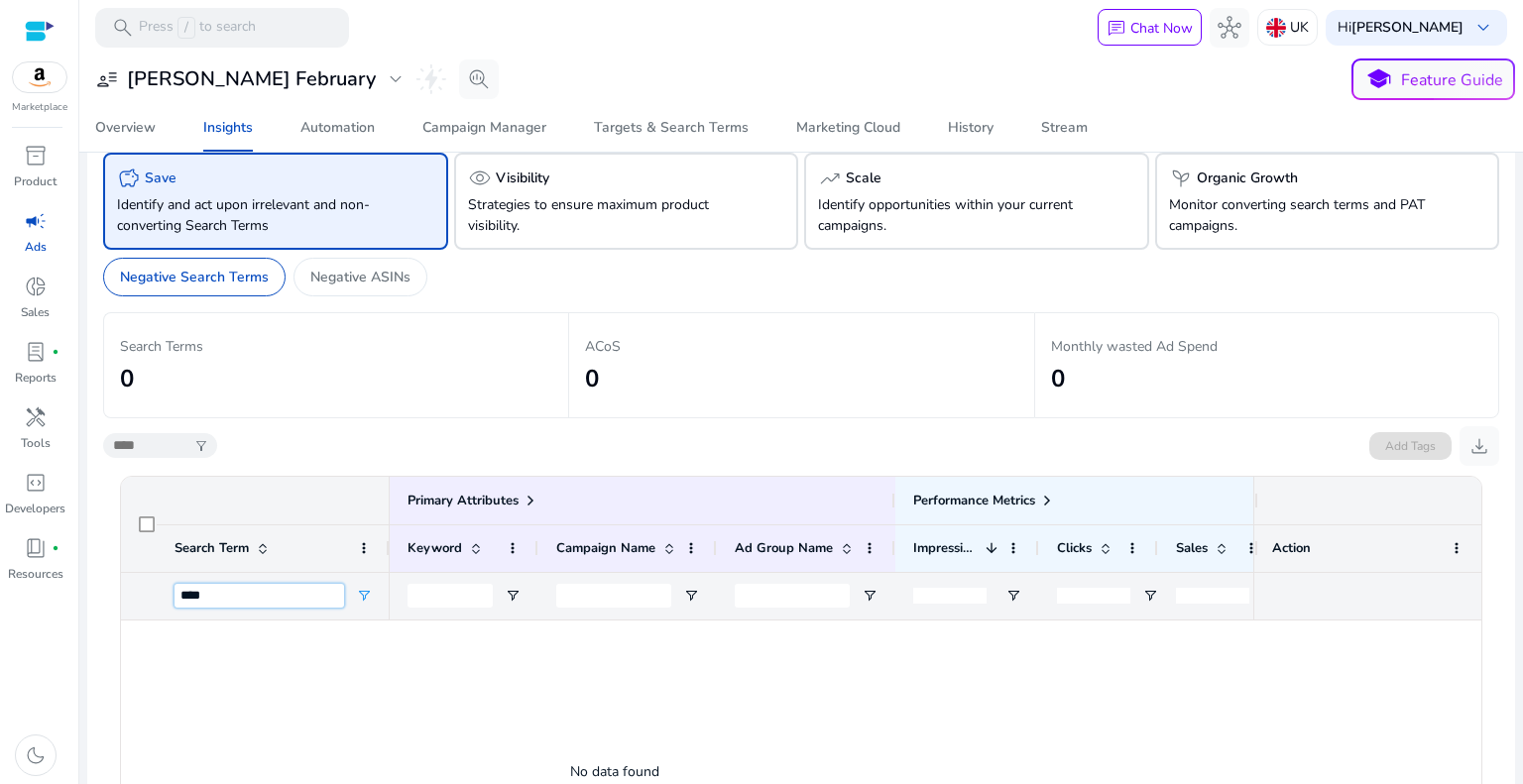 scroll, scrollTop: 0, scrollLeft: 0, axis: both 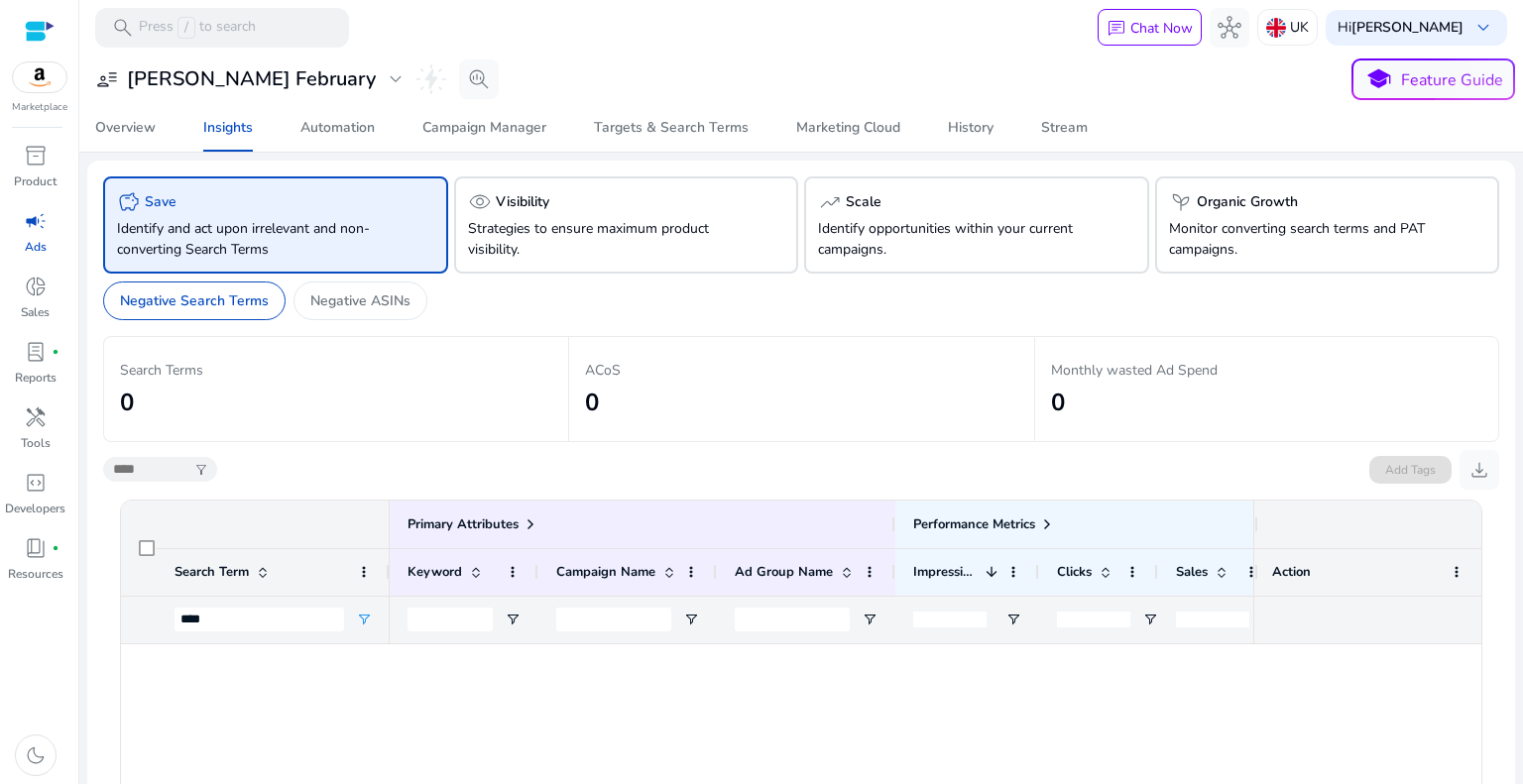 click on "Identify and act upon irrelevant and non-converting Search Terms" 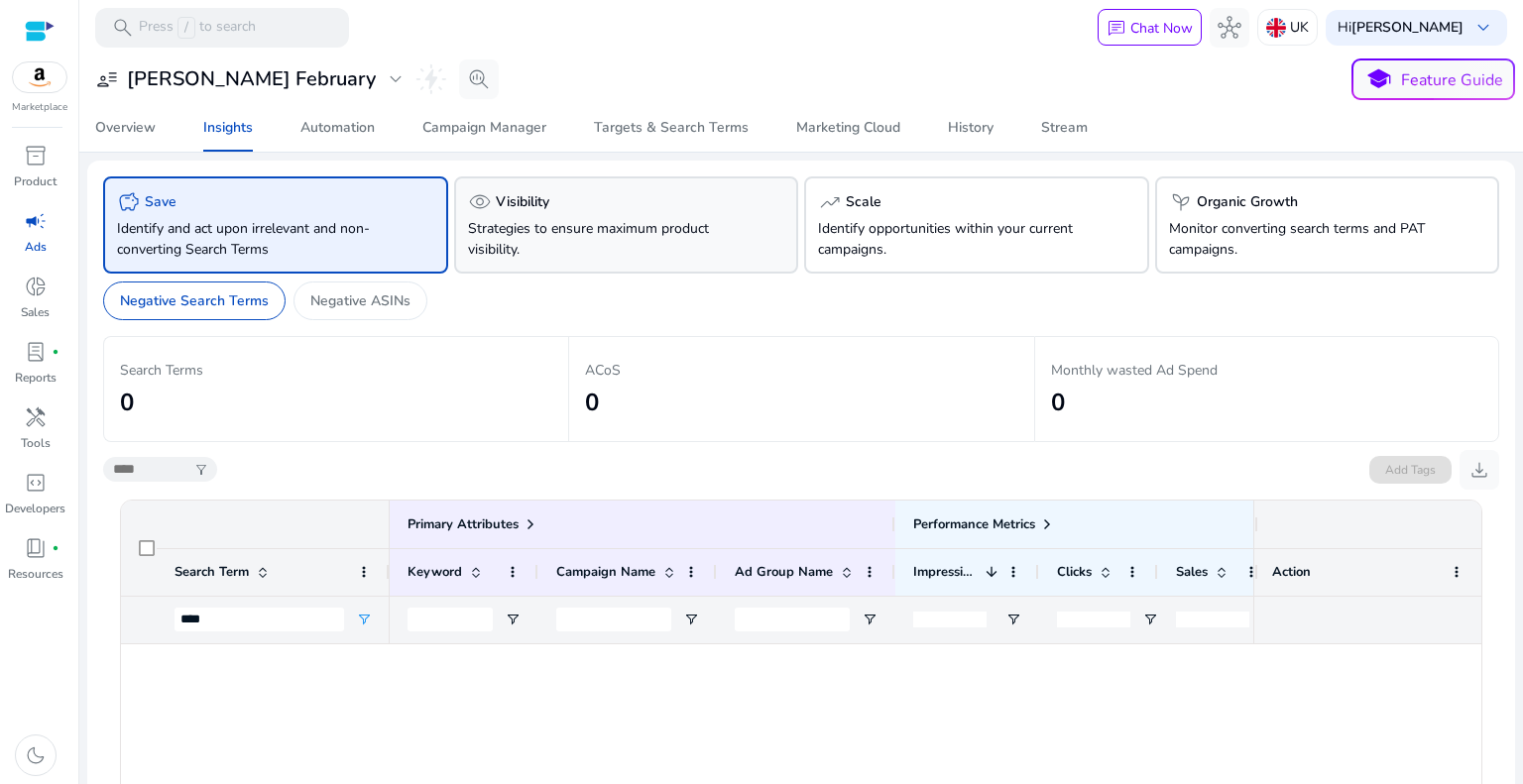 click on "Strategies to ensure maximum product visibility." 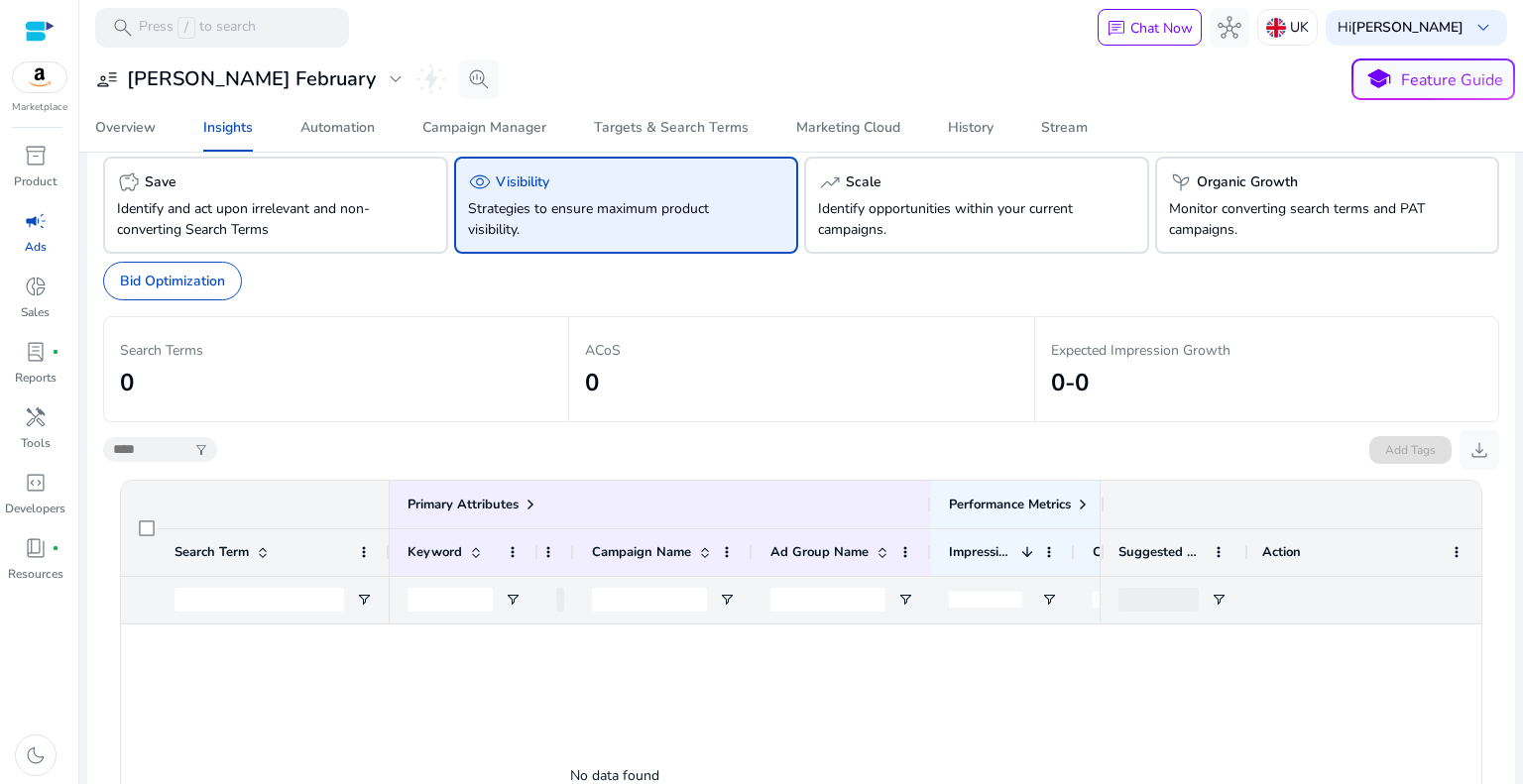 scroll, scrollTop: 0, scrollLeft: 0, axis: both 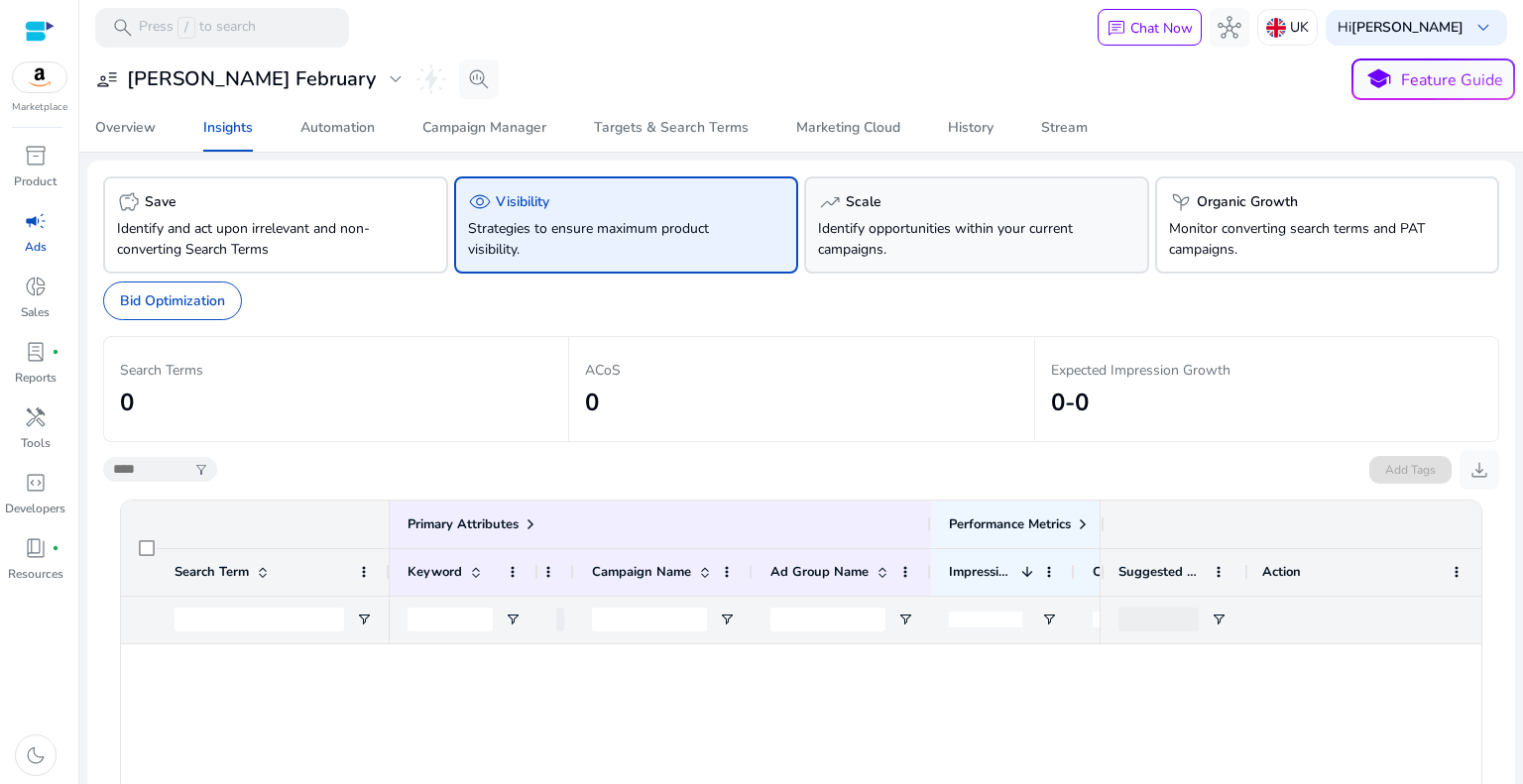 click on "Identify opportunities within your current campaigns." 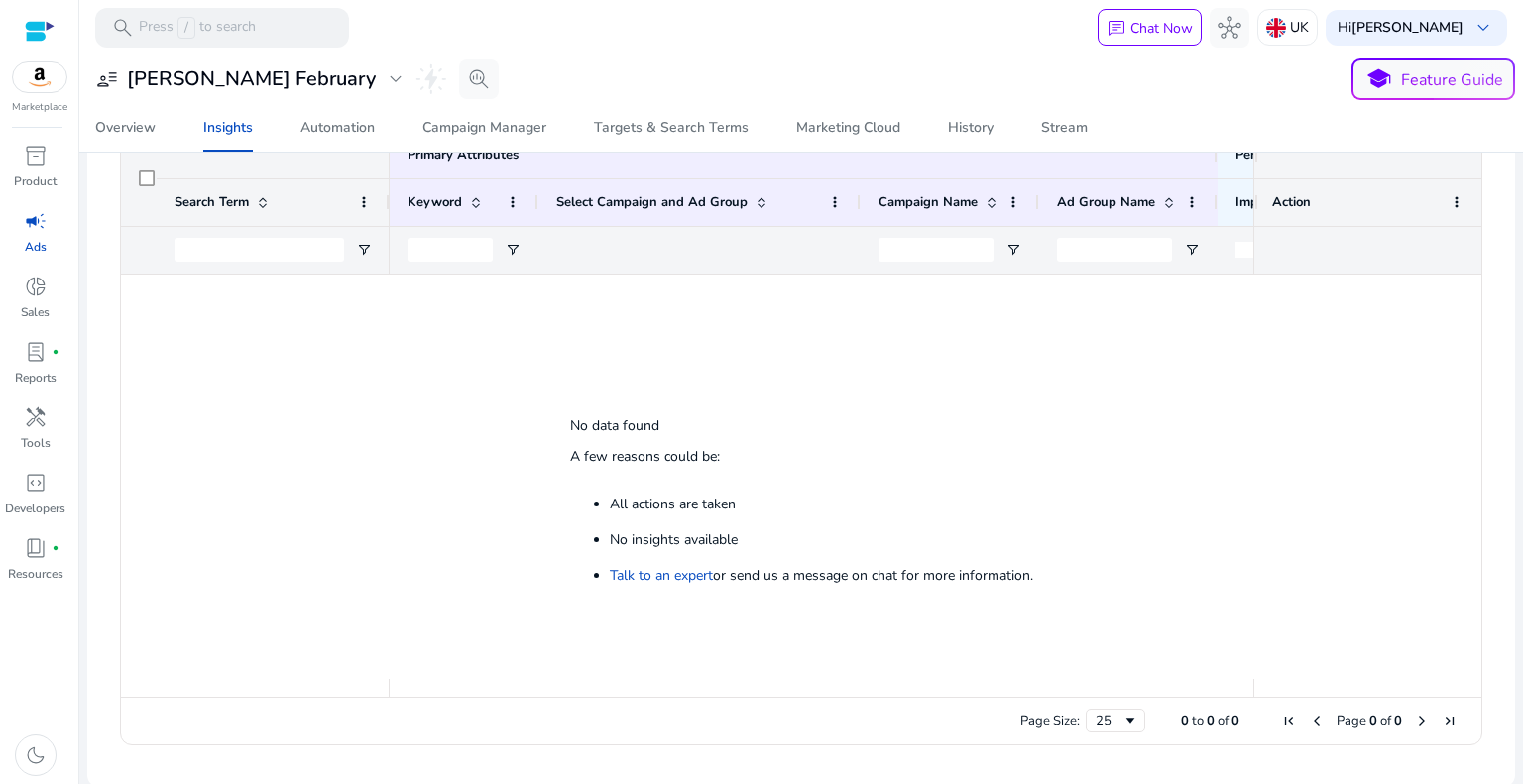 scroll, scrollTop: 0, scrollLeft: 0, axis: both 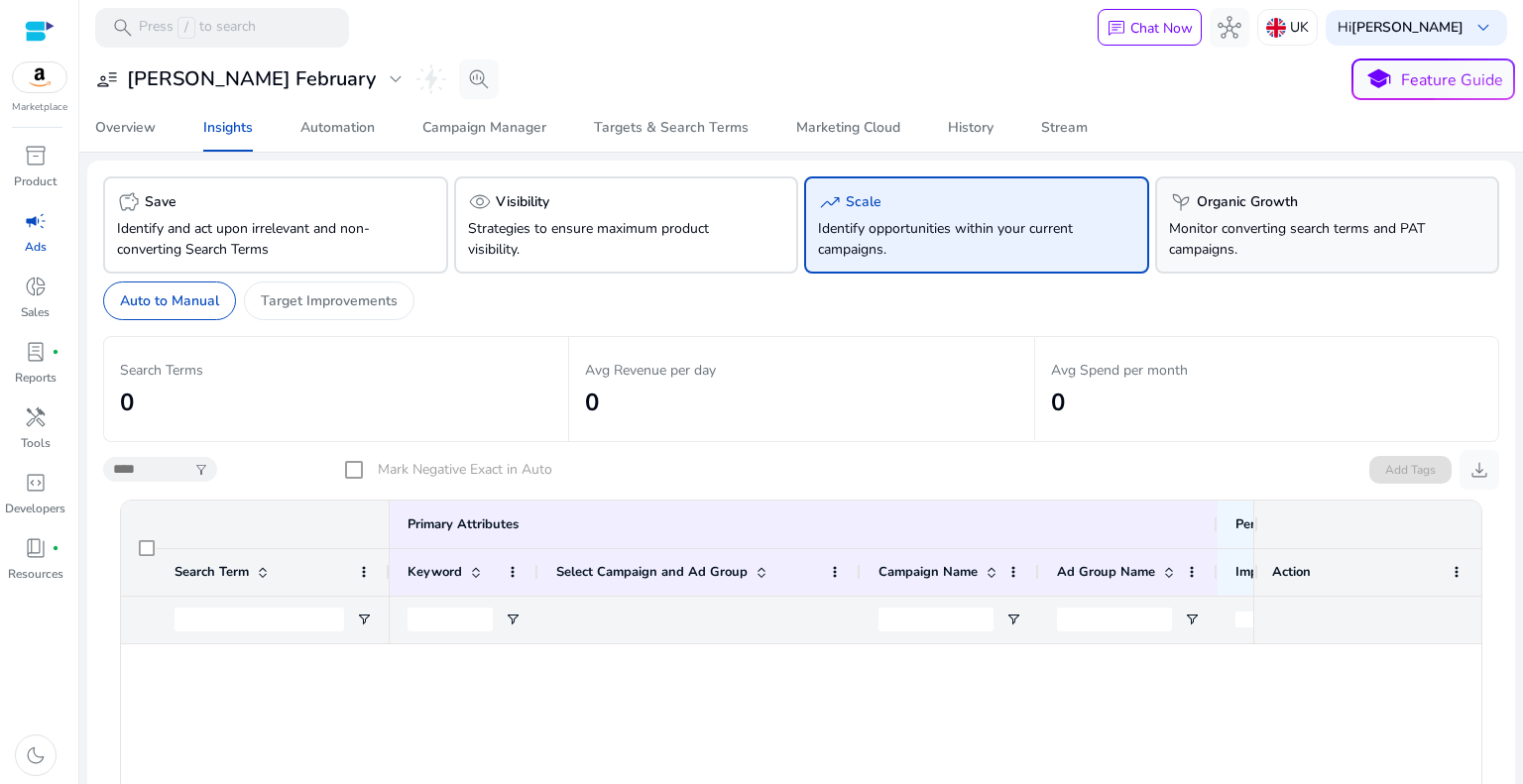 click on "Monitor converting search terms and PAT campaigns." 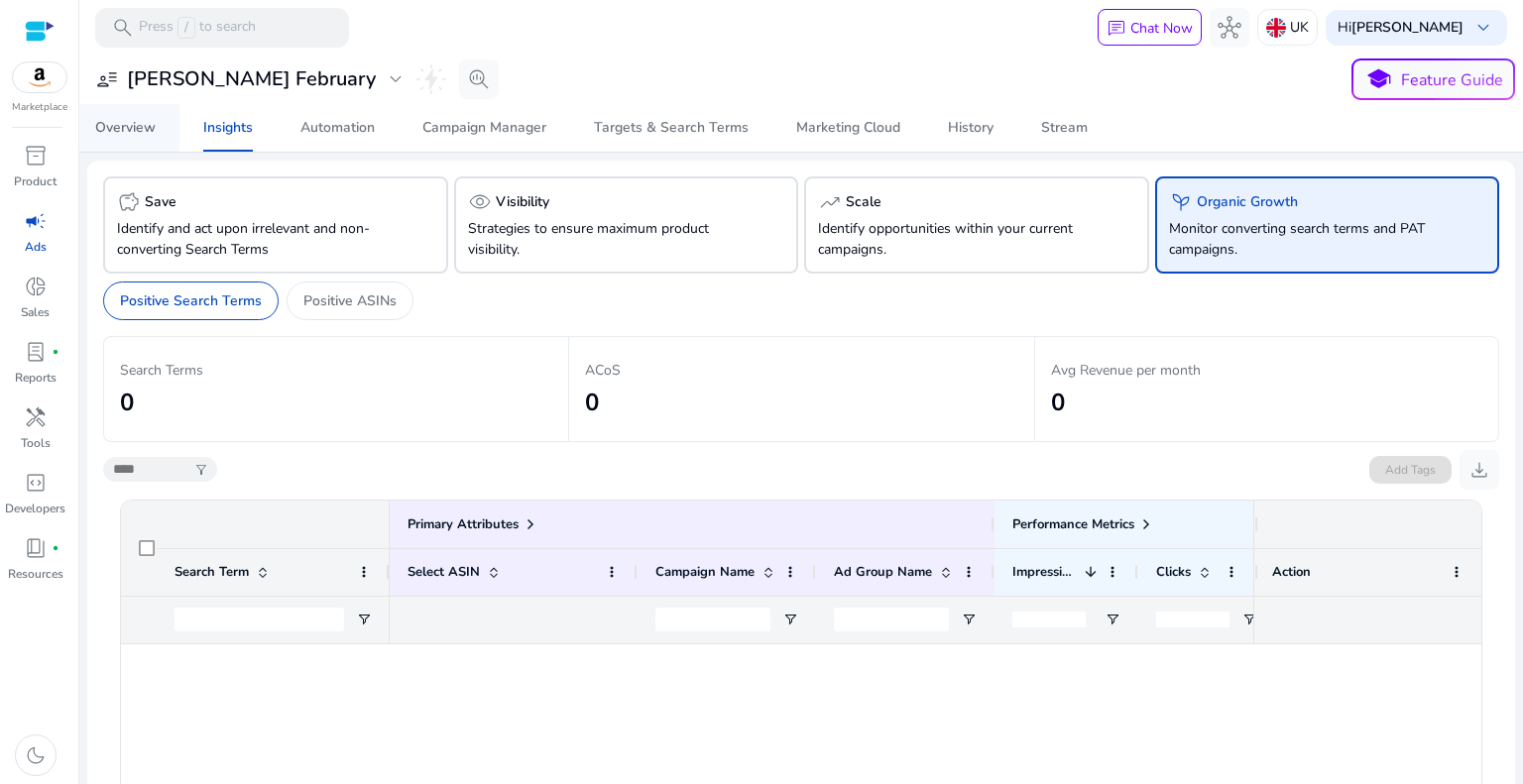 click on "Overview" at bounding box center (125, 128) 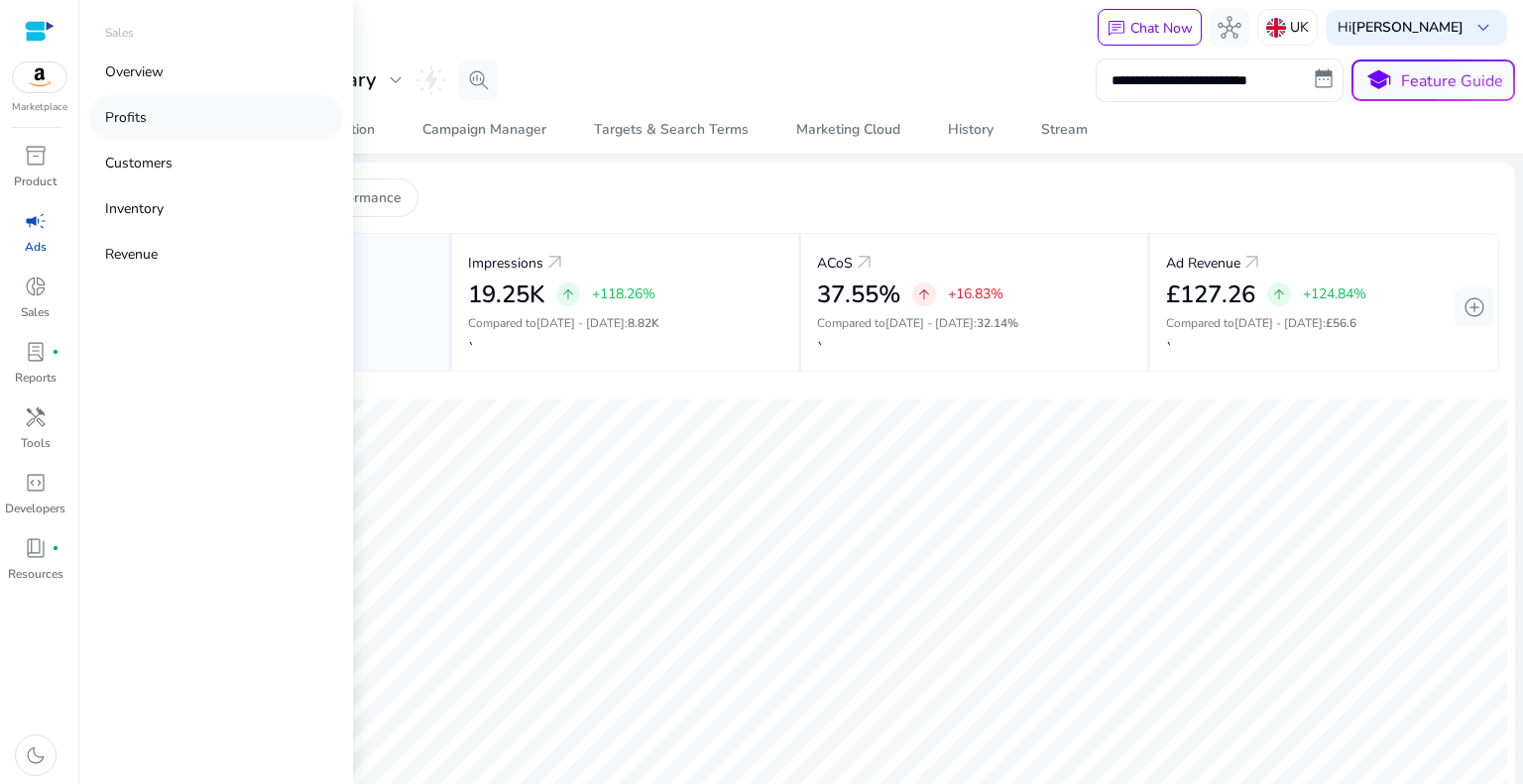 click on "Profits" at bounding box center (216, 117) 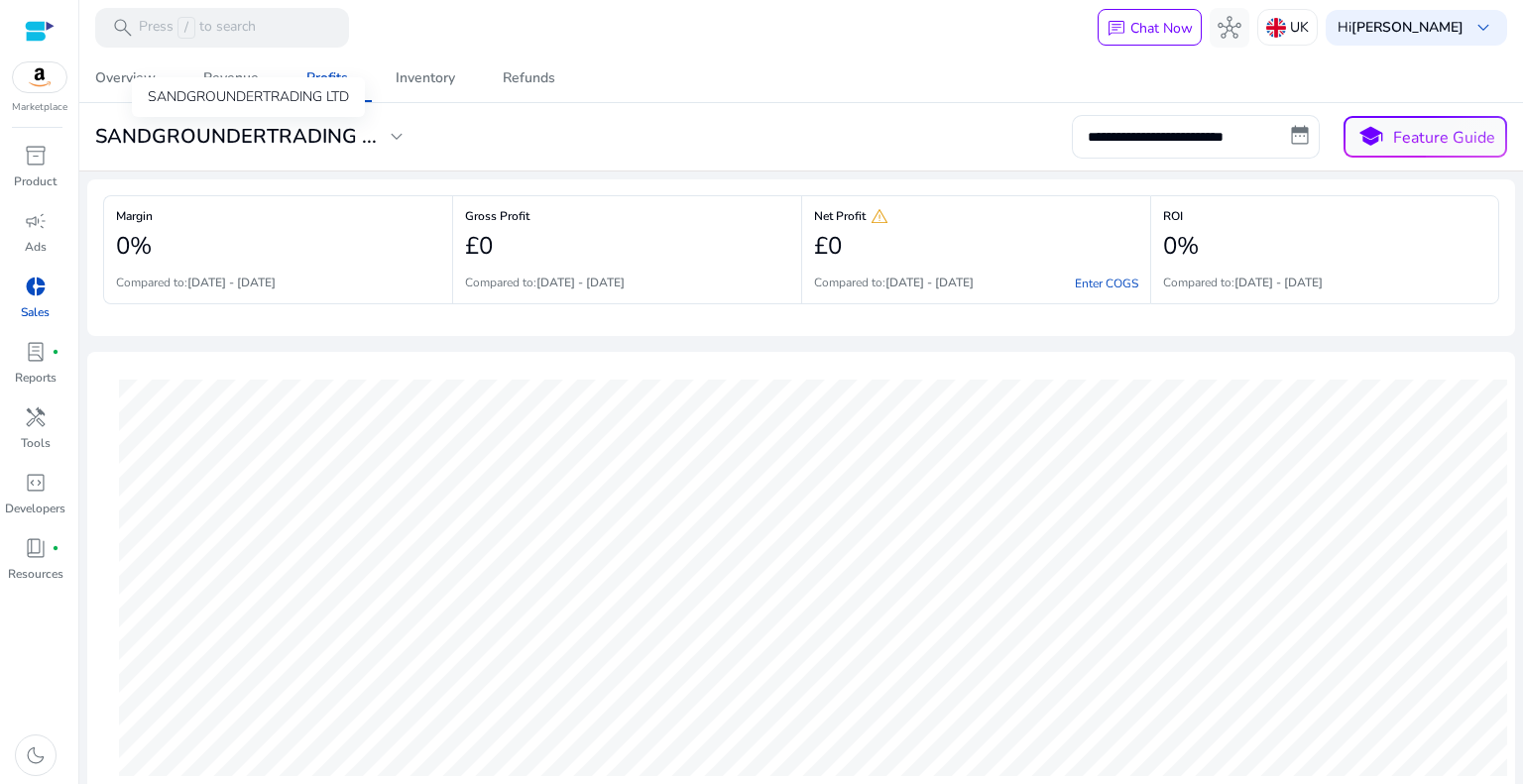 click on "expand_more" 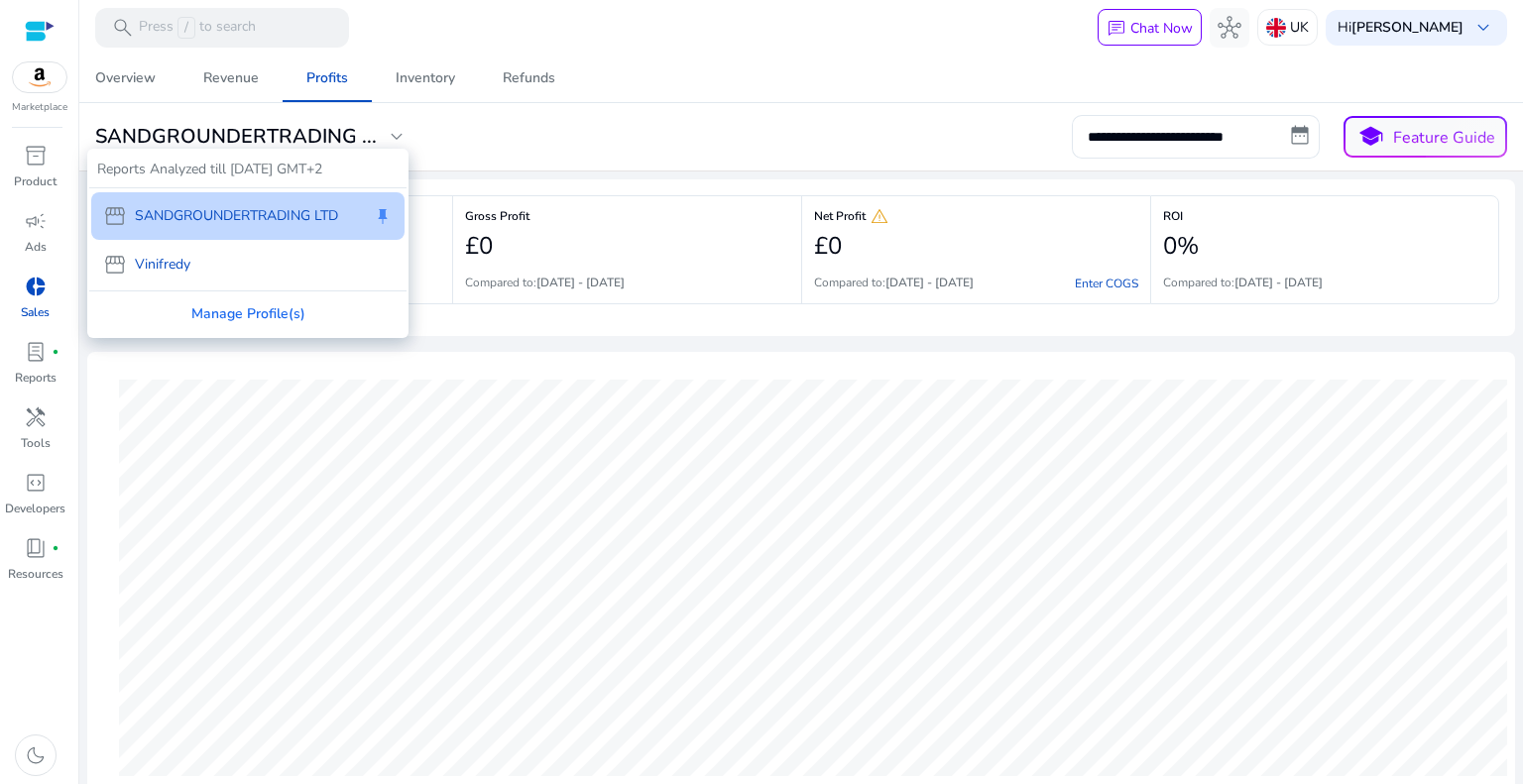 click on "storefront   Vinifredy" at bounding box center [248, 265] 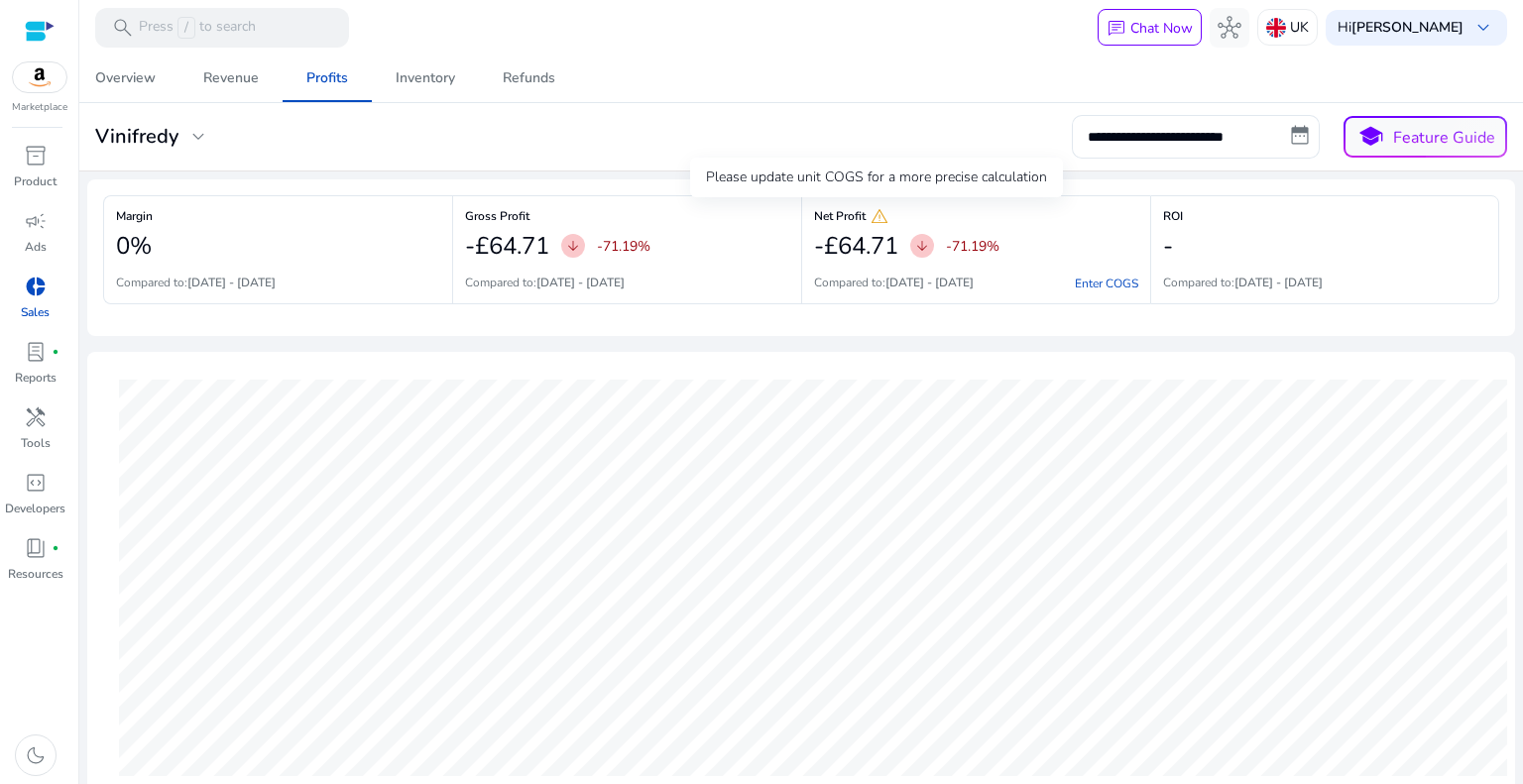 click on "warning" 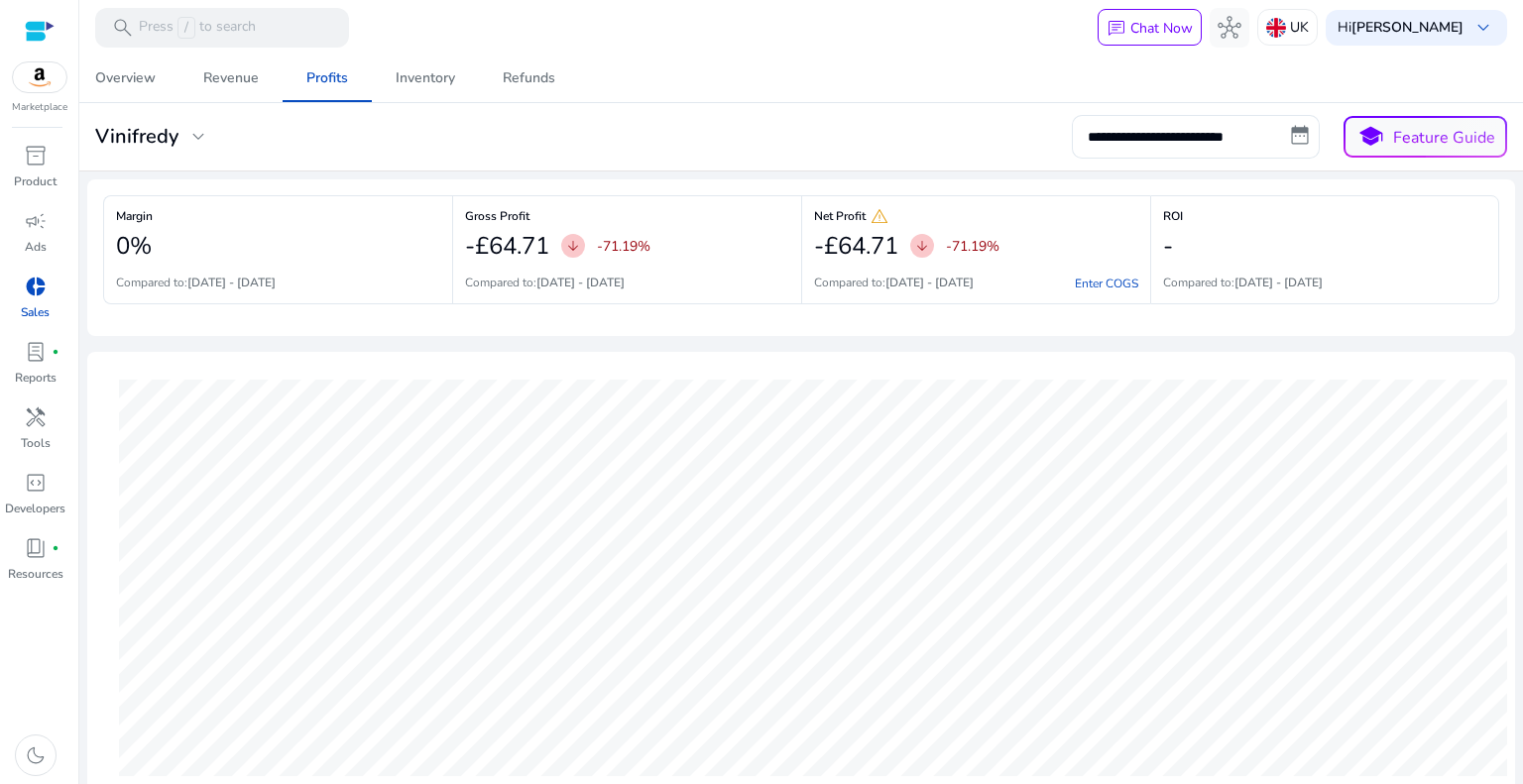click on "warning" 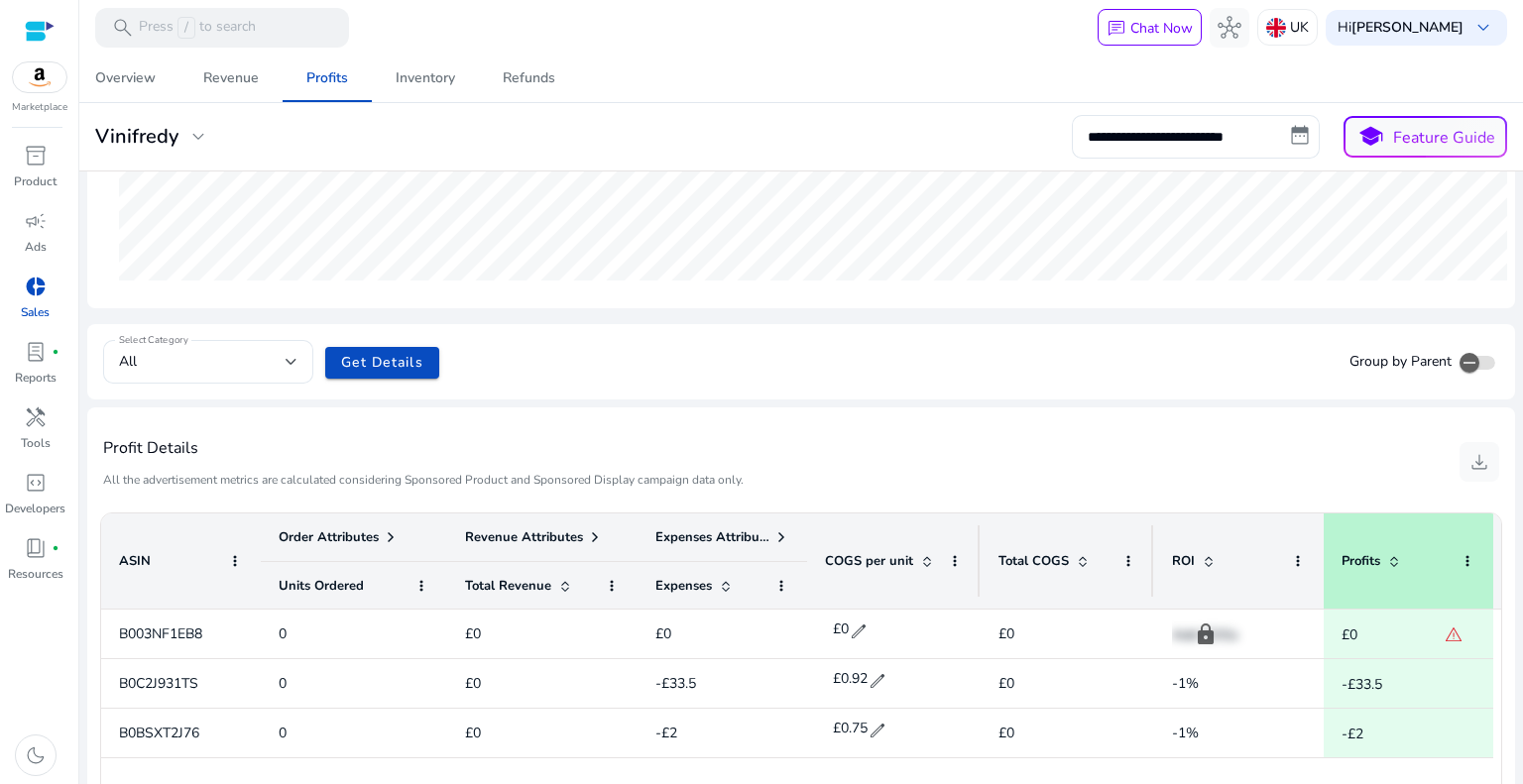 scroll, scrollTop: 694, scrollLeft: 0, axis: vertical 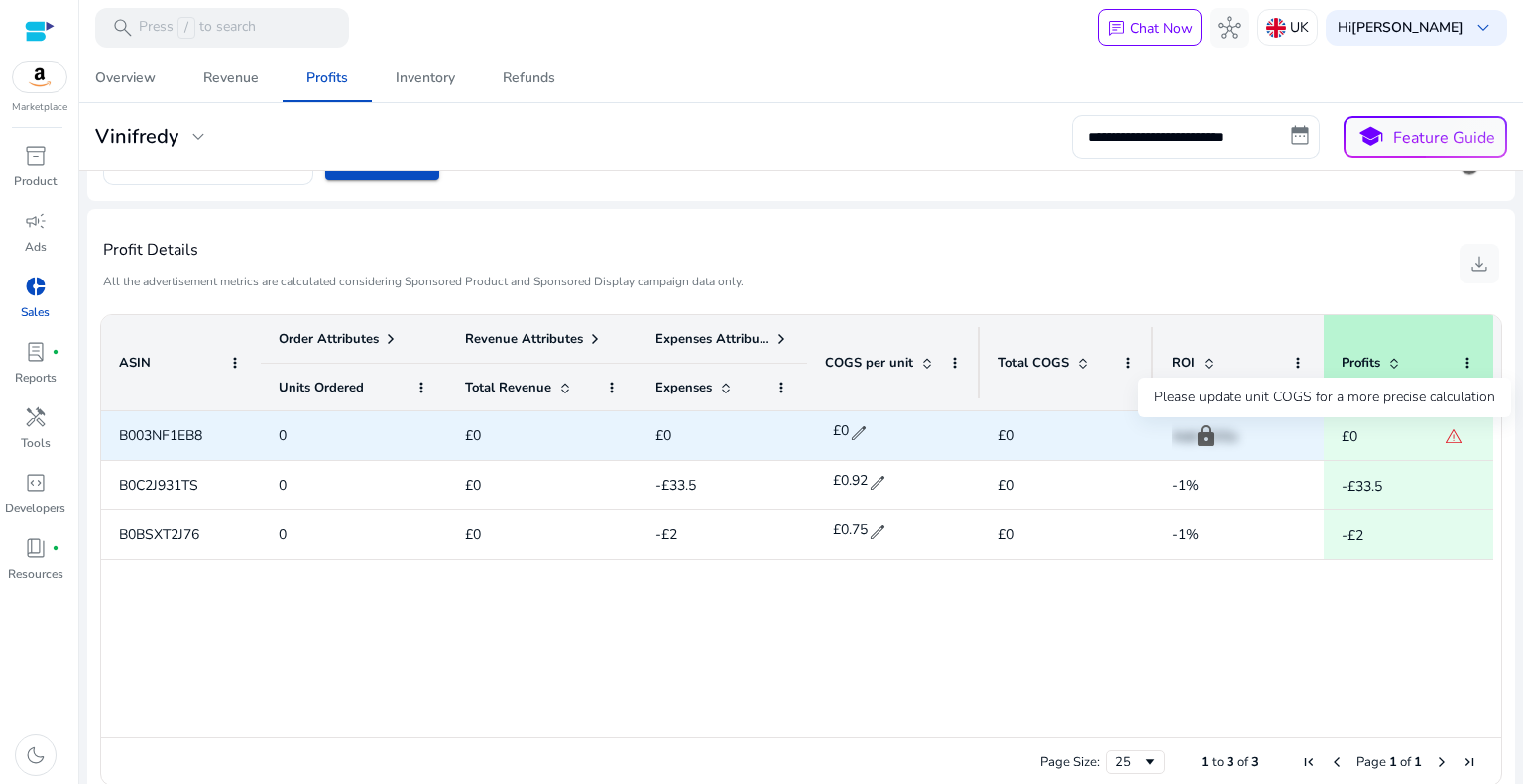 click on "warning" 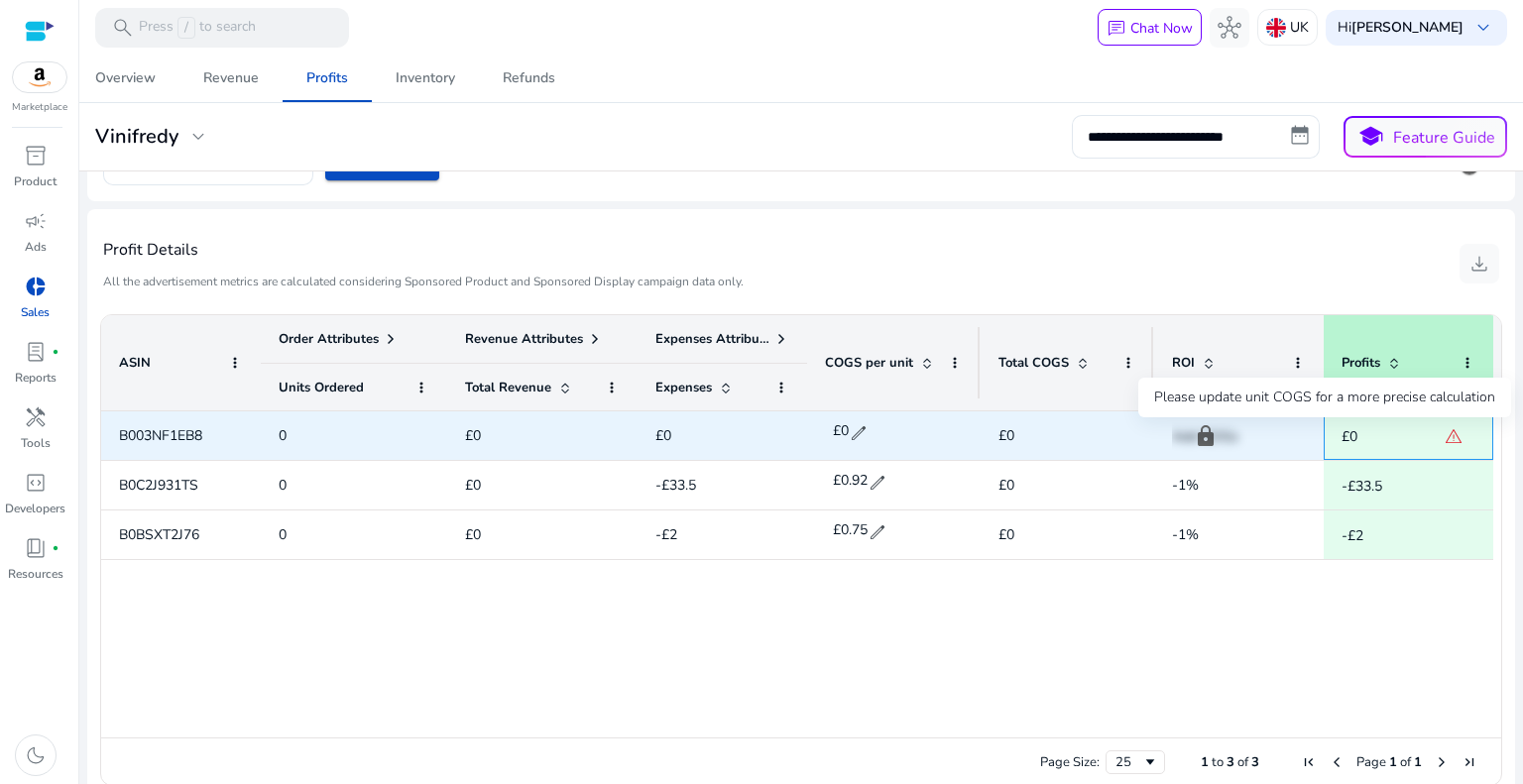 click on "warning" 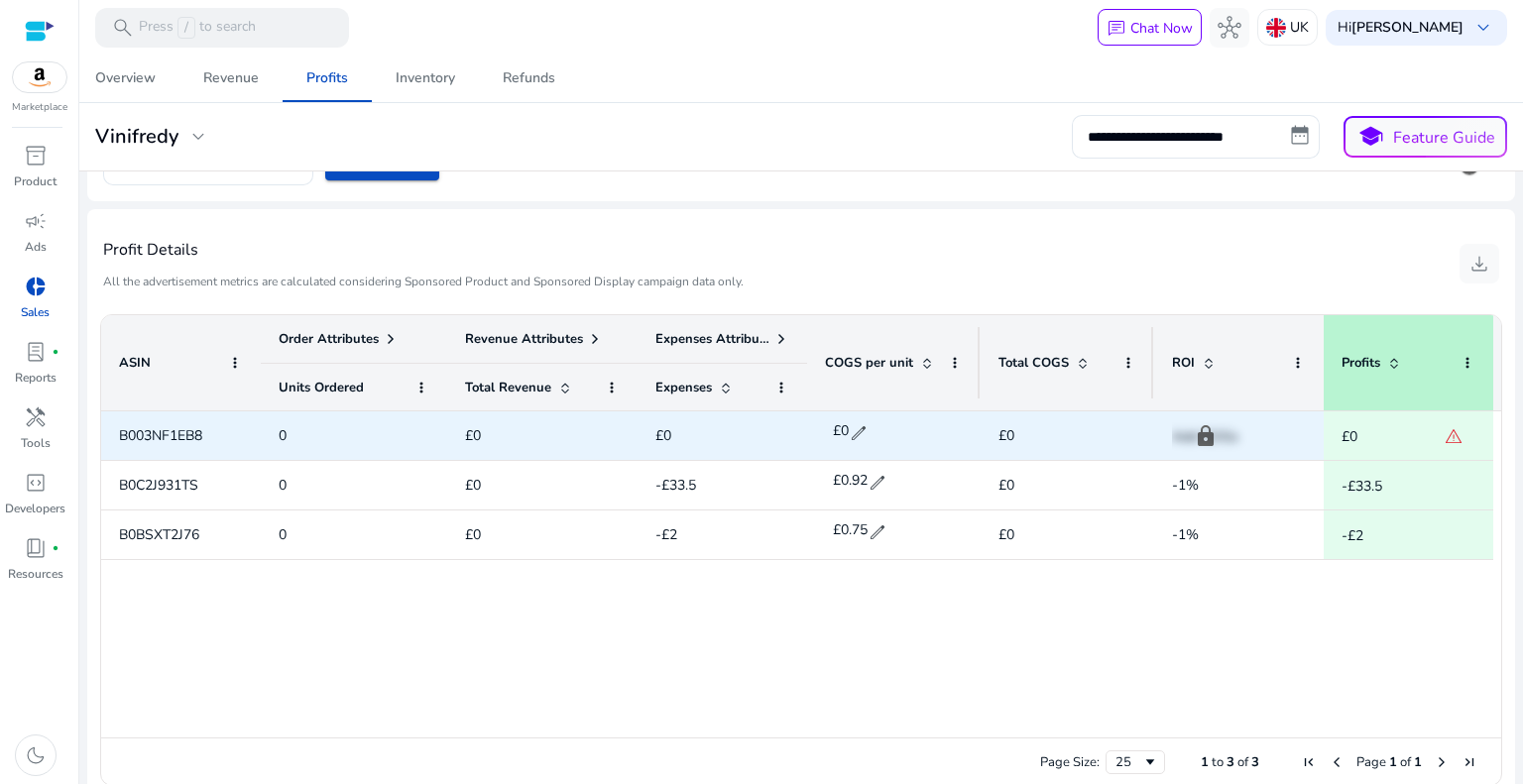 click on "B003NF1EB8" 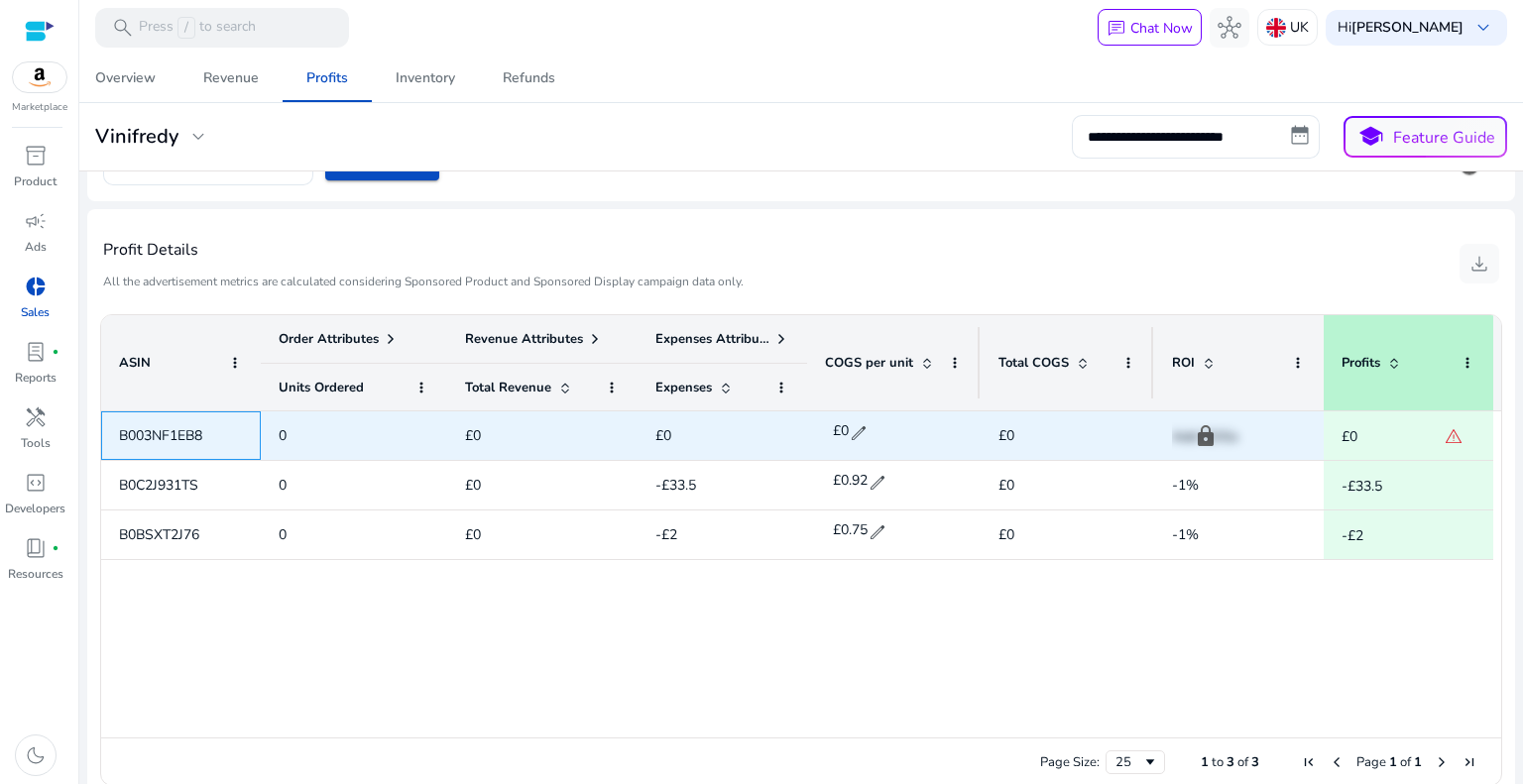 click on "B003NF1EB8" 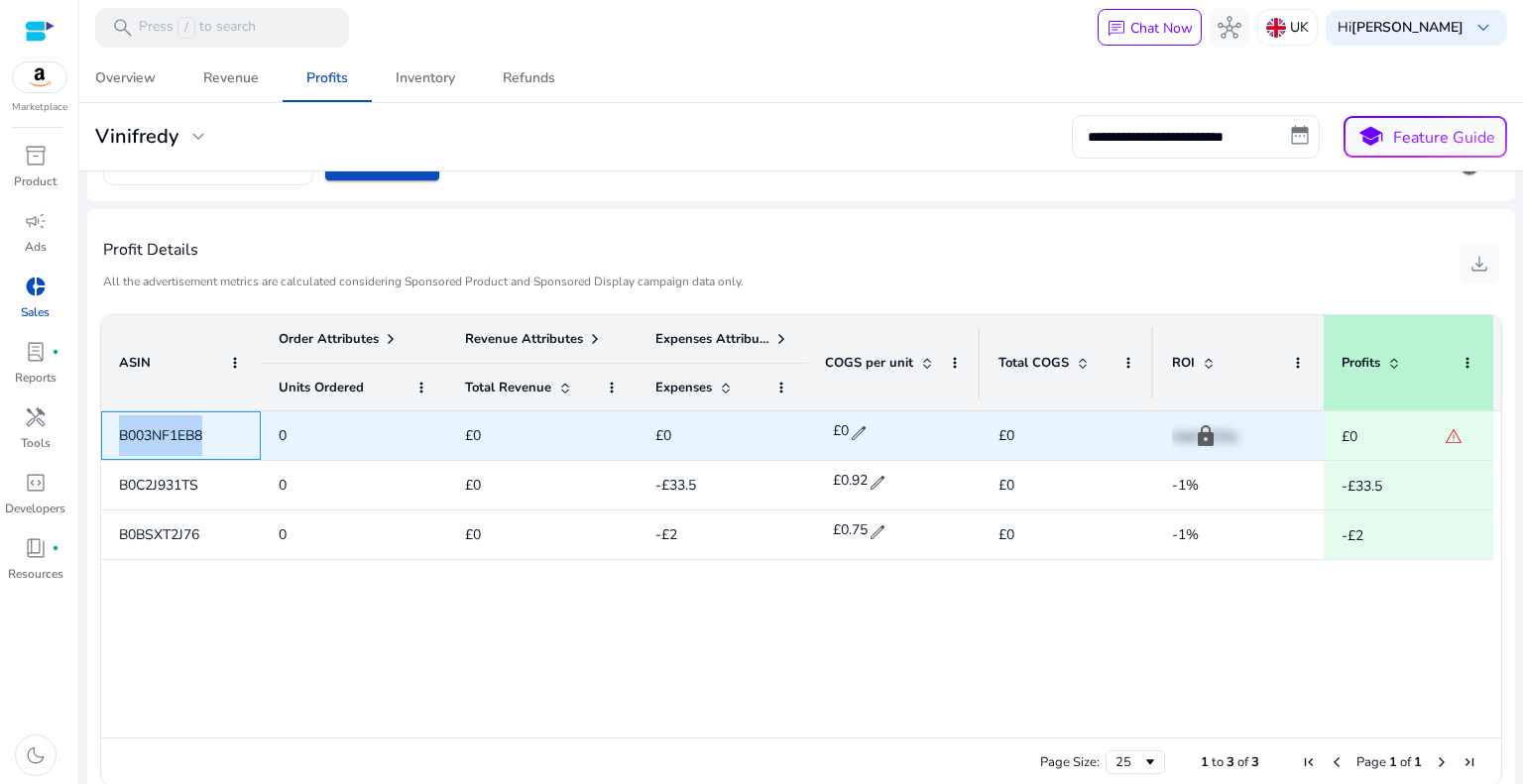 drag, startPoint x: 201, startPoint y: 436, endPoint x: 147, endPoint y: 434, distance: 54.03702 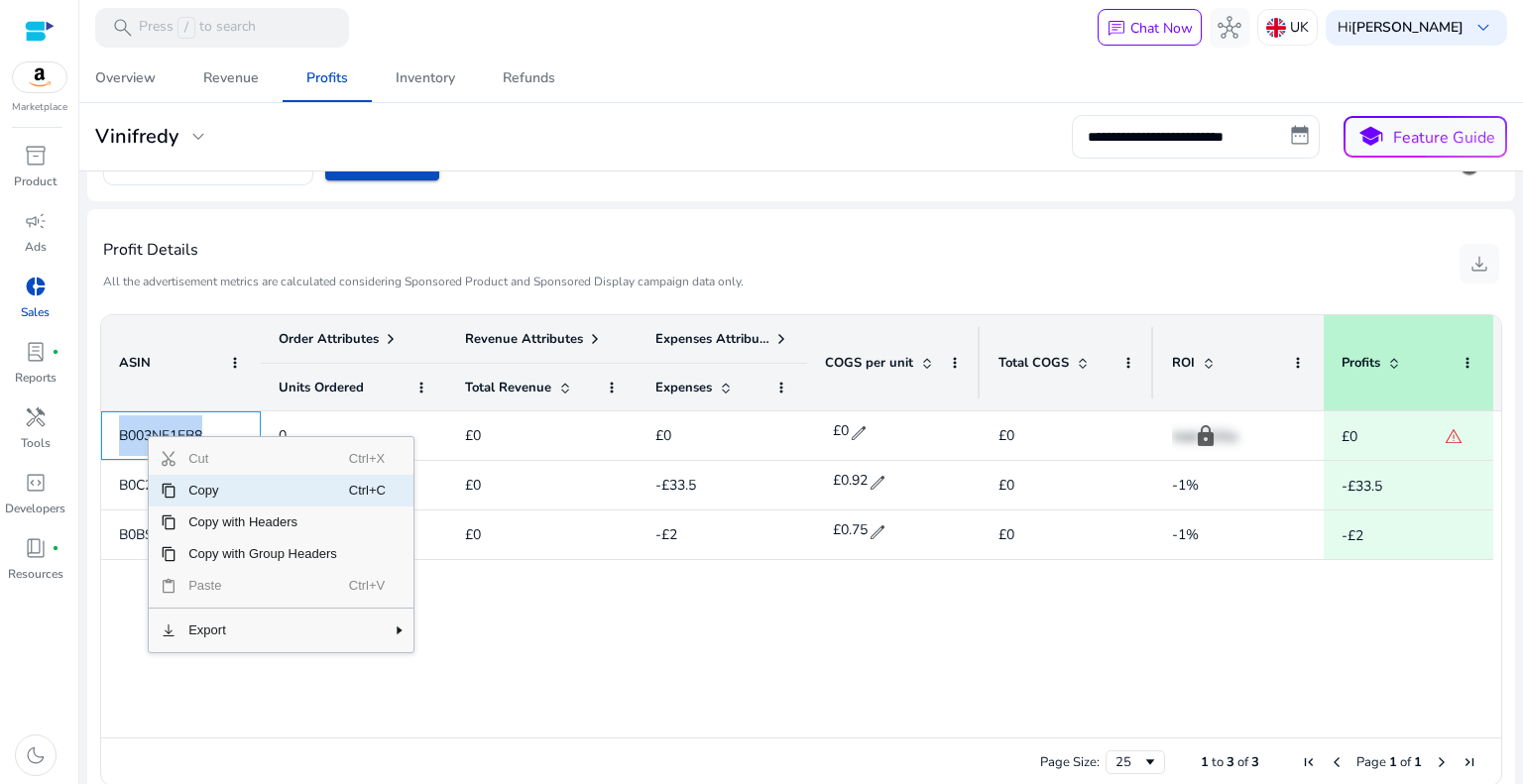 click on "Copy" 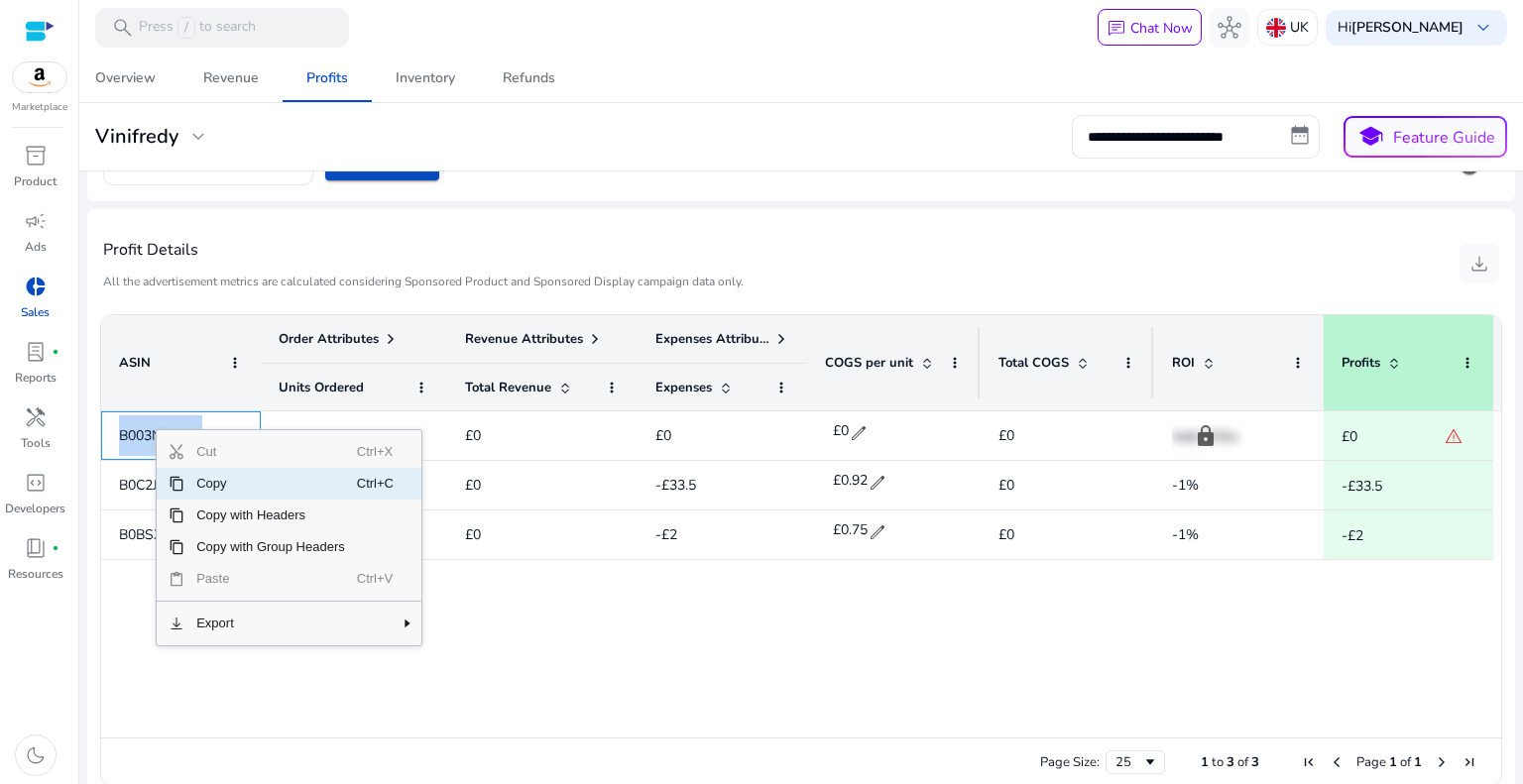 click on "Copy" 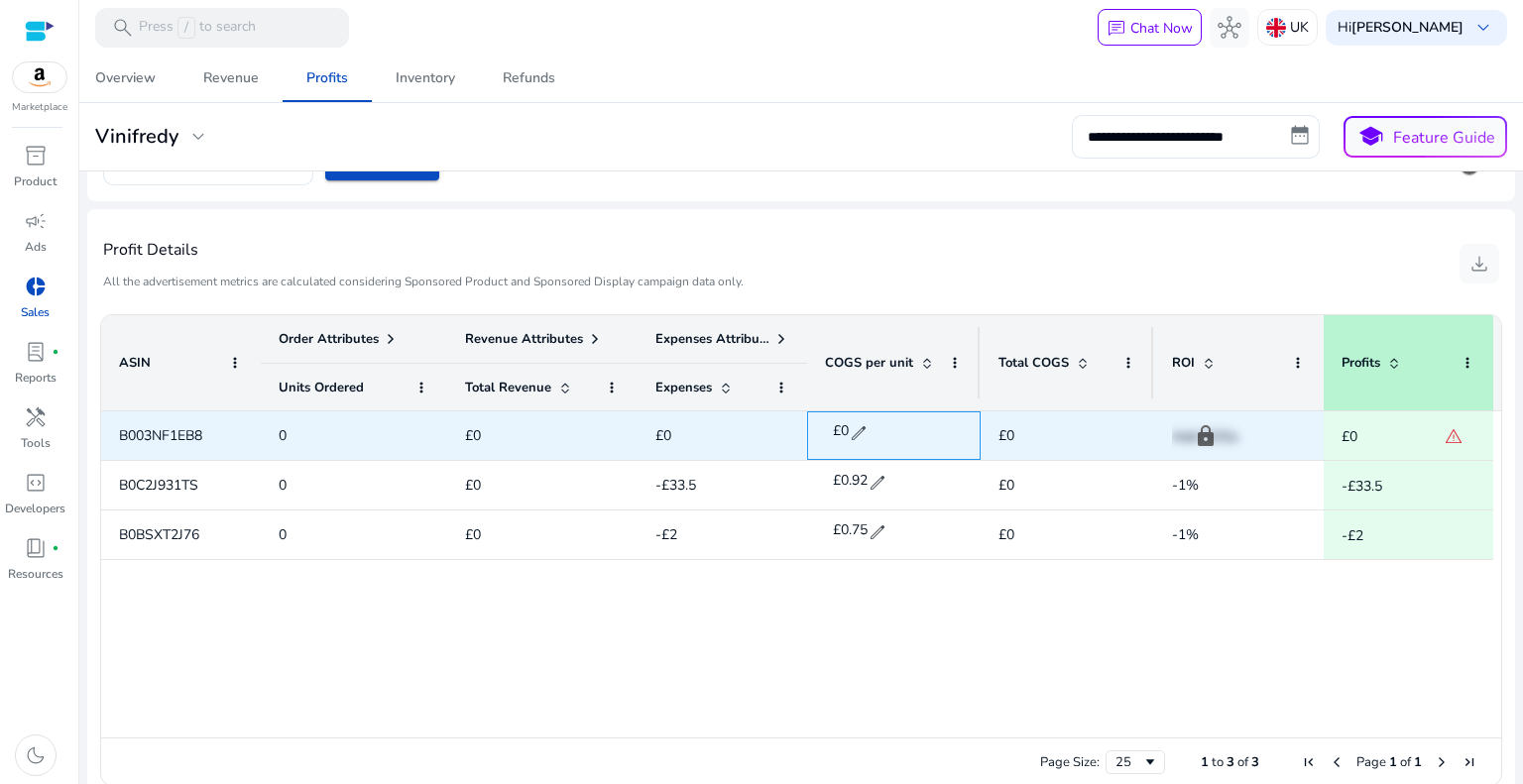 click on "edit" 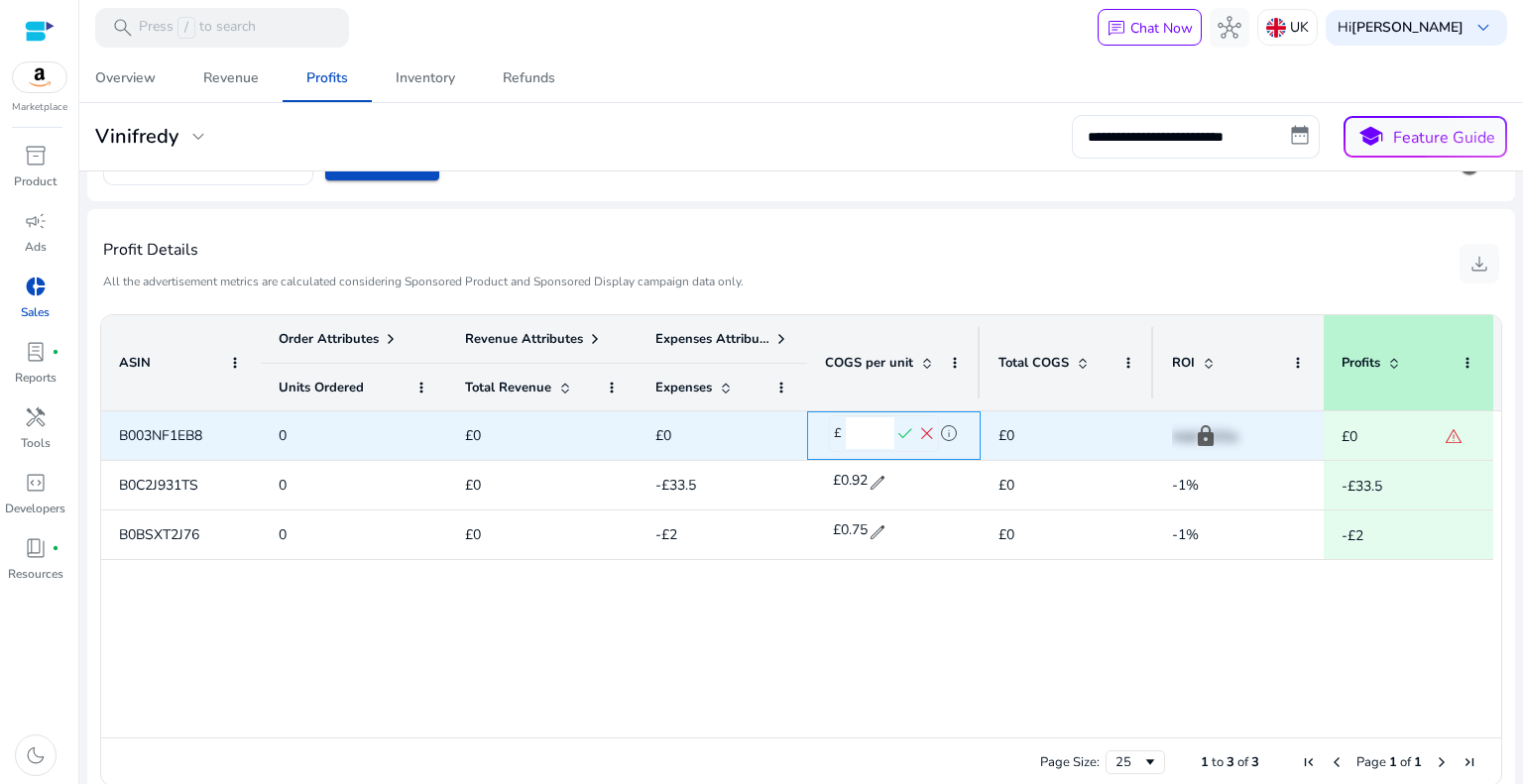 drag, startPoint x: 873, startPoint y: 431, endPoint x: 798, endPoint y: 420, distance: 75.802375 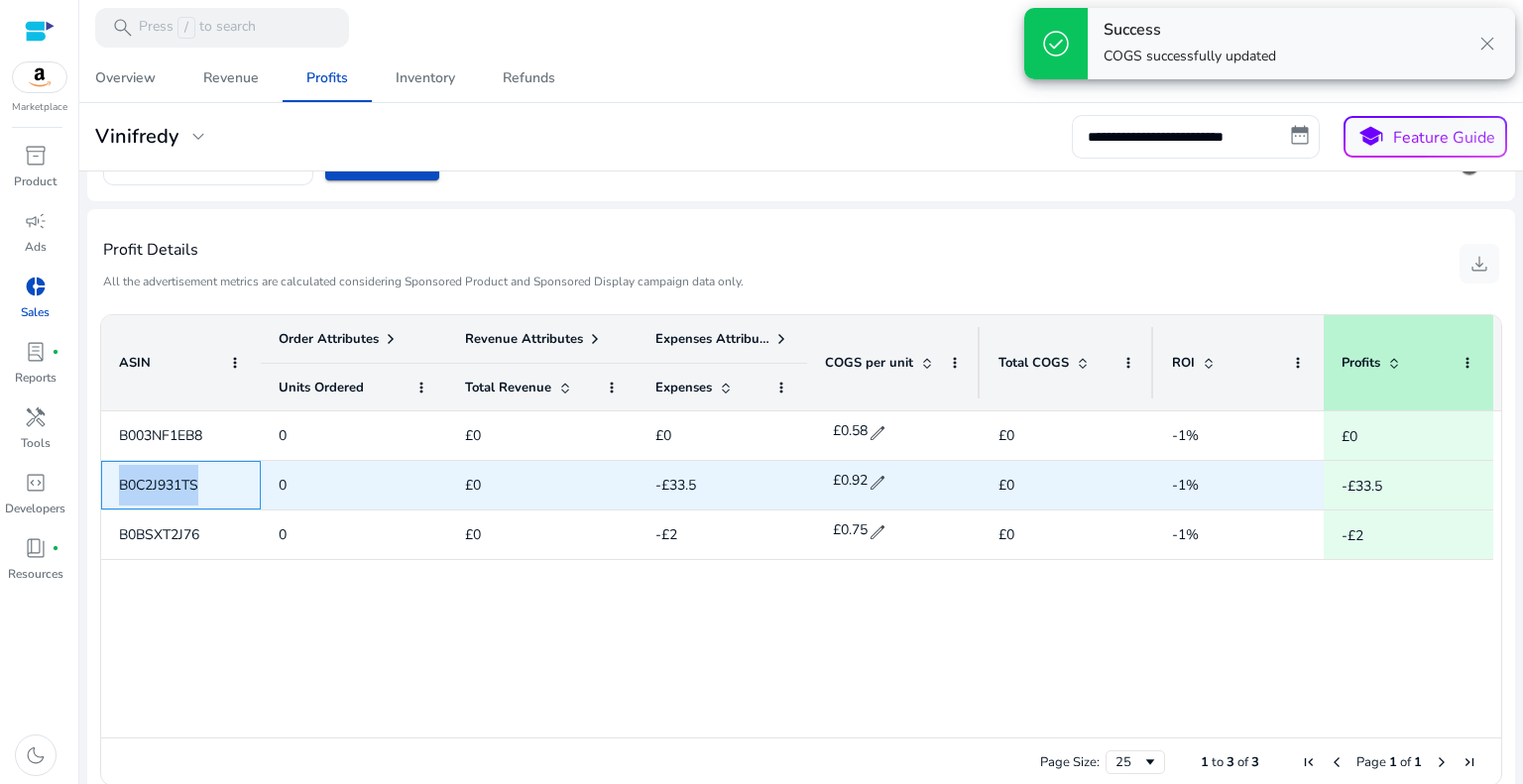 drag, startPoint x: 202, startPoint y: 487, endPoint x: 117, endPoint y: 481, distance: 85.211502 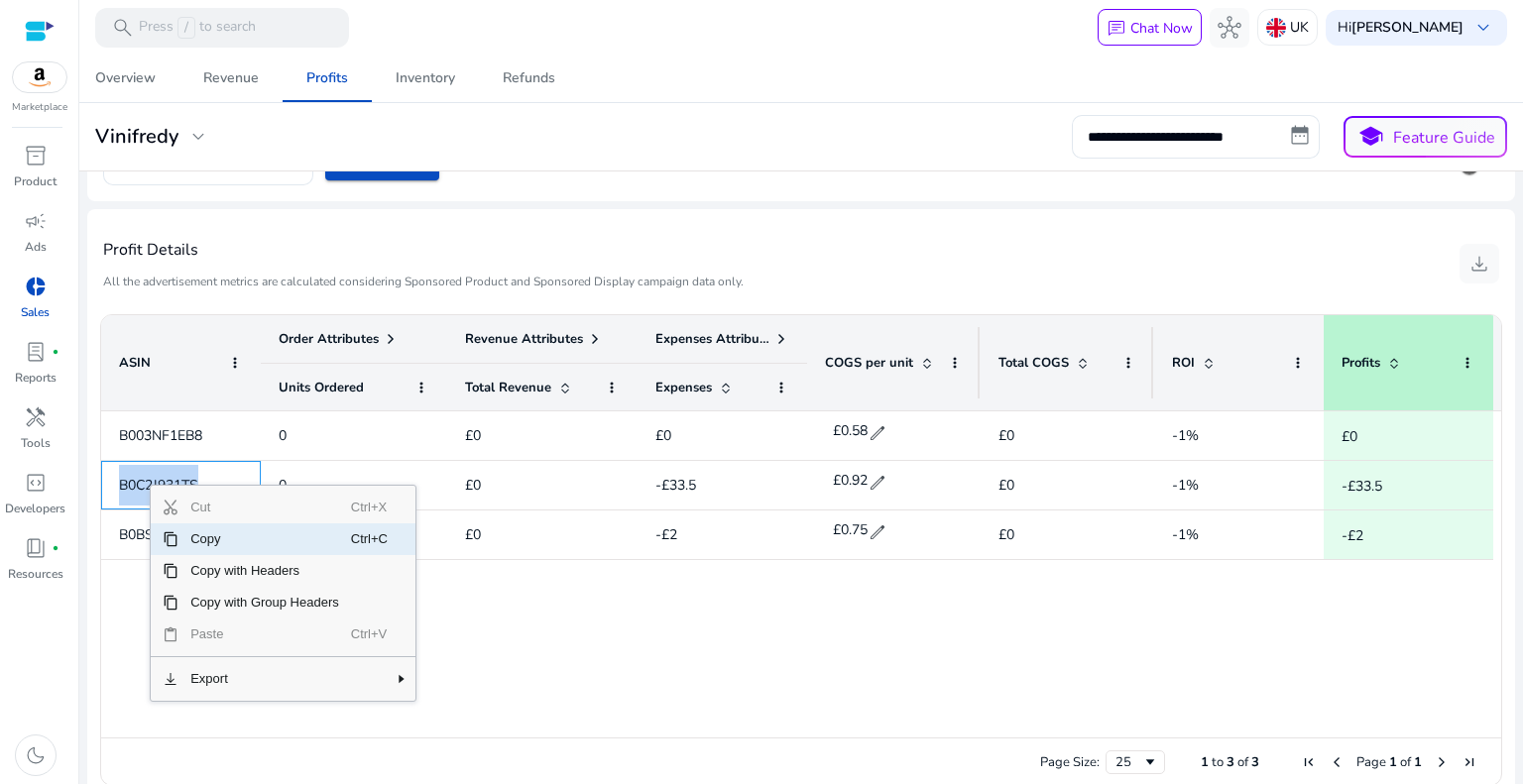 click on "Copy" 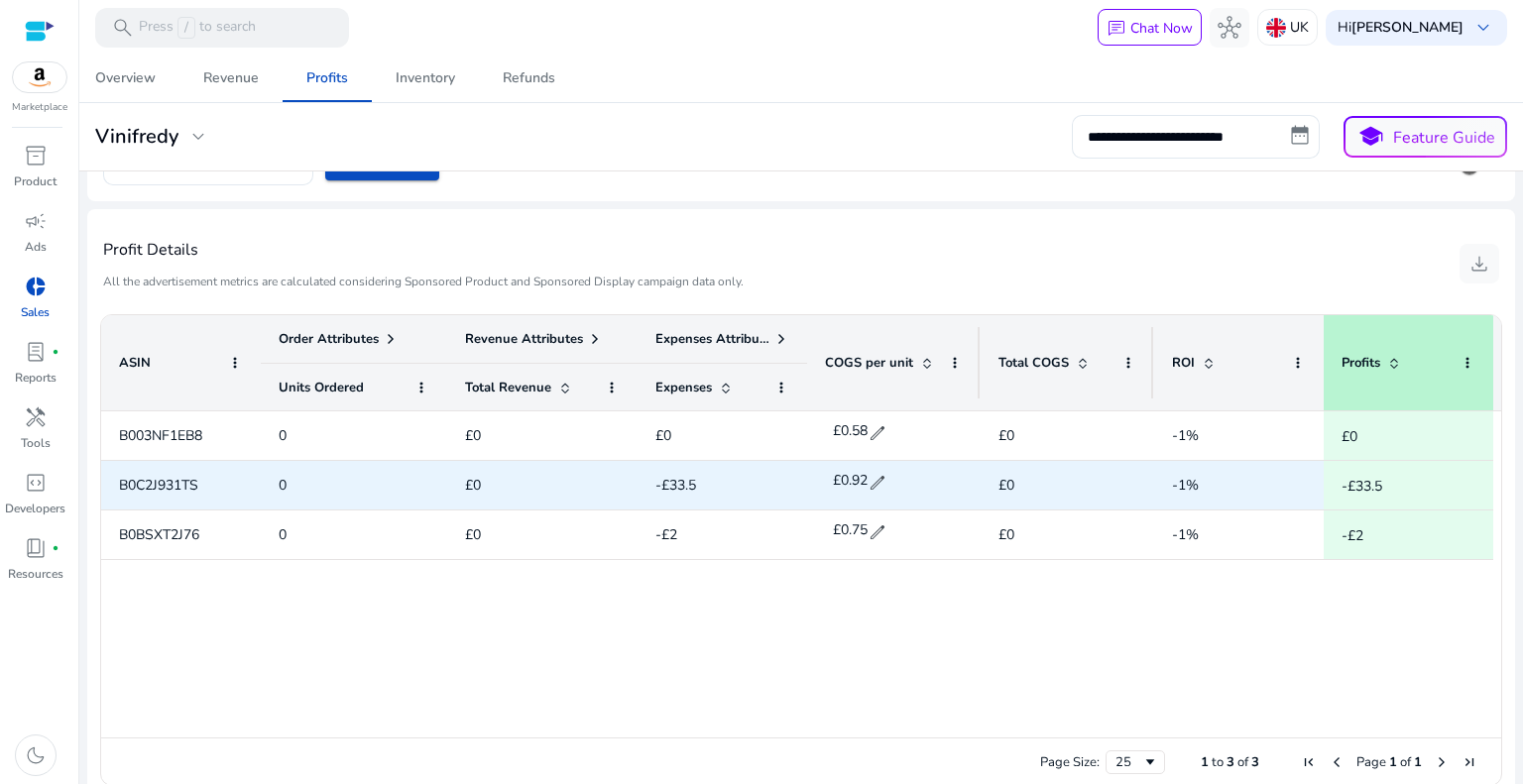 click on "edit" 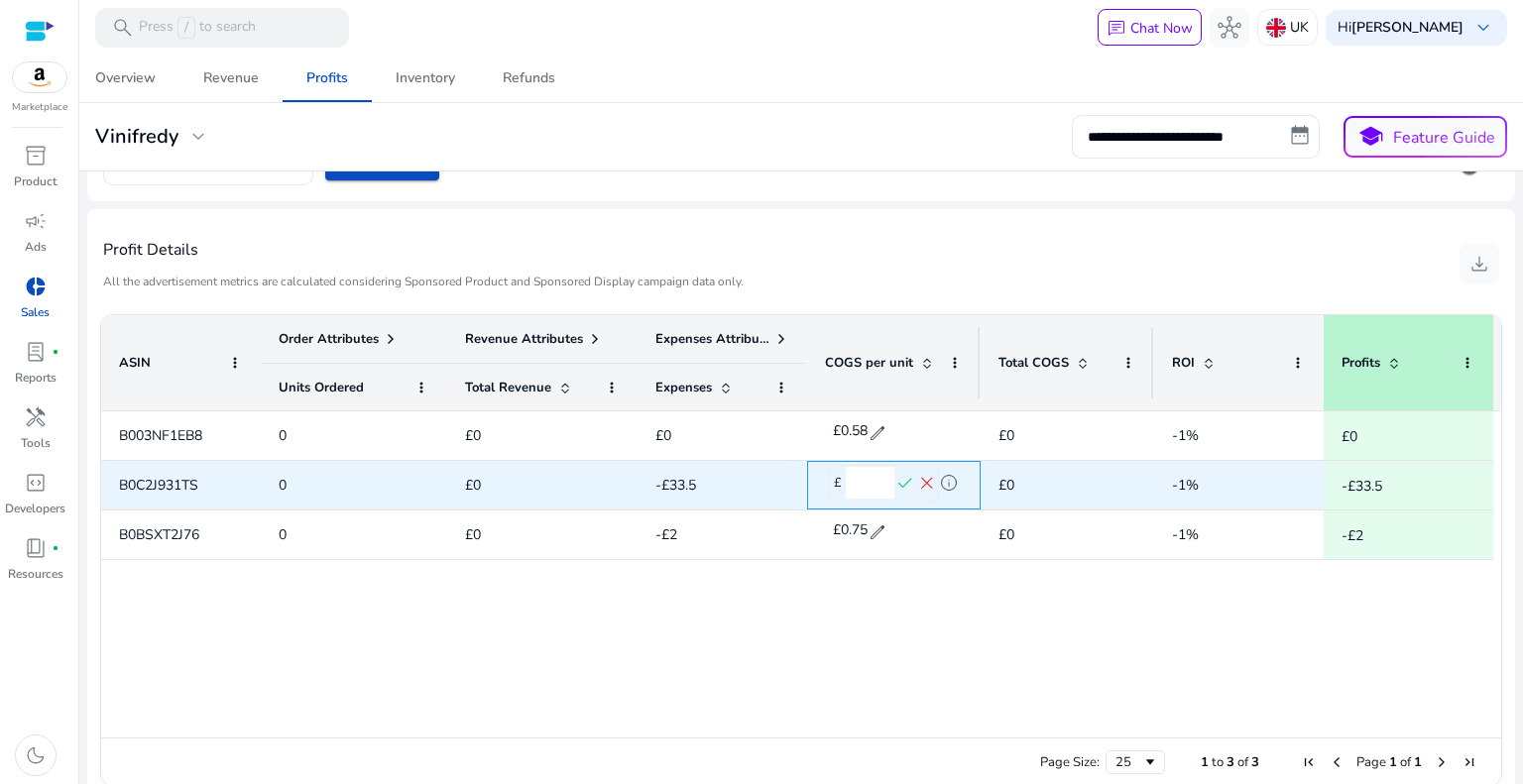 drag, startPoint x: 888, startPoint y: 482, endPoint x: 776, endPoint y: 479, distance: 112.04017 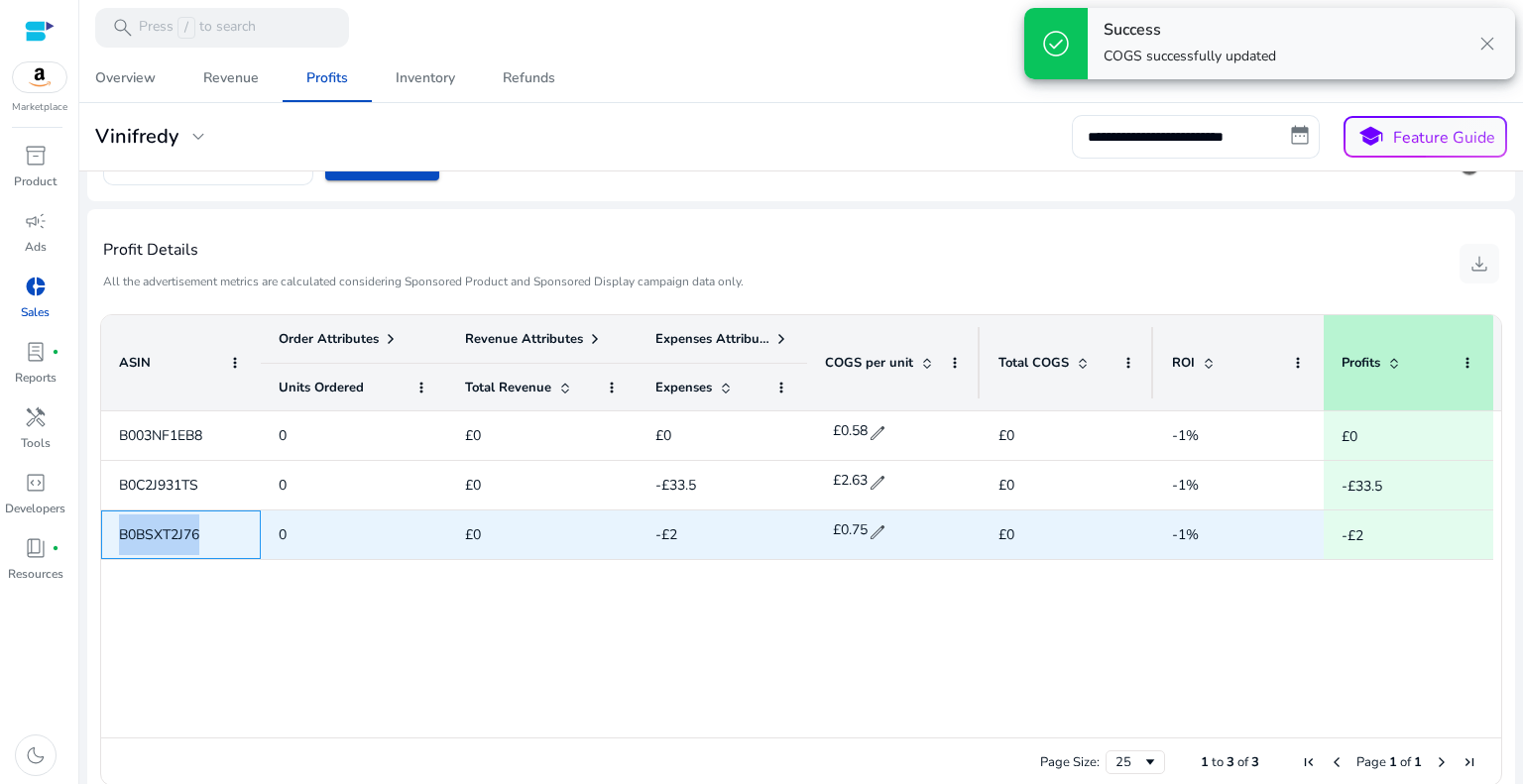drag, startPoint x: 204, startPoint y: 534, endPoint x: 119, endPoint y: 535, distance: 85.00588 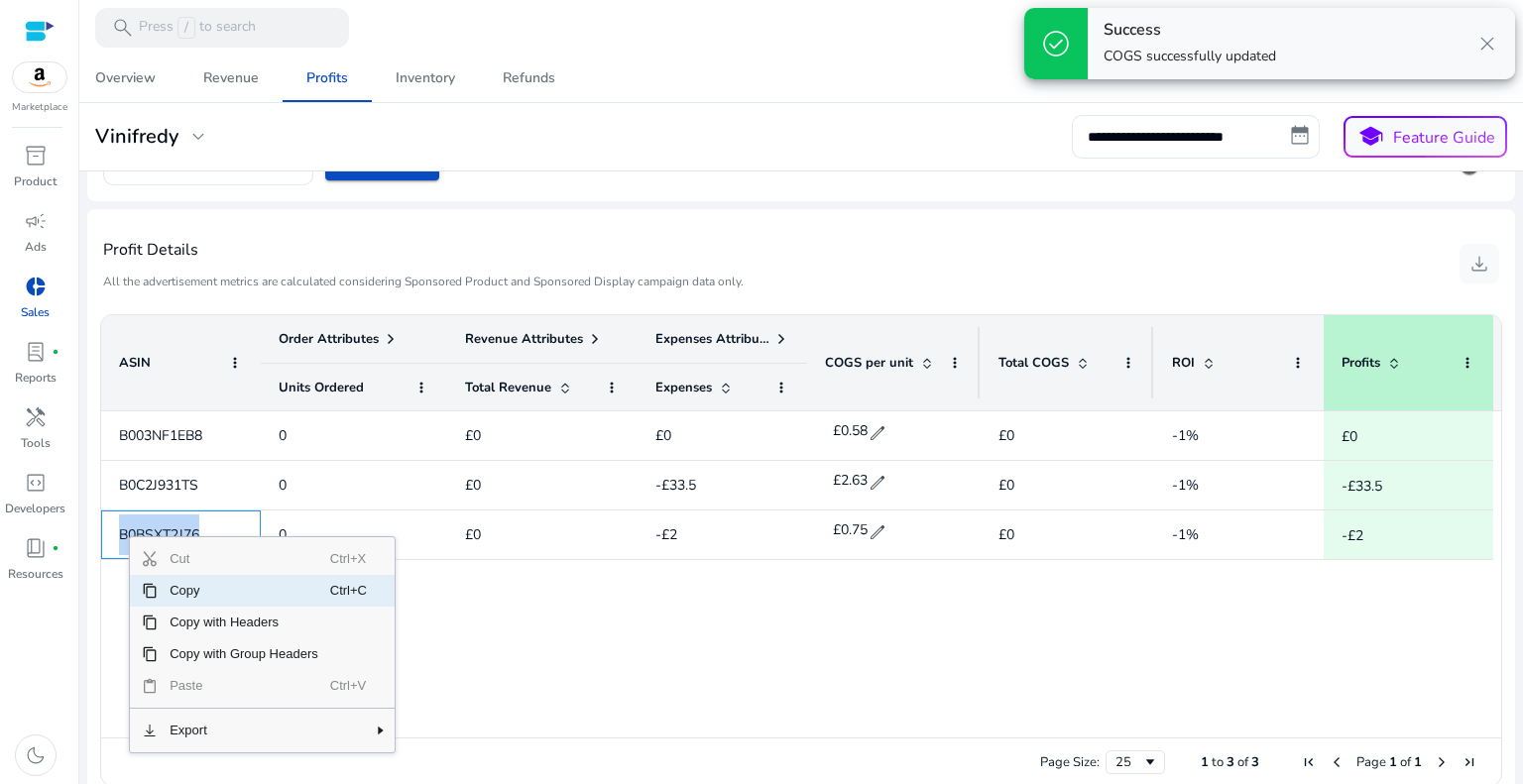 click on "Copy" 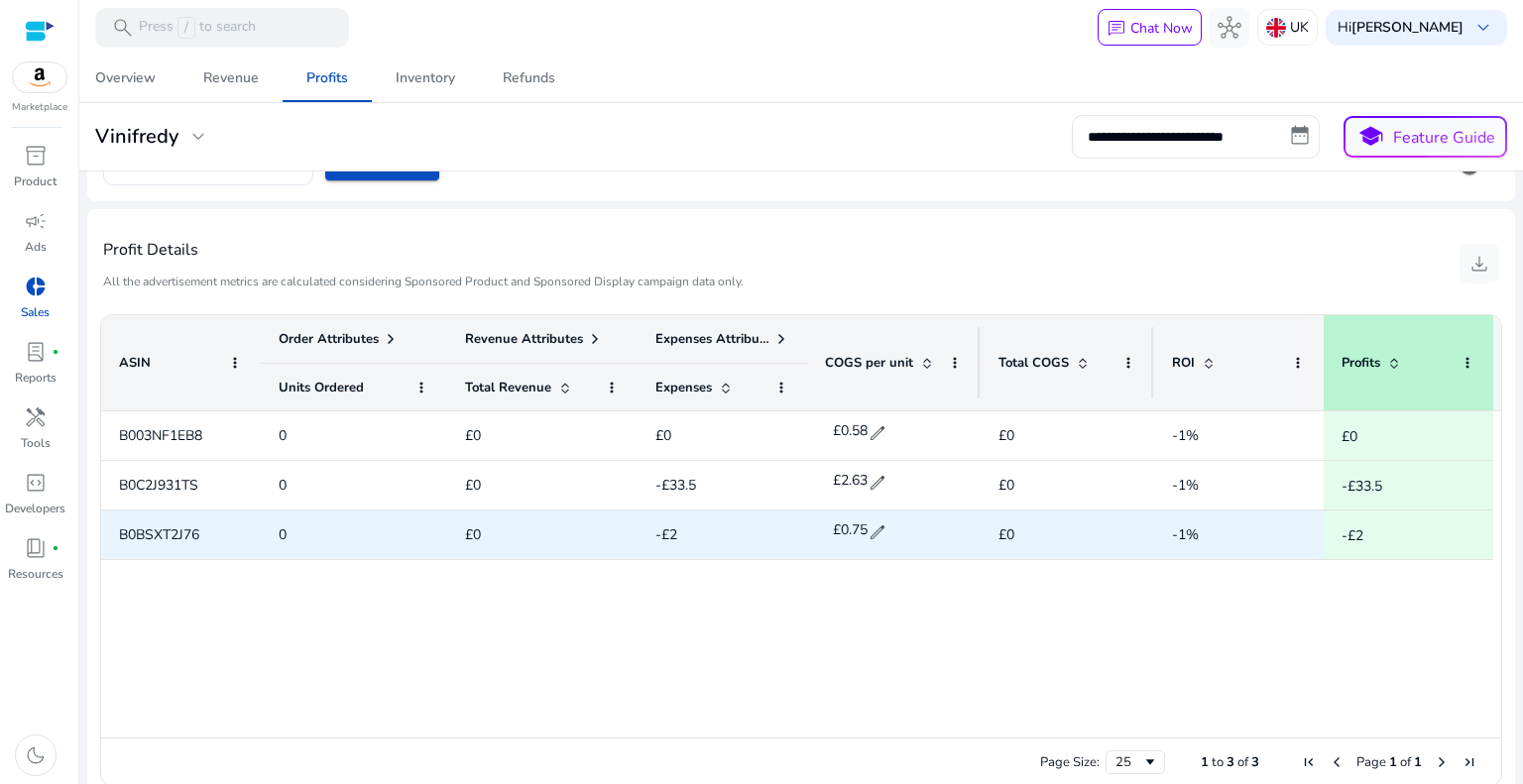 click on "edit" 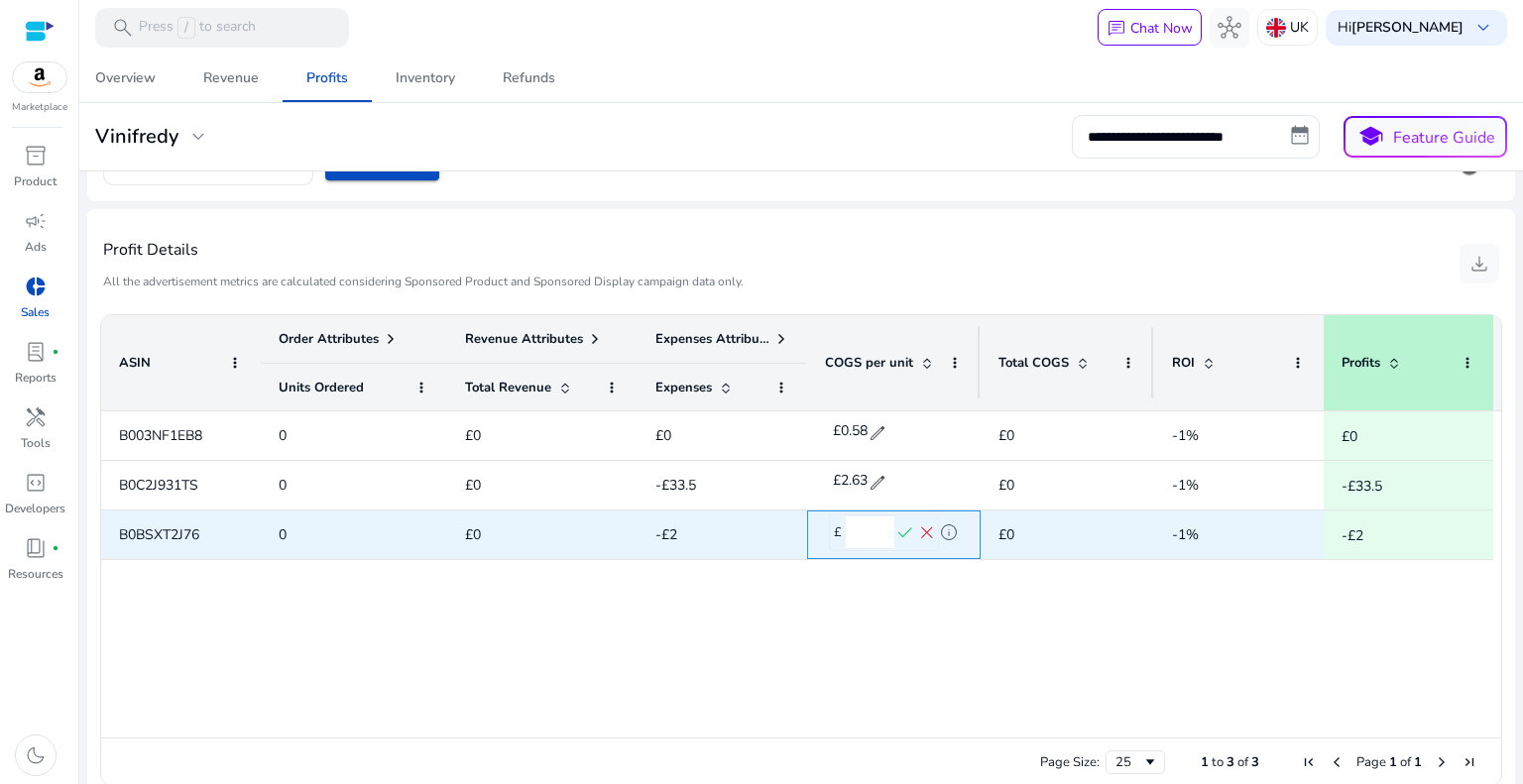 drag, startPoint x: 887, startPoint y: 534, endPoint x: 780, endPoint y: 524, distance: 107.466274 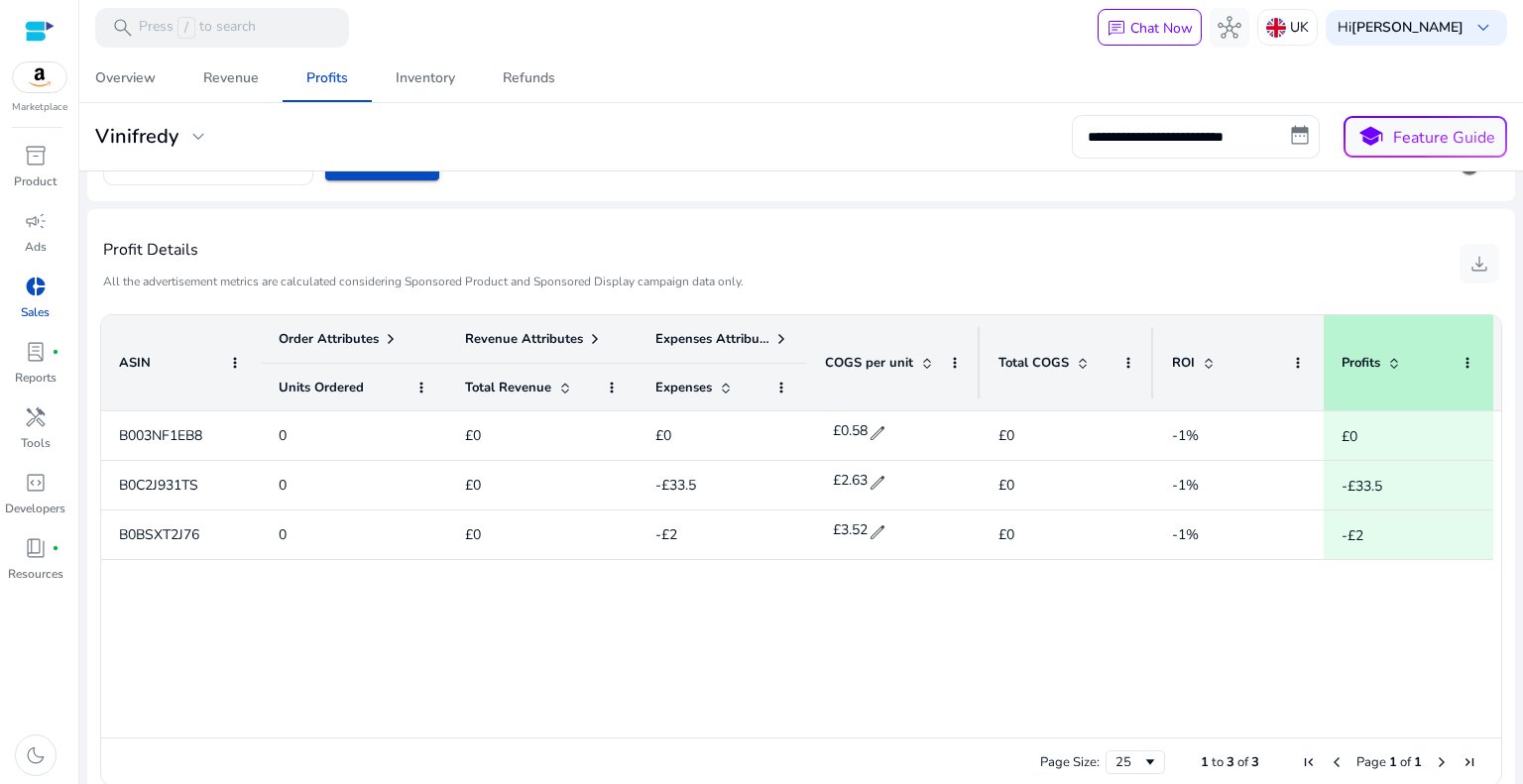 click on "Total COGS" 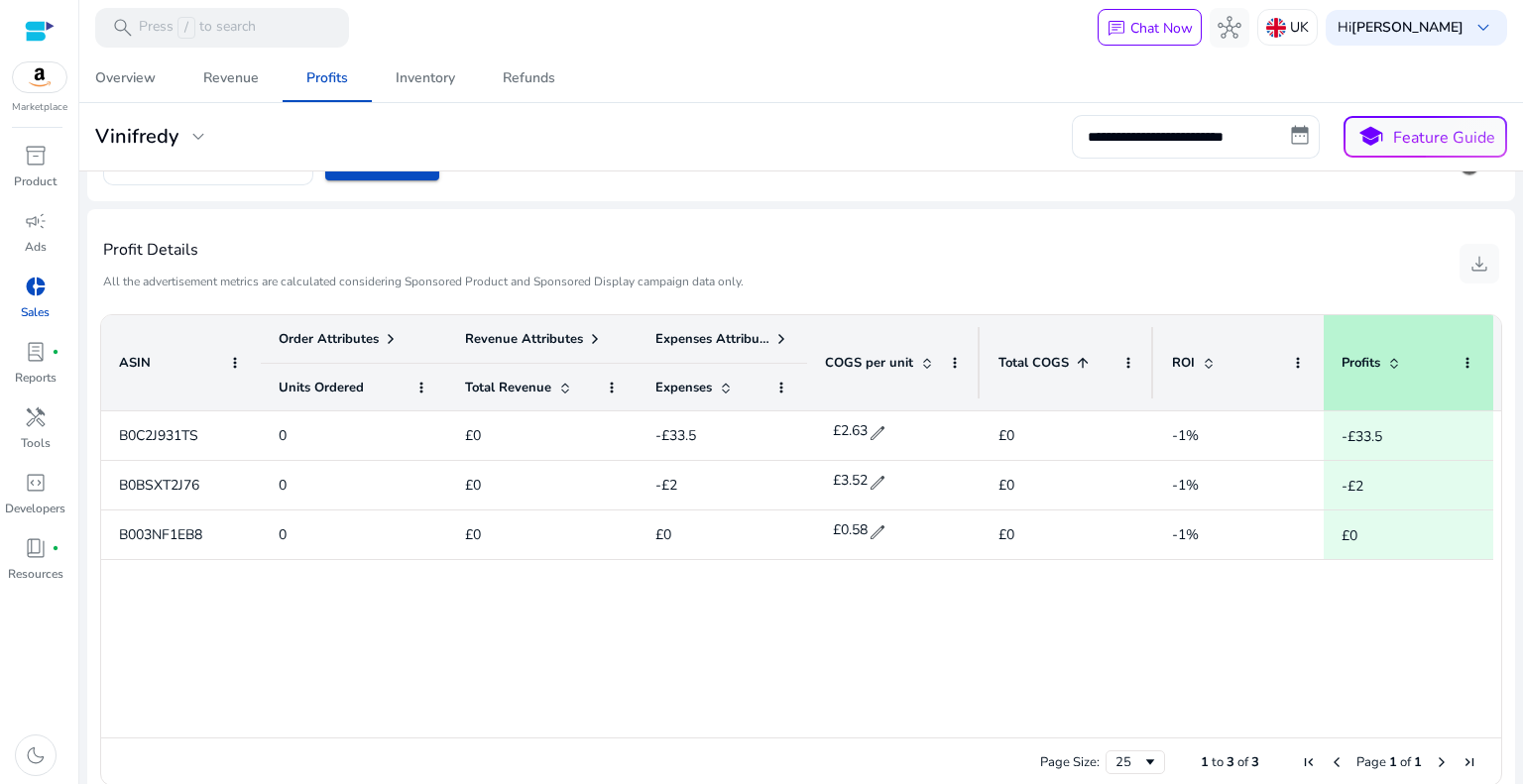 click on "COGS per unit" 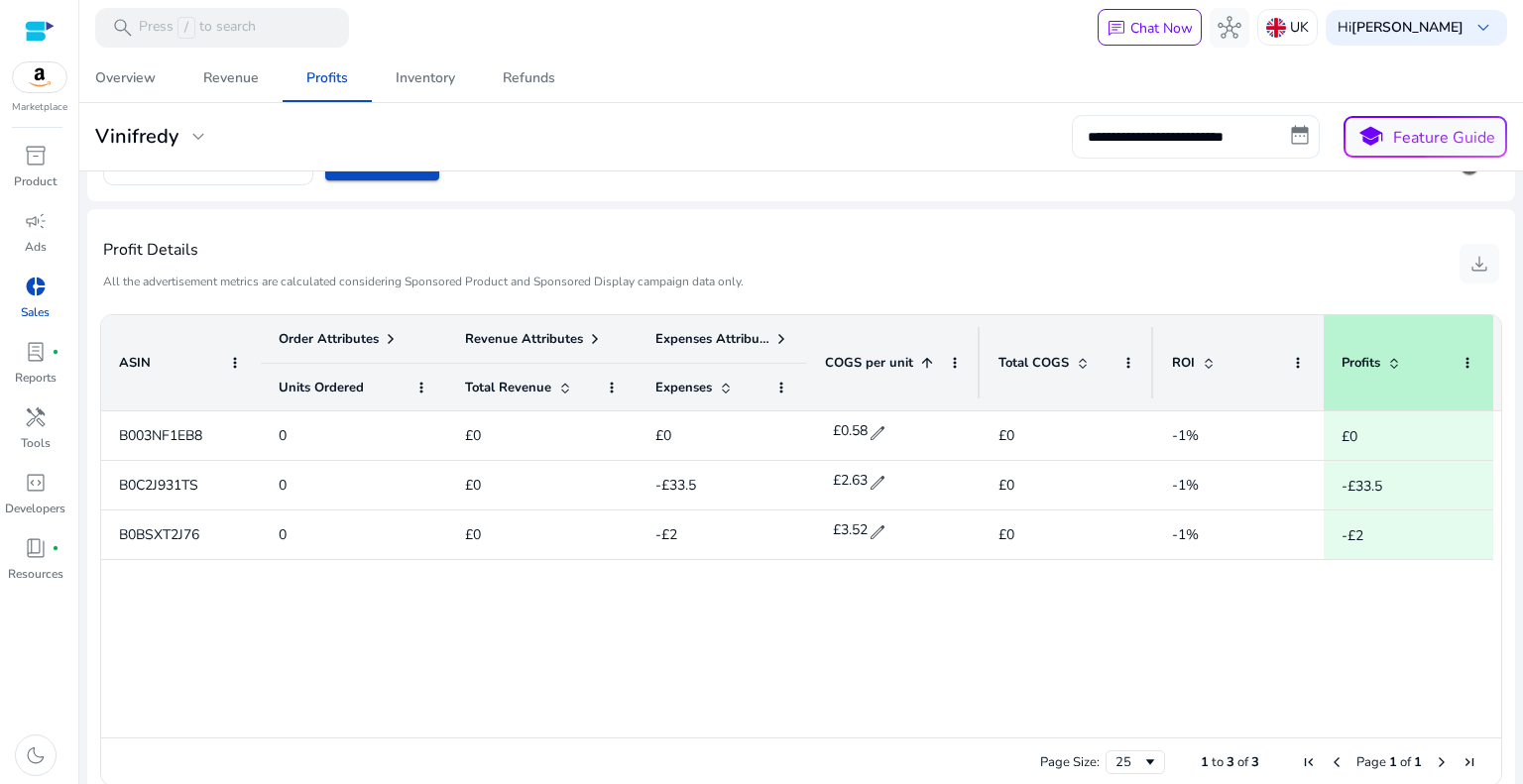 click on "**********" at bounding box center (1196, 137) 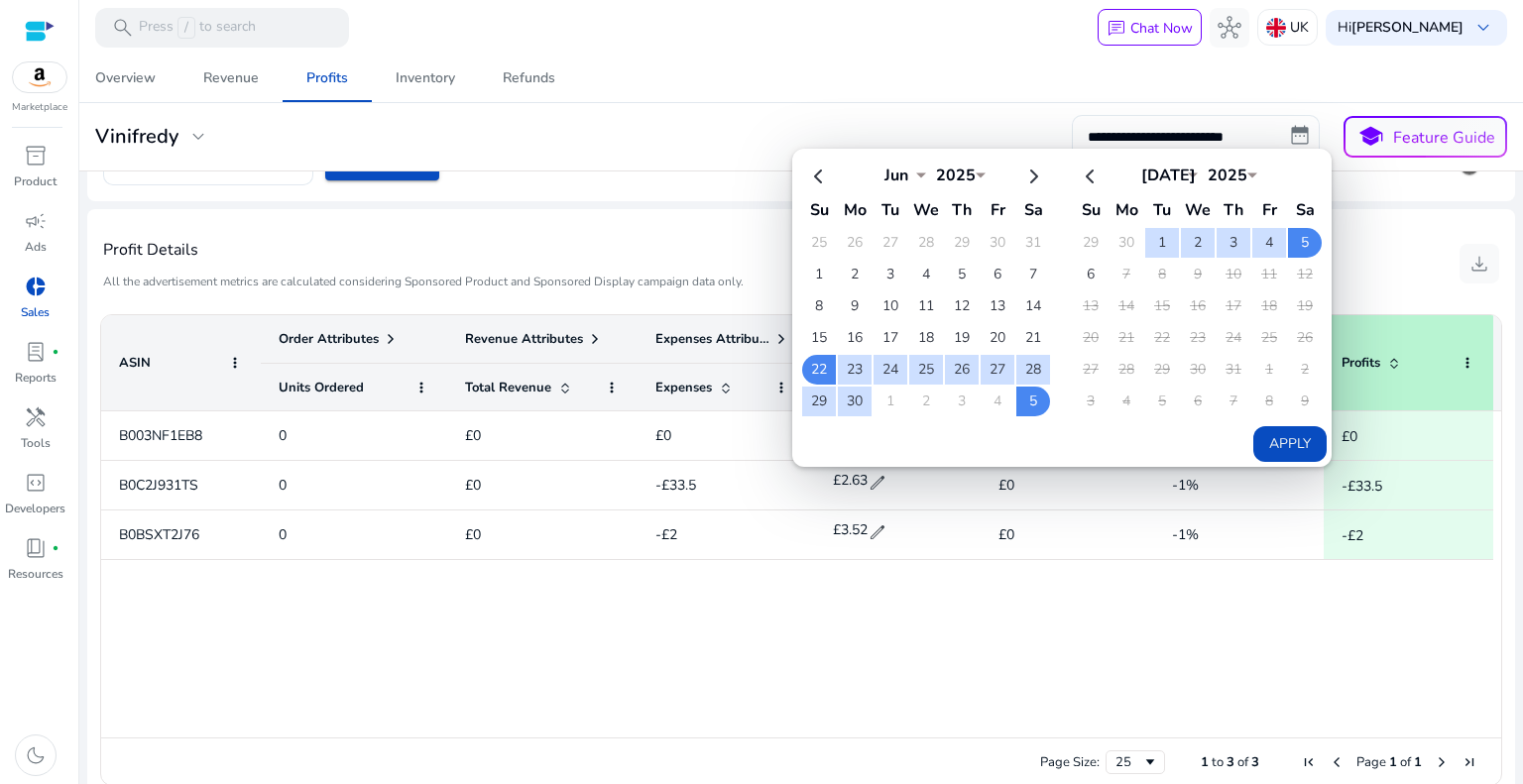click on "****" 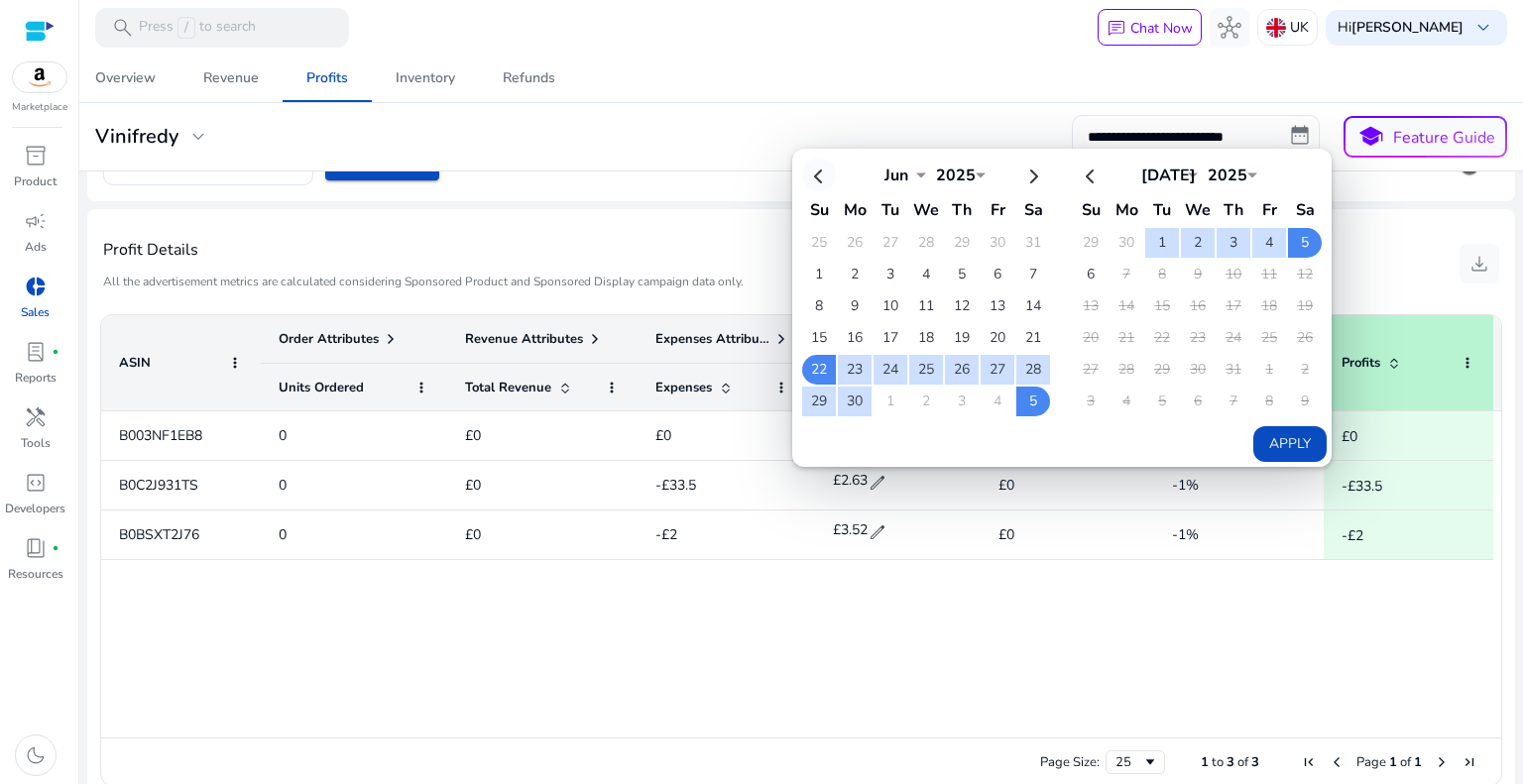 click 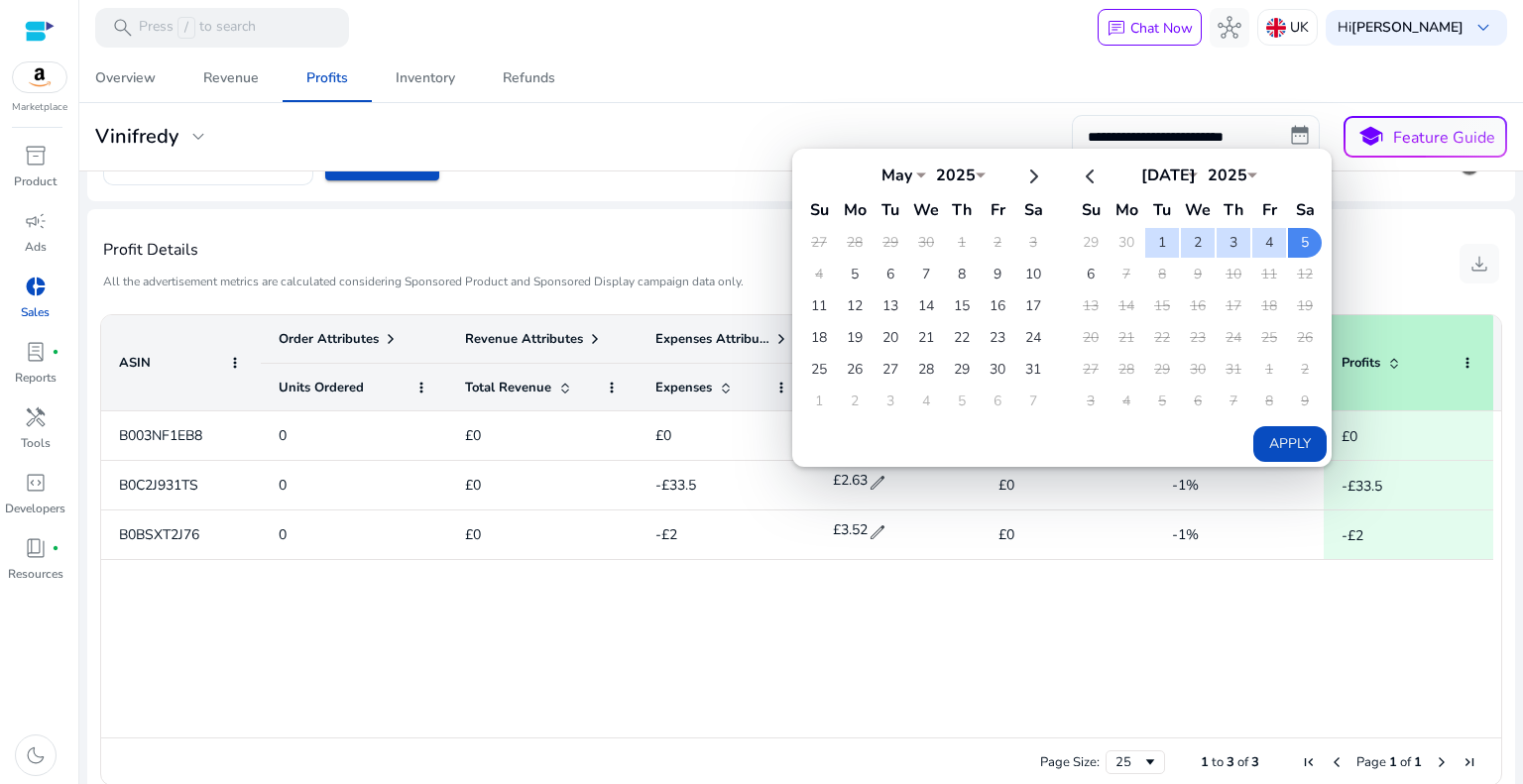 click 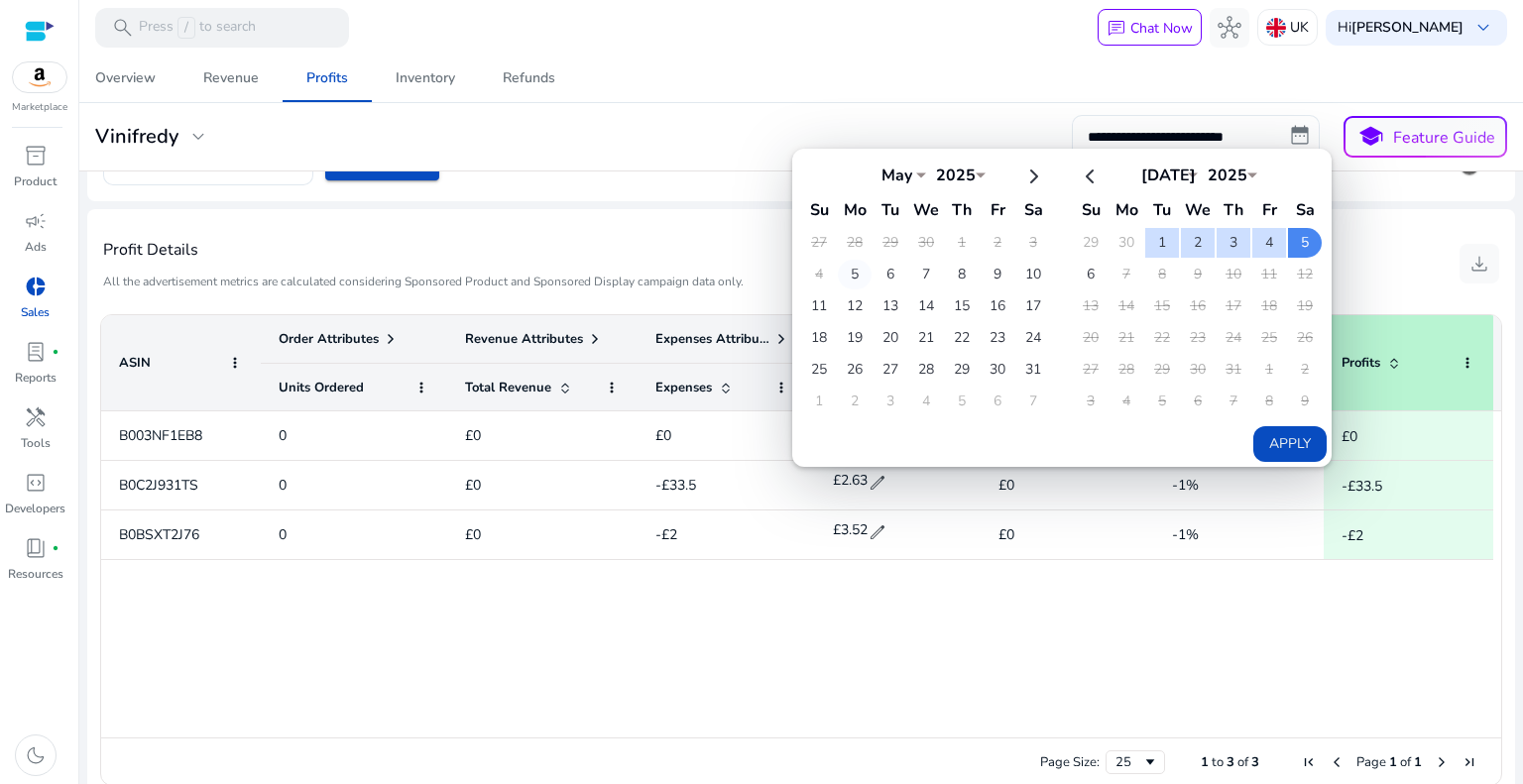 click on "5" 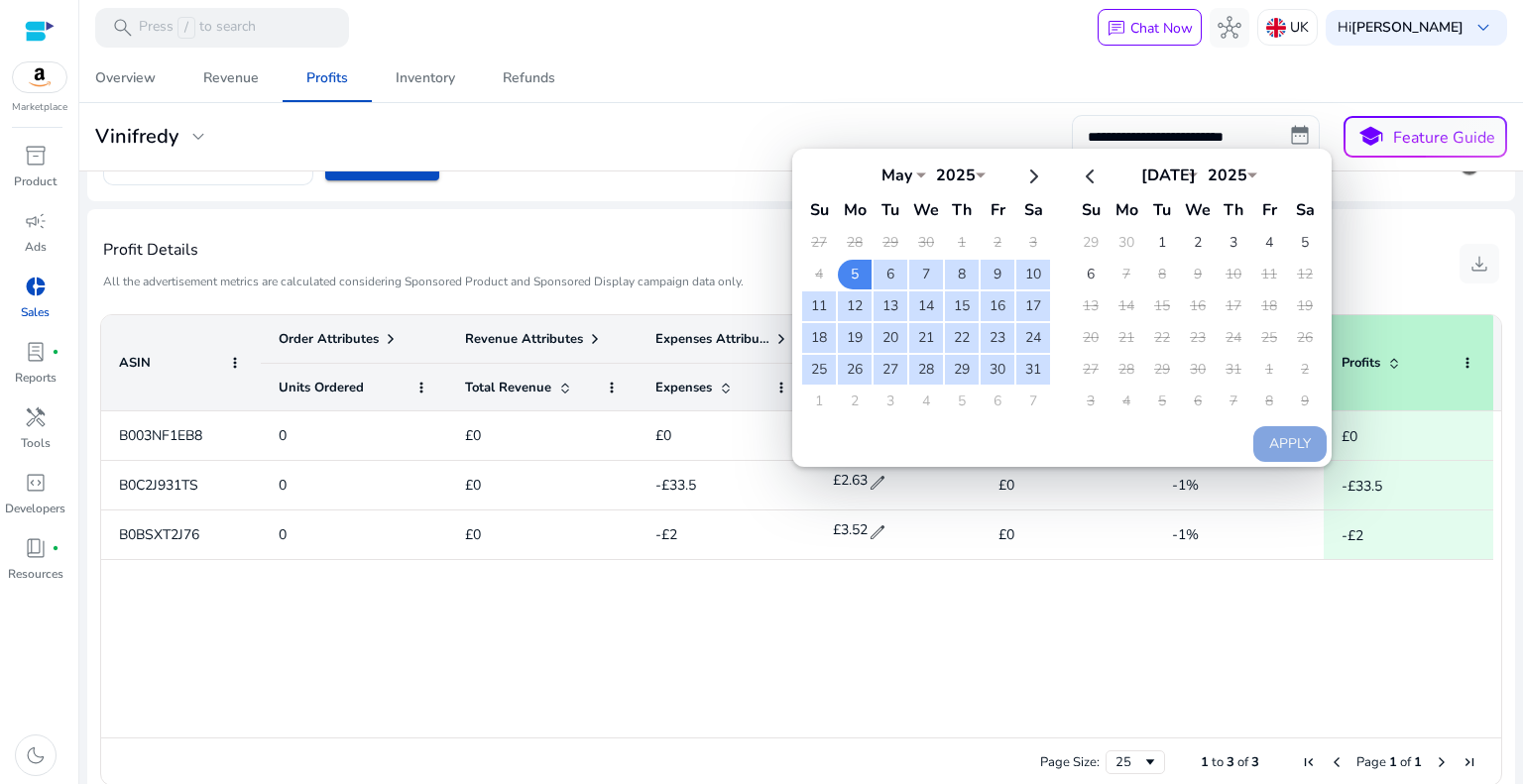 click on "****" 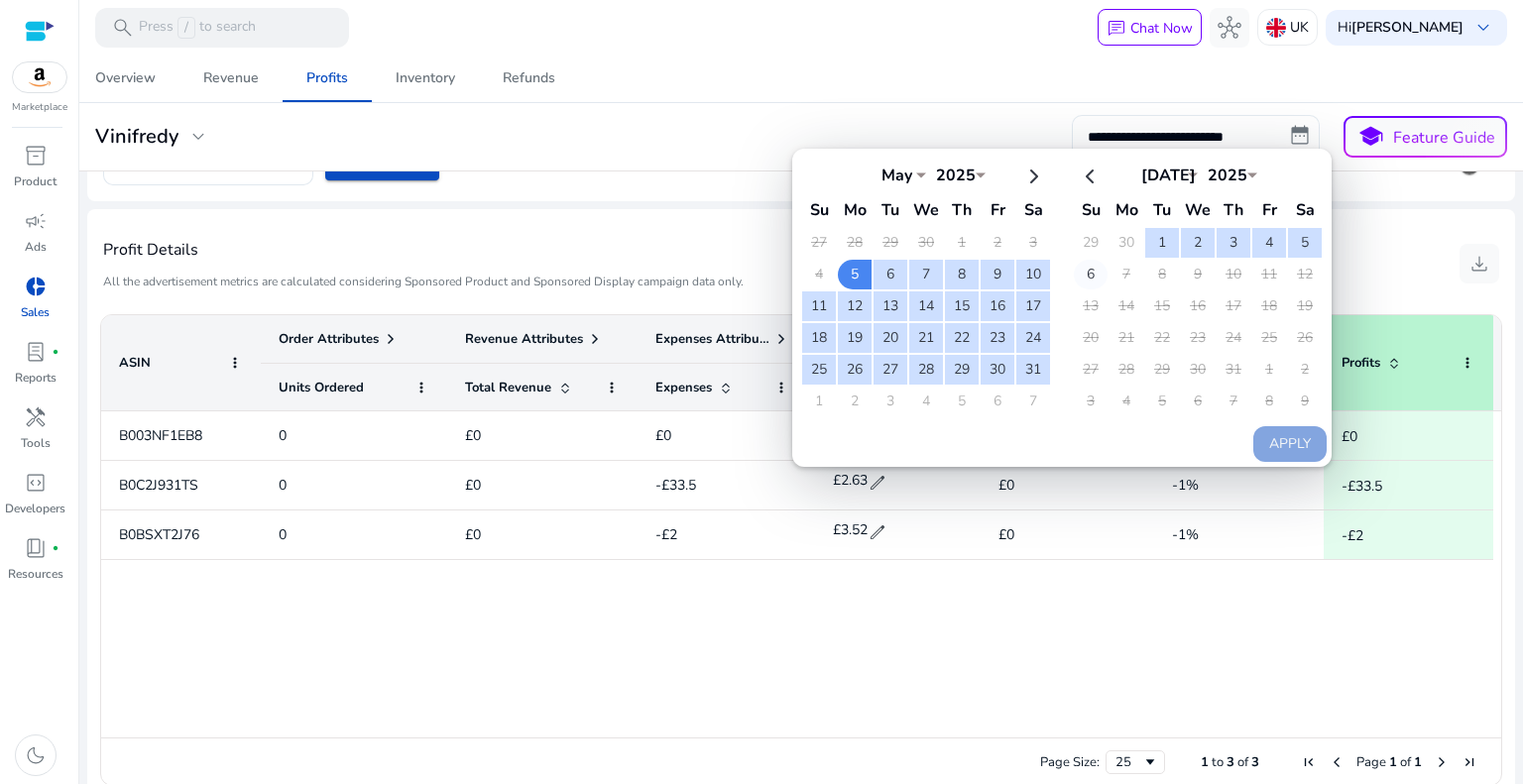 click on "6" 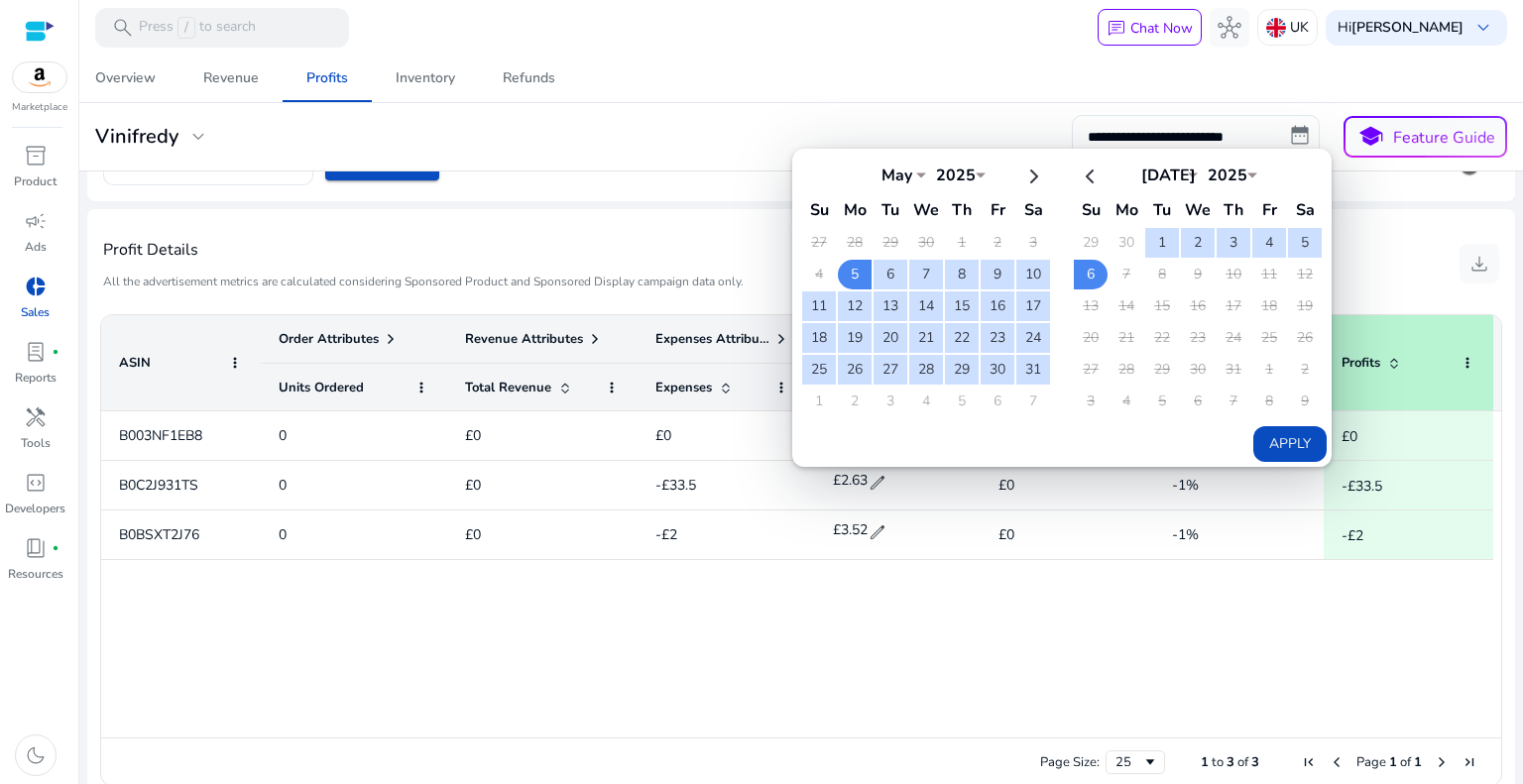 click on "Apply" 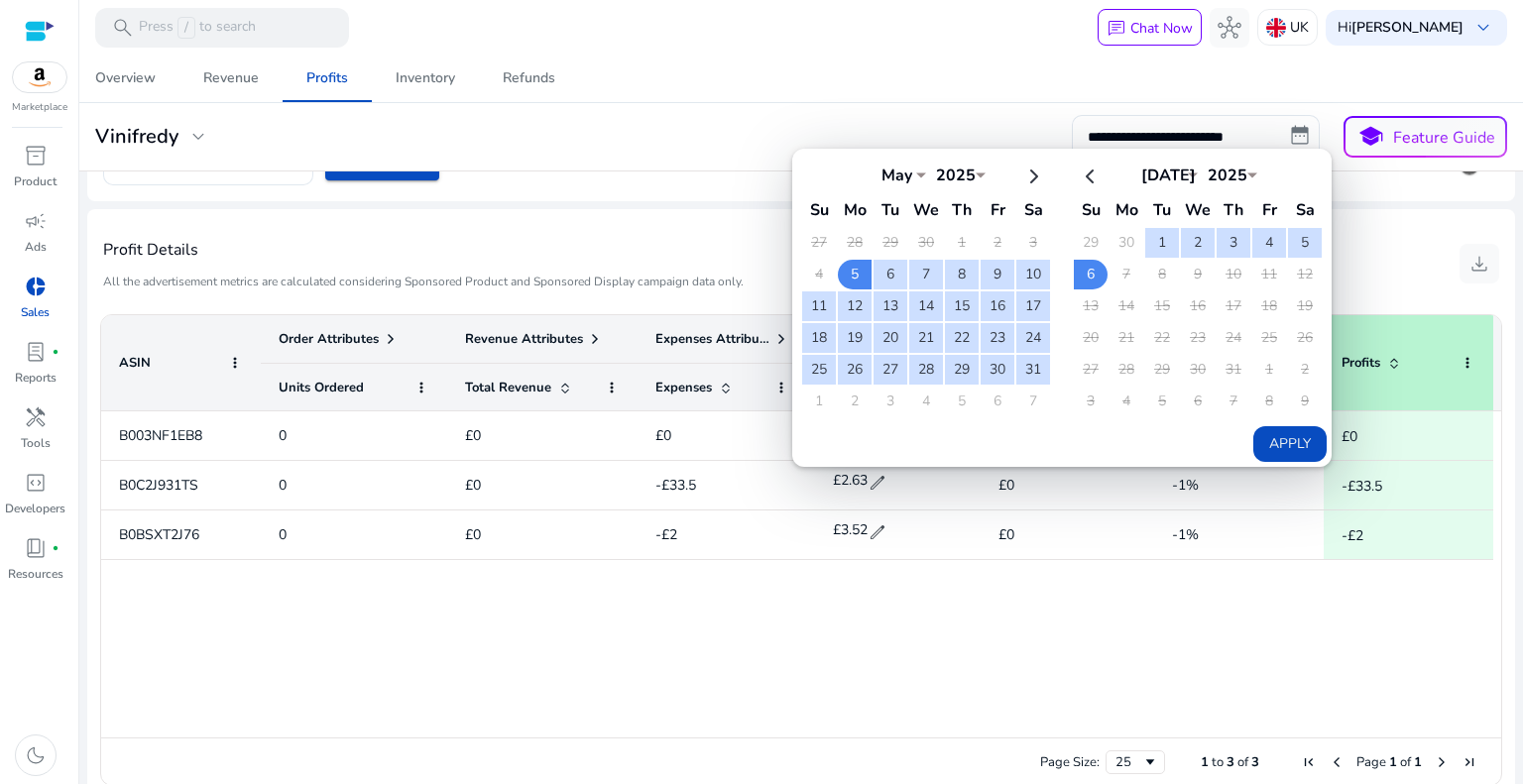 type on "**********" 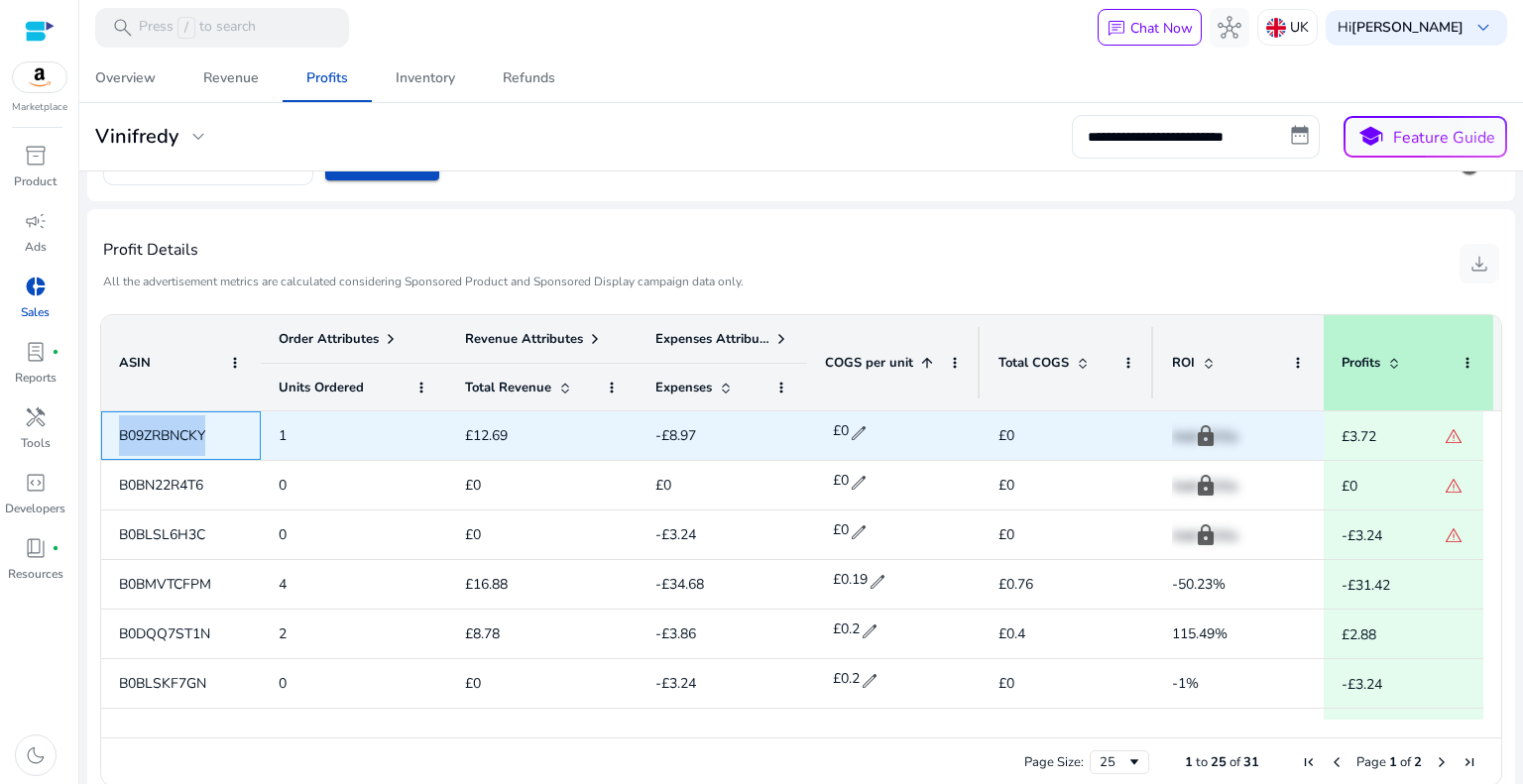 drag, startPoint x: 210, startPoint y: 438, endPoint x: 108, endPoint y: 435, distance: 102.04411 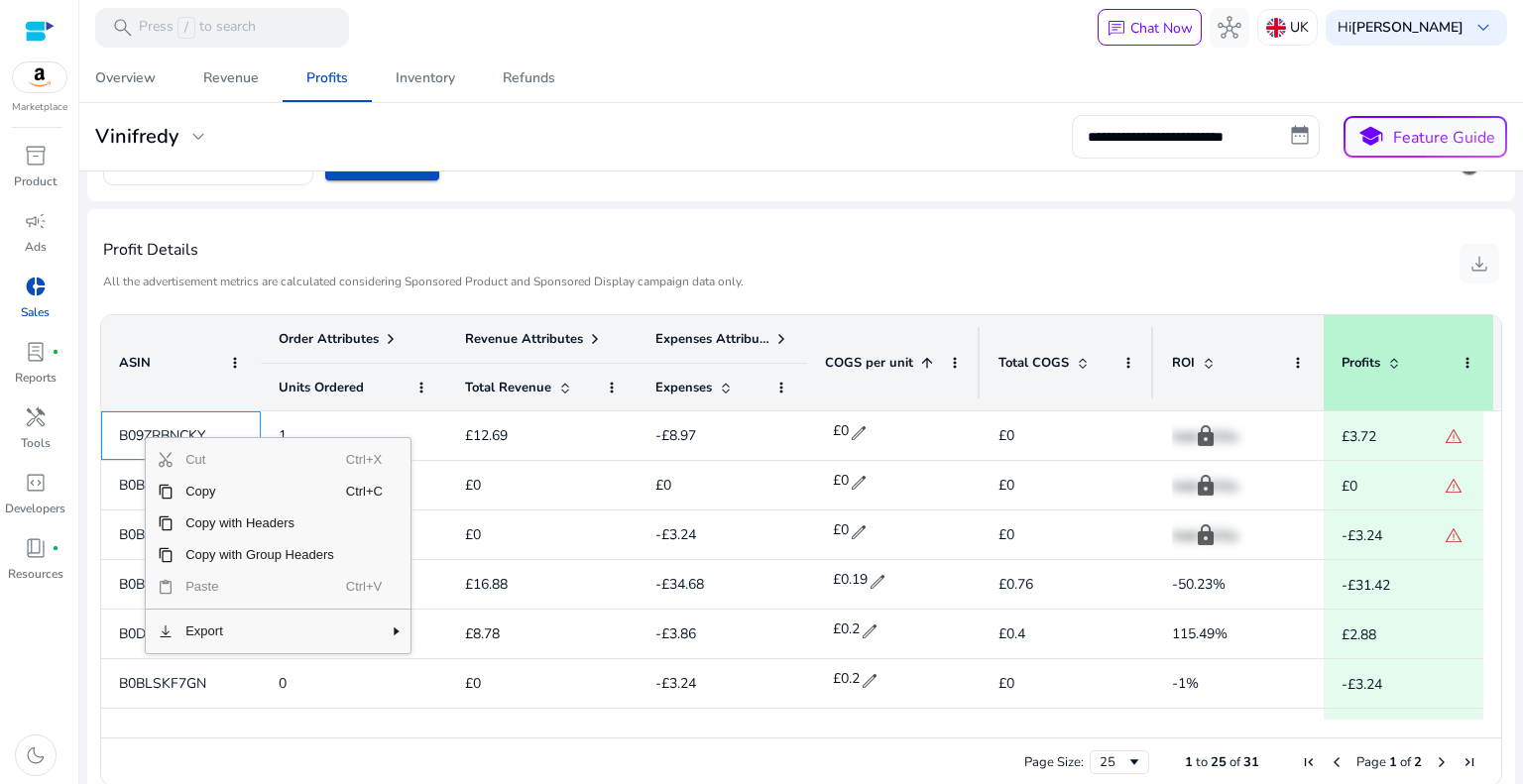 click on "Select Category All  Get Details  Group by Parent" 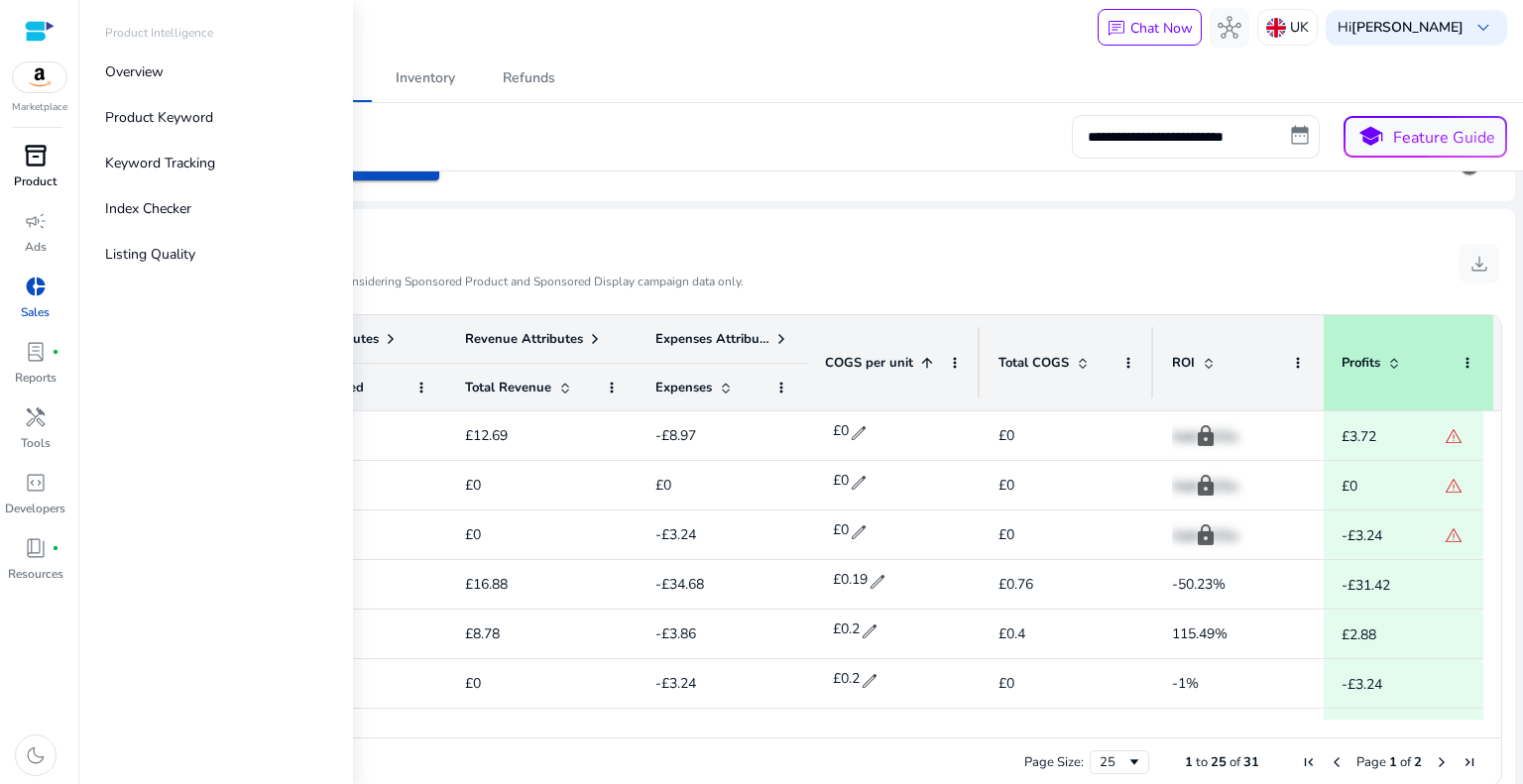click on "Product" at bounding box center [35, 181] 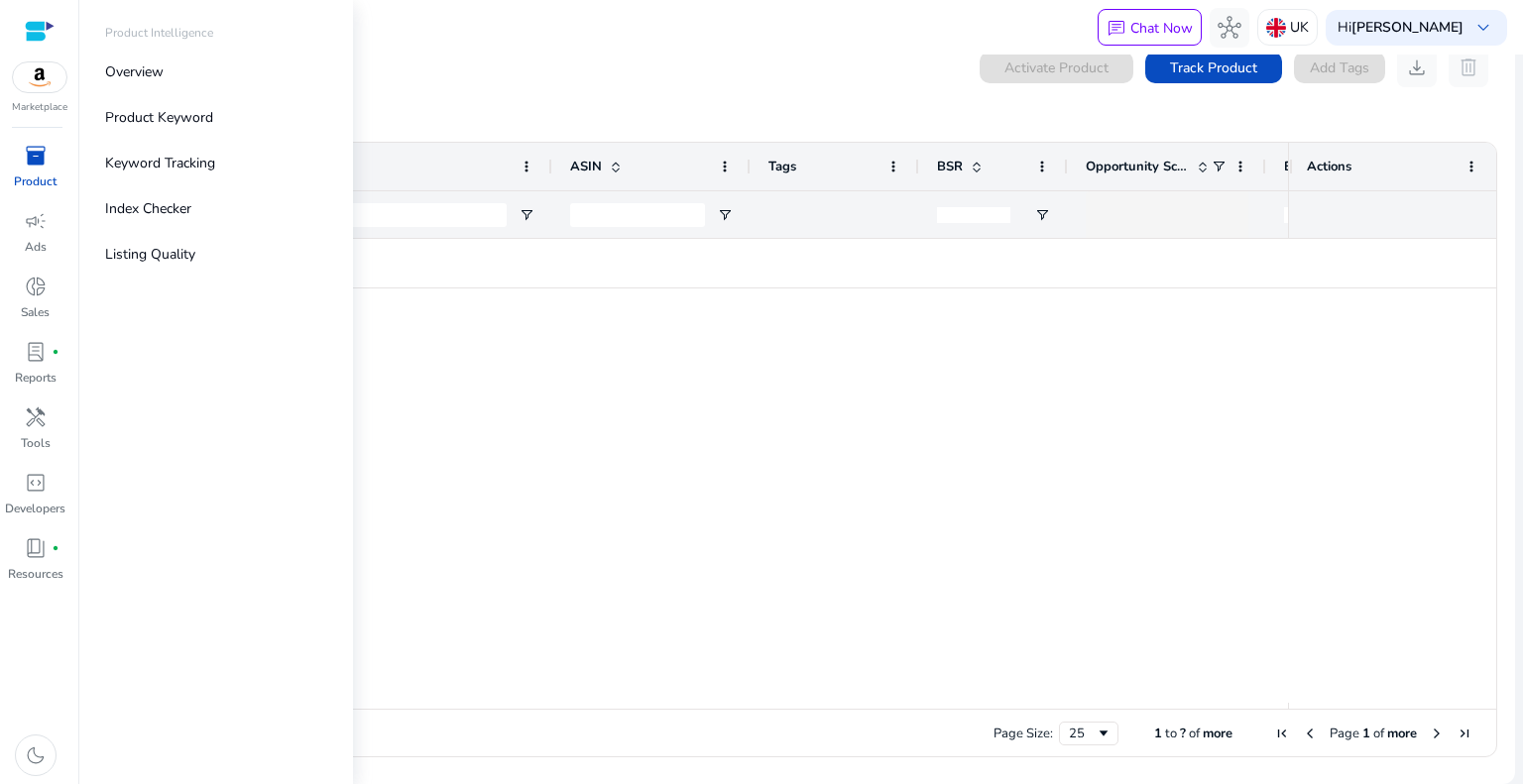 scroll, scrollTop: 0, scrollLeft: 0, axis: both 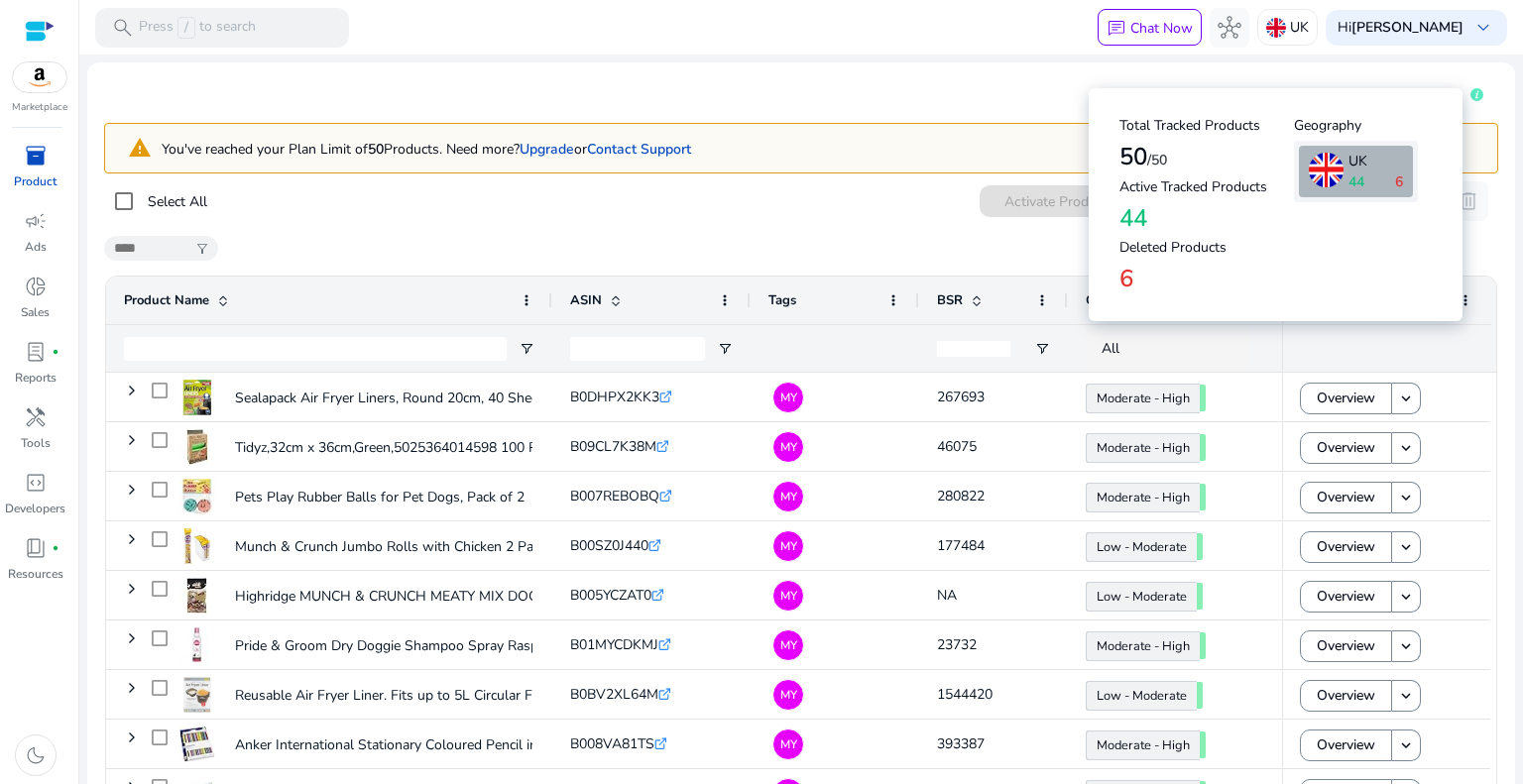 click 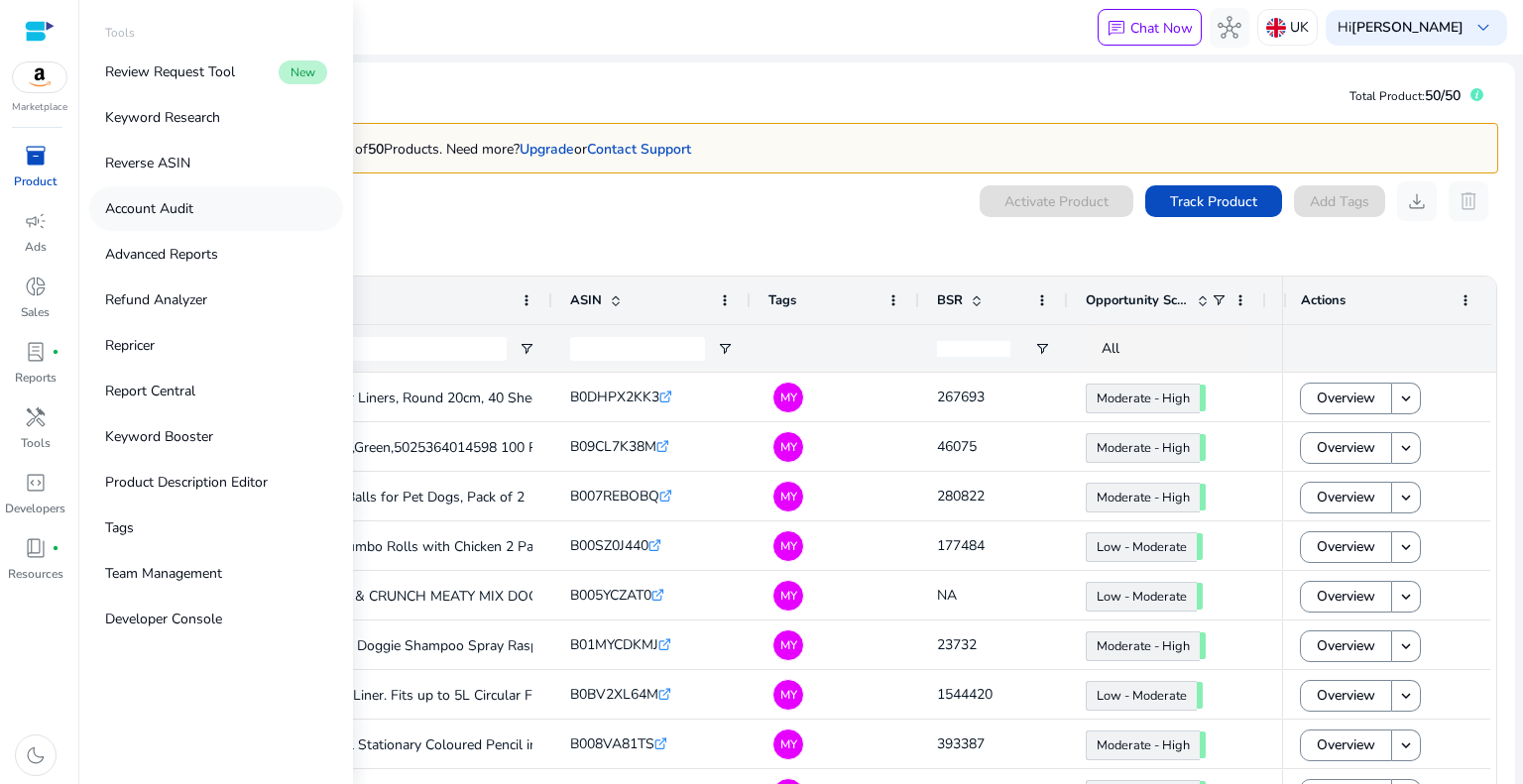 click on "Account Audit" at bounding box center [149, 208] 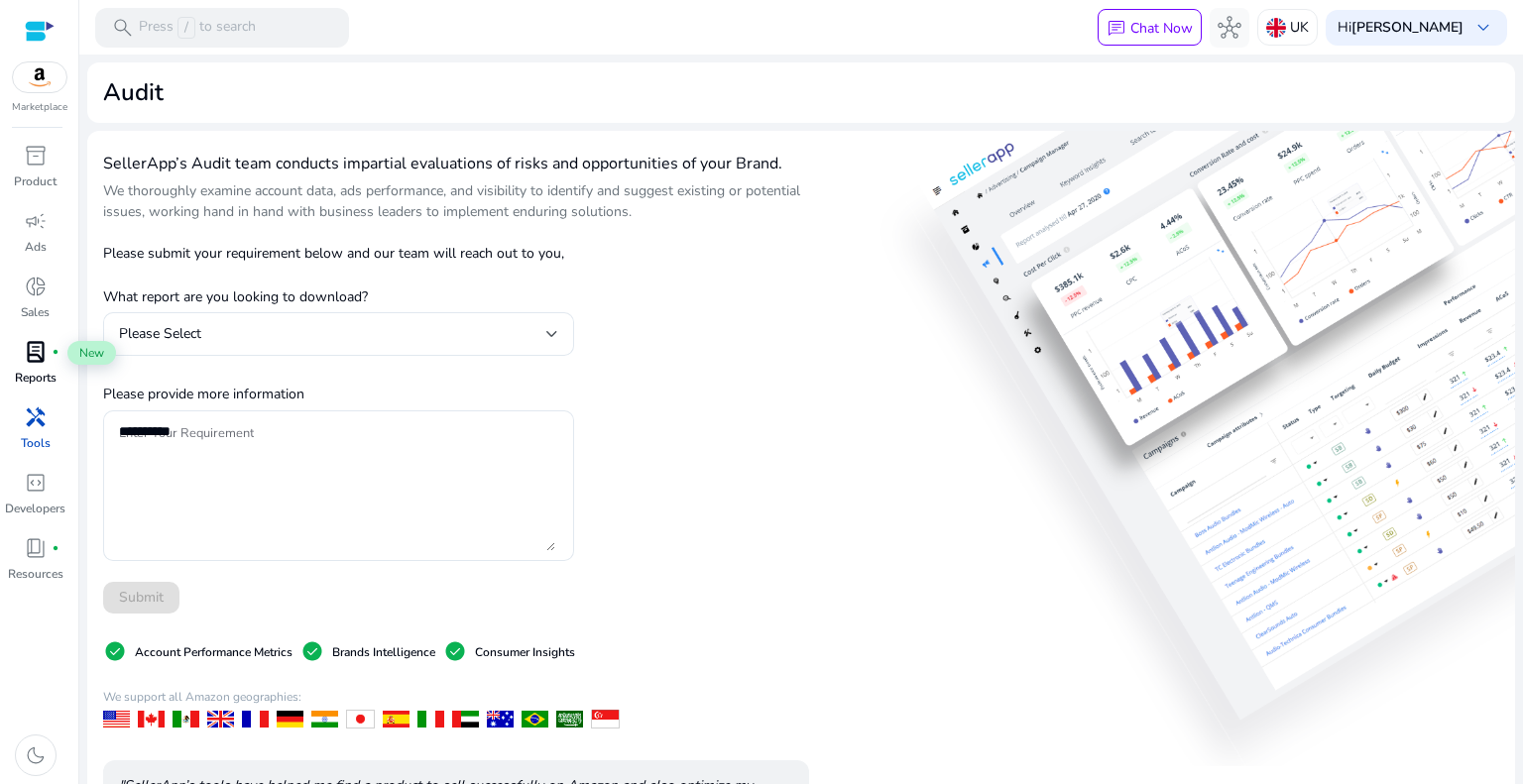 click on "lab_profile" at bounding box center (36, 352) 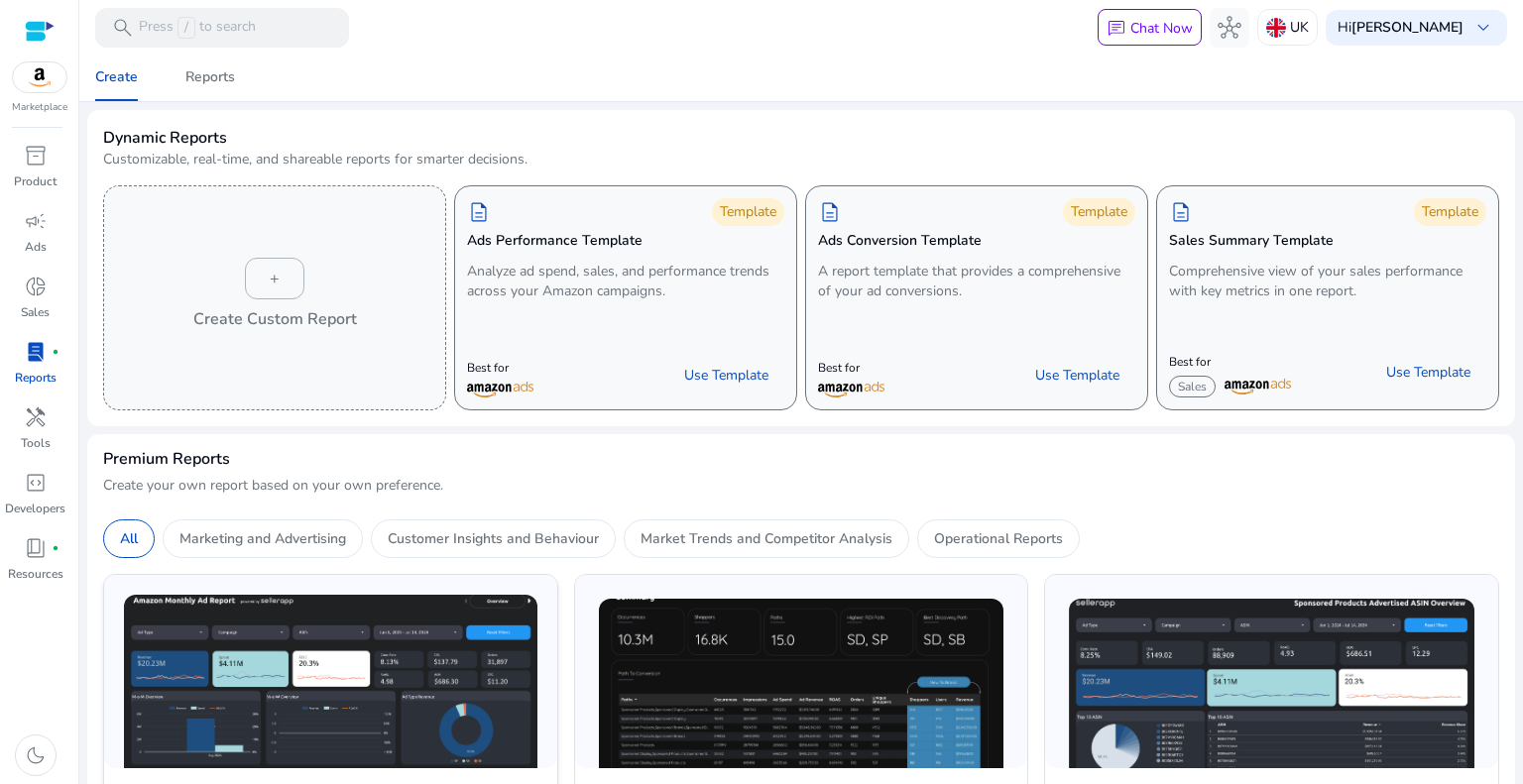 scroll, scrollTop: 0, scrollLeft: 0, axis: both 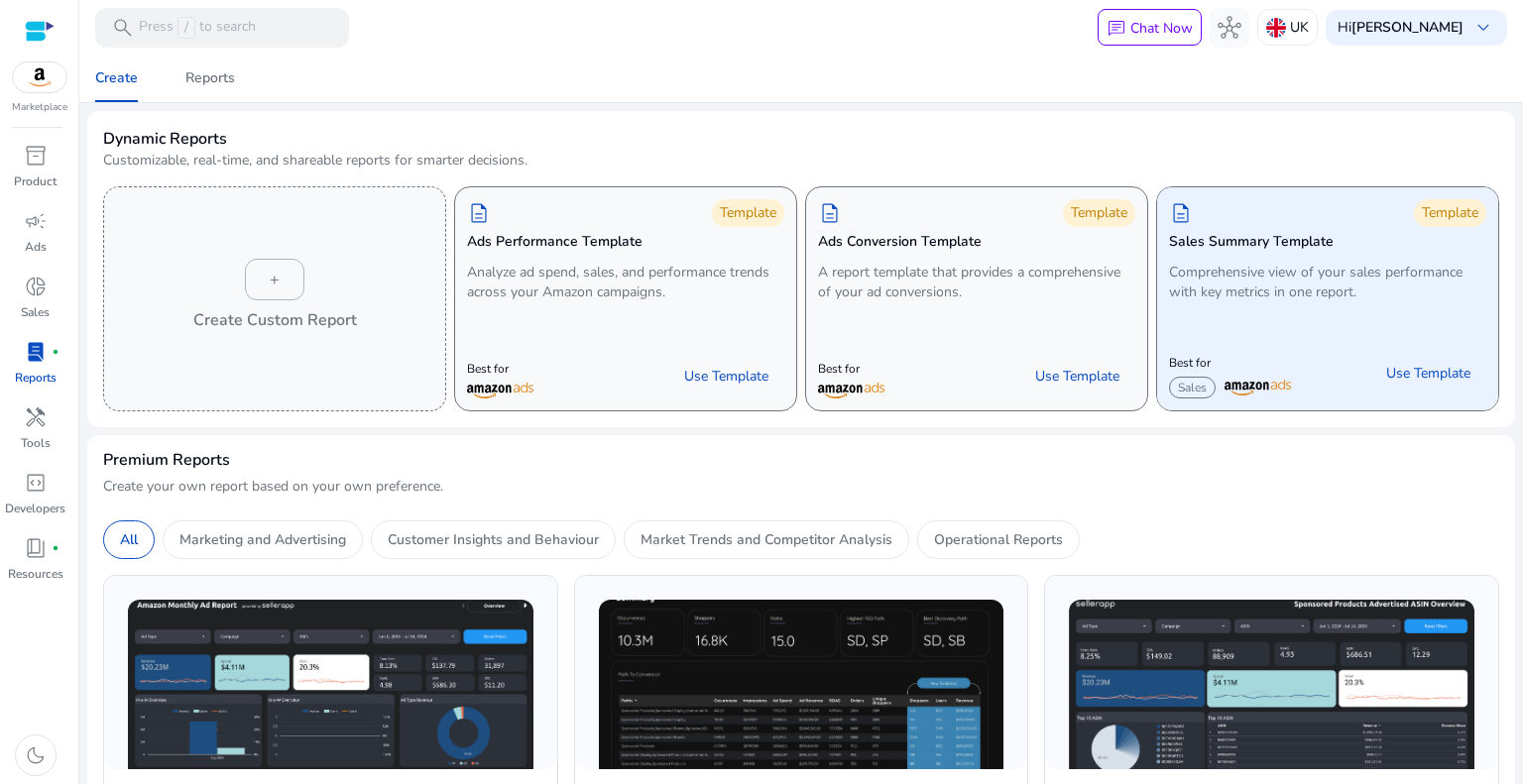 click on "description   Template  Sales Summary Template  Comprehensive view of your sales performance with key metrics in one report." 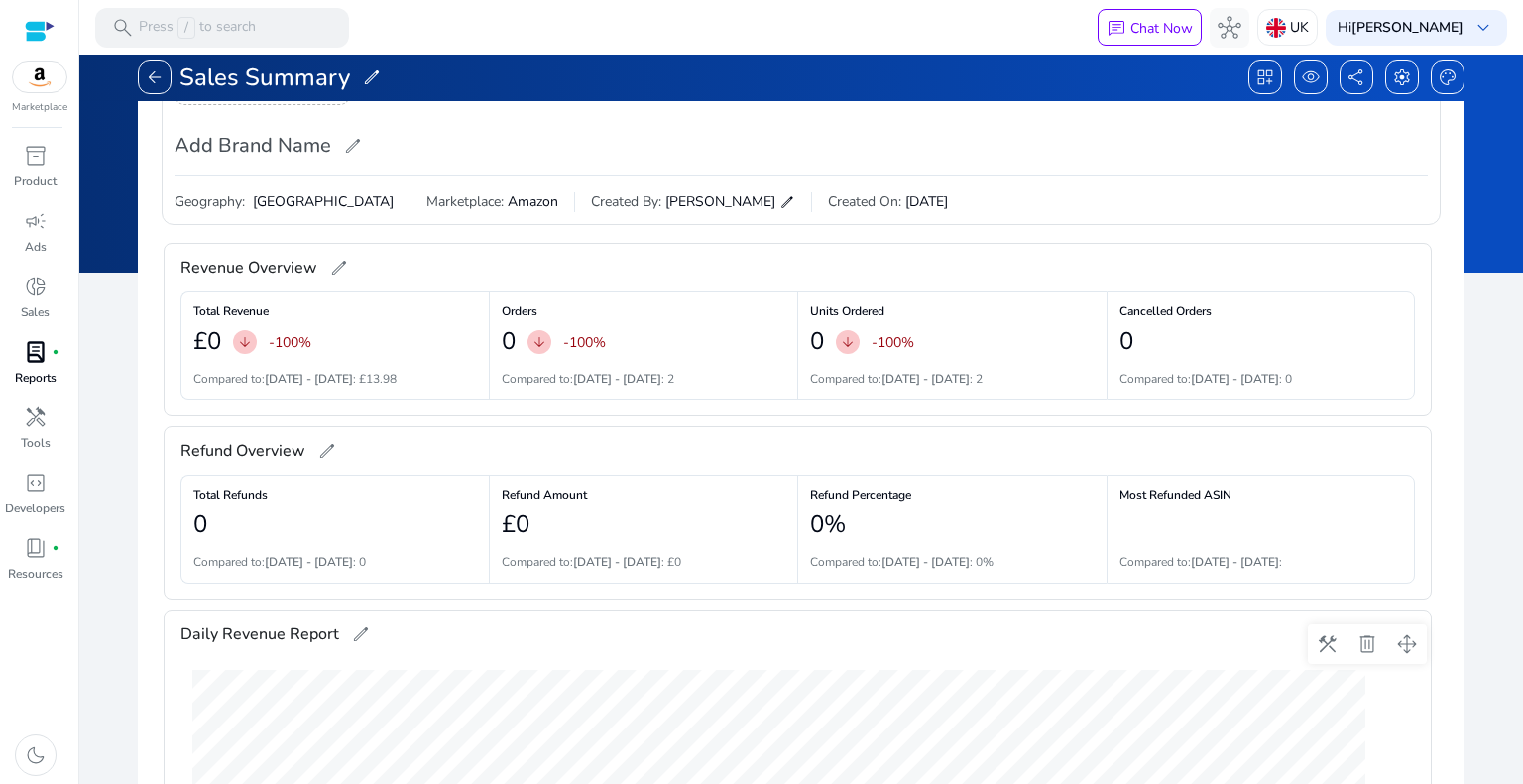 scroll, scrollTop: 0, scrollLeft: 0, axis: both 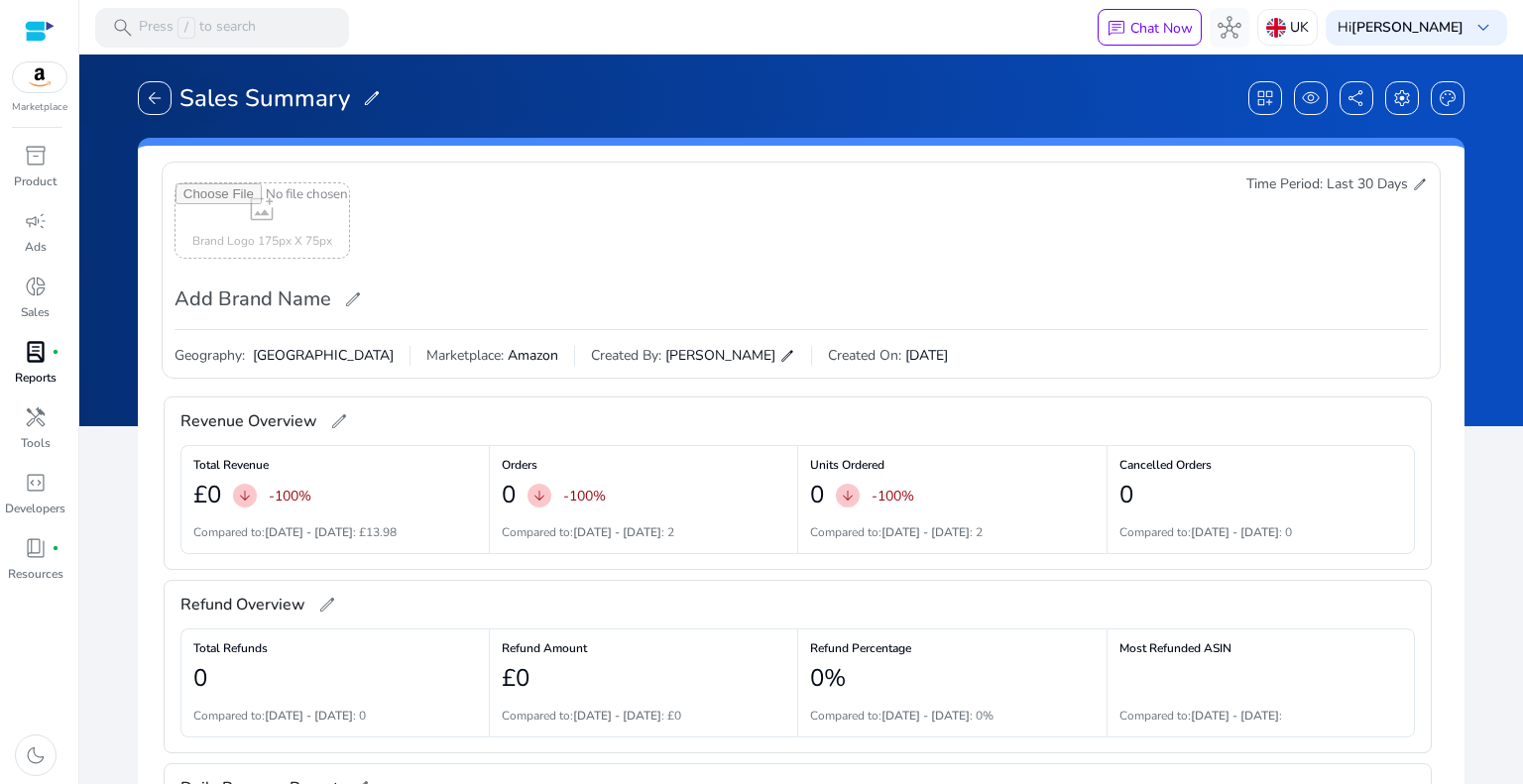 click on "Last 30 Days" 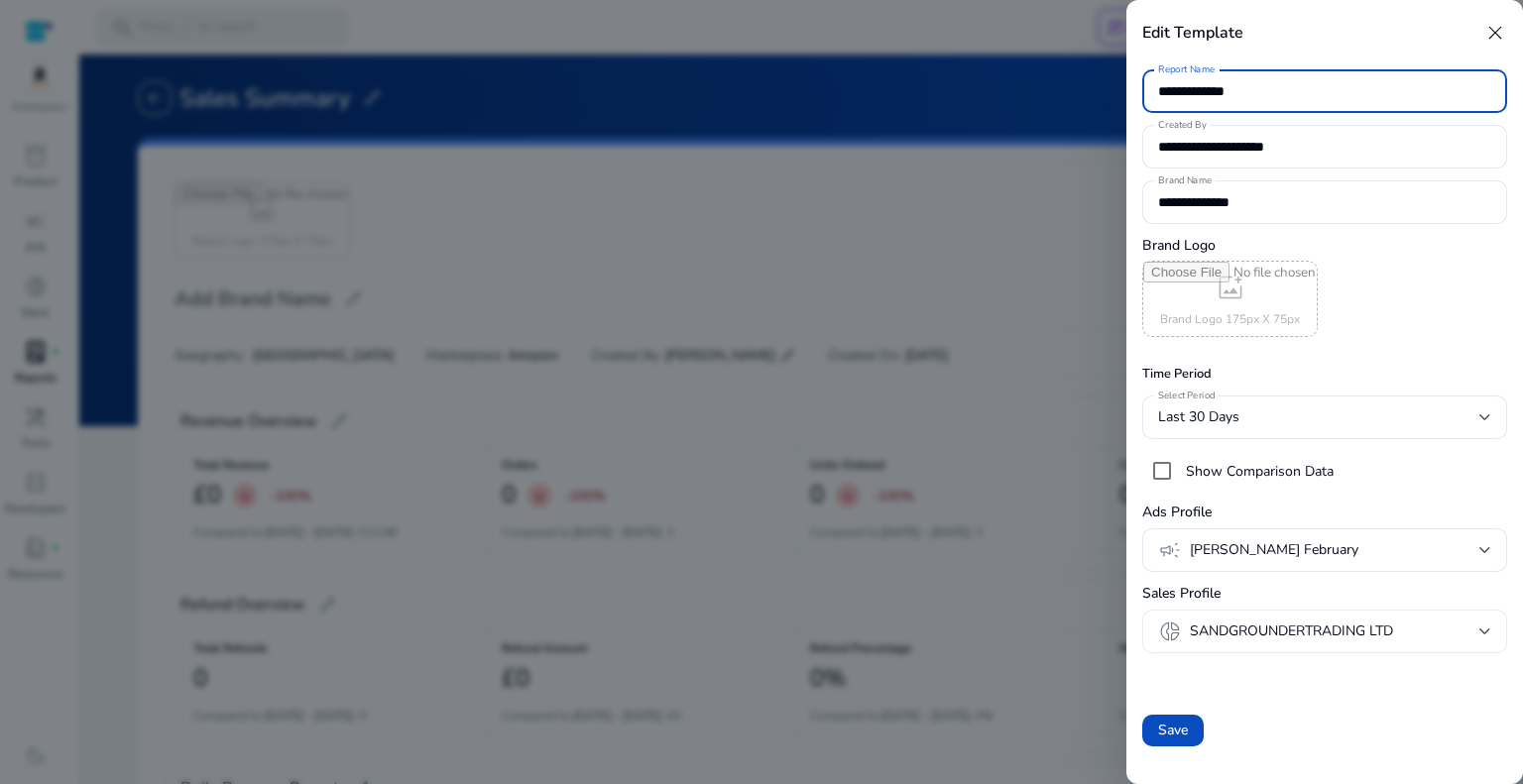click on "SANDGROUNDERTRADING LTD" at bounding box center (1335, 631) 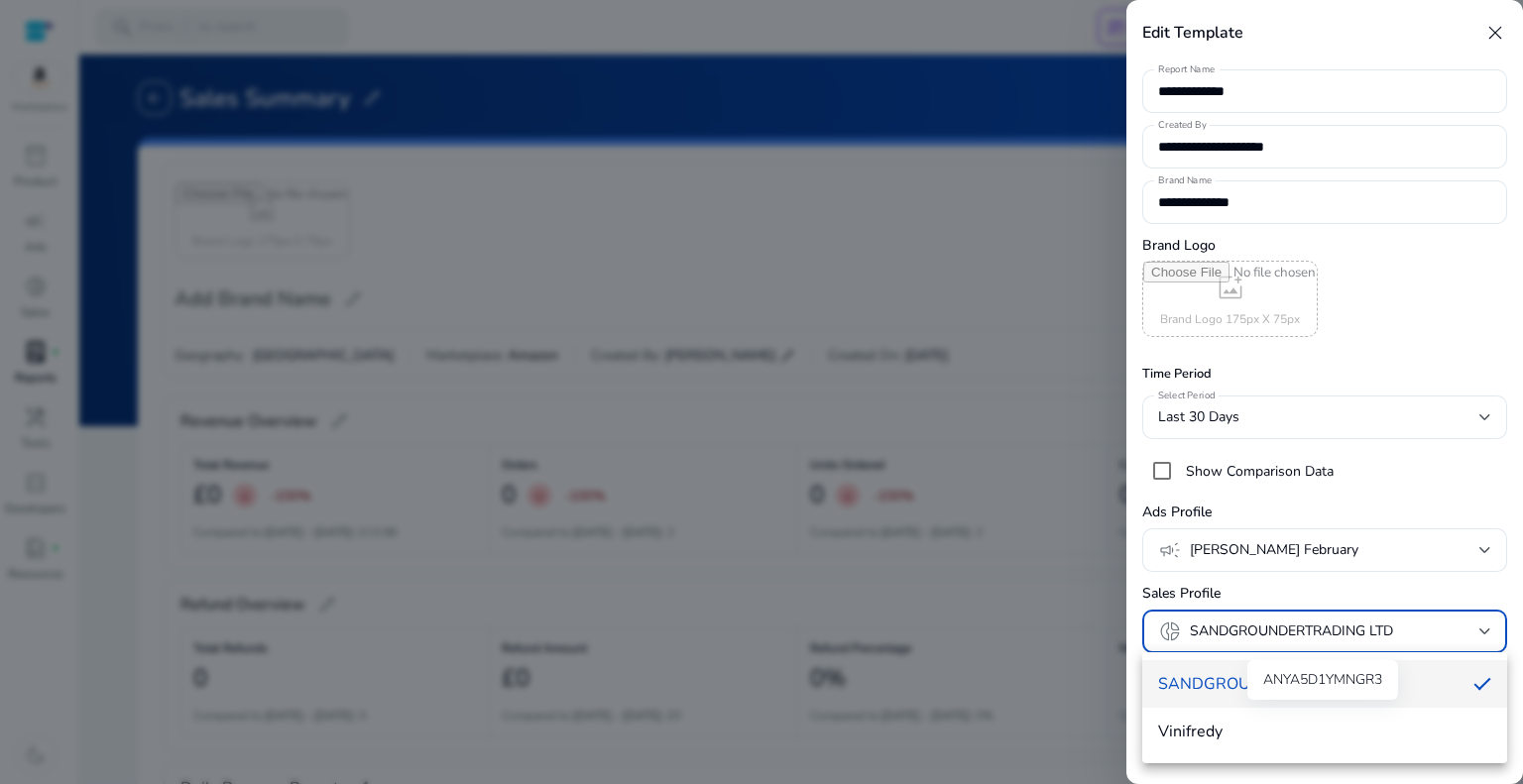 click on "Vinifredy" at bounding box center (1325, 731) 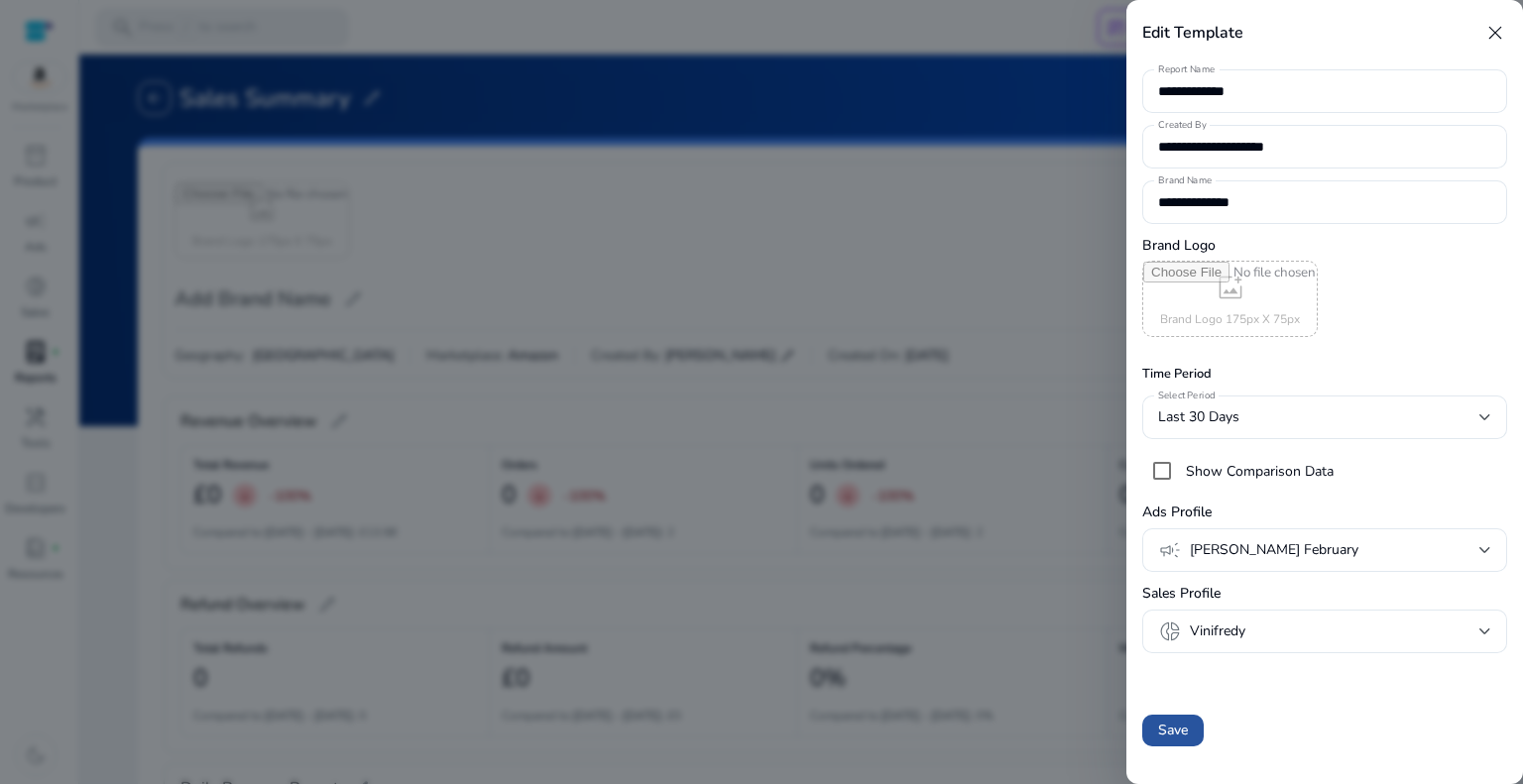click on "Save" at bounding box center (1173, 729) 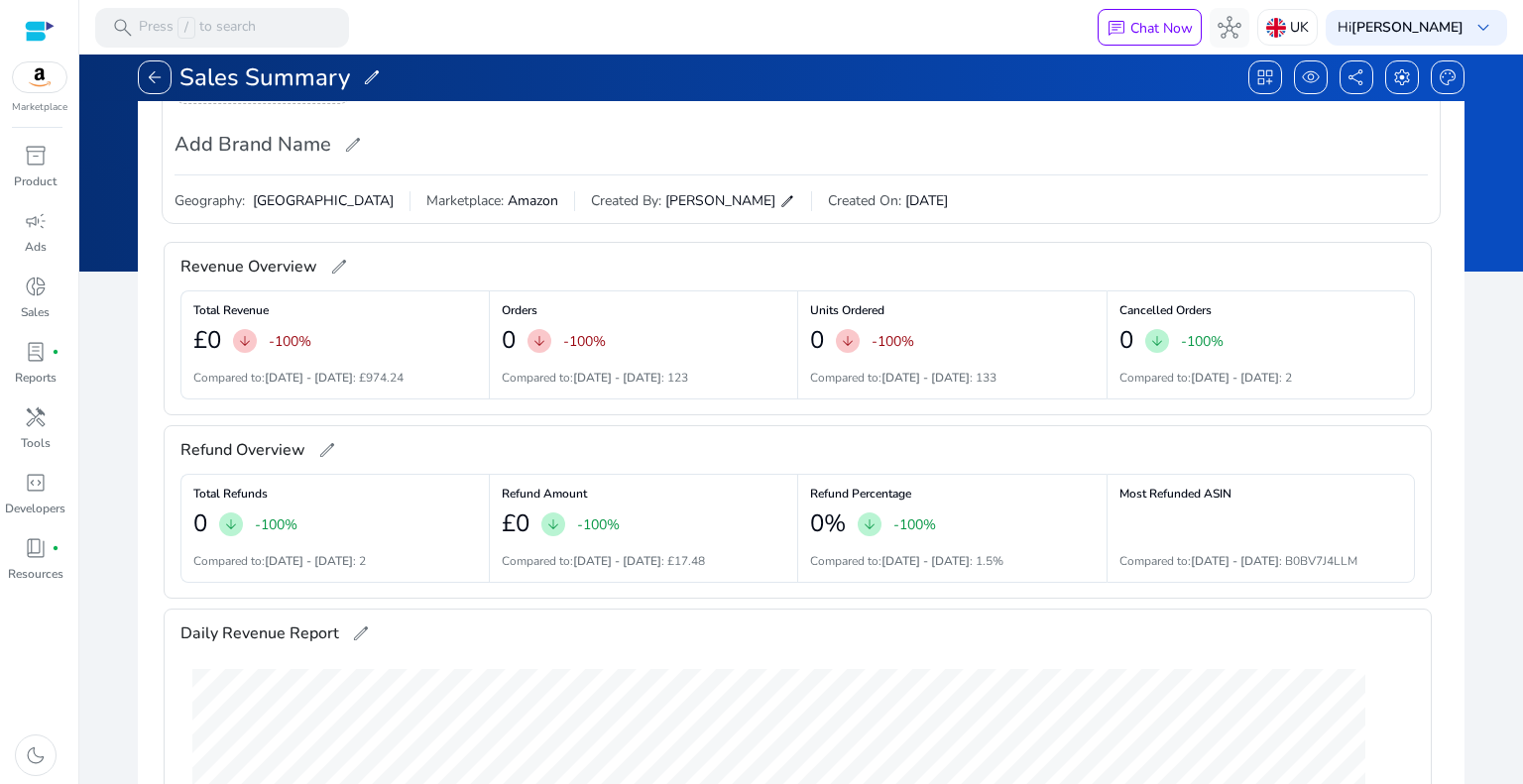 scroll, scrollTop: 9, scrollLeft: 0, axis: vertical 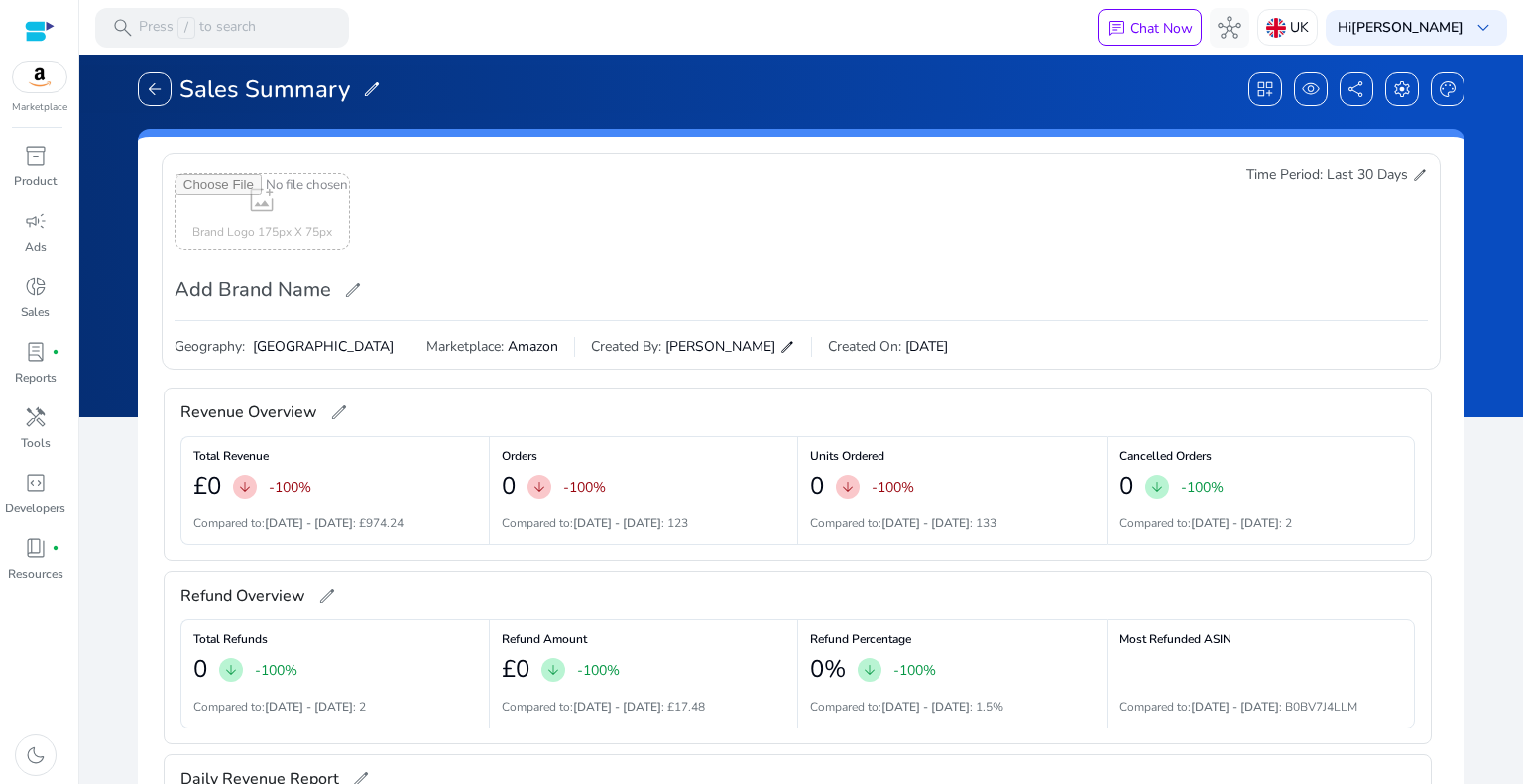 click on "Last 30 Days" 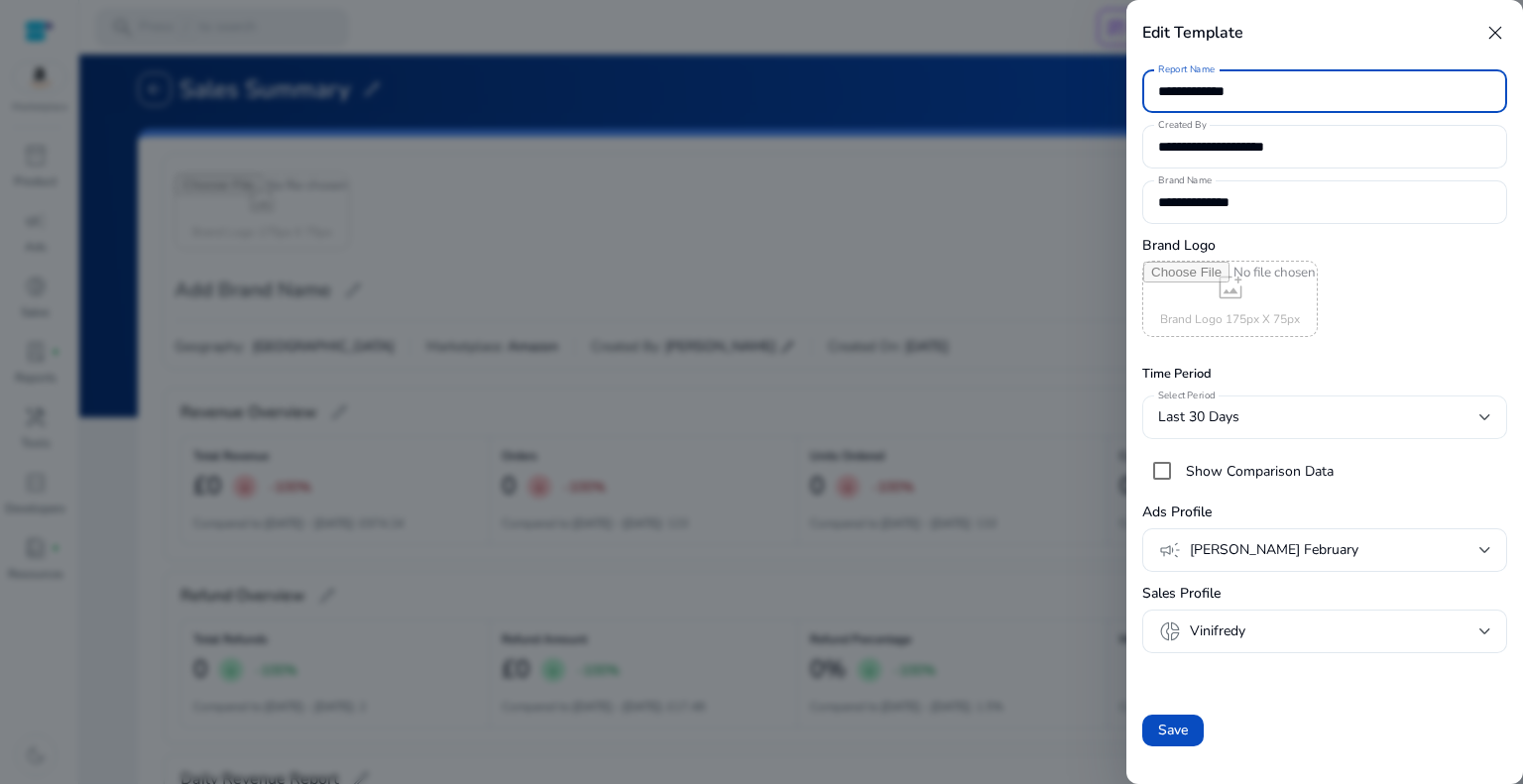 click on "Last 30 Days" at bounding box center (1199, 416) 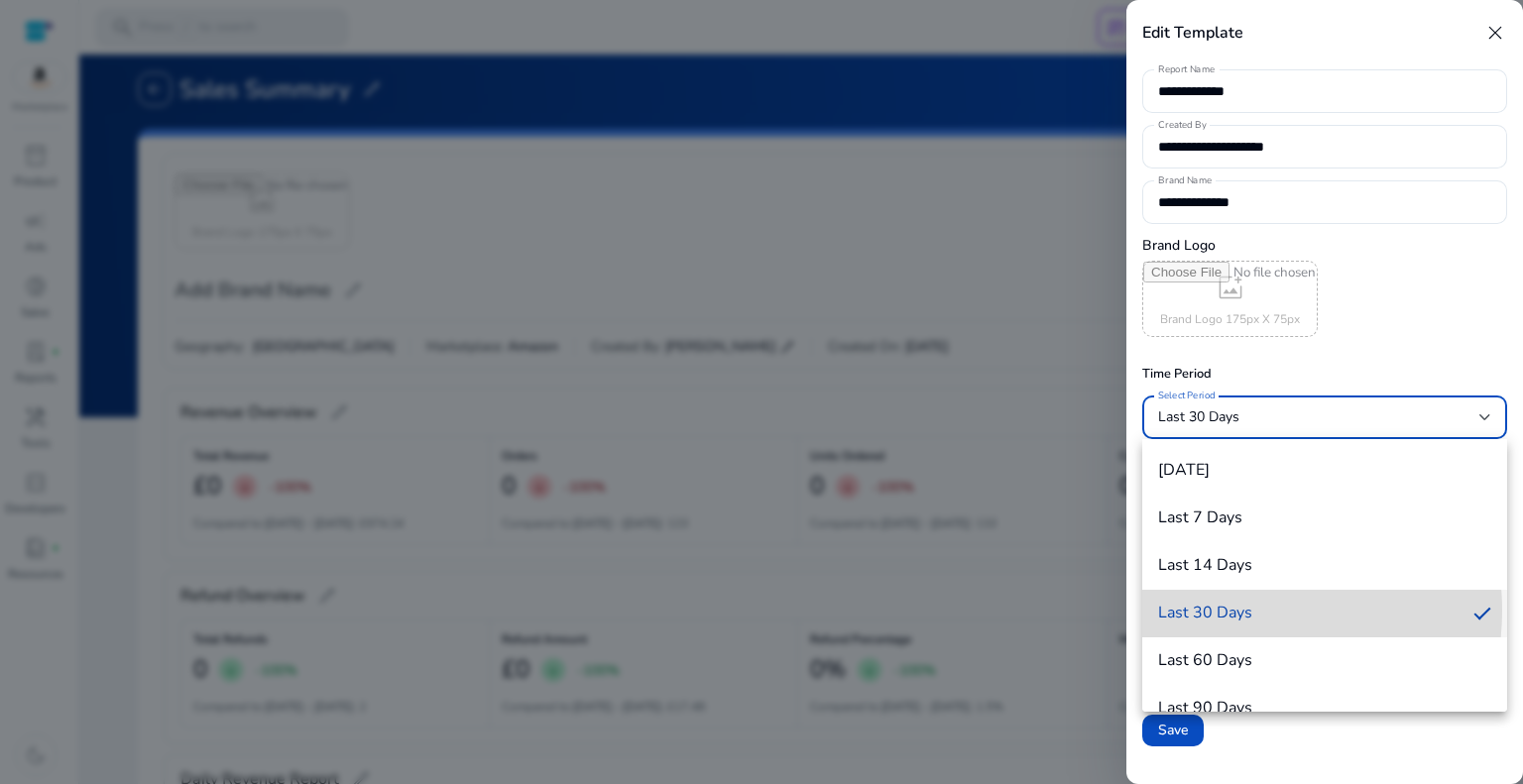 click on "Last 30 Days" at bounding box center (1205, 613) 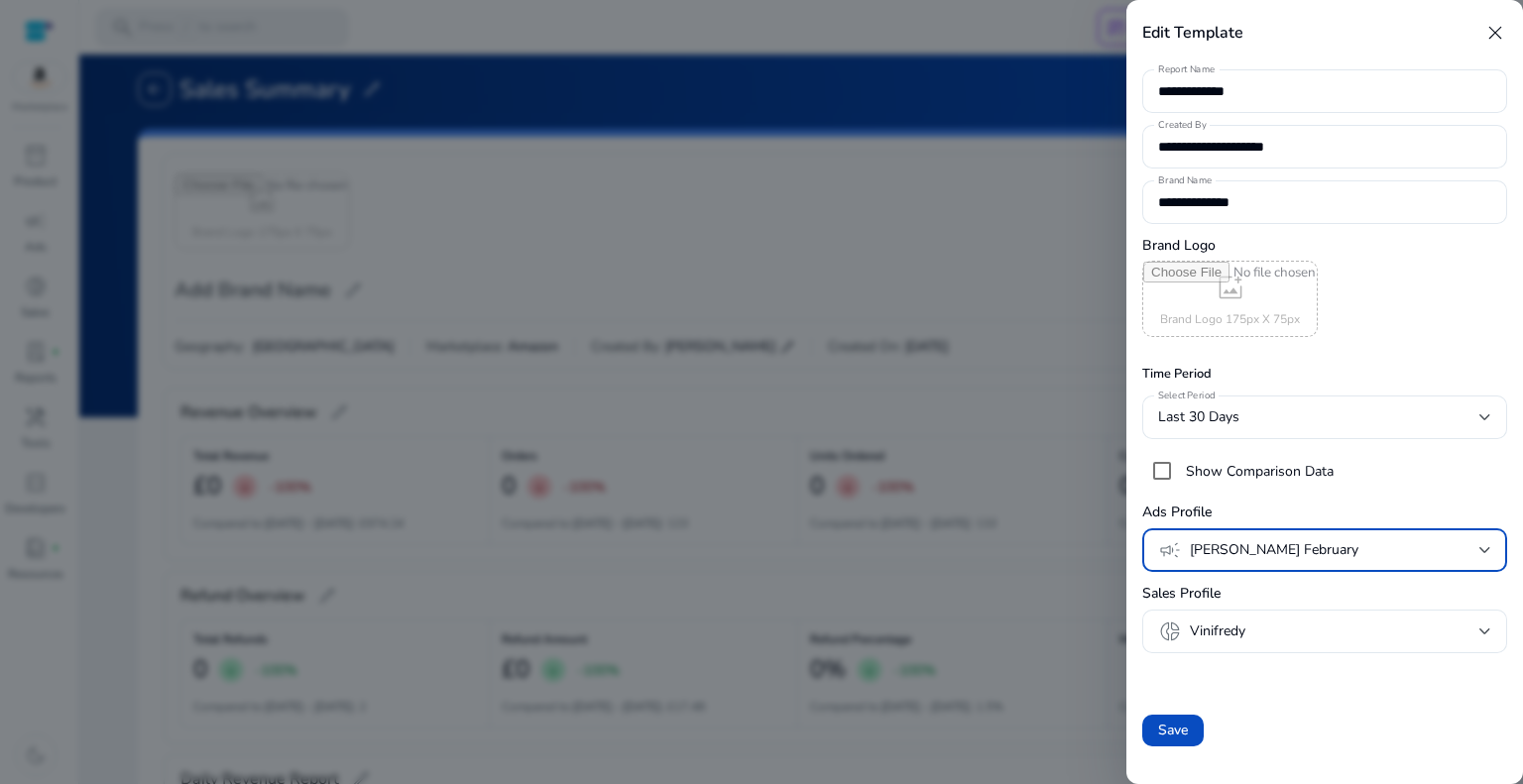 click on "Andrew February" at bounding box center [1335, 550] 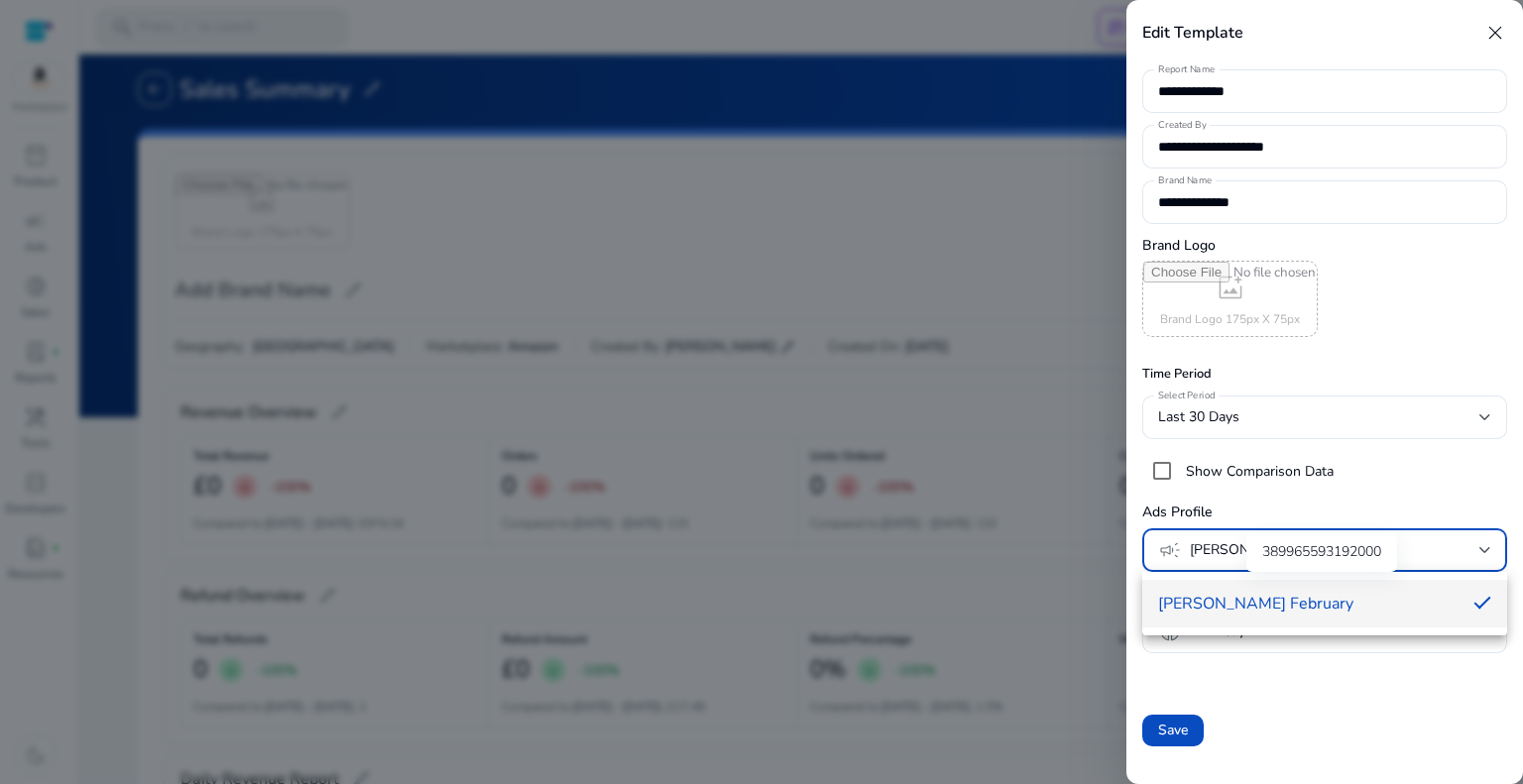 click on "Andrew February" at bounding box center [1308, 604] 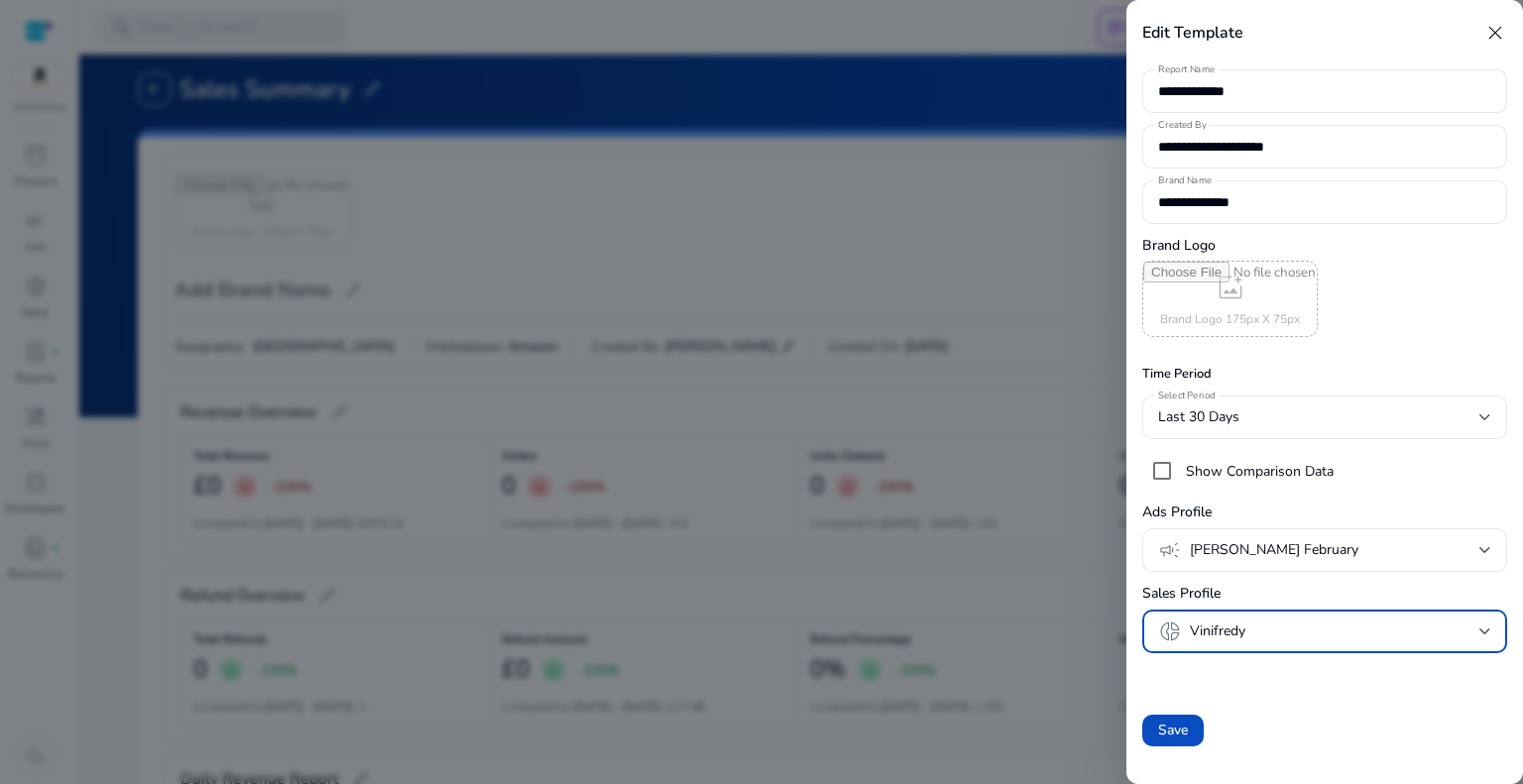 click on "Vinifredy" at bounding box center [1335, 631] 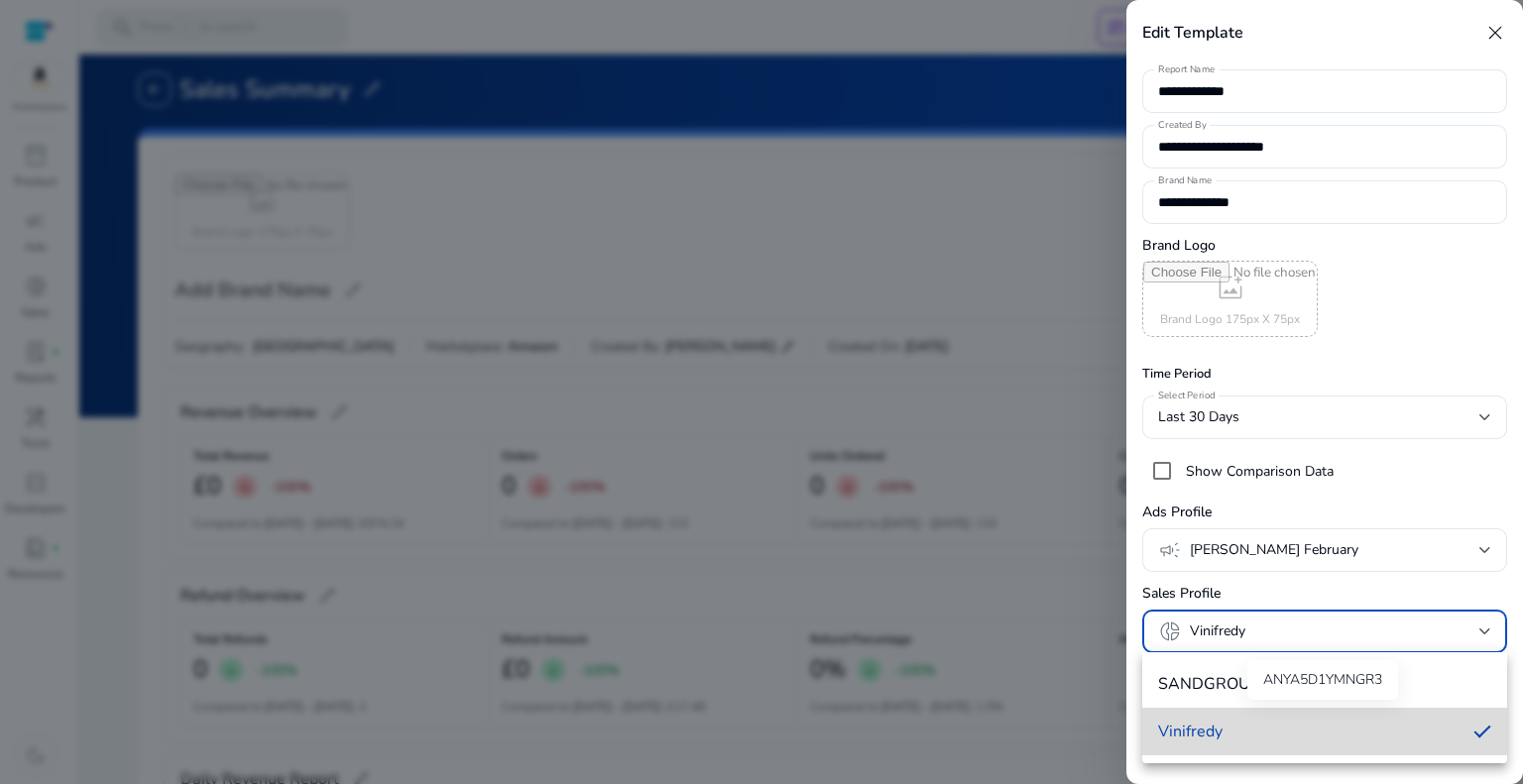 click on "Vinifredy" at bounding box center [1308, 731] 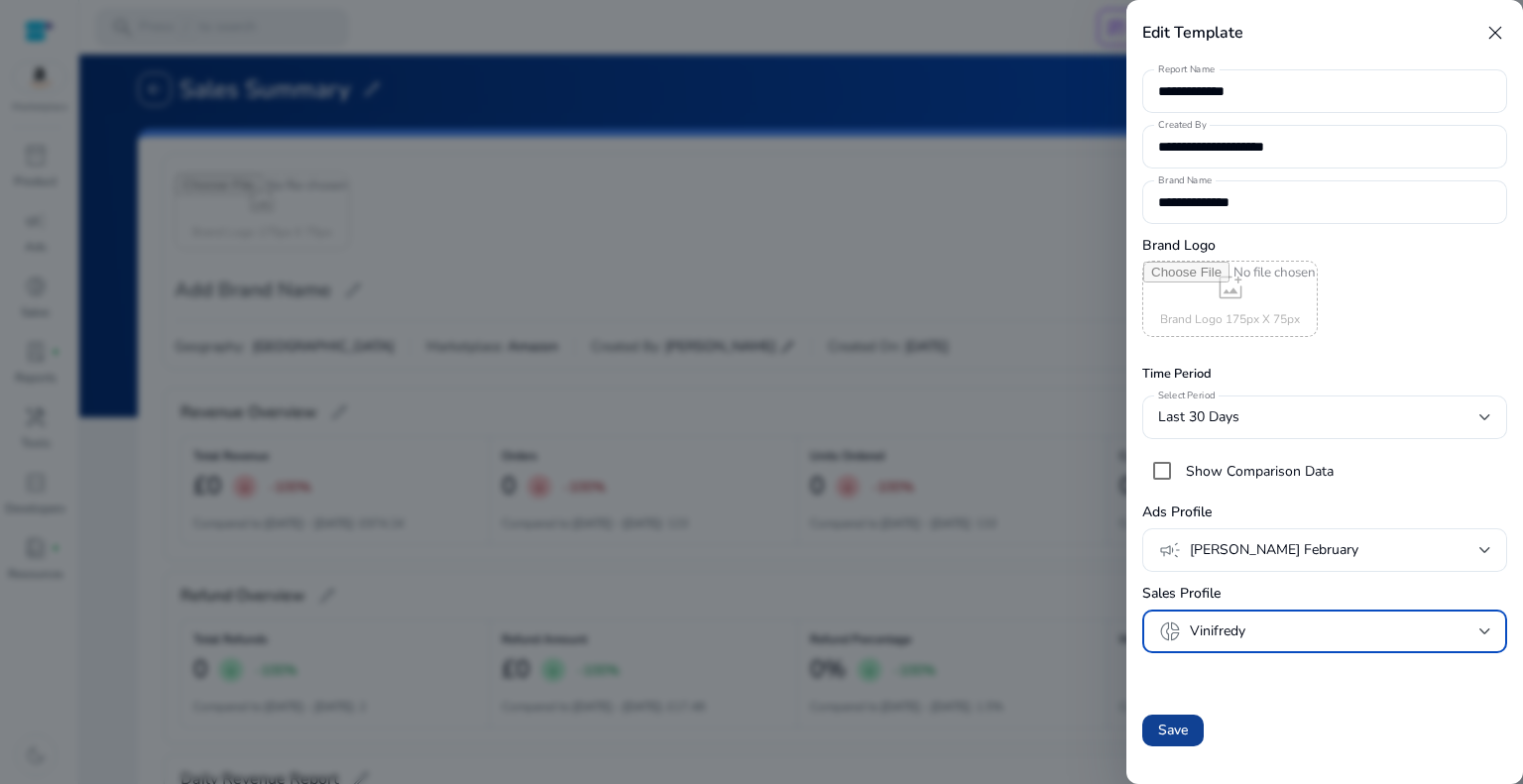 click on "Save" at bounding box center [1173, 729] 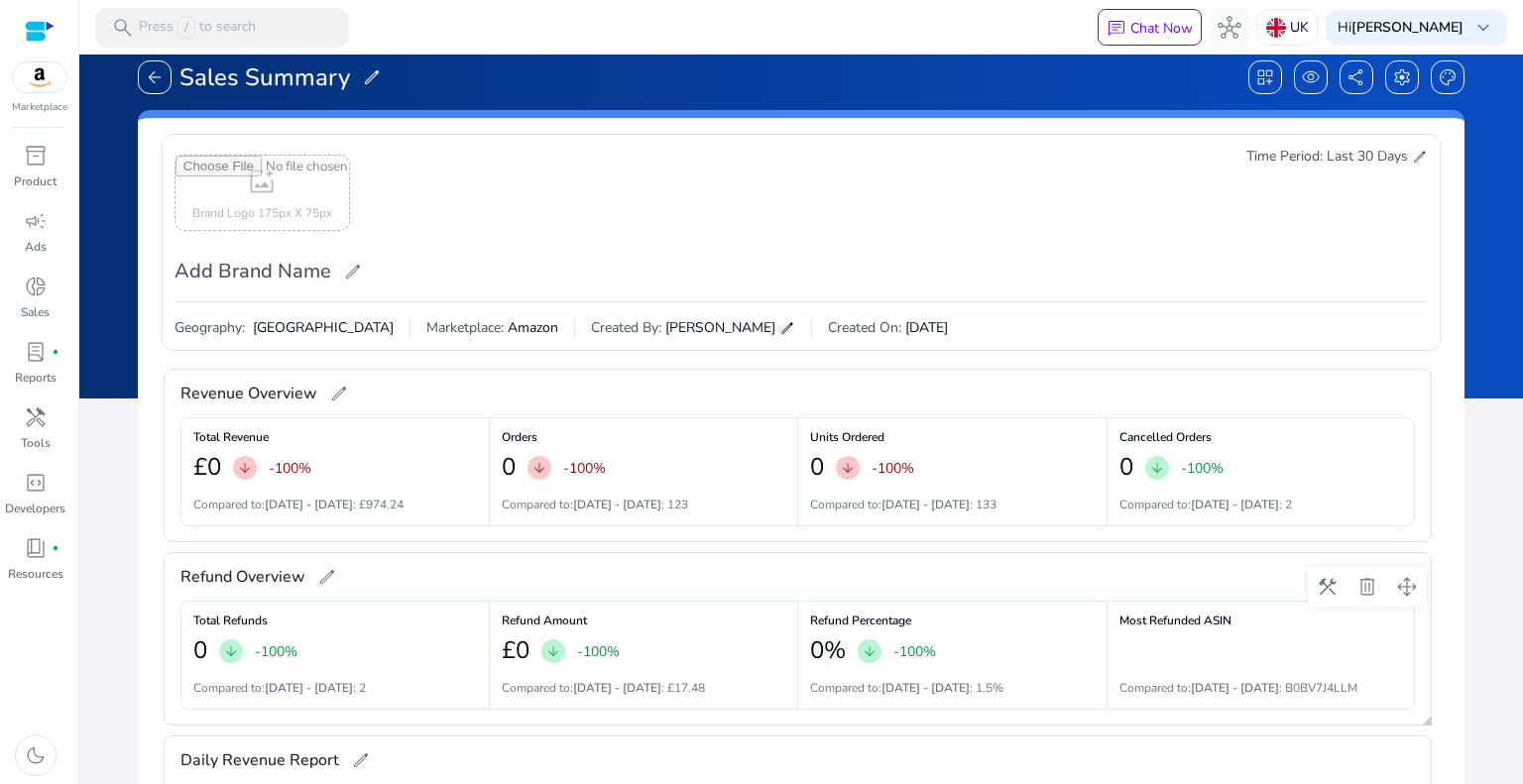 scroll, scrollTop: 9, scrollLeft: 0, axis: vertical 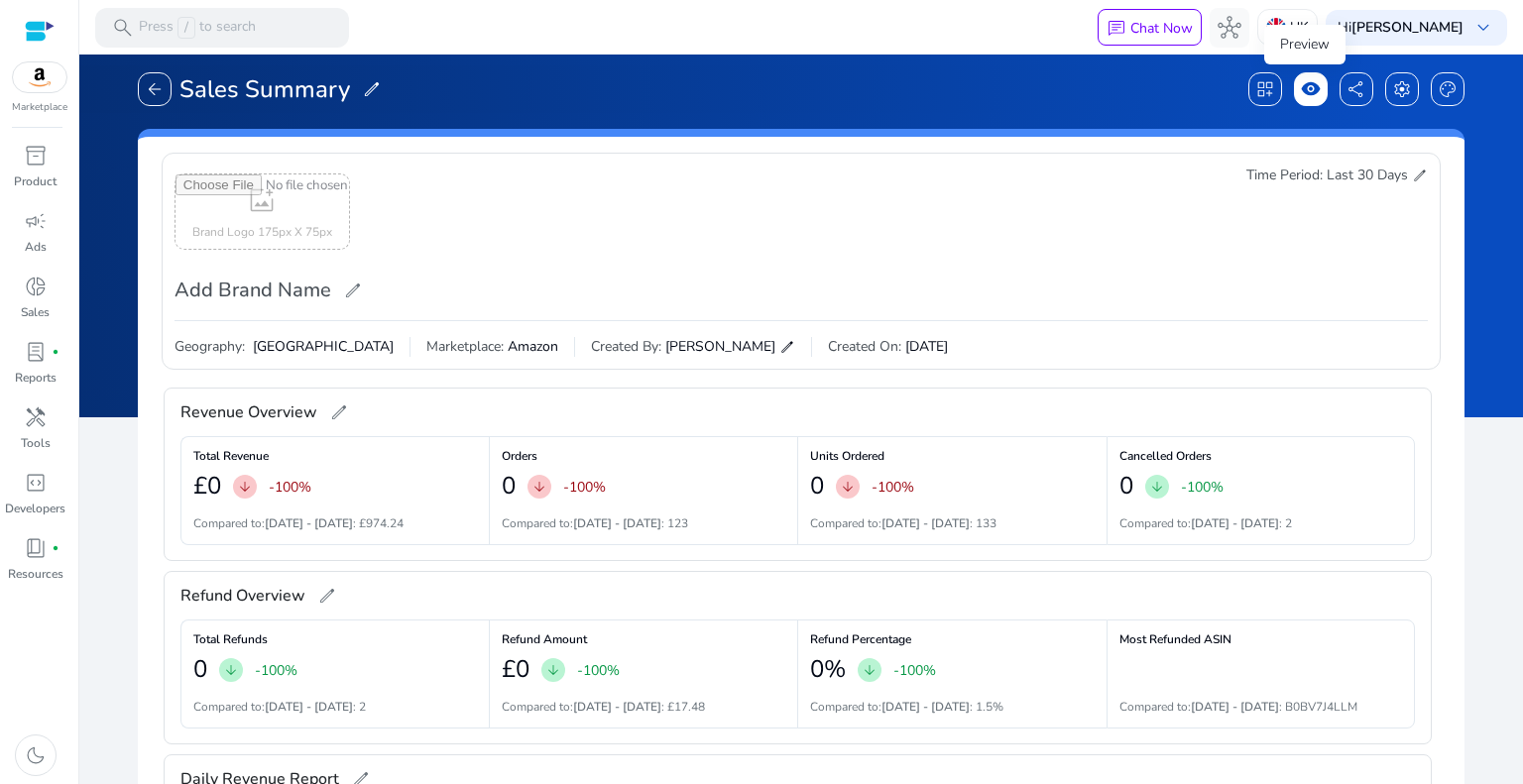 click on "visibility" 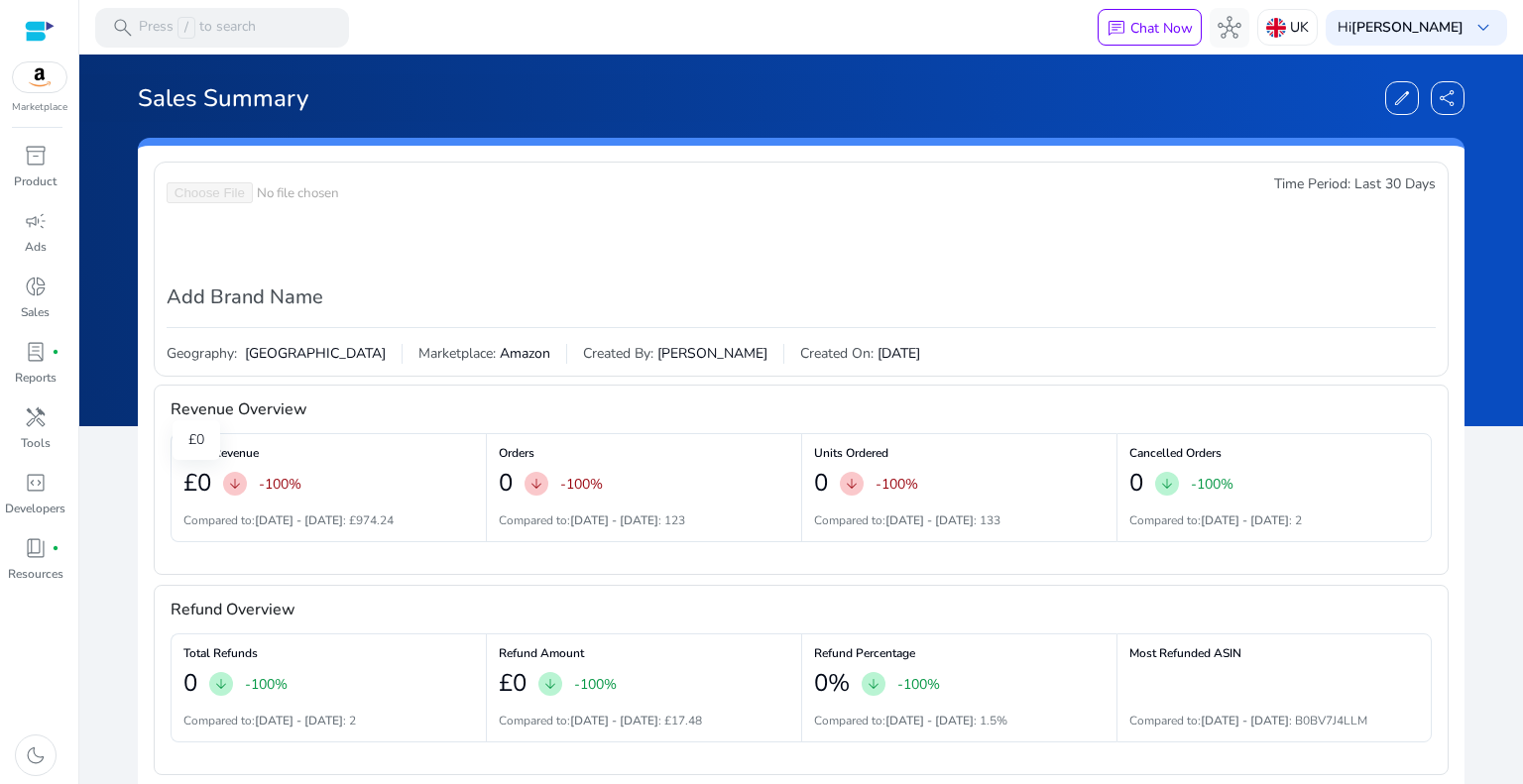click on "£0" 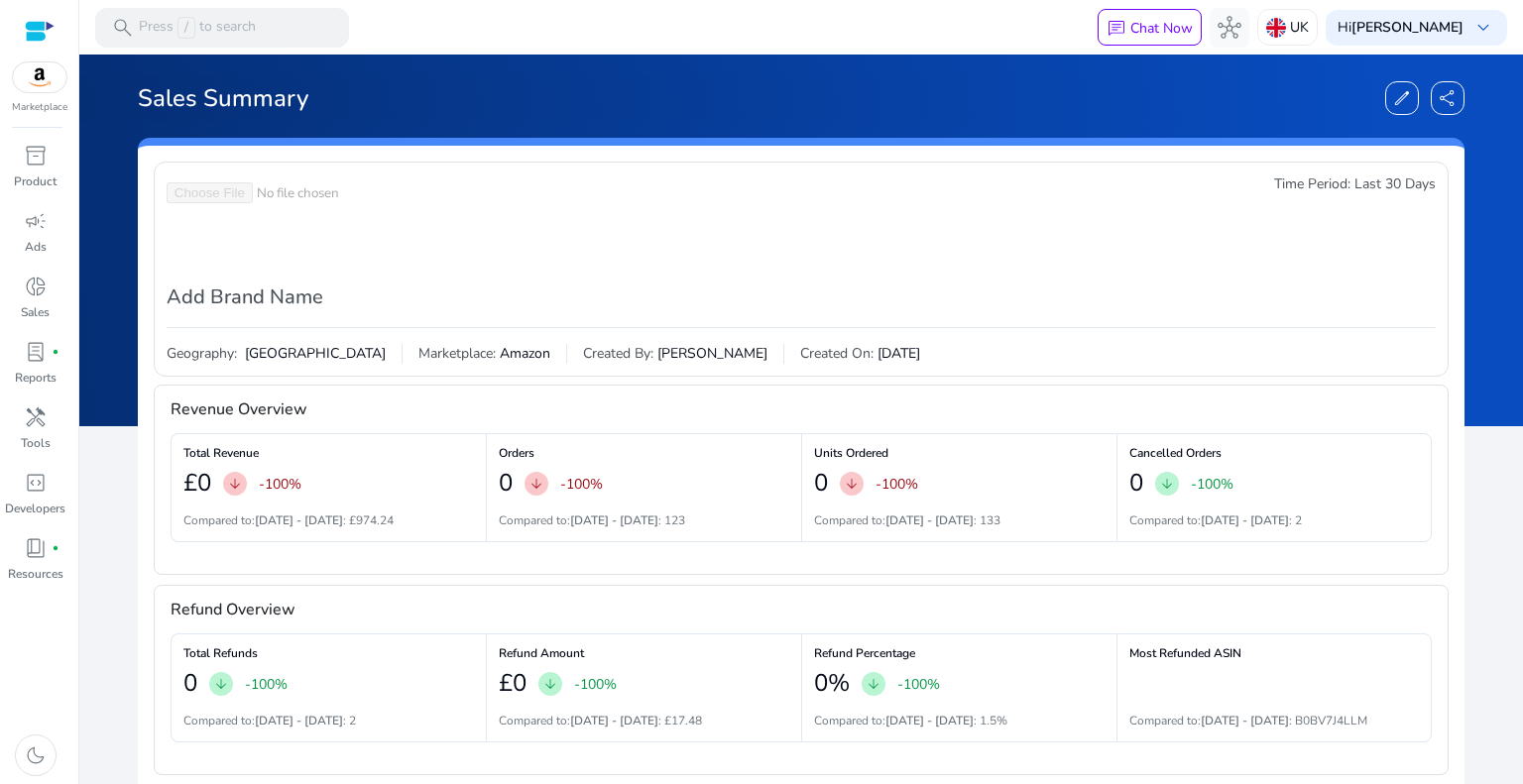 click on "Add Brand Name   Time Period: Last 30 Days Geography:  United Kingdom Marketplace: Amazon Created By: Christopher Davenport Created On: Jul 5" 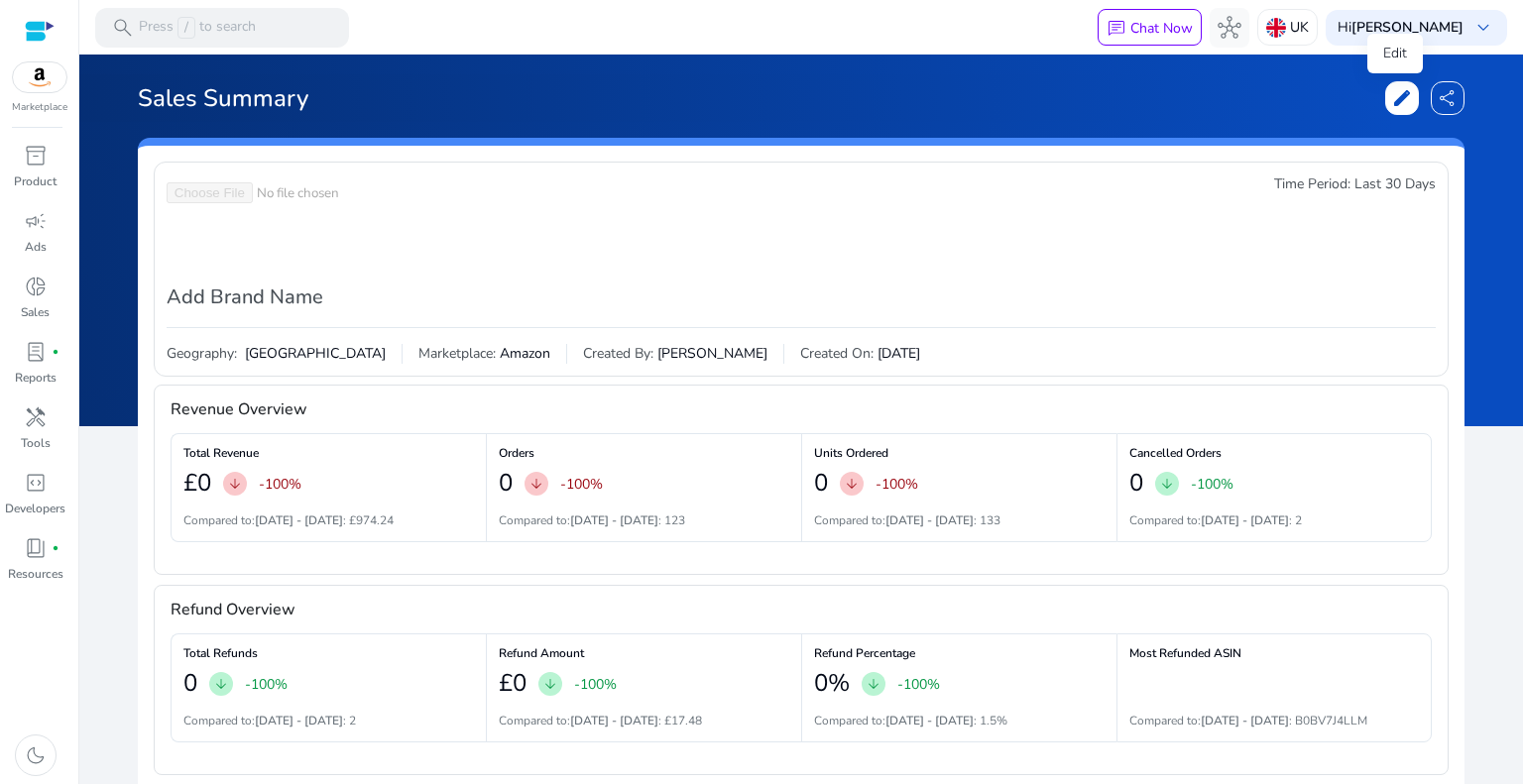 click on "edit" 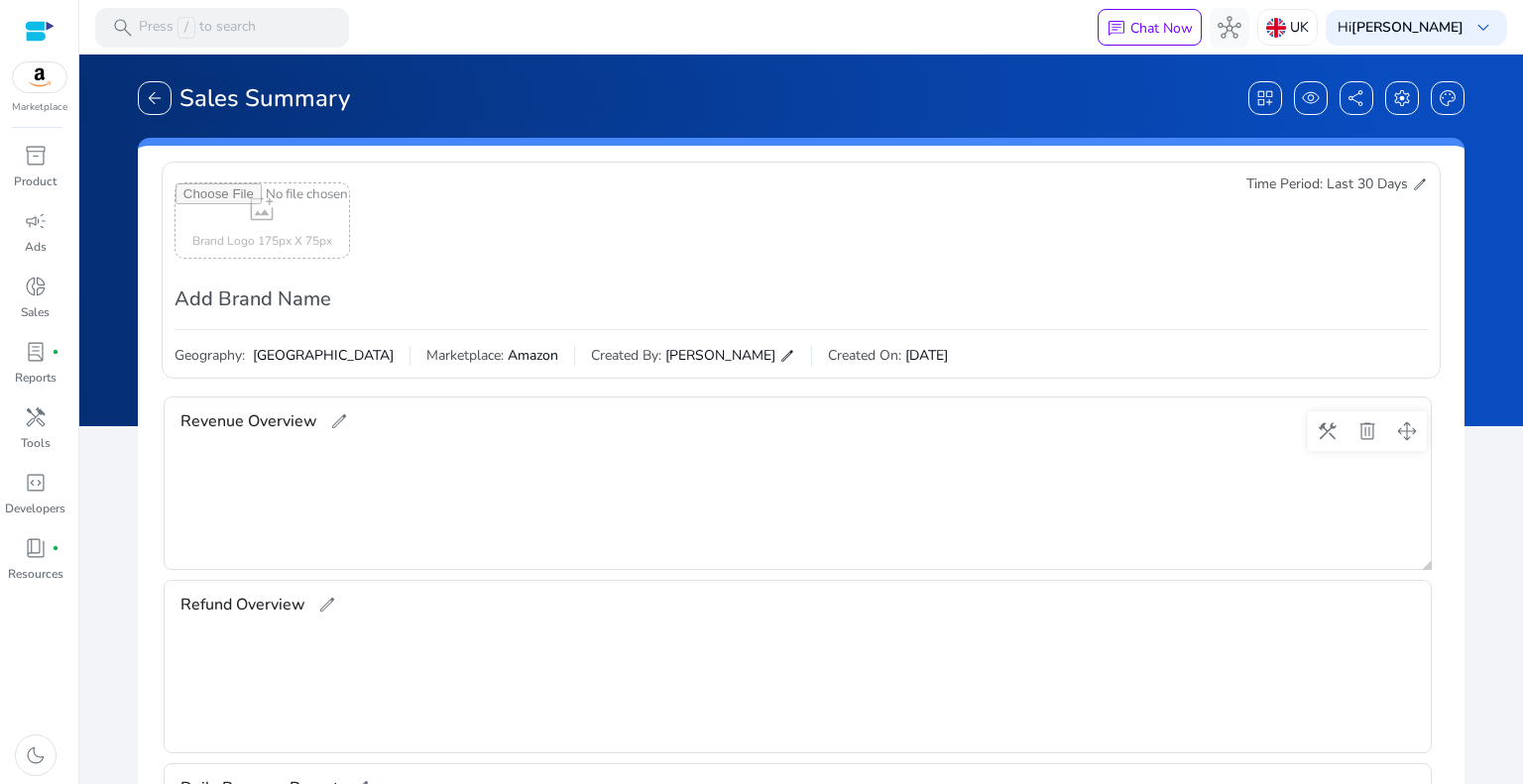scroll, scrollTop: 322, scrollLeft: 0, axis: vertical 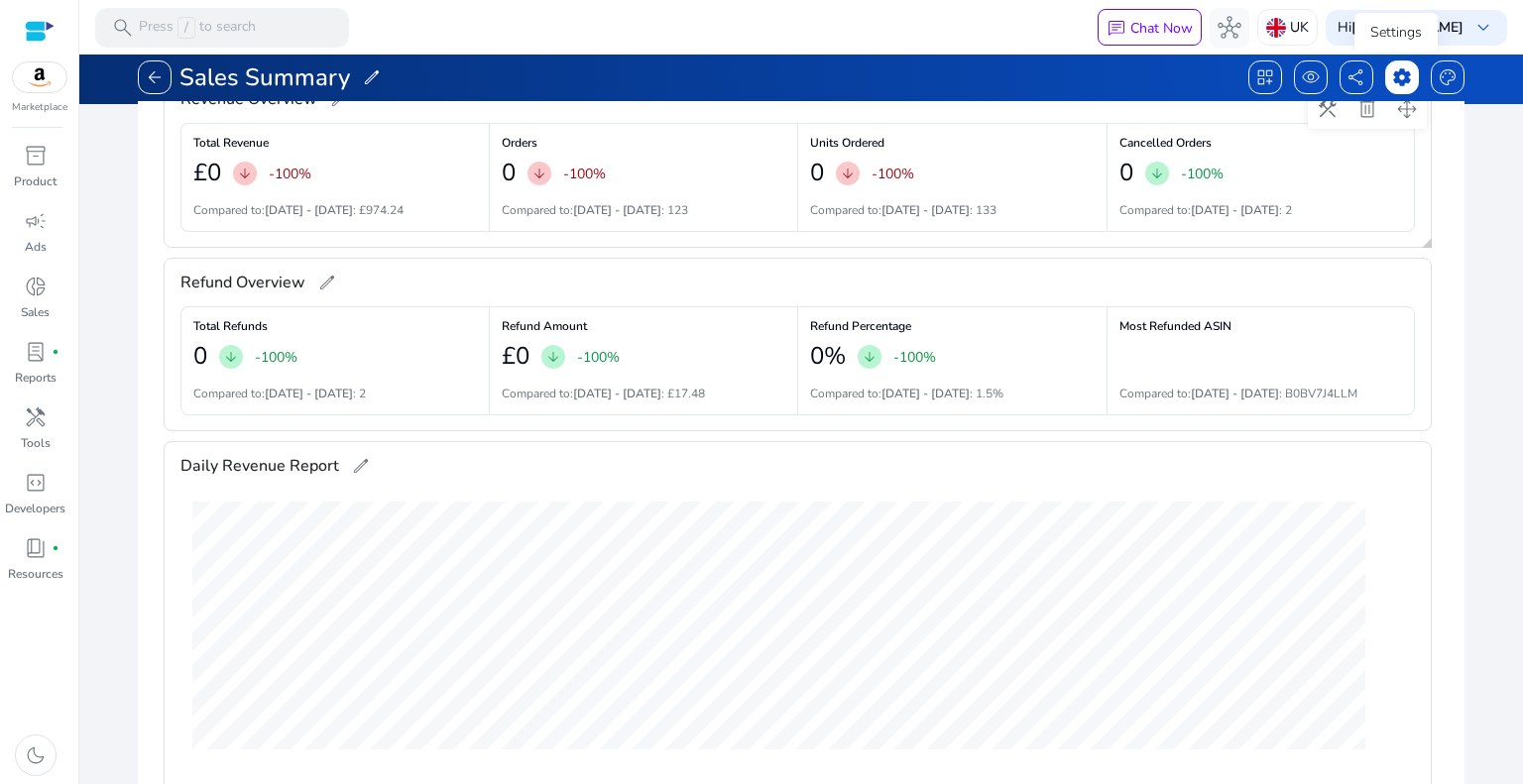 click on "settings" 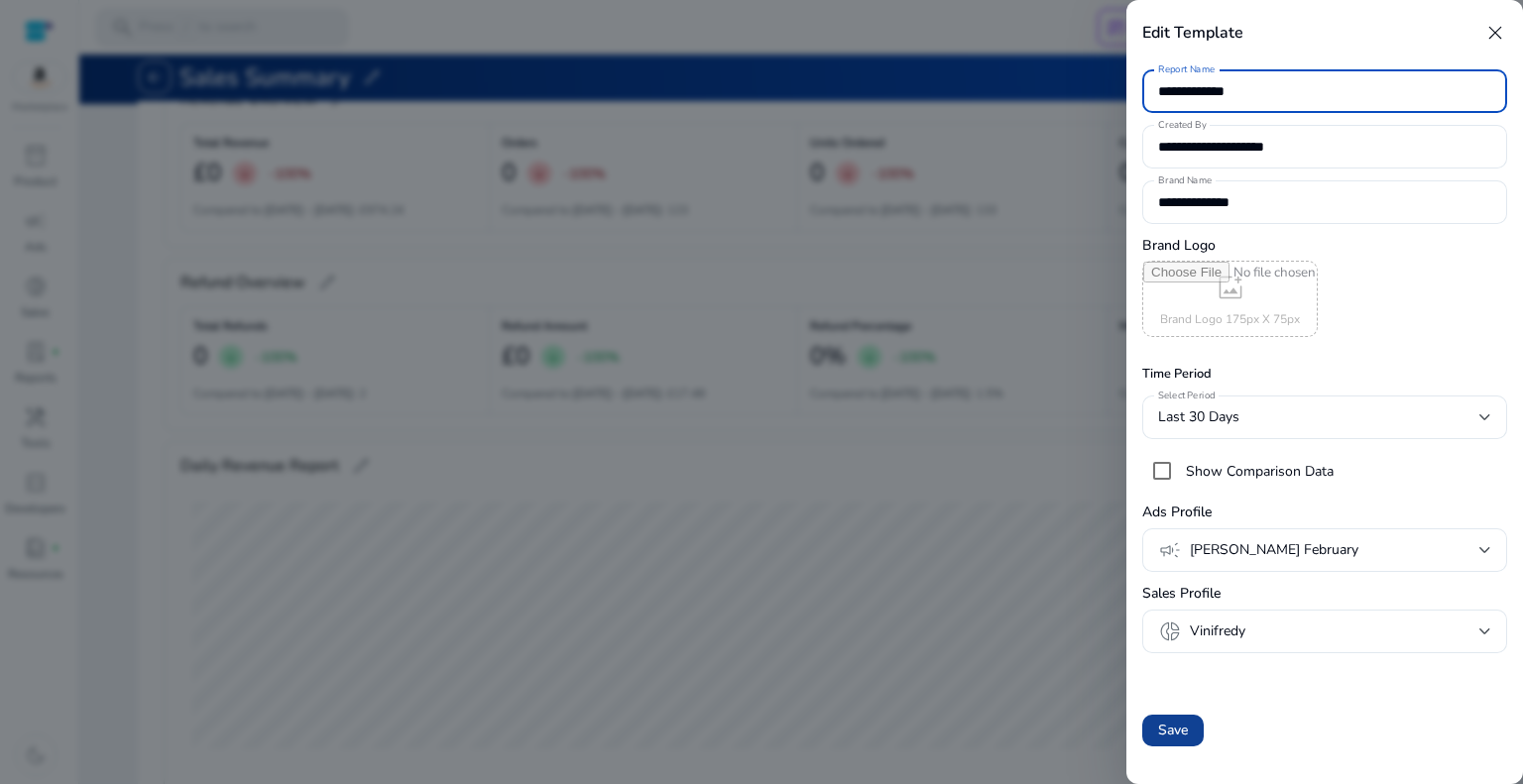click on "Save" at bounding box center [1173, 729] 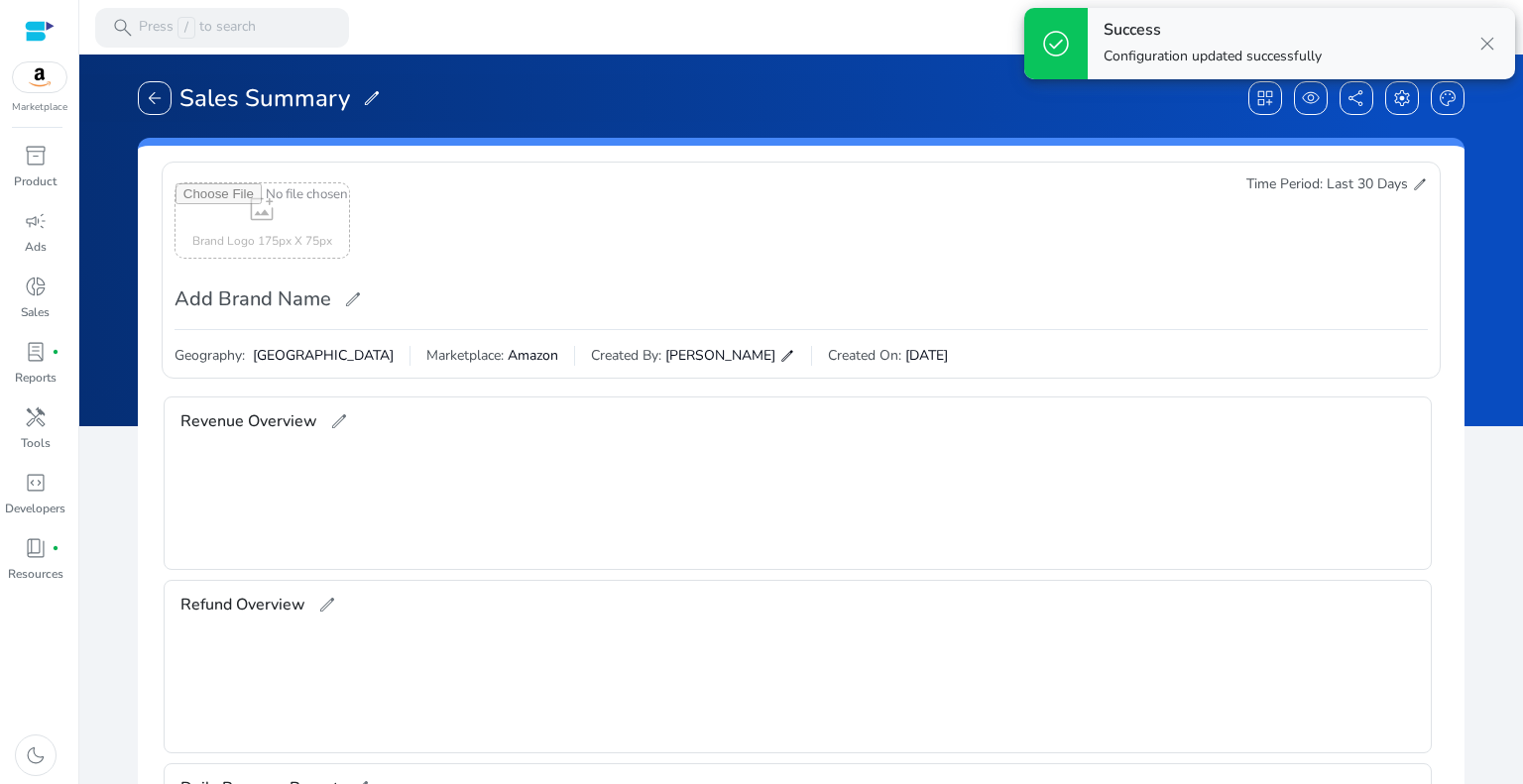 scroll, scrollTop: 329, scrollLeft: 0, axis: vertical 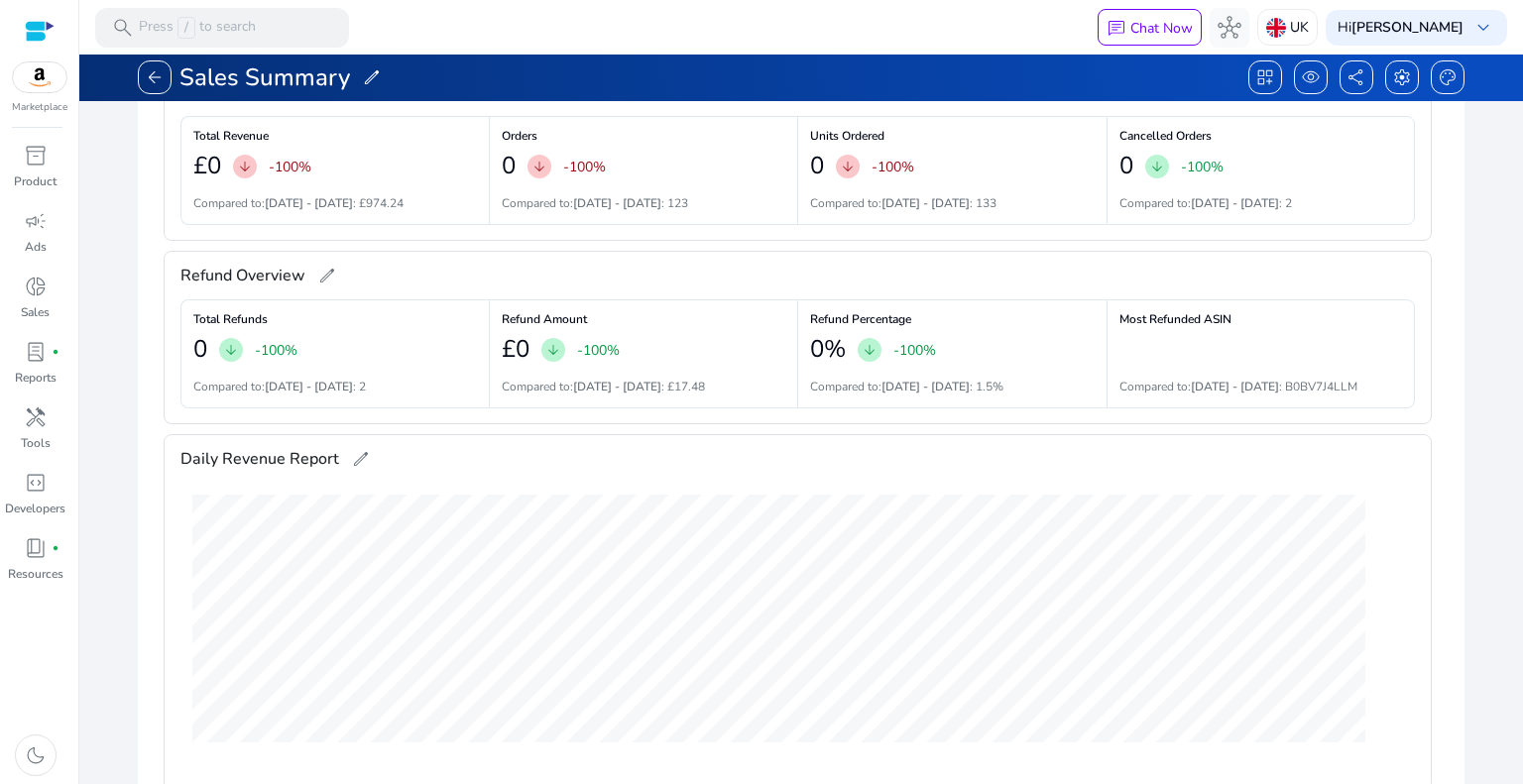 click on "edit" 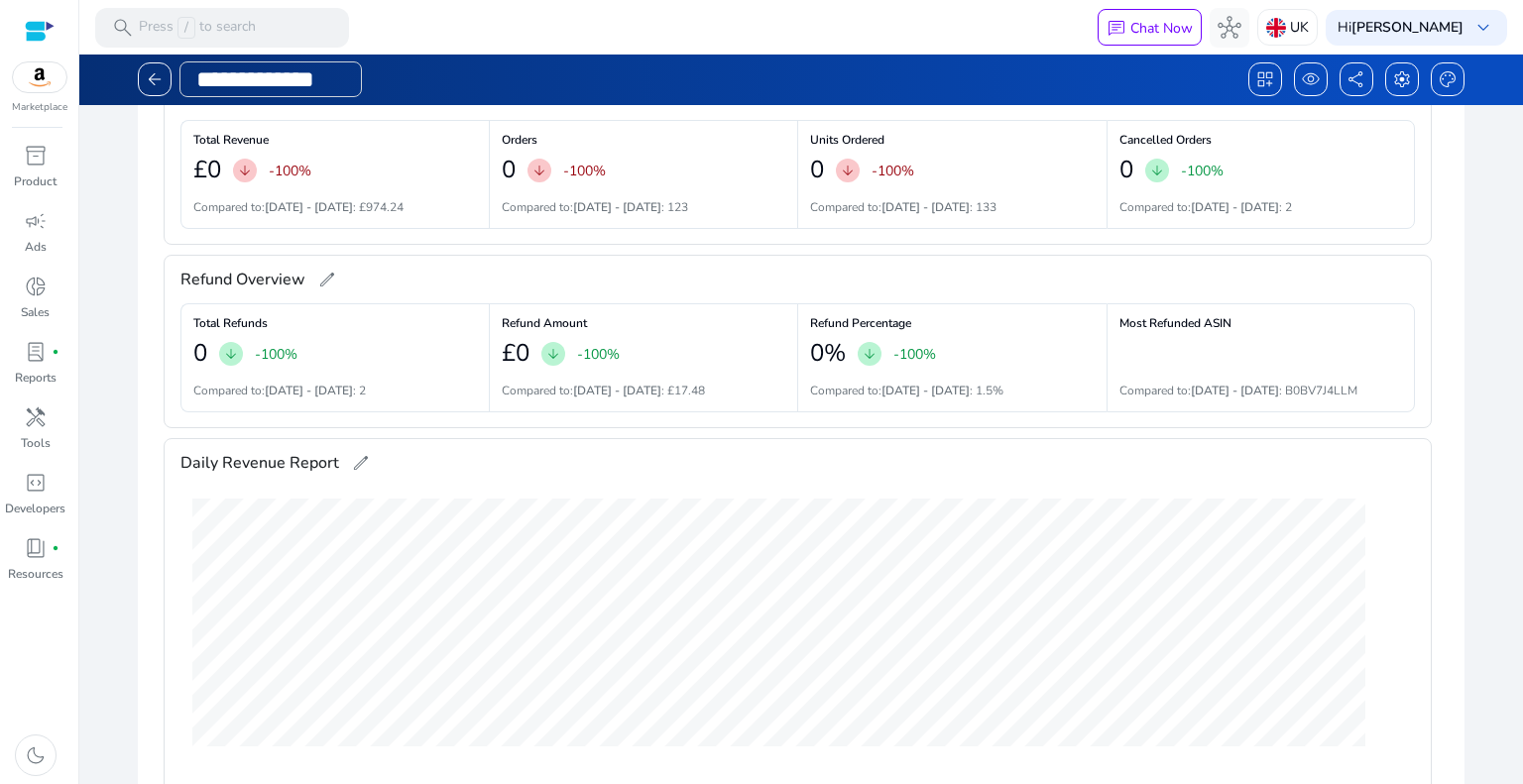scroll, scrollTop: 0, scrollLeft: 19, axis: horizontal 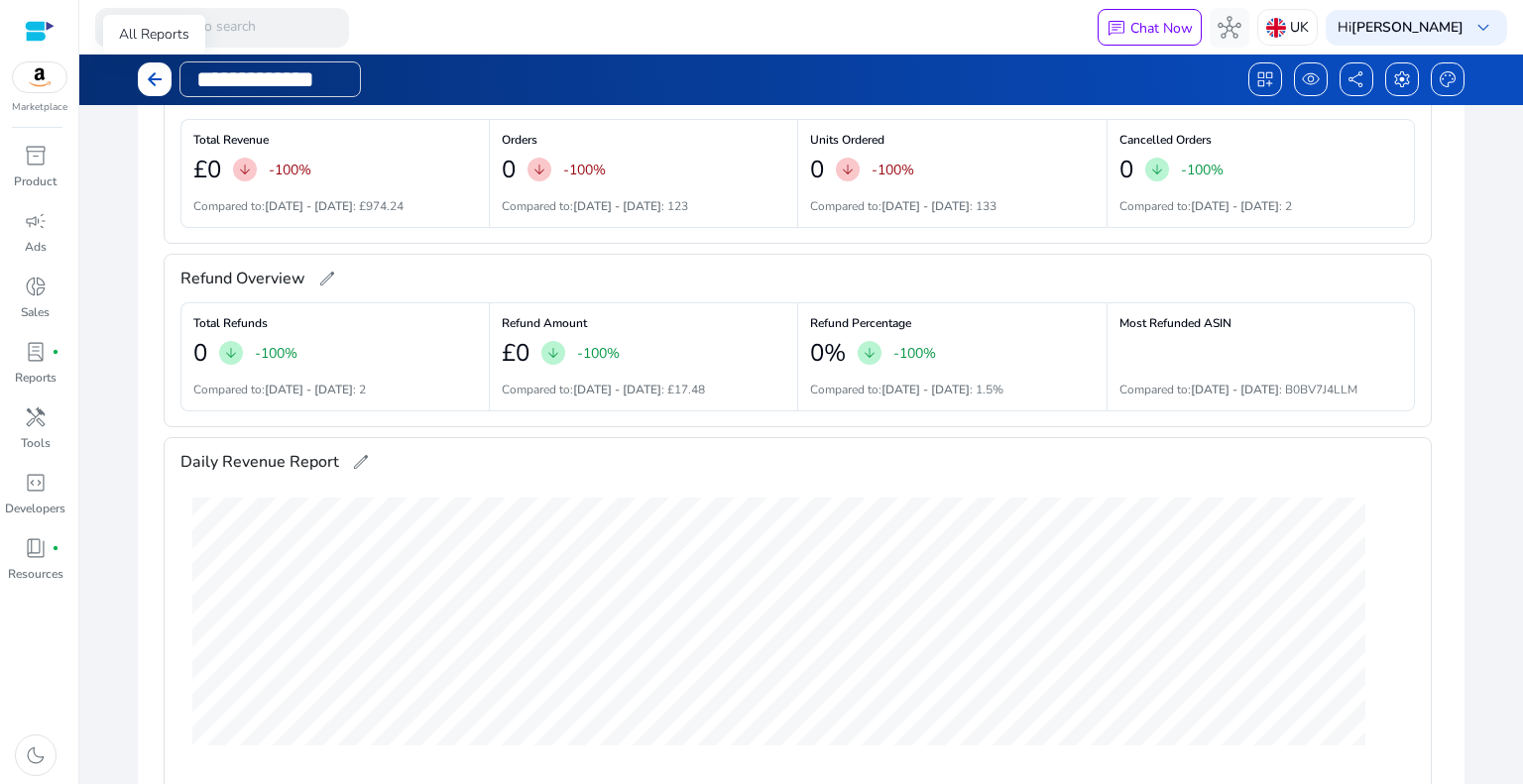 click on "arrow_back" 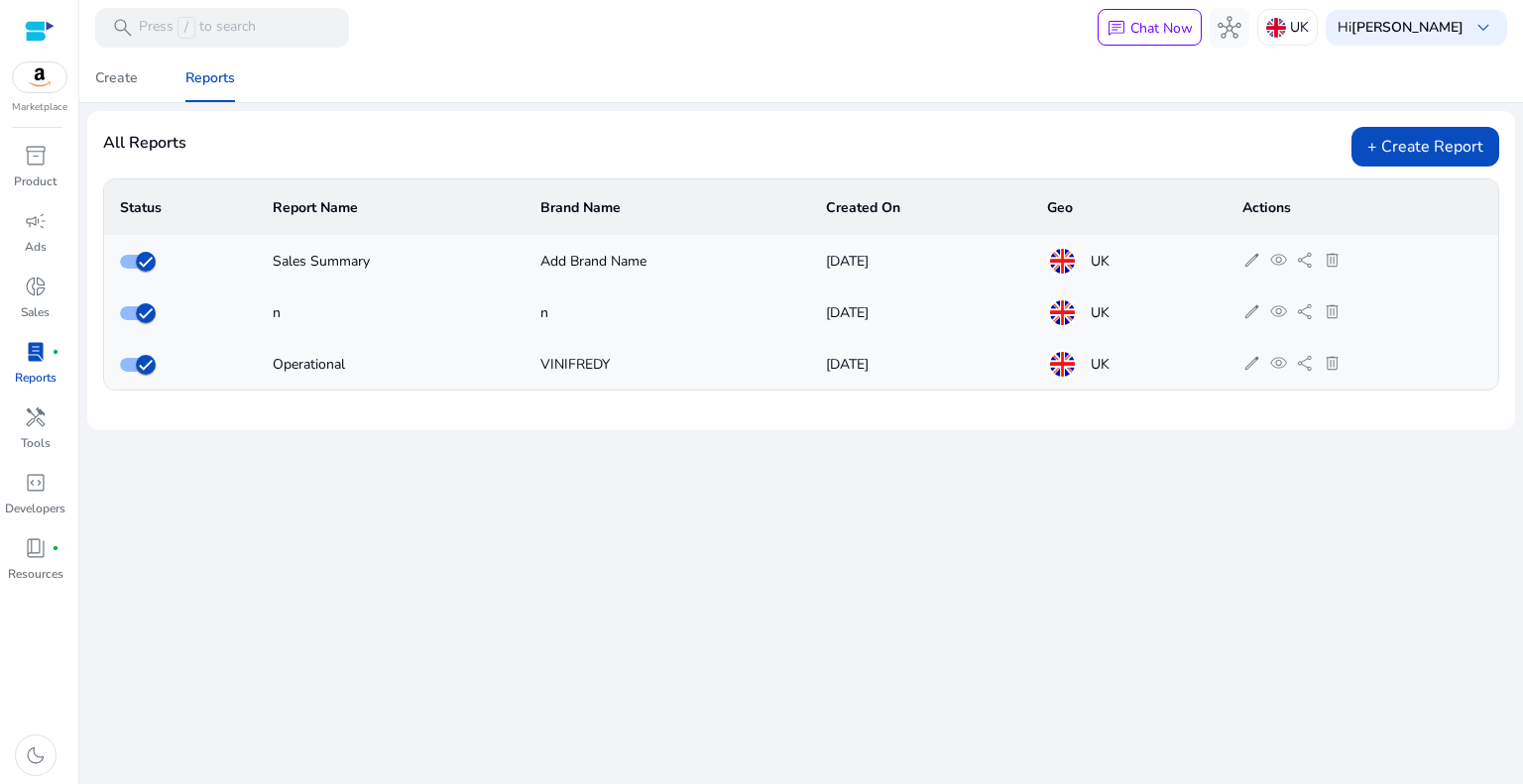 click on "Operational" 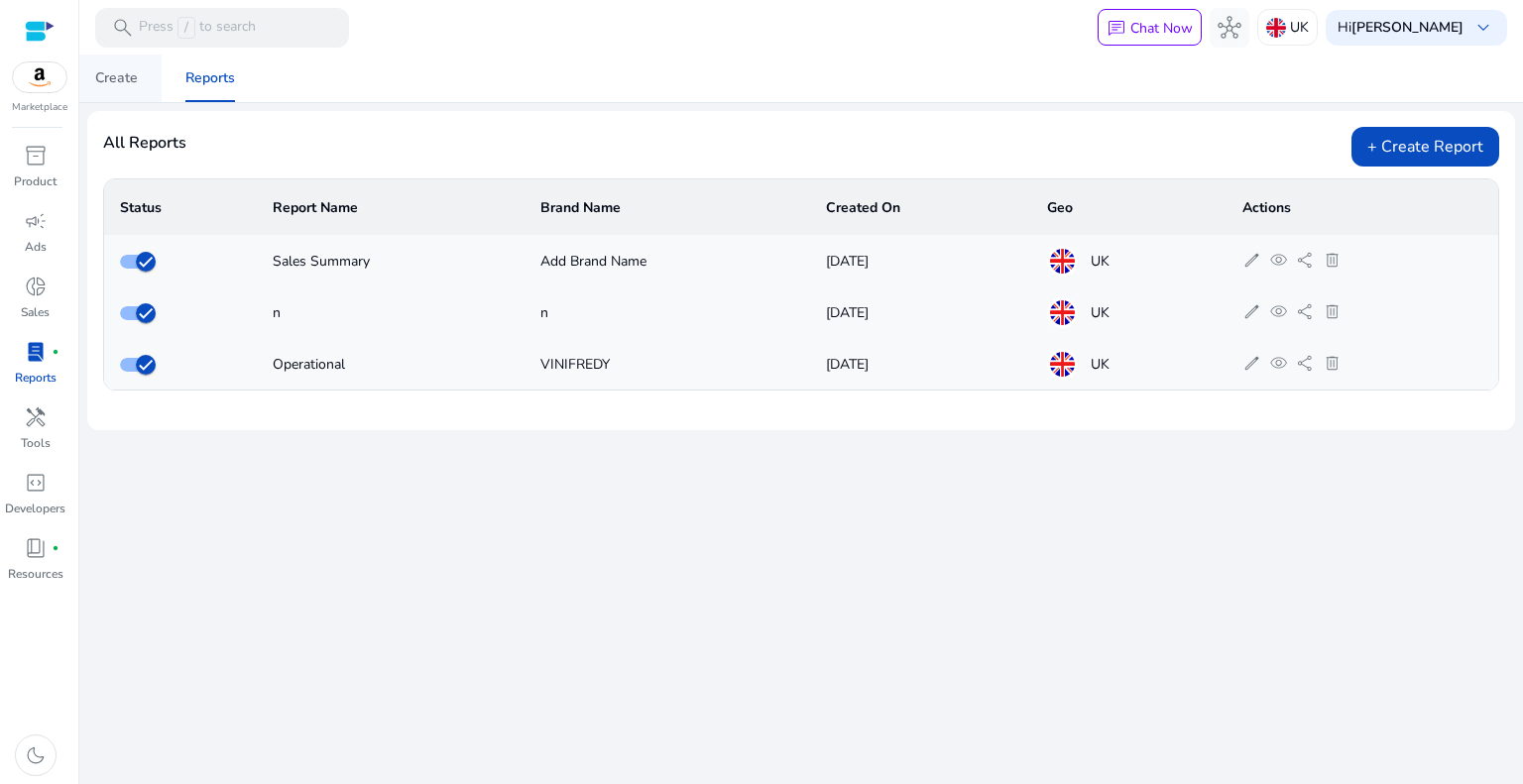 click on "Create" at bounding box center (116, 78) 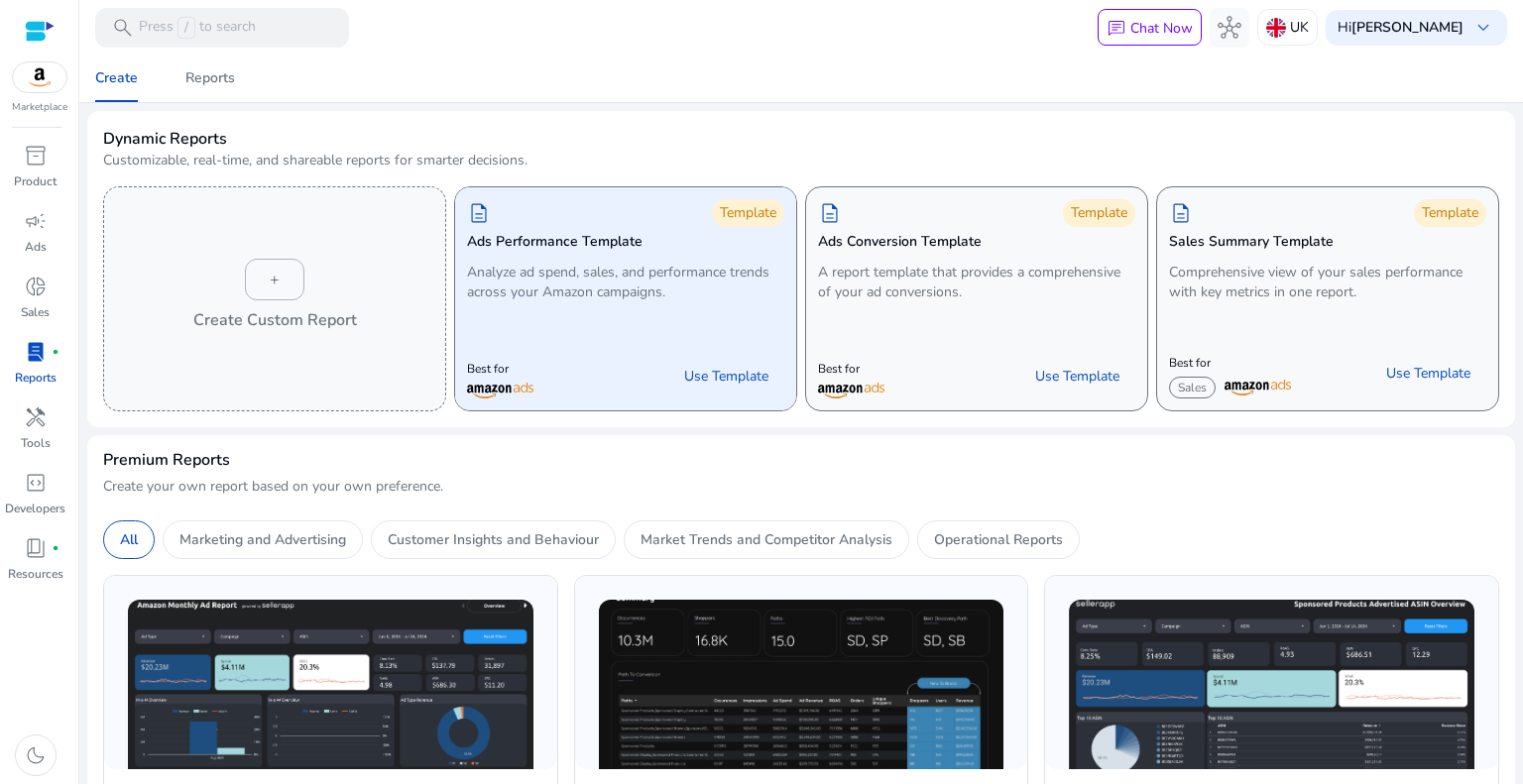 click on "Analyze ad spend, sales, and performance trends across your Amazon campaigns." 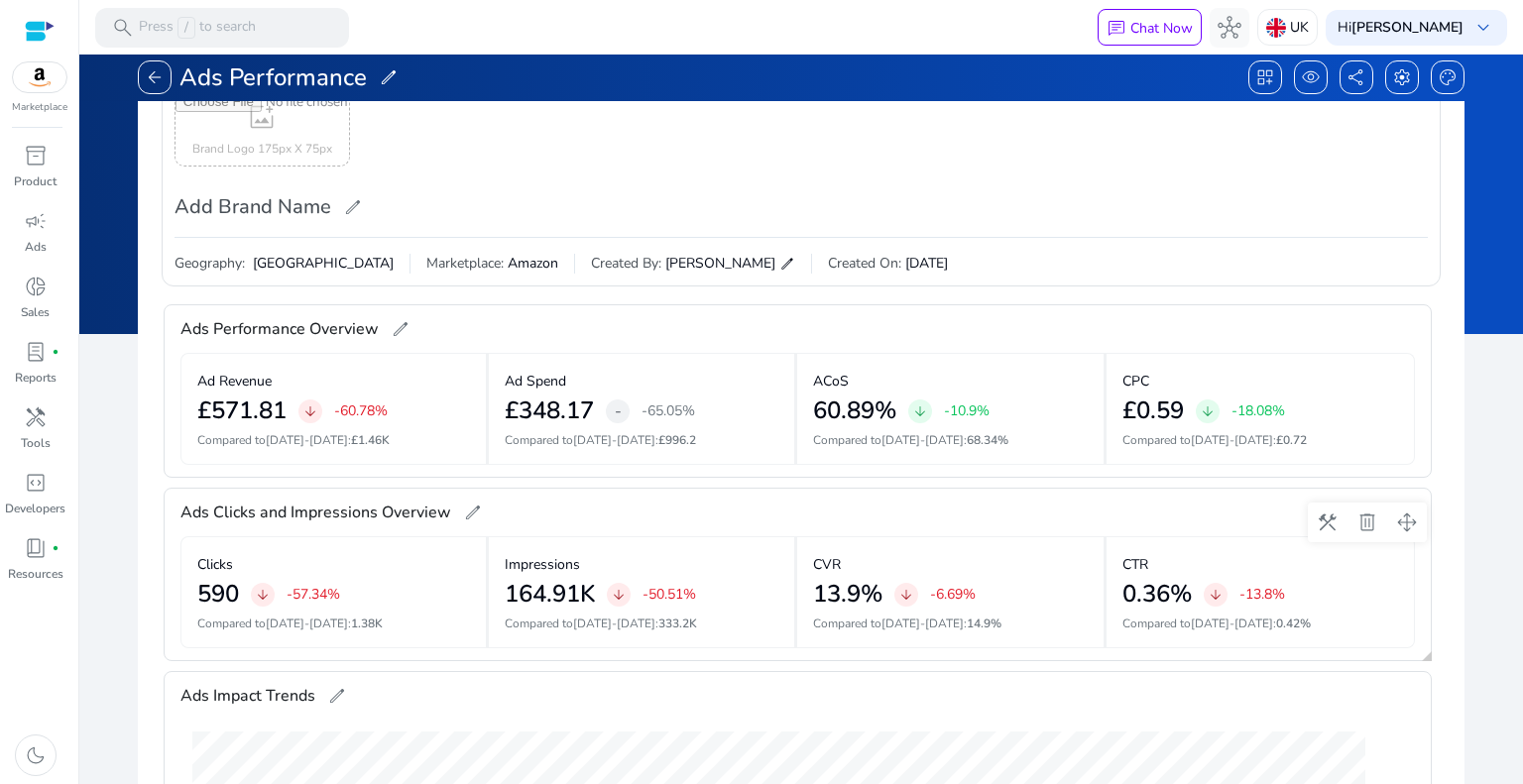 scroll, scrollTop: 0, scrollLeft: 0, axis: both 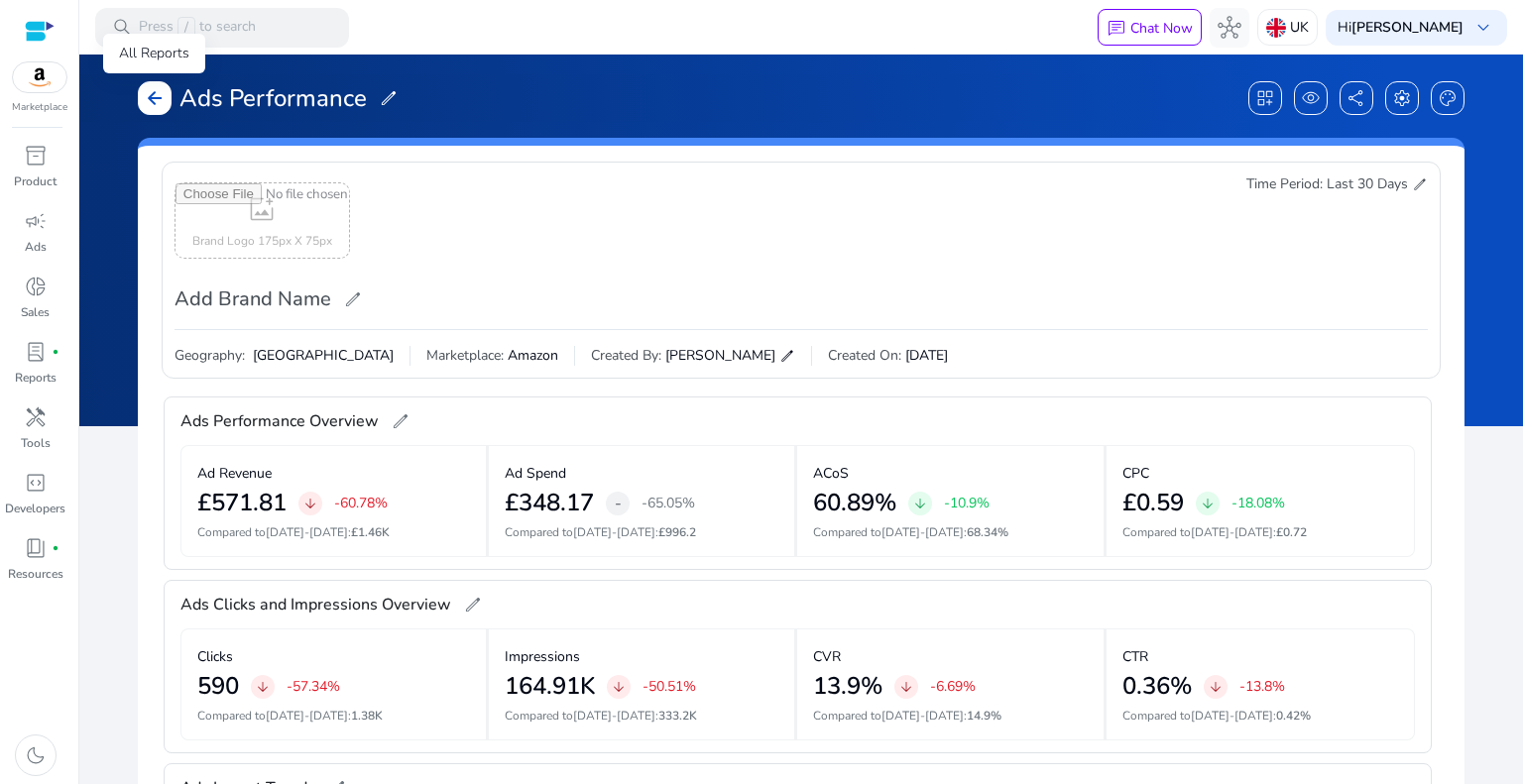click on "arrow_back" 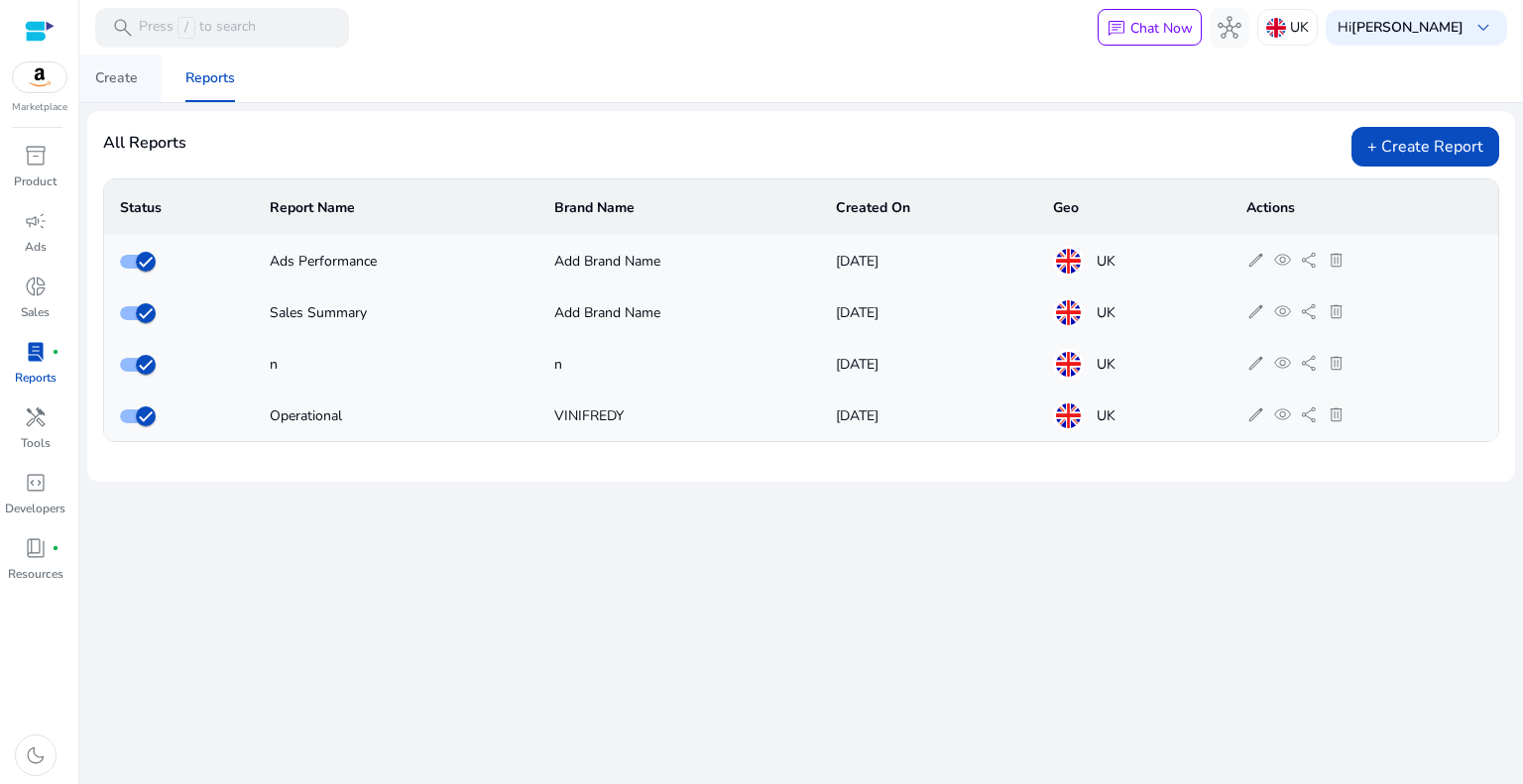 click on "Create" at bounding box center [116, 78] 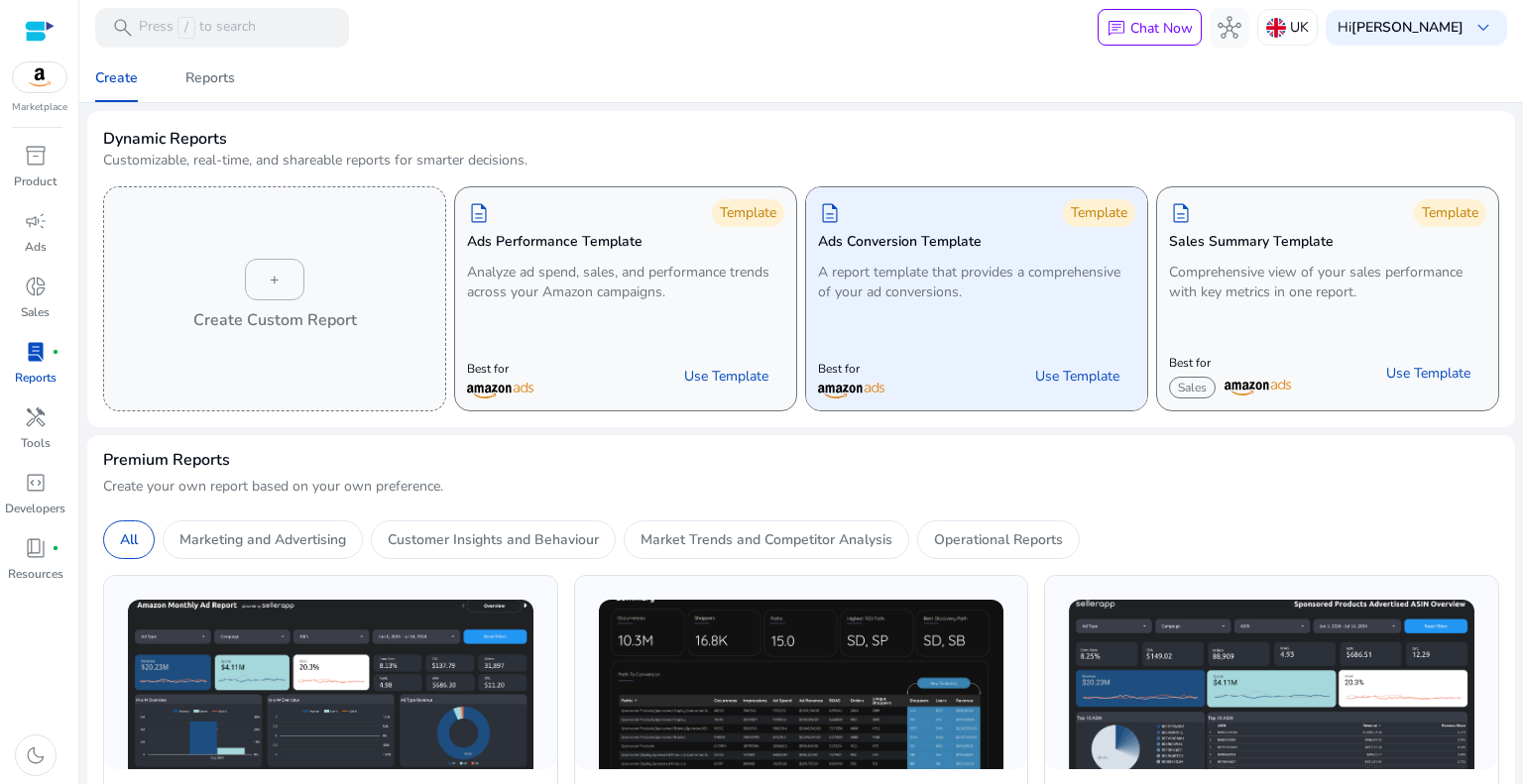 click on "A report template that provides a comprehensive of your ad conversions." 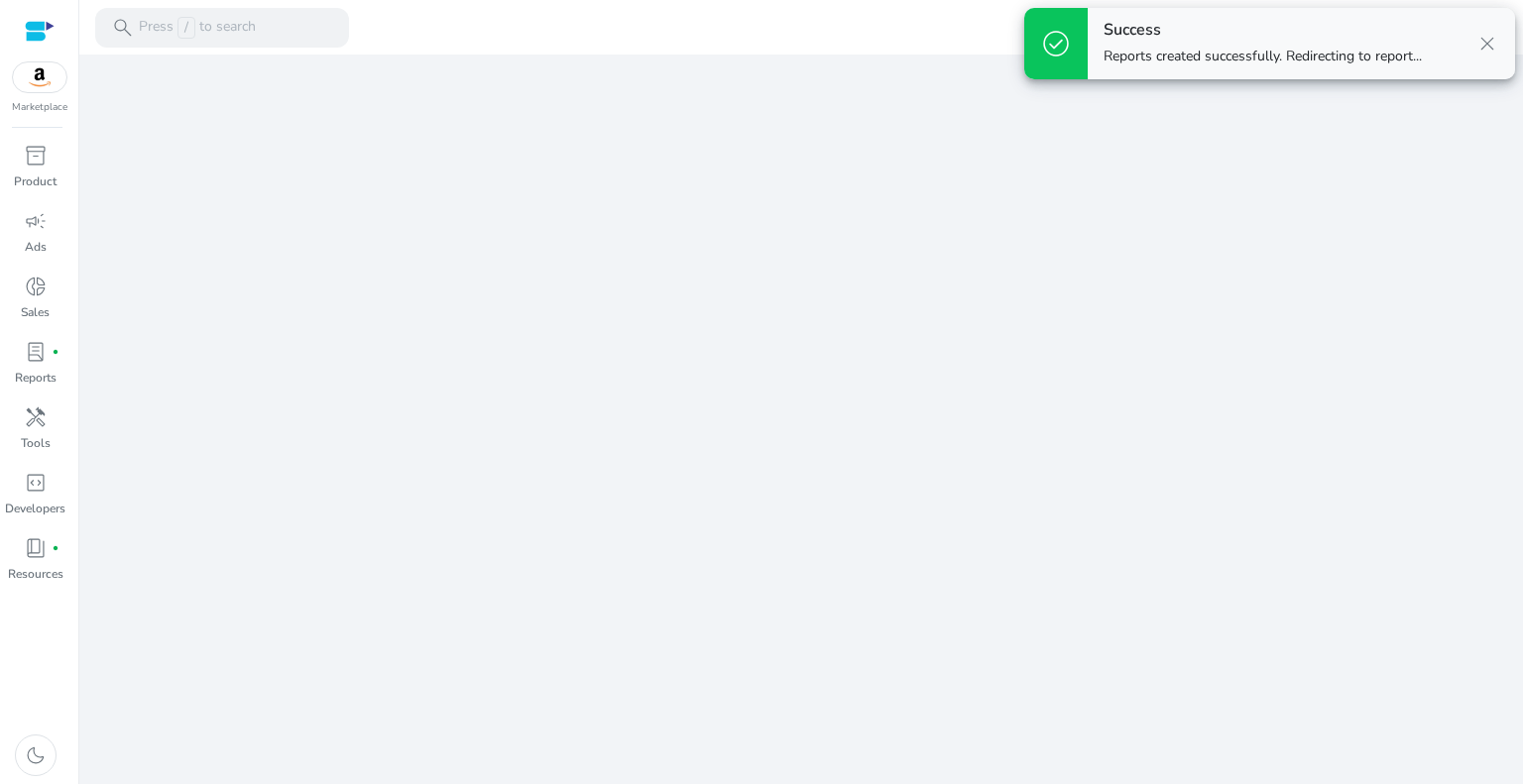 scroll, scrollTop: 385, scrollLeft: 0, axis: vertical 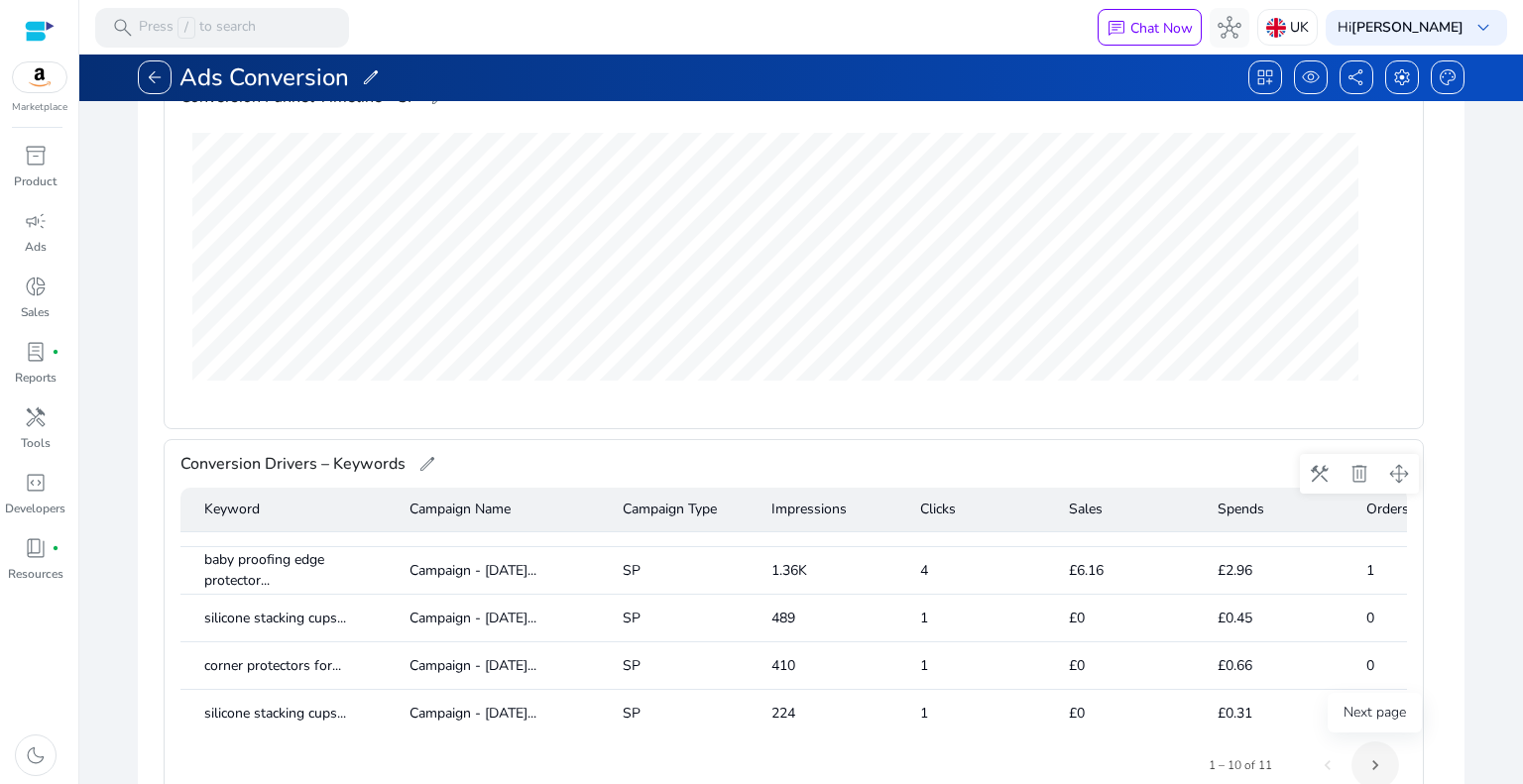 click 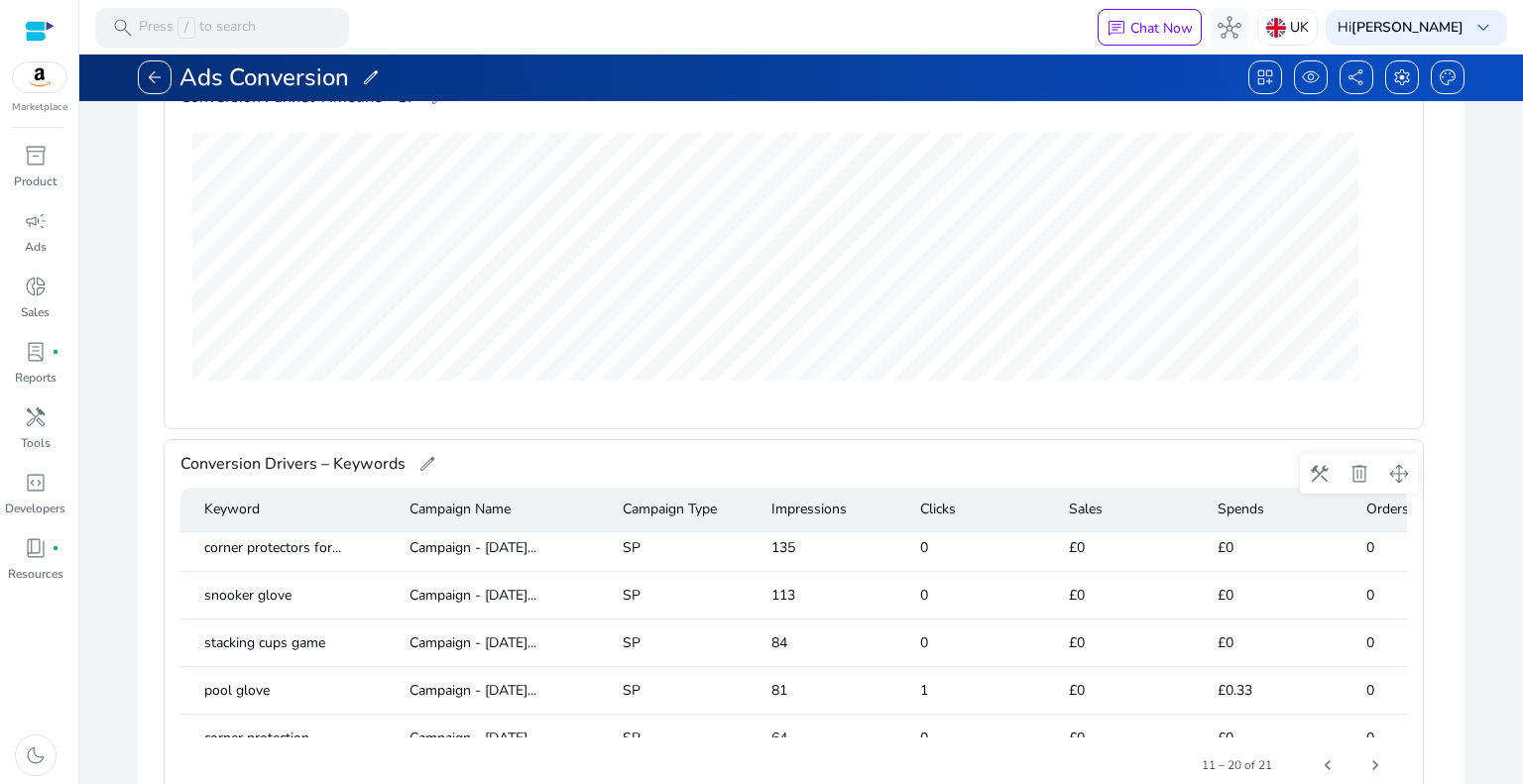 scroll, scrollTop: 0, scrollLeft: 0, axis: both 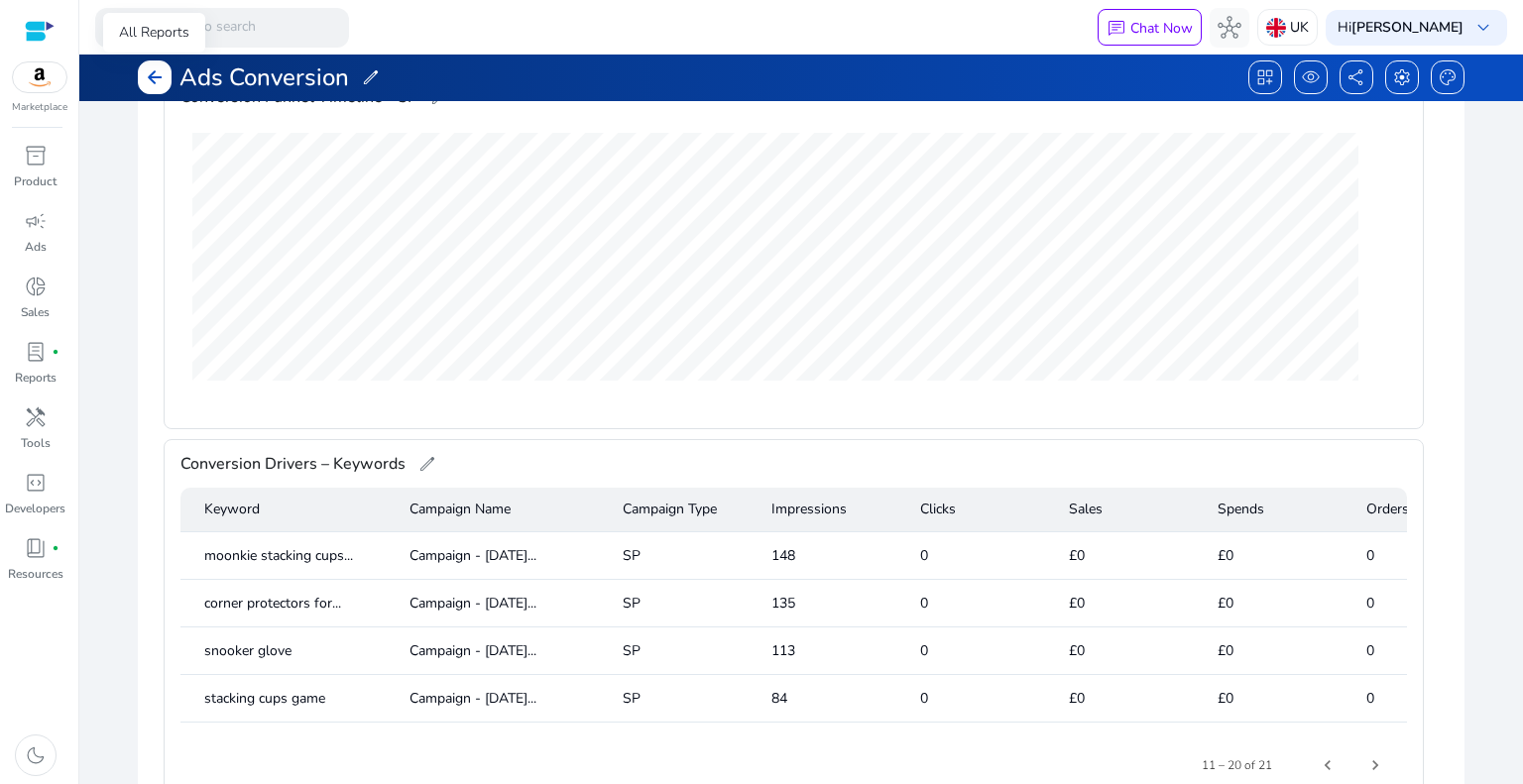 click on "arrow_back" 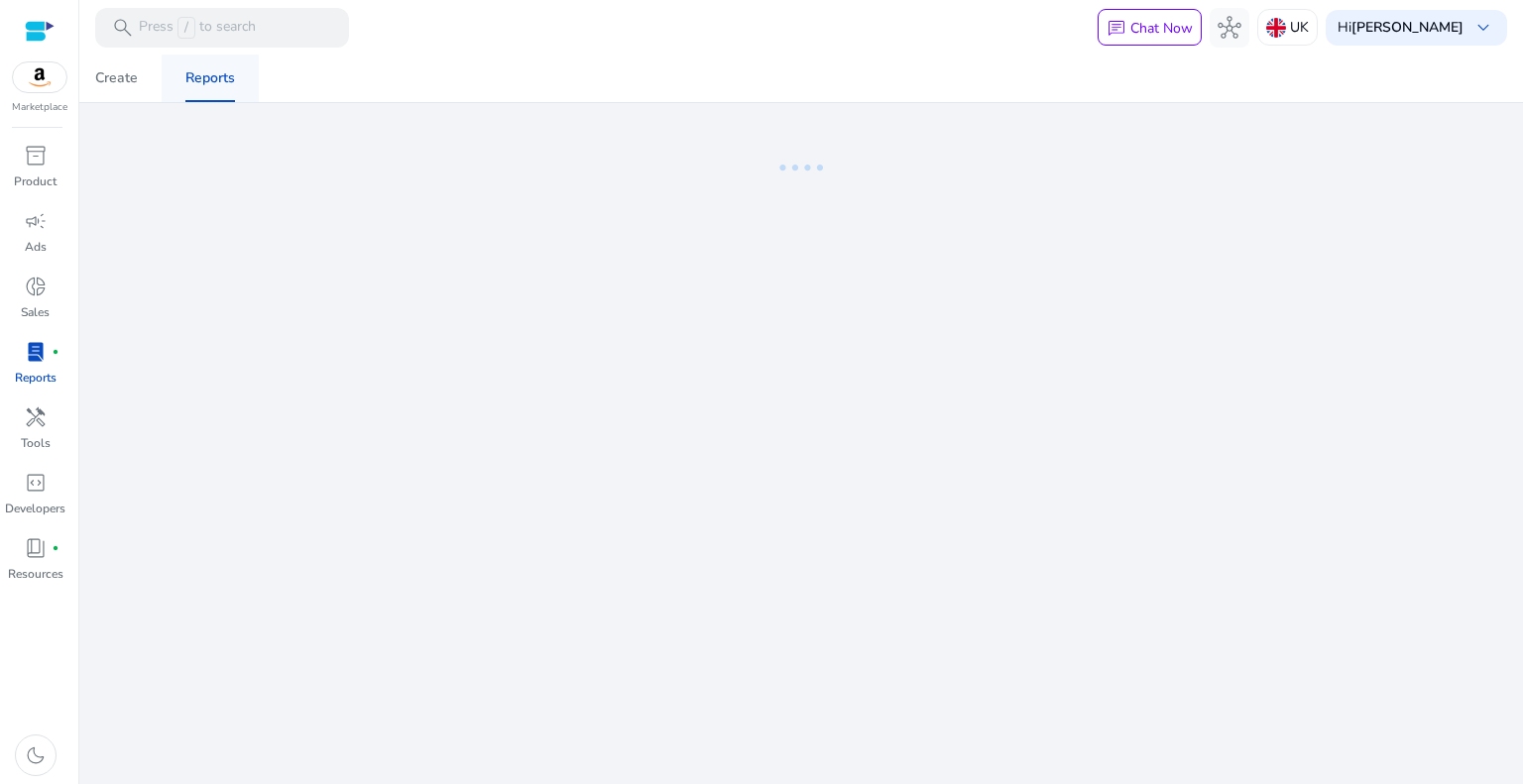 scroll, scrollTop: 0, scrollLeft: 0, axis: both 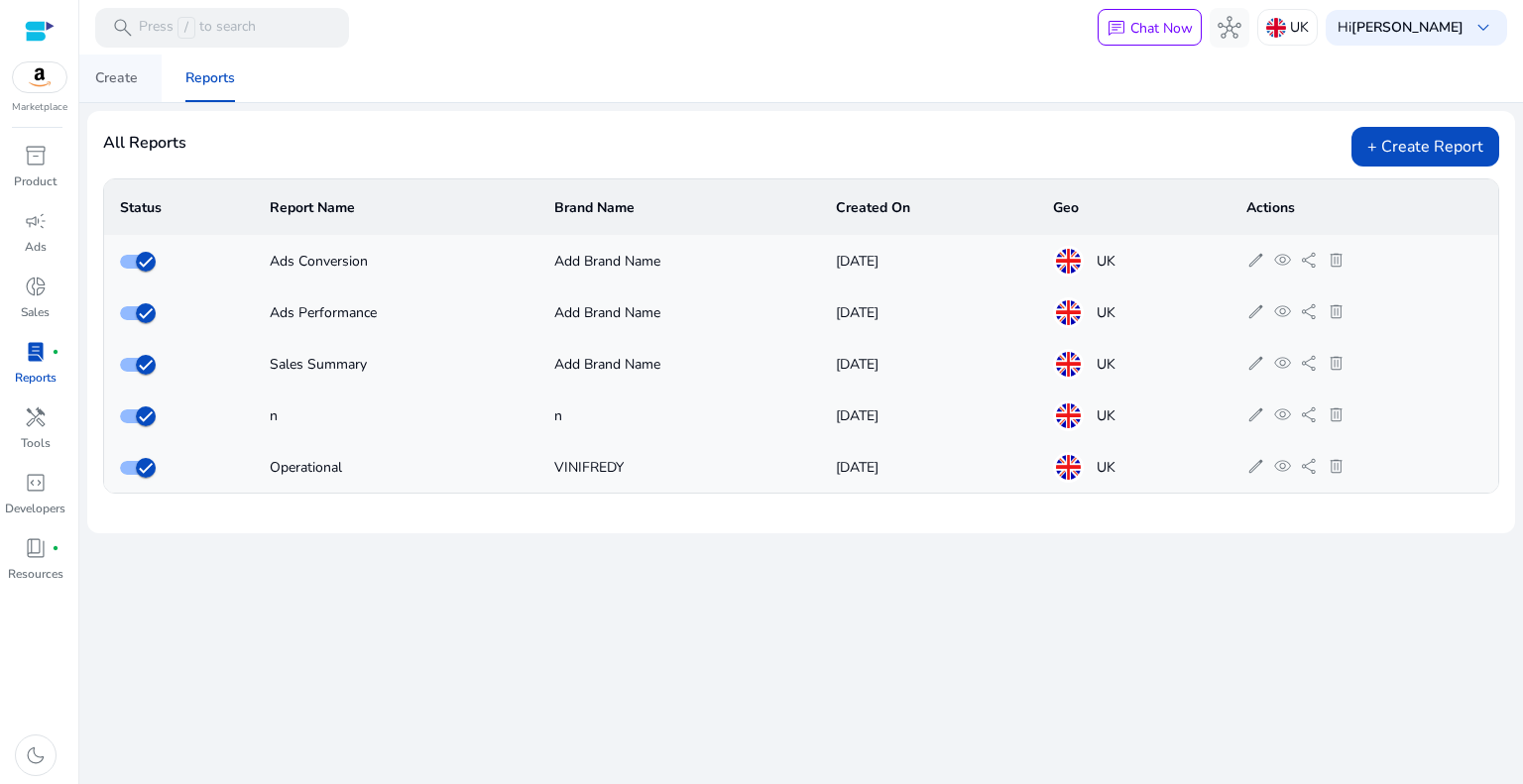 click on "Create" at bounding box center [116, 78] 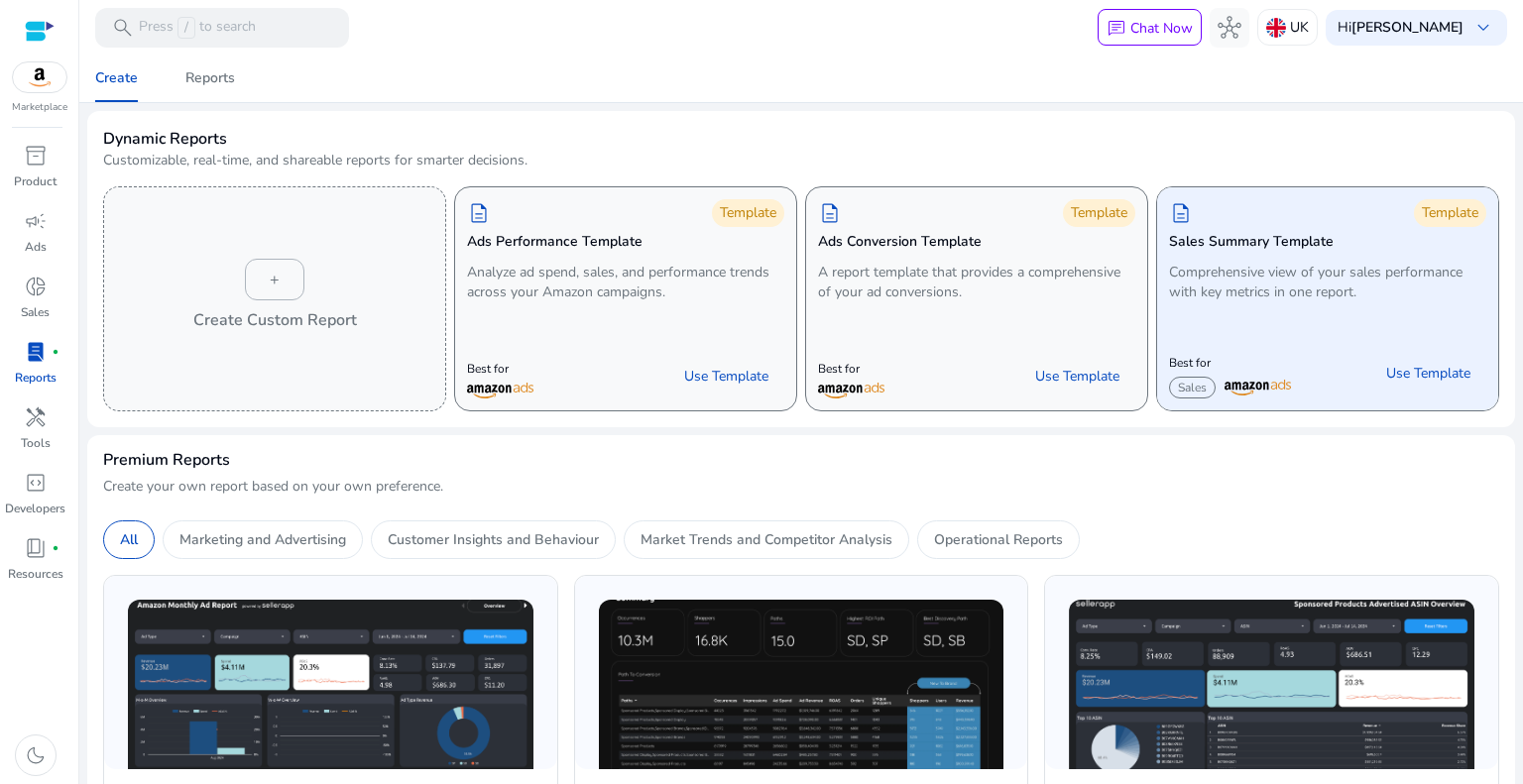 click on "description   Template  Sales Summary Template  Comprehensive view of your sales performance with key metrics in one report." 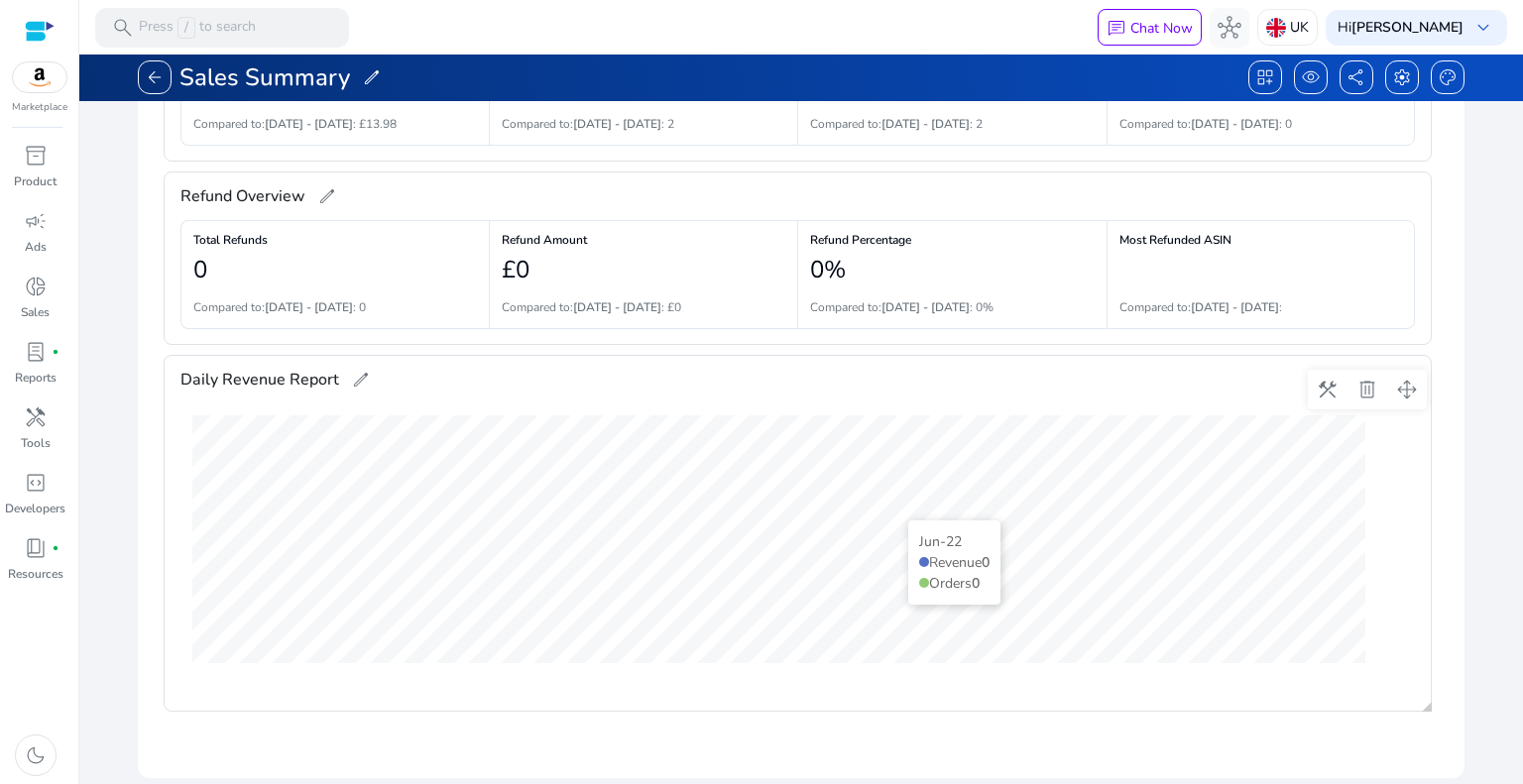 scroll, scrollTop: 496, scrollLeft: 0, axis: vertical 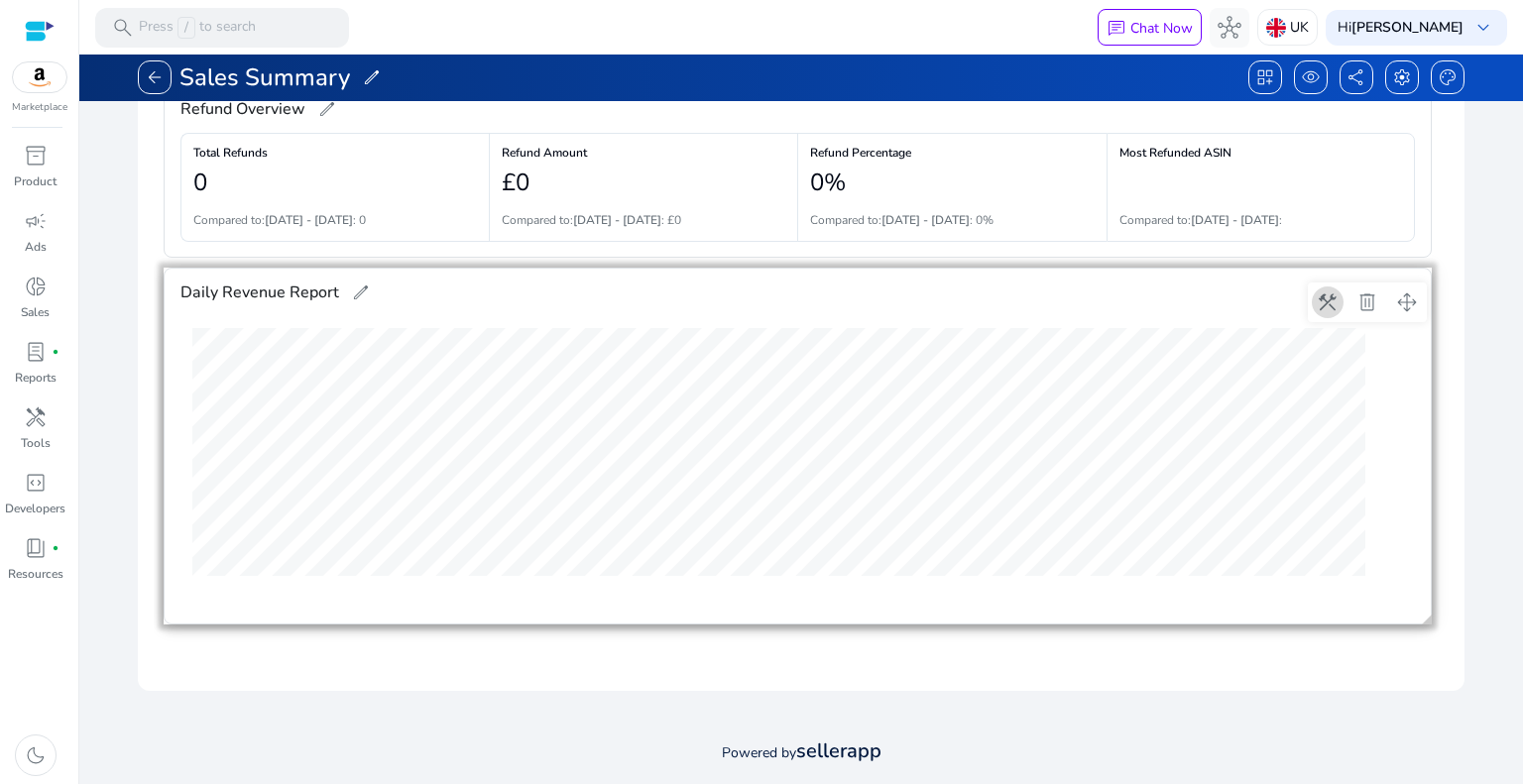 click 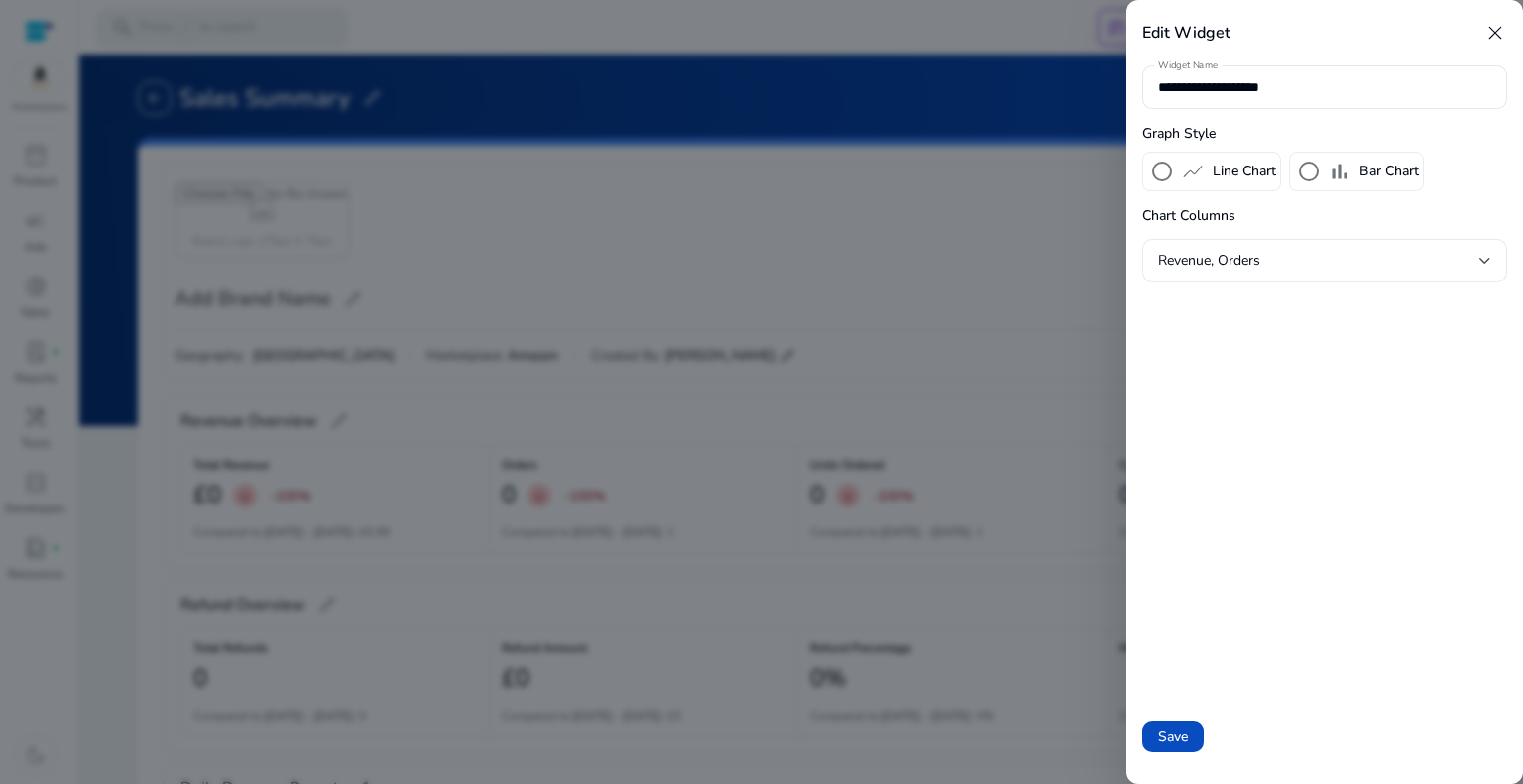 scroll, scrollTop: 0, scrollLeft: 0, axis: both 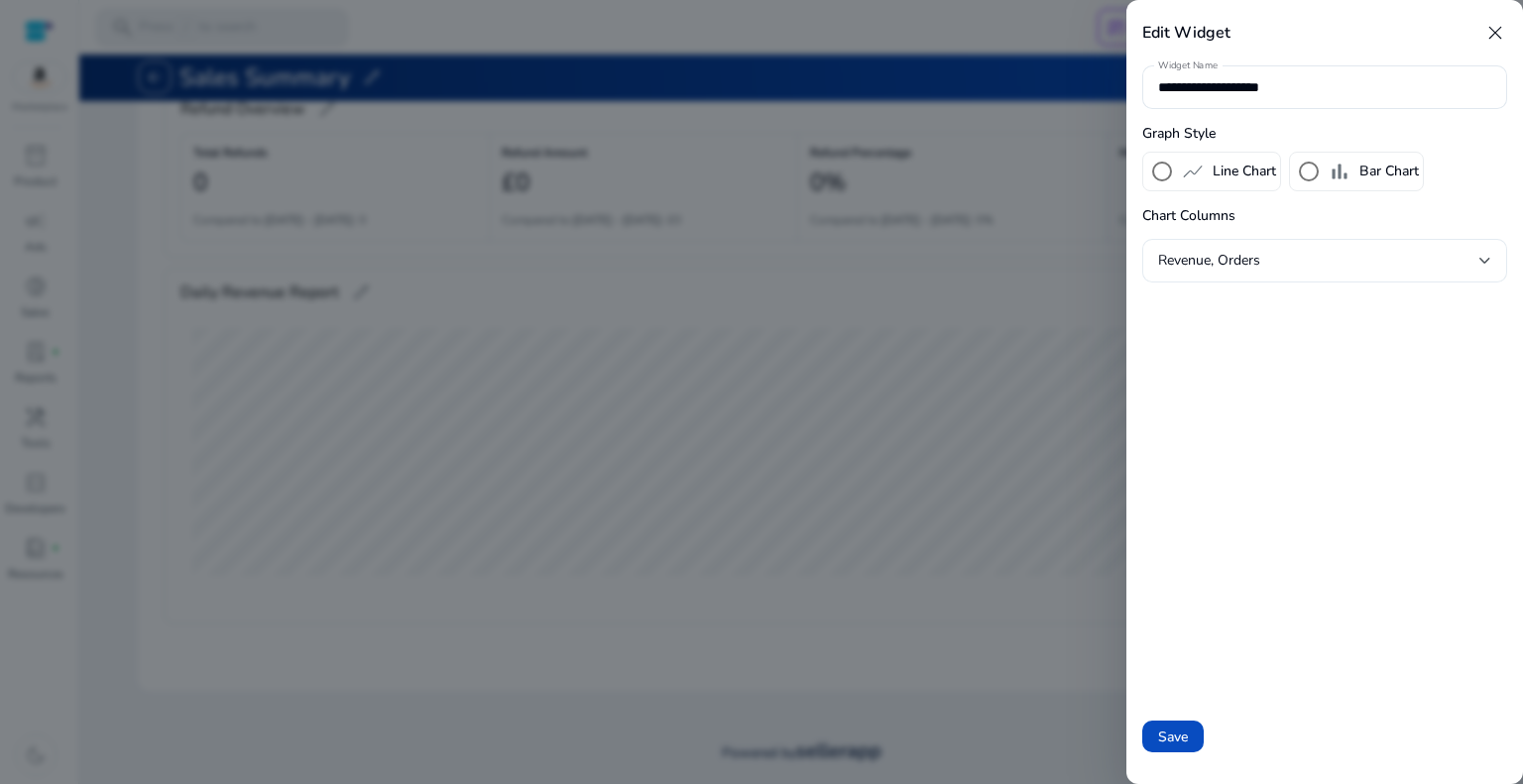 click on "Revenue, Orders" at bounding box center (1319, 261) 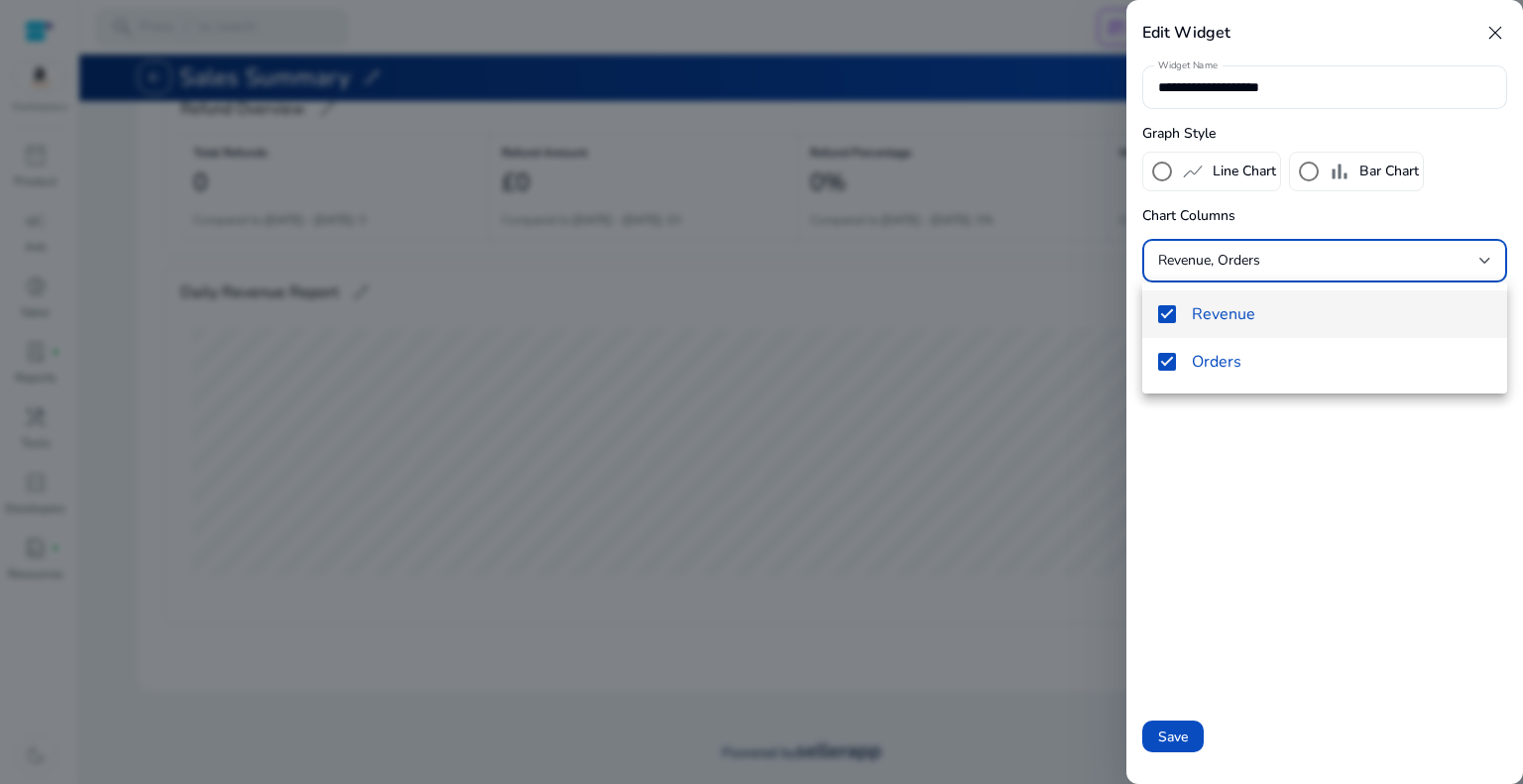 click at bounding box center (762, 392) 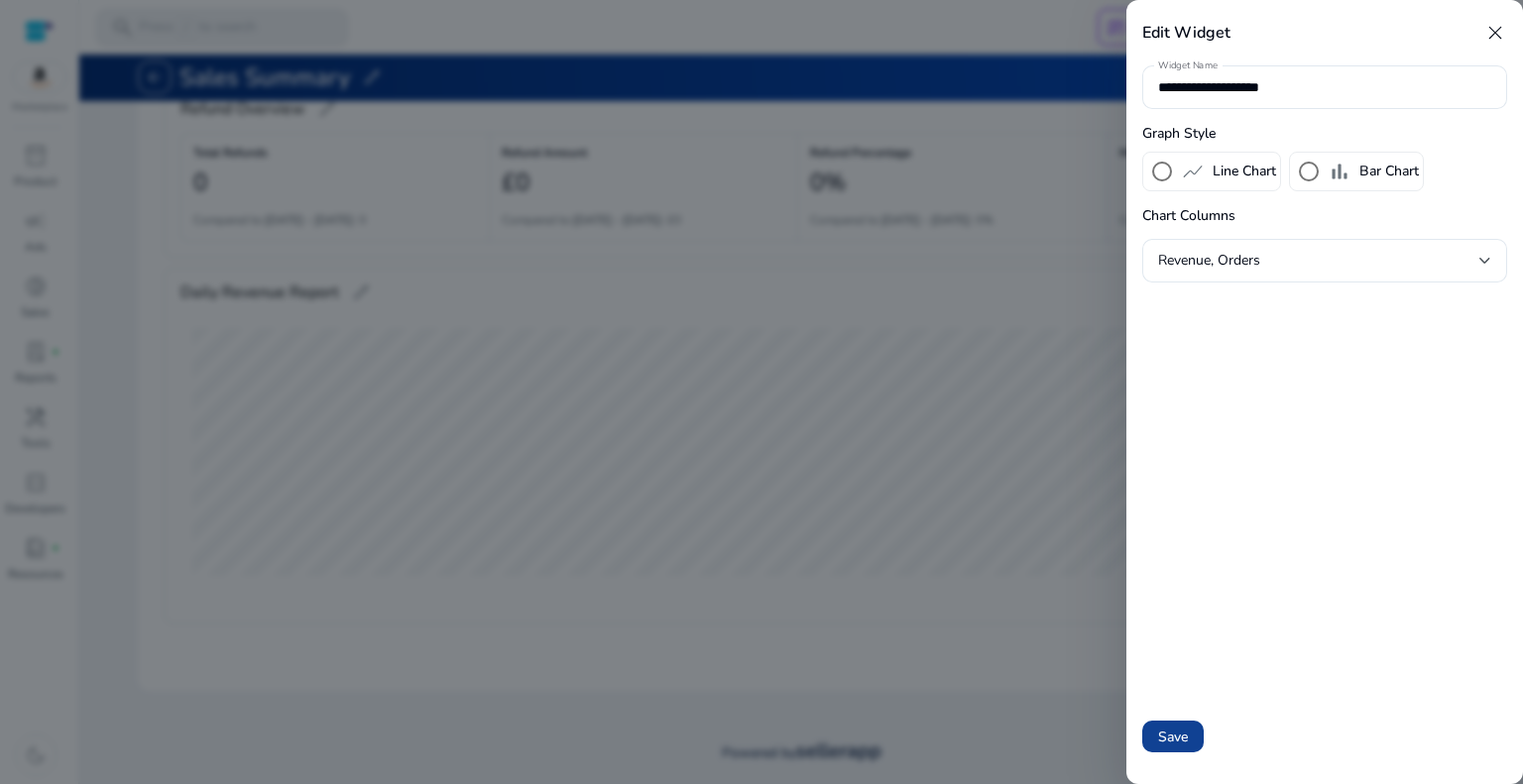 click on "Save" at bounding box center (1173, 736) 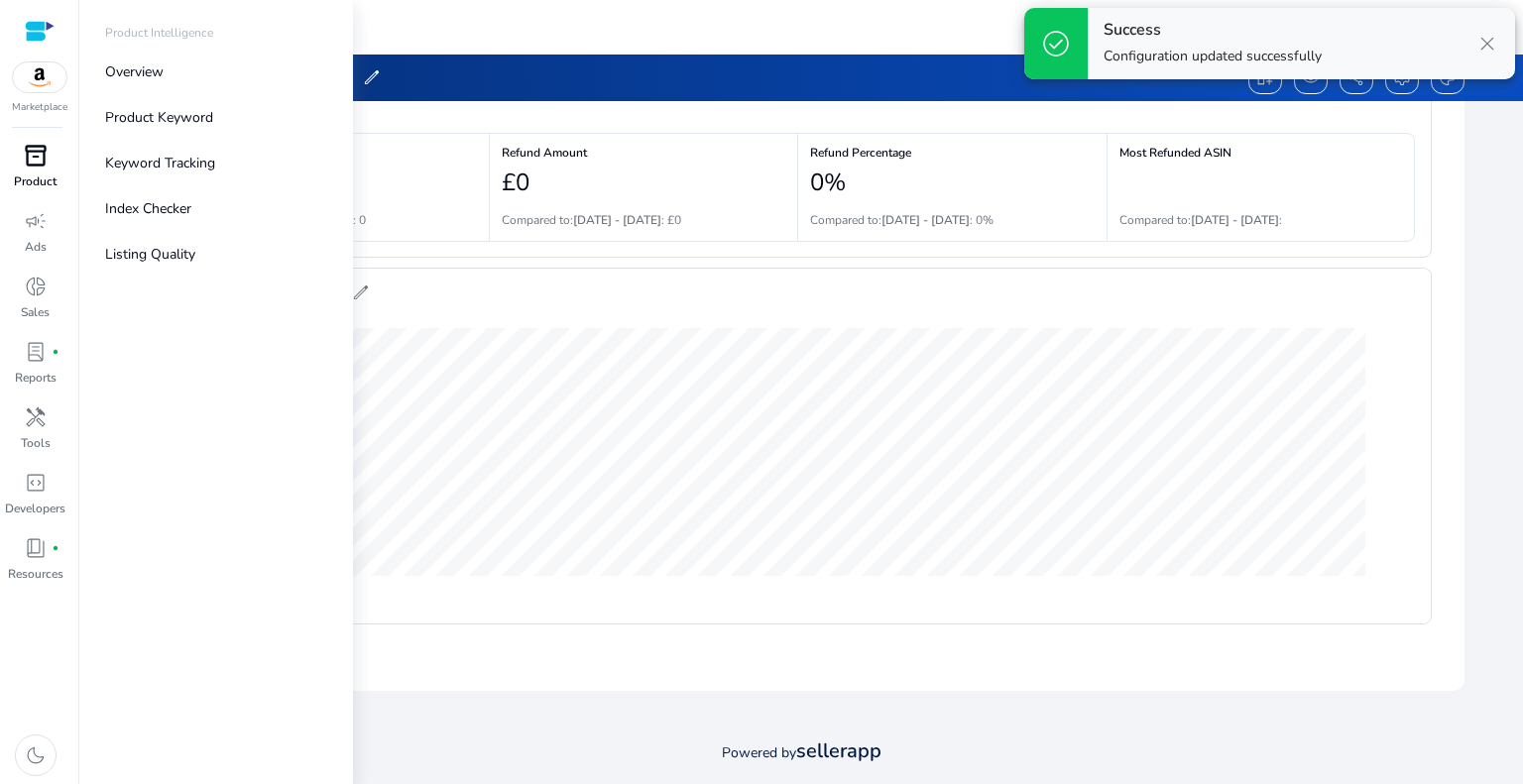 click on "inventory_2" at bounding box center (36, 156) 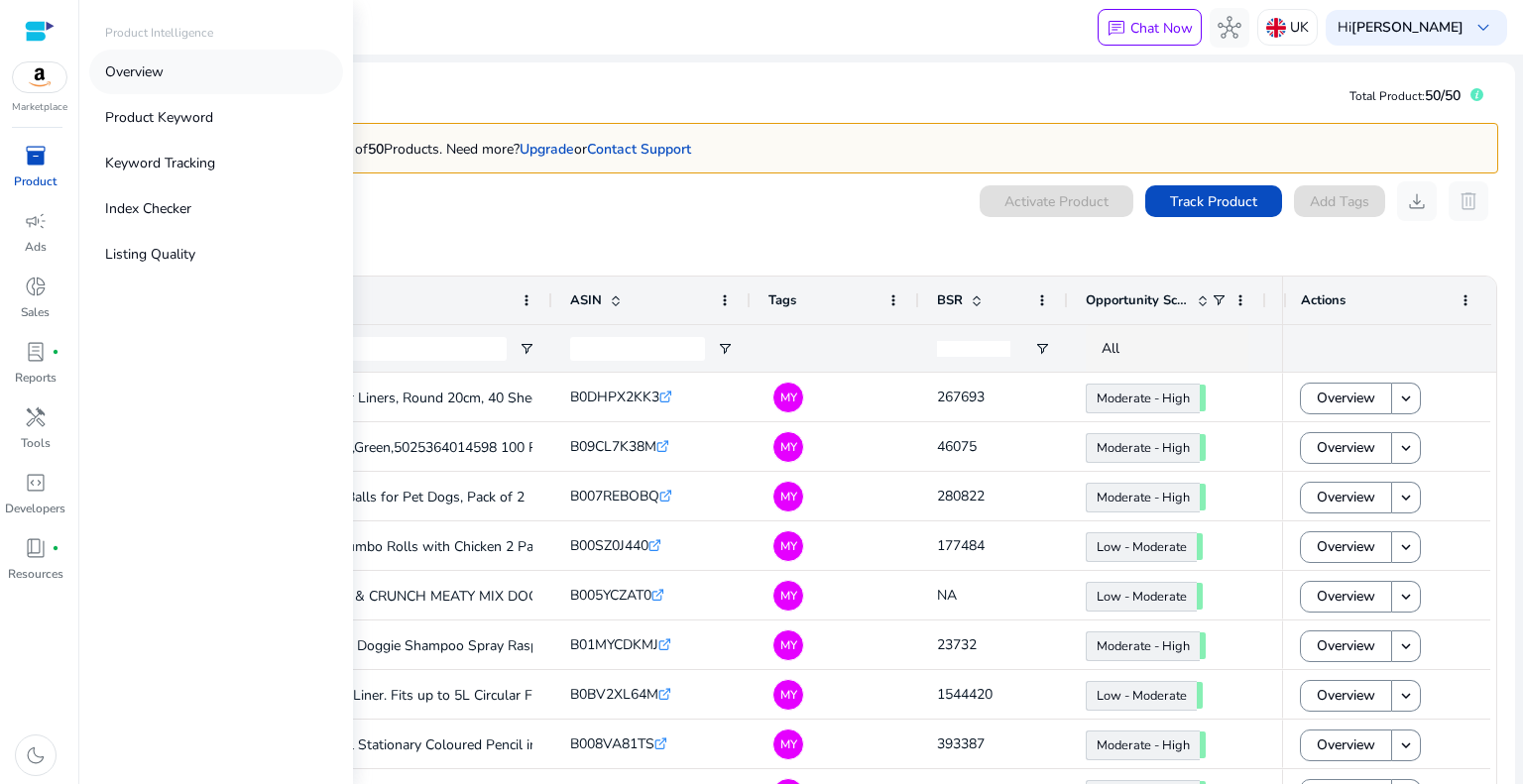 click on "Overview" at bounding box center [134, 71] 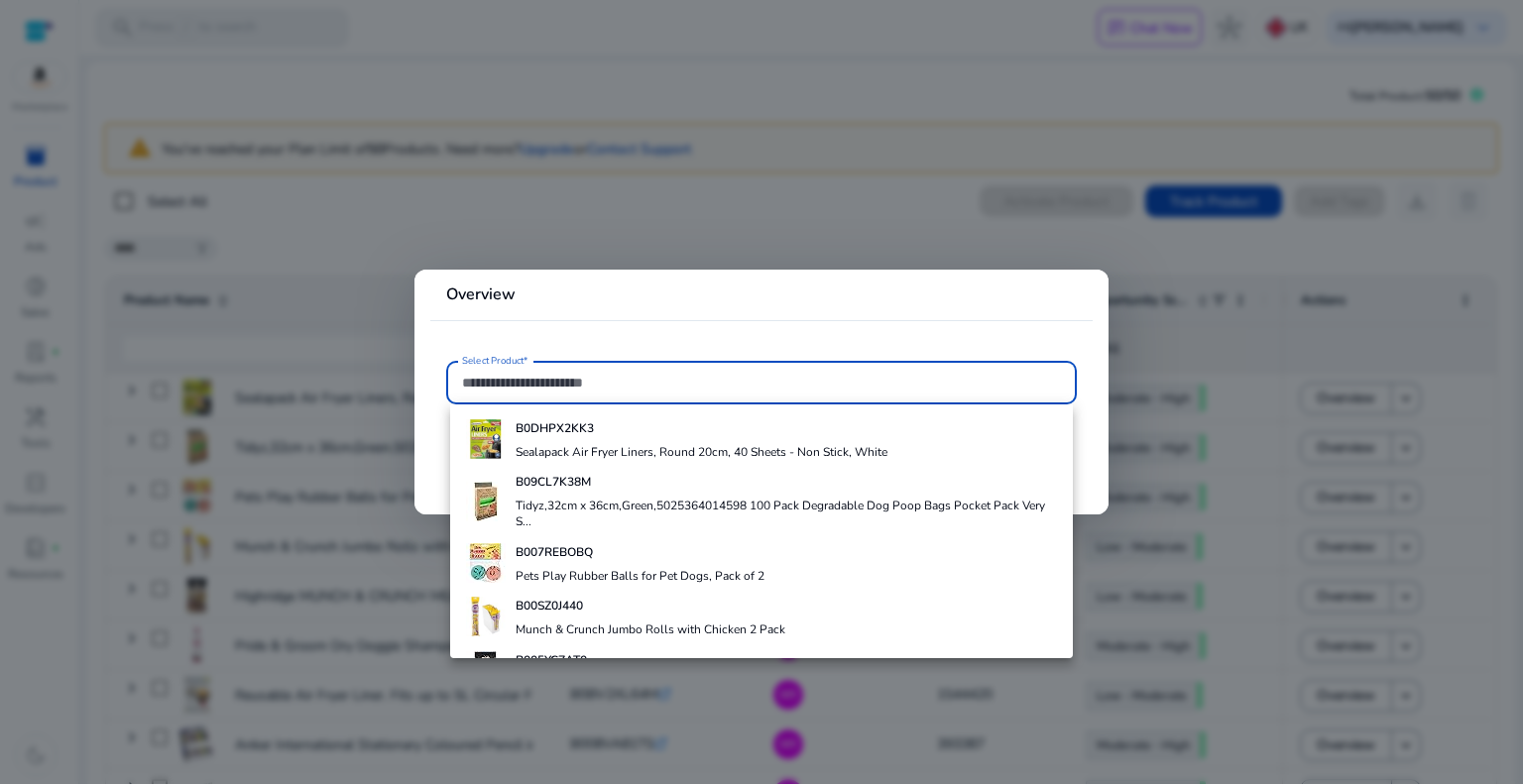 click at bounding box center (762, 392) 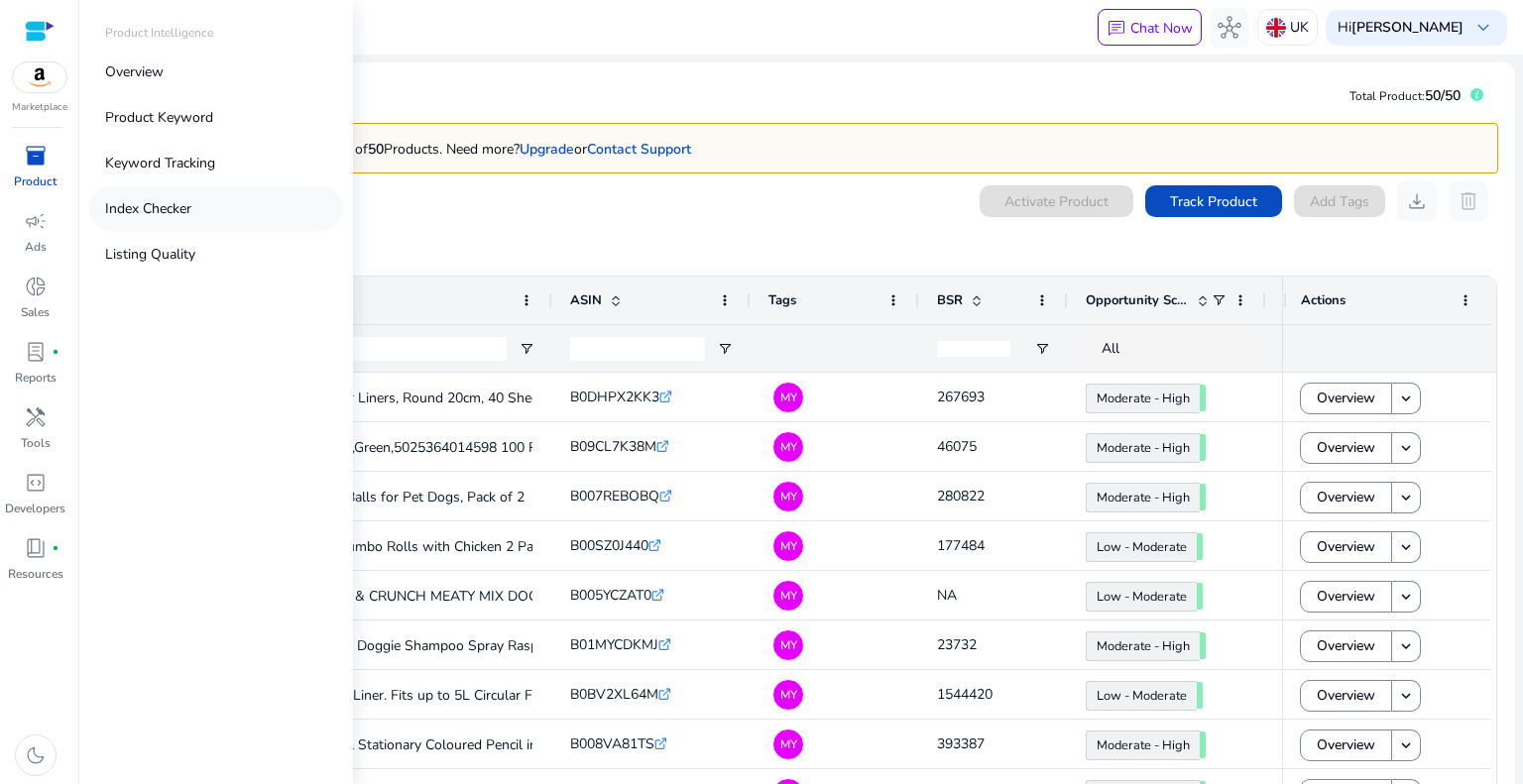 click on "Index Checker" at bounding box center (148, 208) 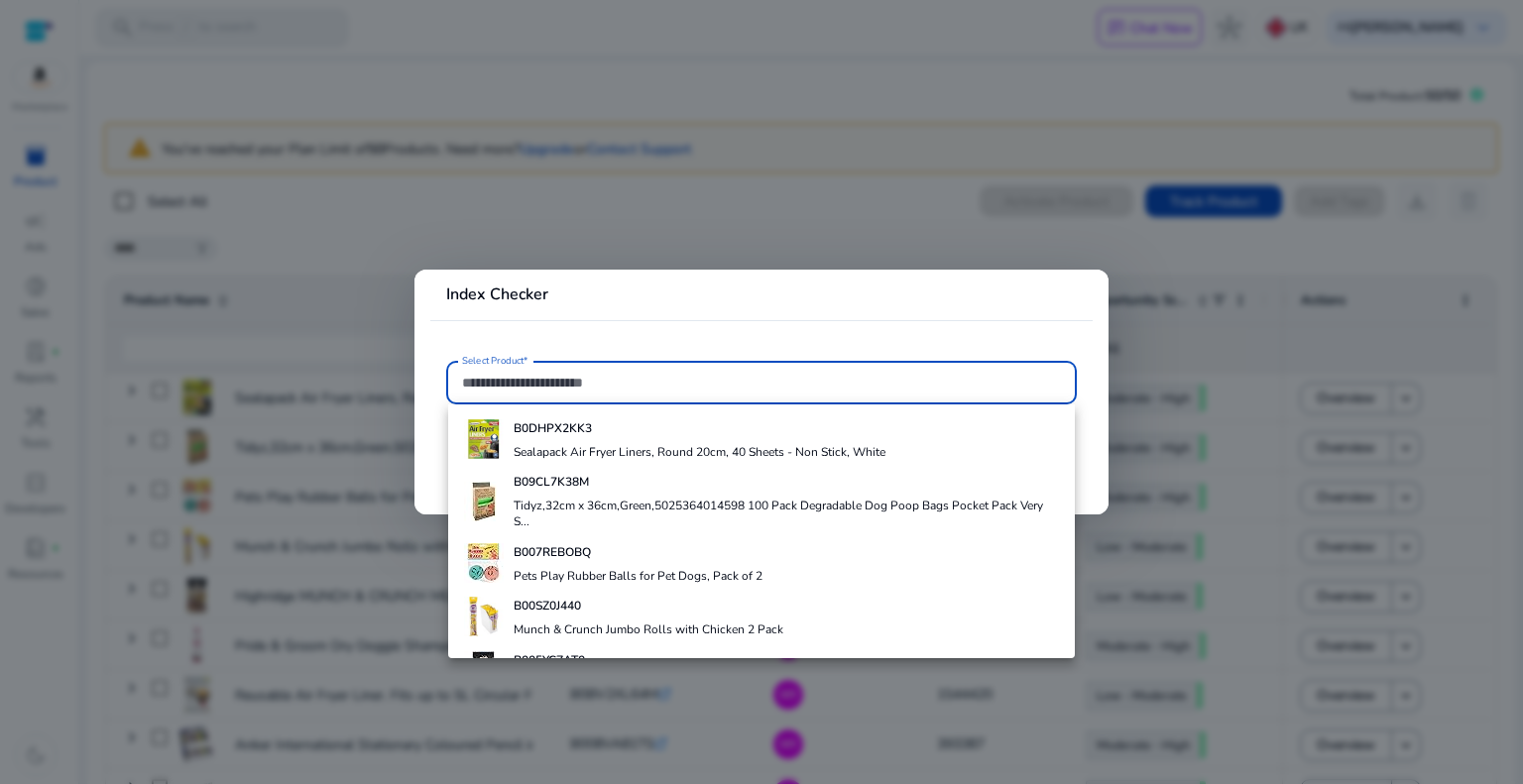 click at bounding box center [762, 392] 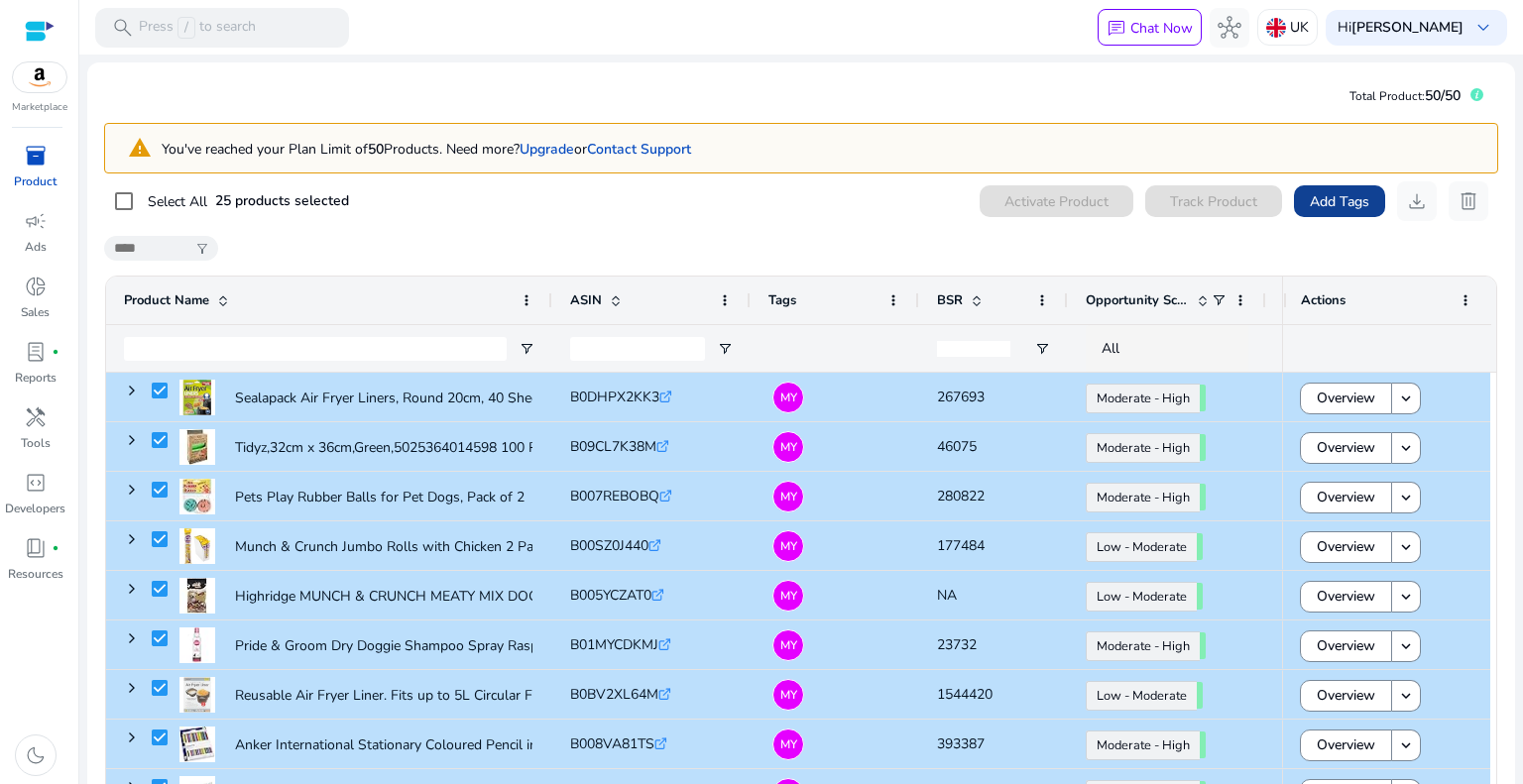 click on "Add Tags" 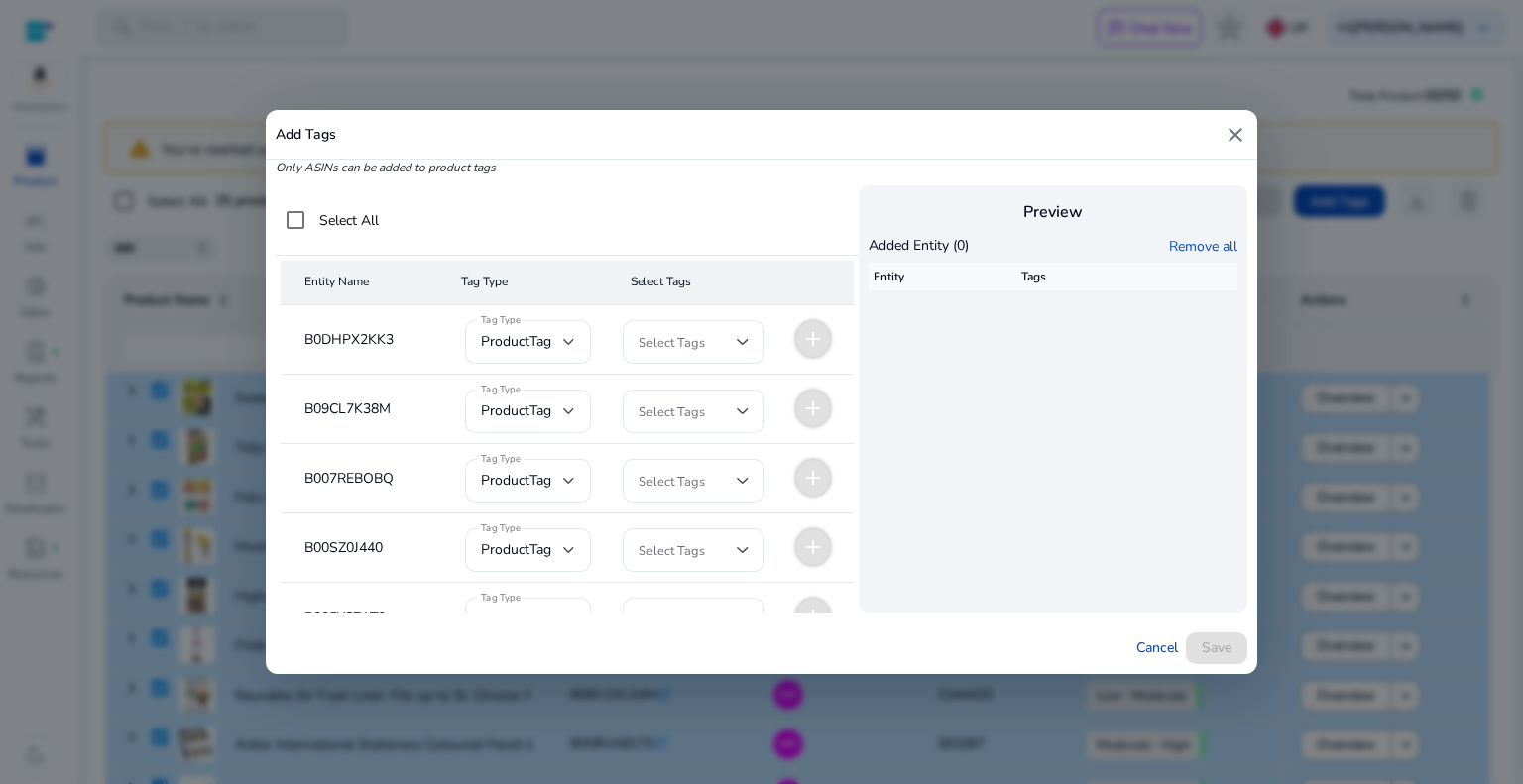 click on "close" at bounding box center (1235, 135) 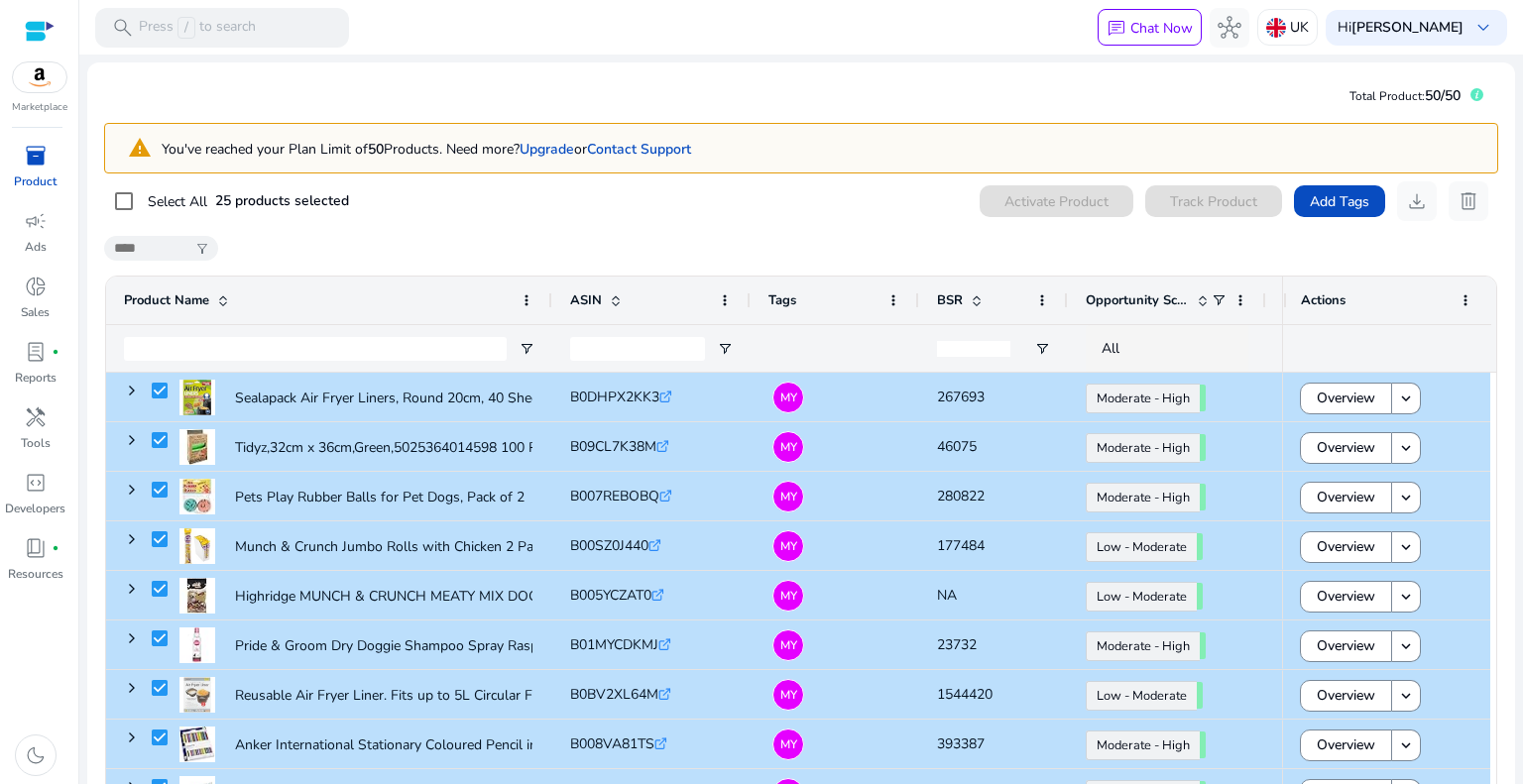 click on "filter_alt" 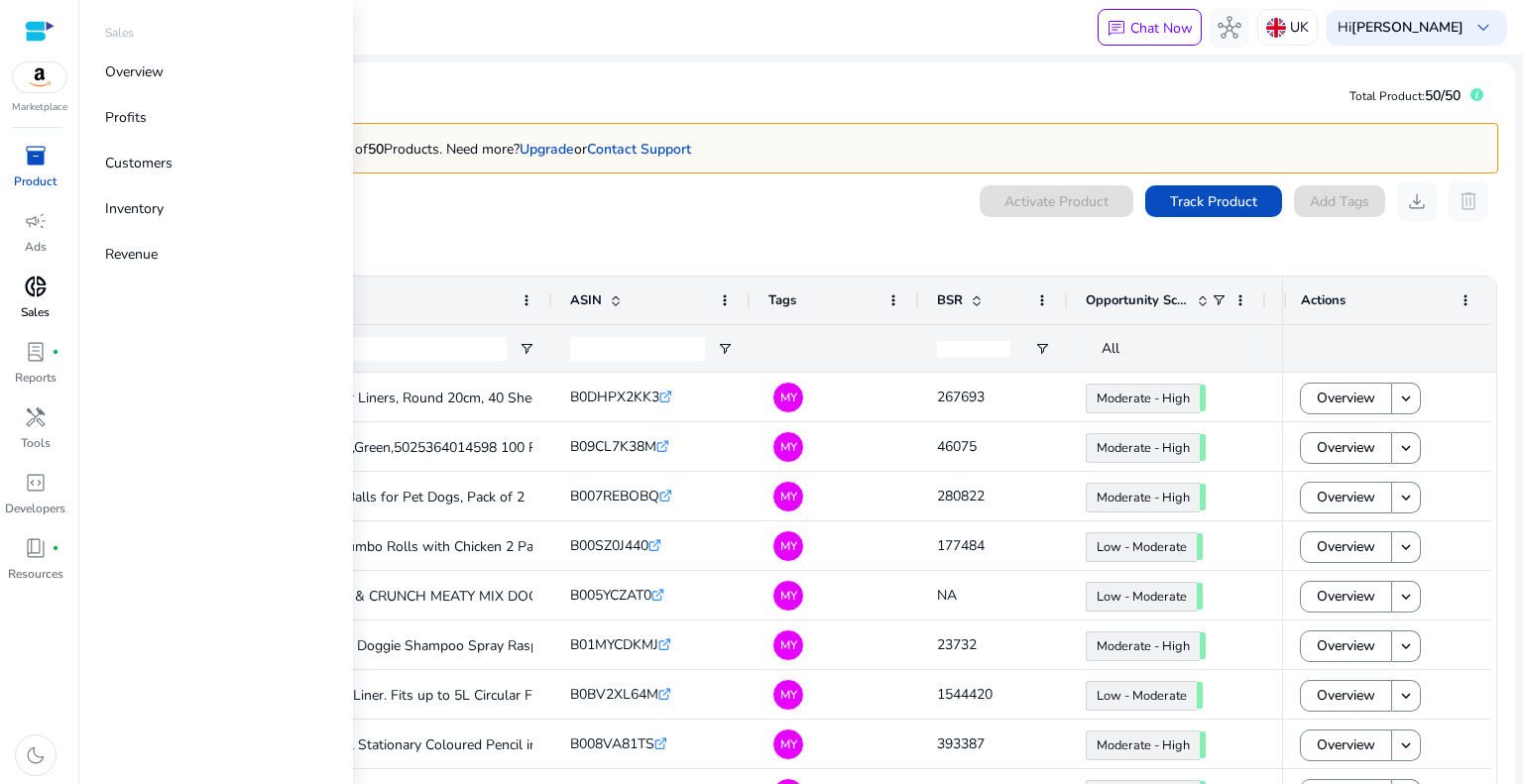 click on "donut_small" at bounding box center [36, 286] 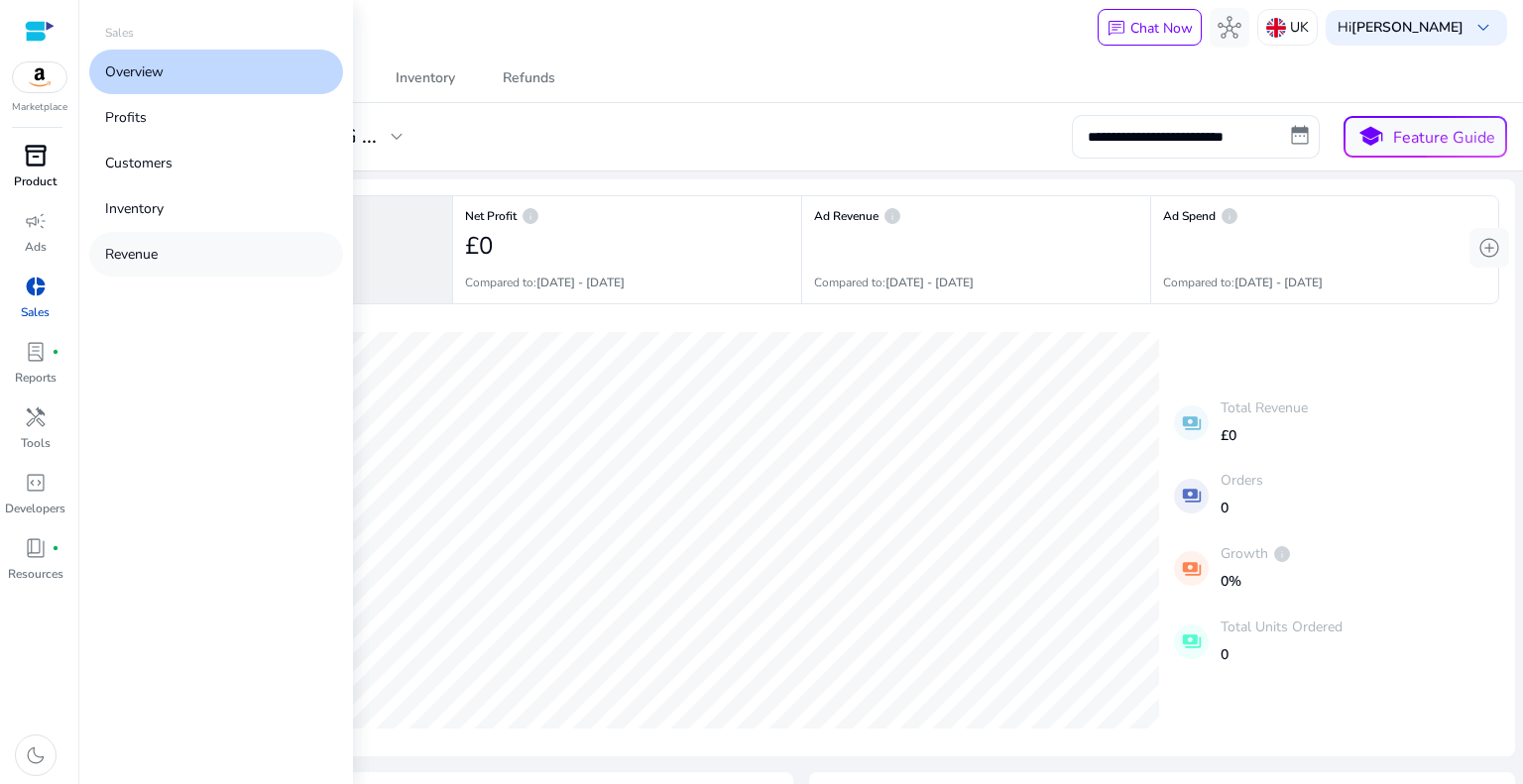 click on "Revenue" at bounding box center (131, 254) 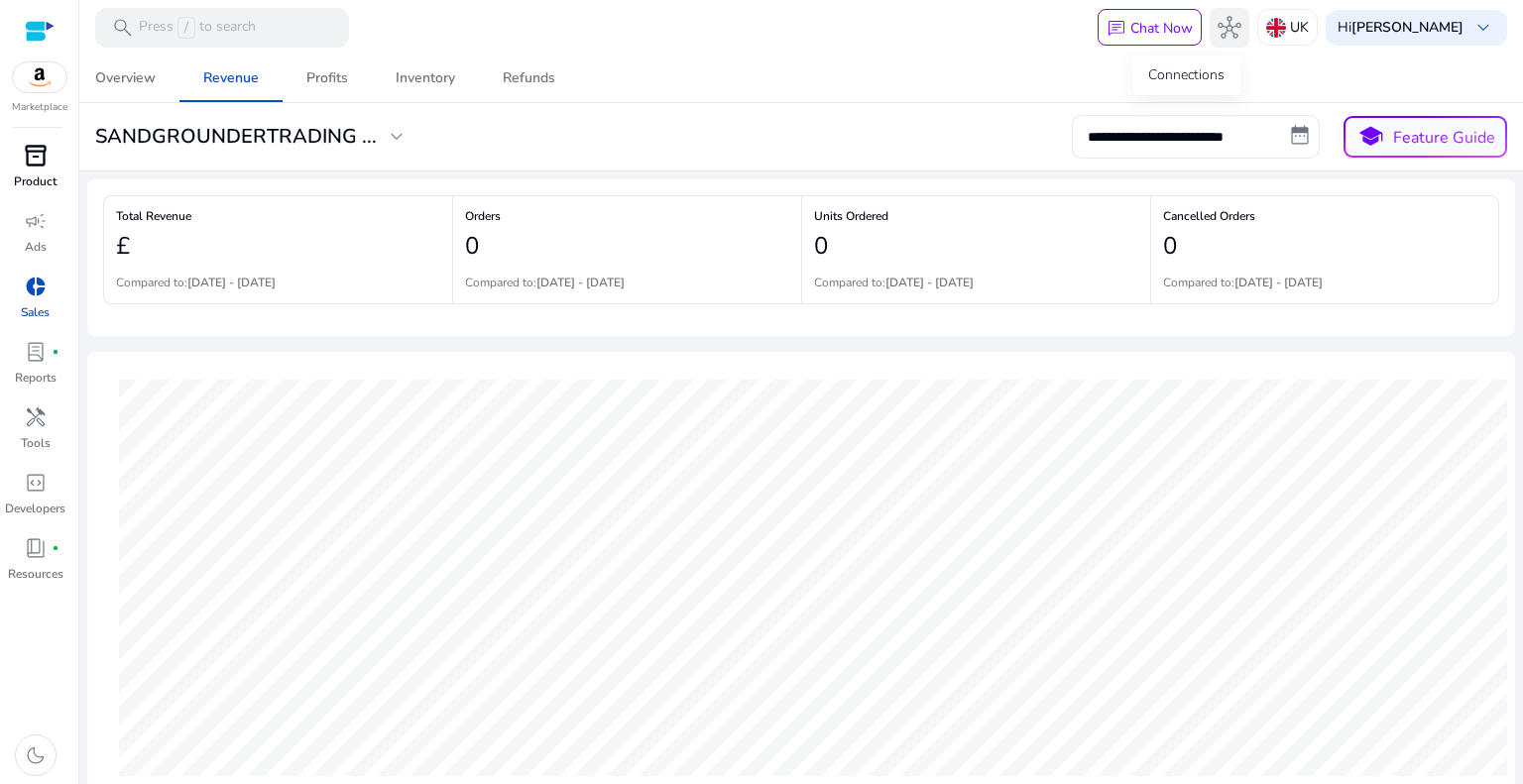 click on "hub" at bounding box center (1230, 28) 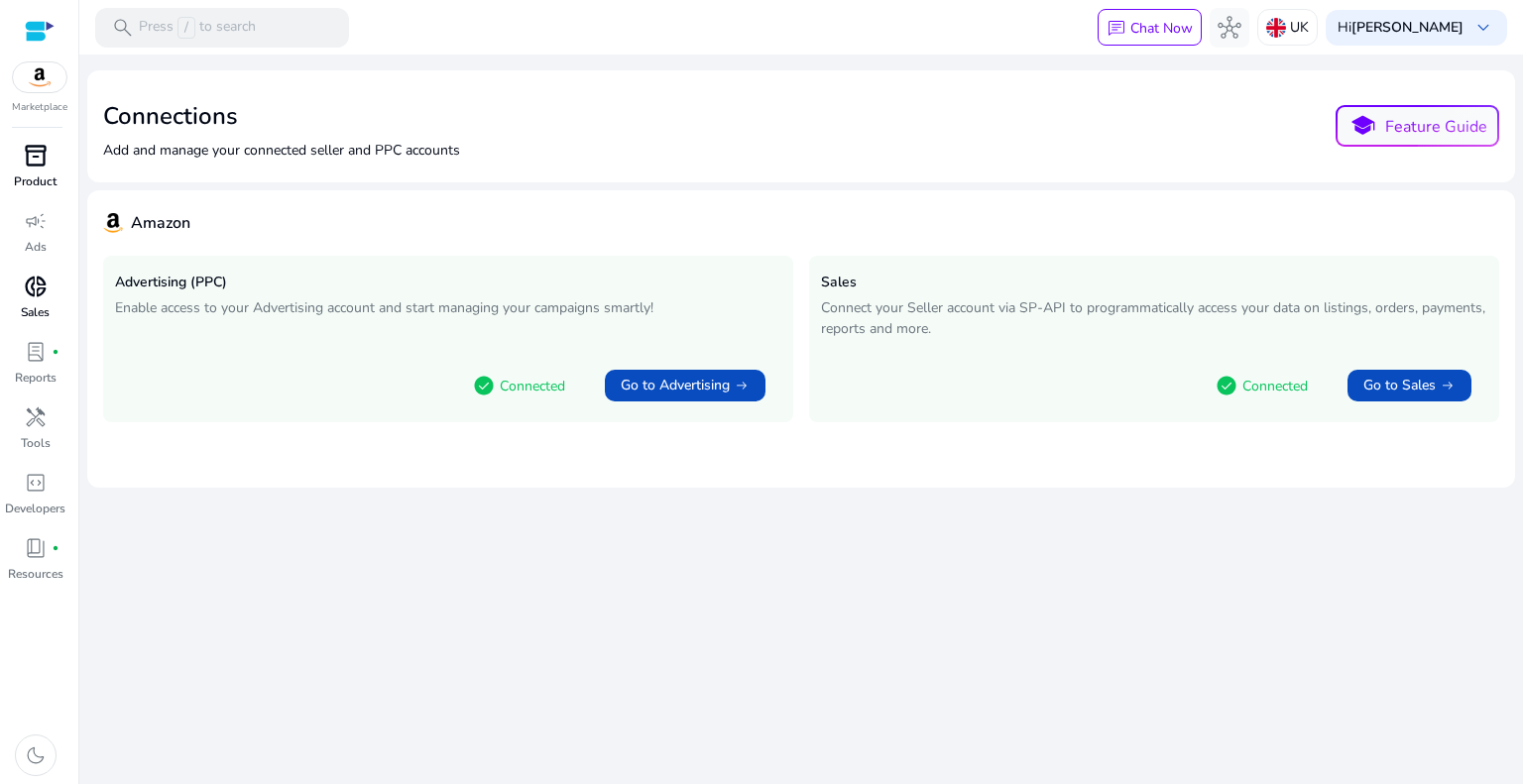click on "donut_small" at bounding box center [36, 286] 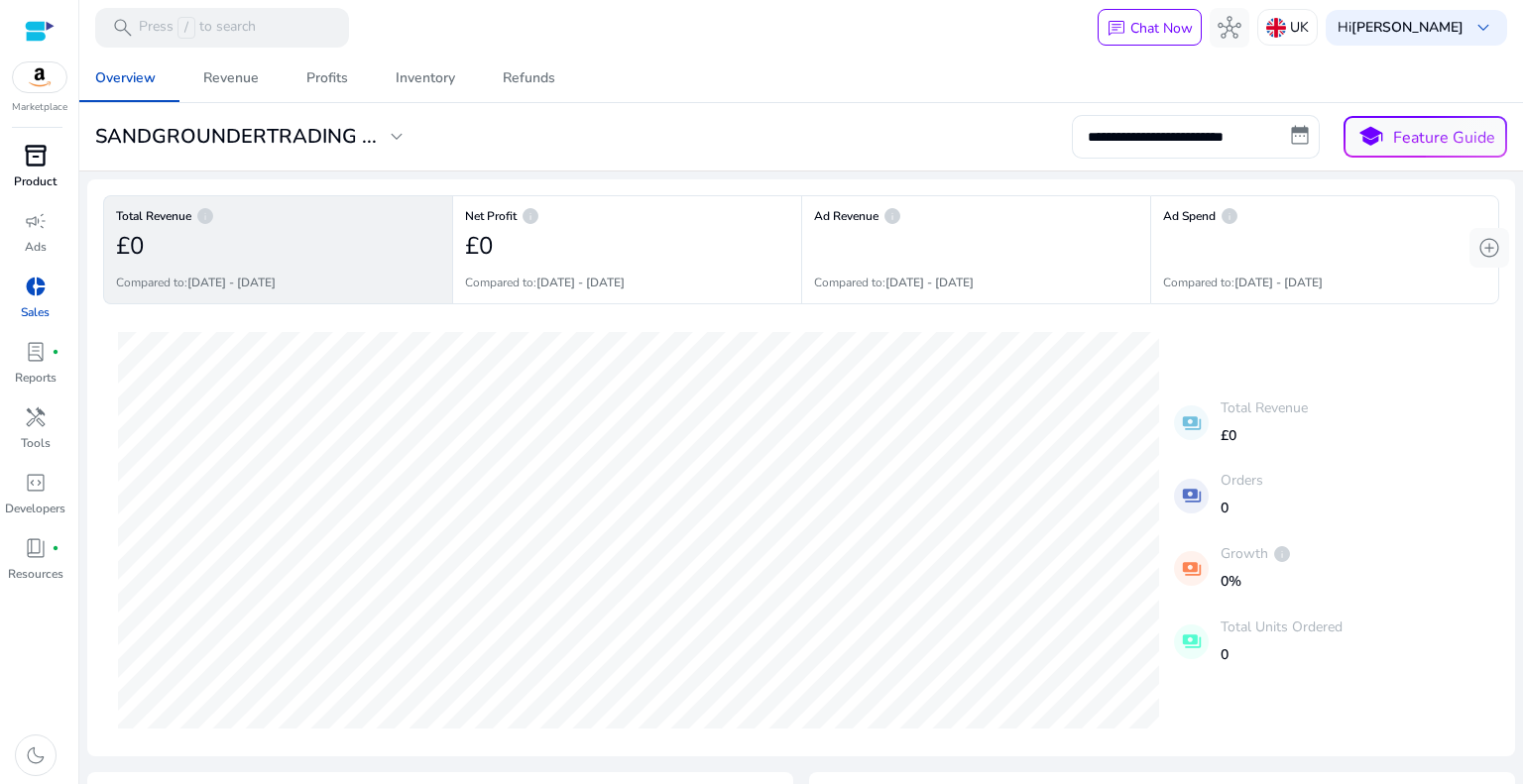 click on "SANDGROUNDERTRADING ..." 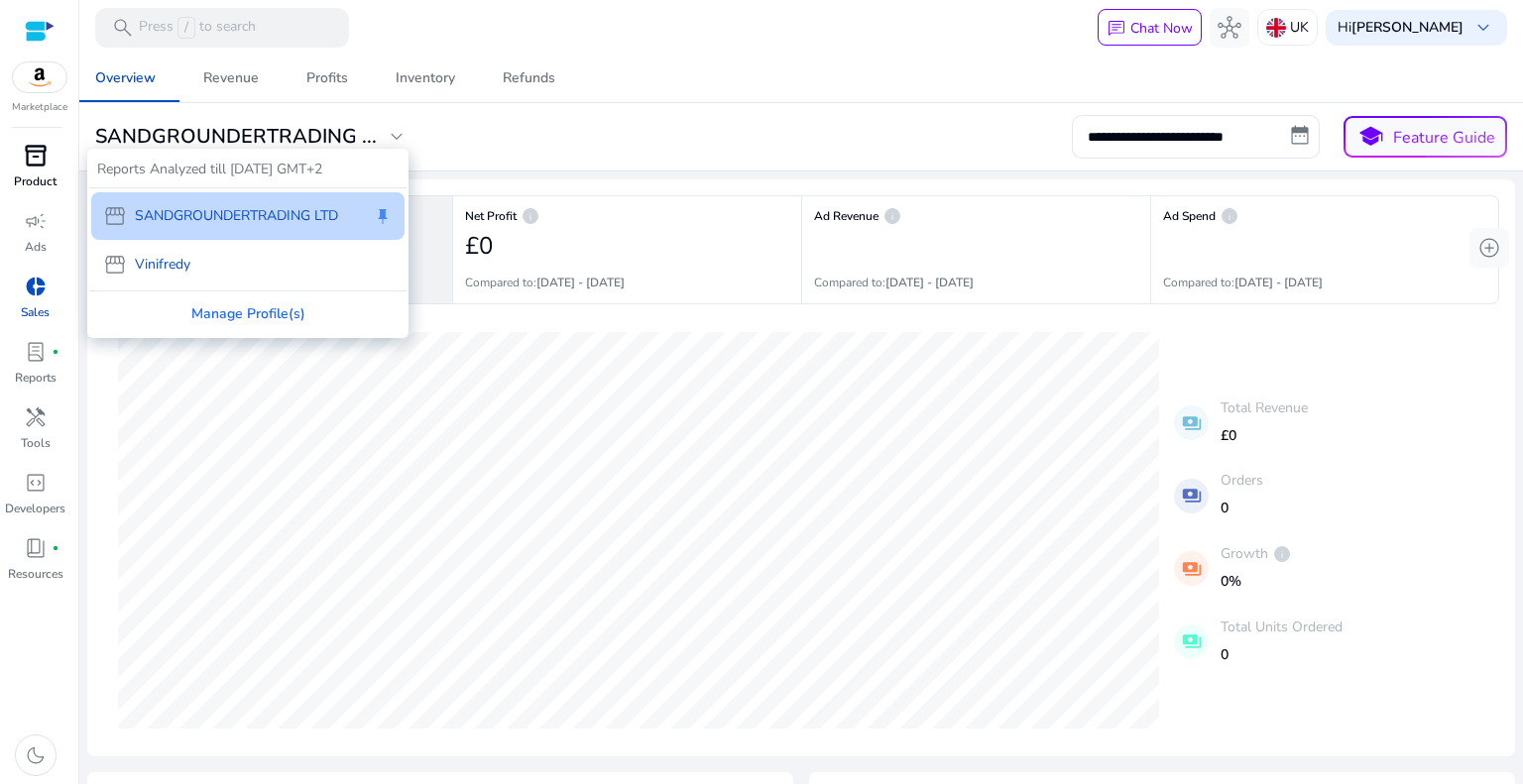 click on "storefront   Vinifredy" at bounding box center (248, 265) 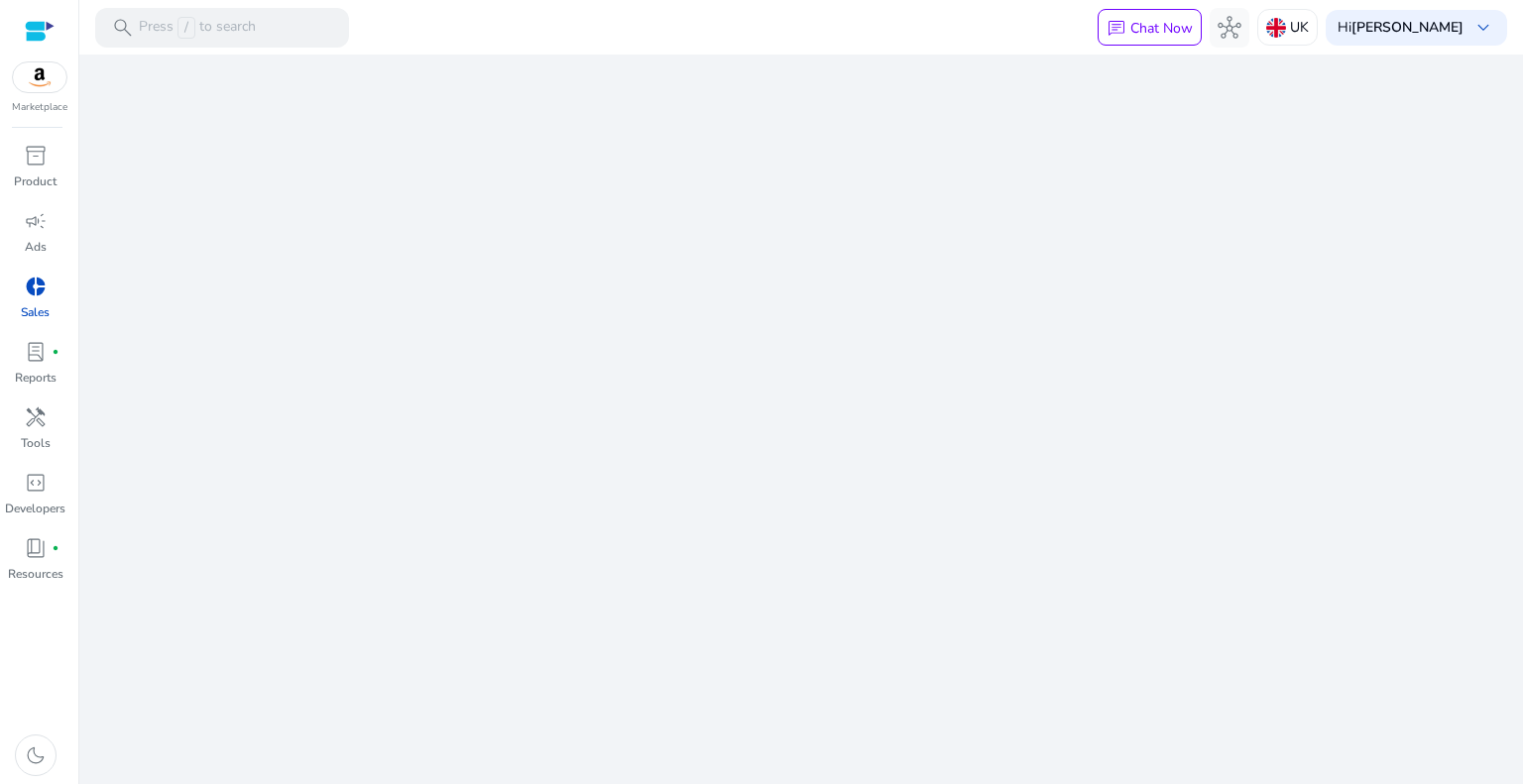 select on "*" 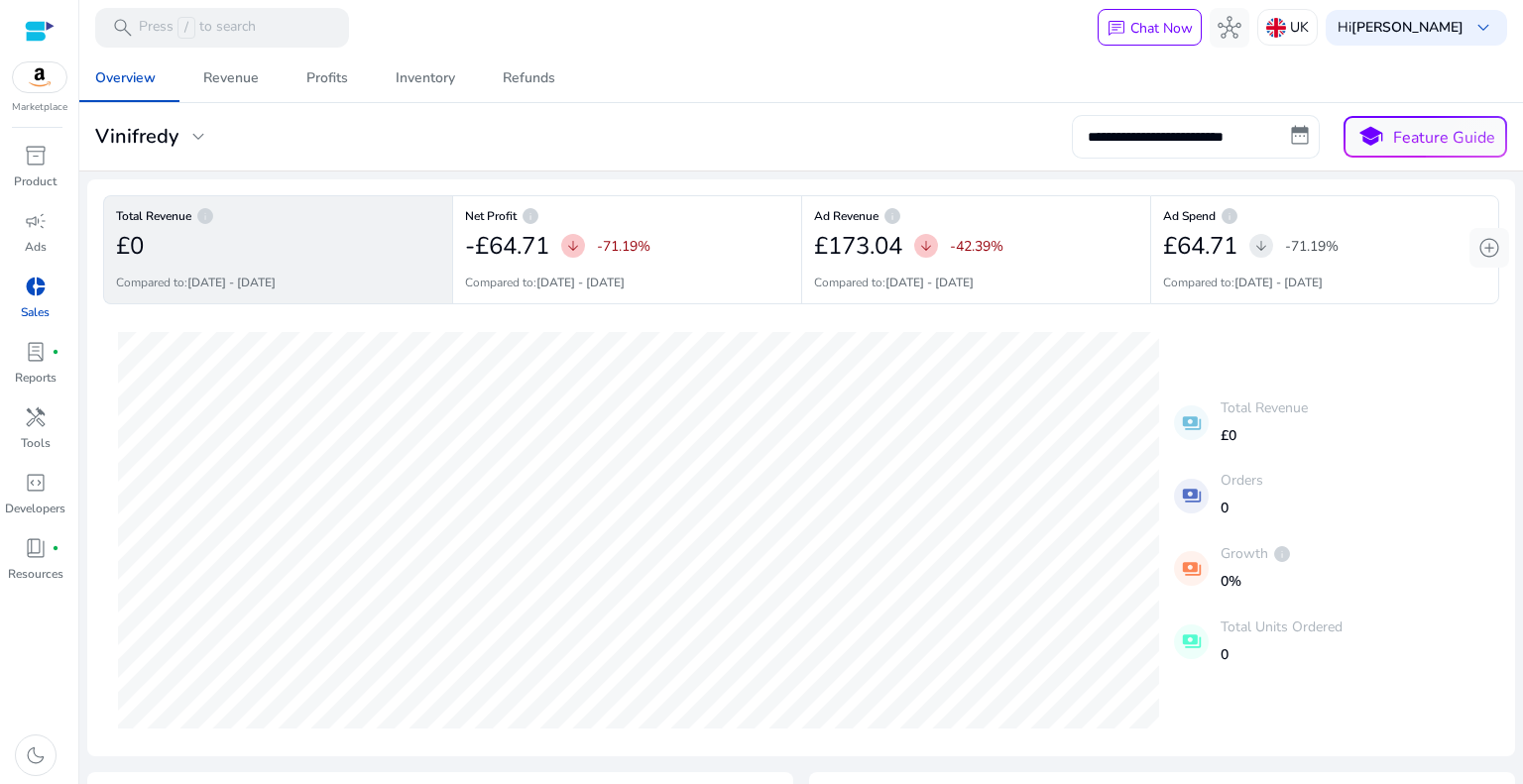 click on "**********" at bounding box center (1196, 137) 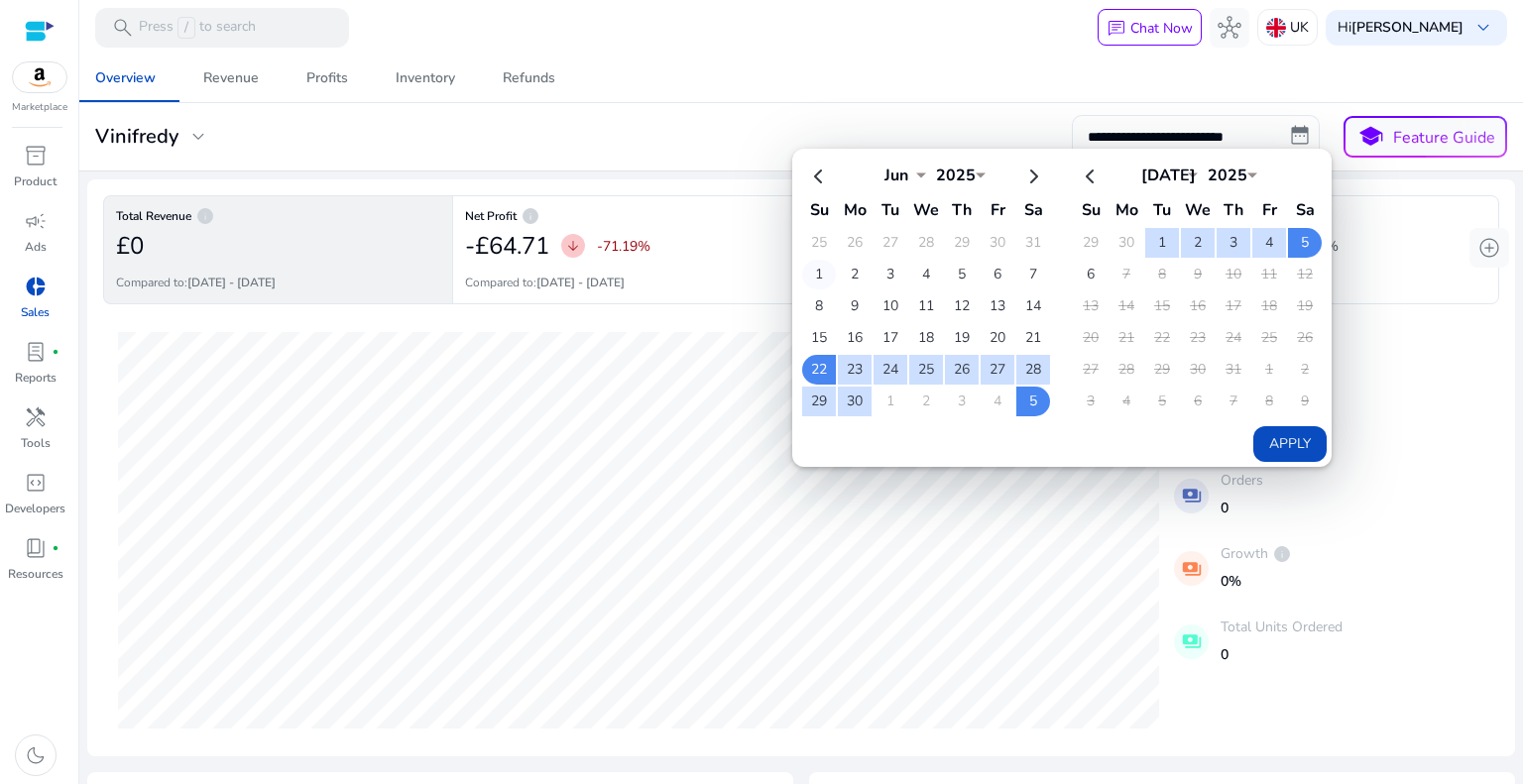 click on "1" 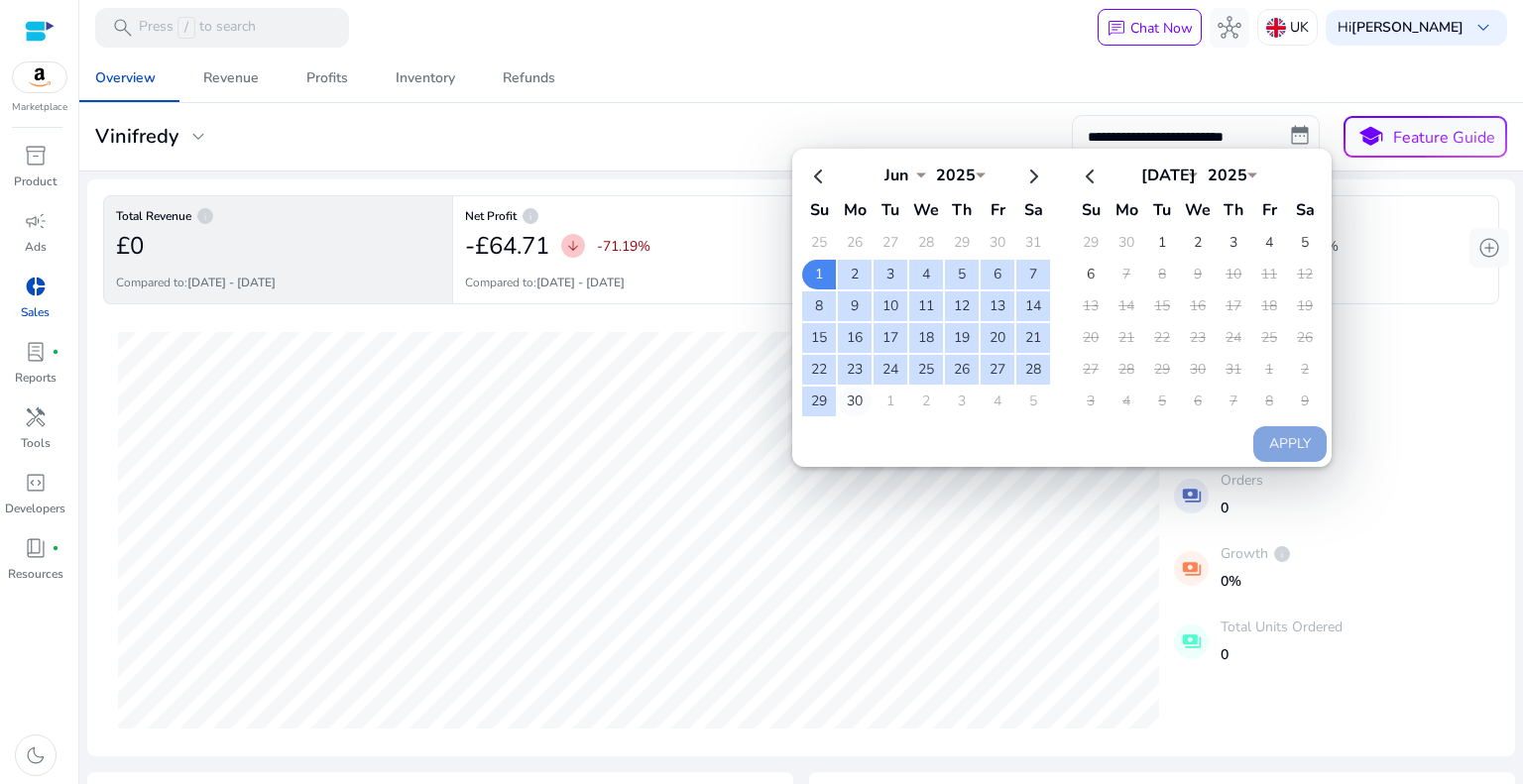 click on "30" 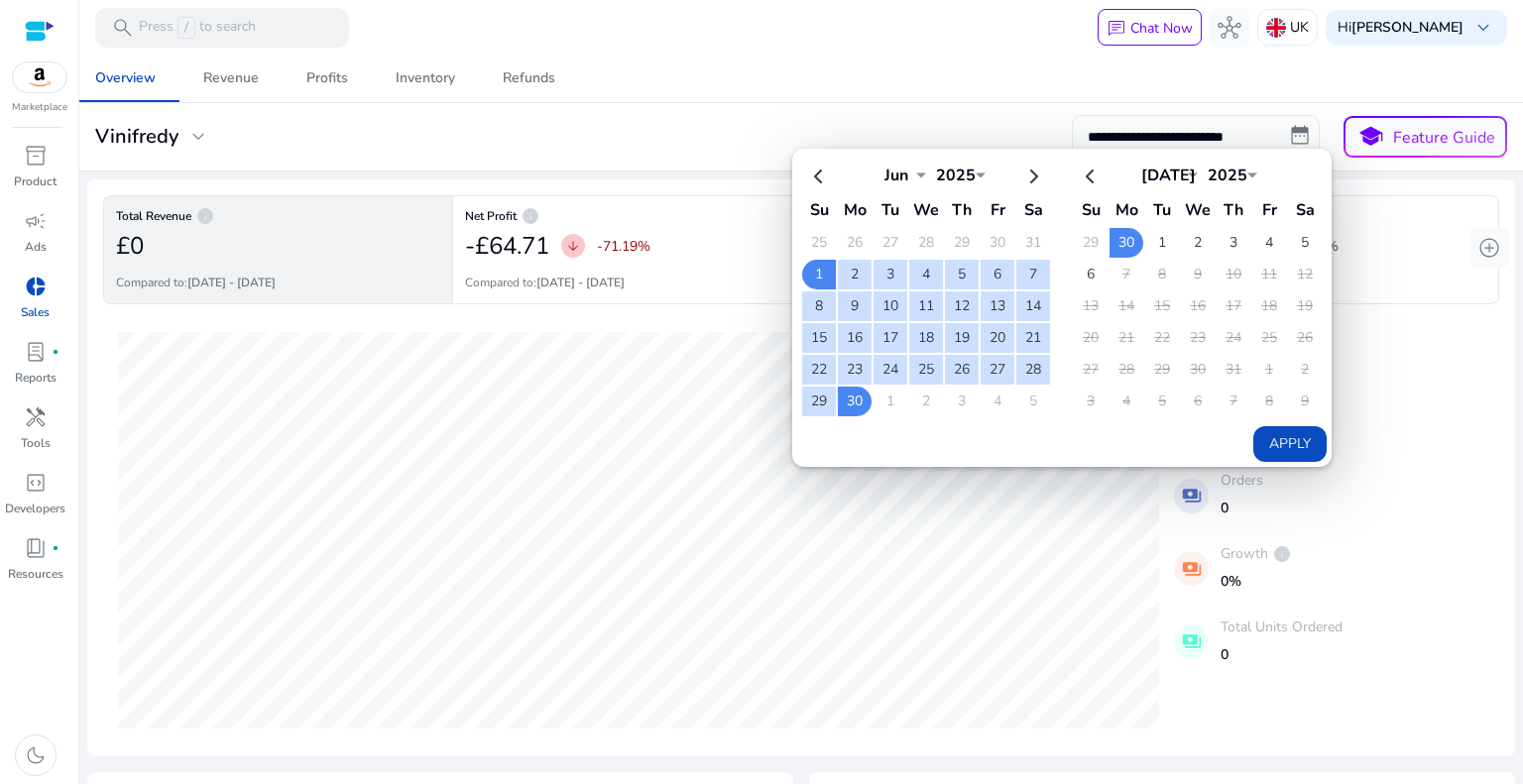 click on "Apply" 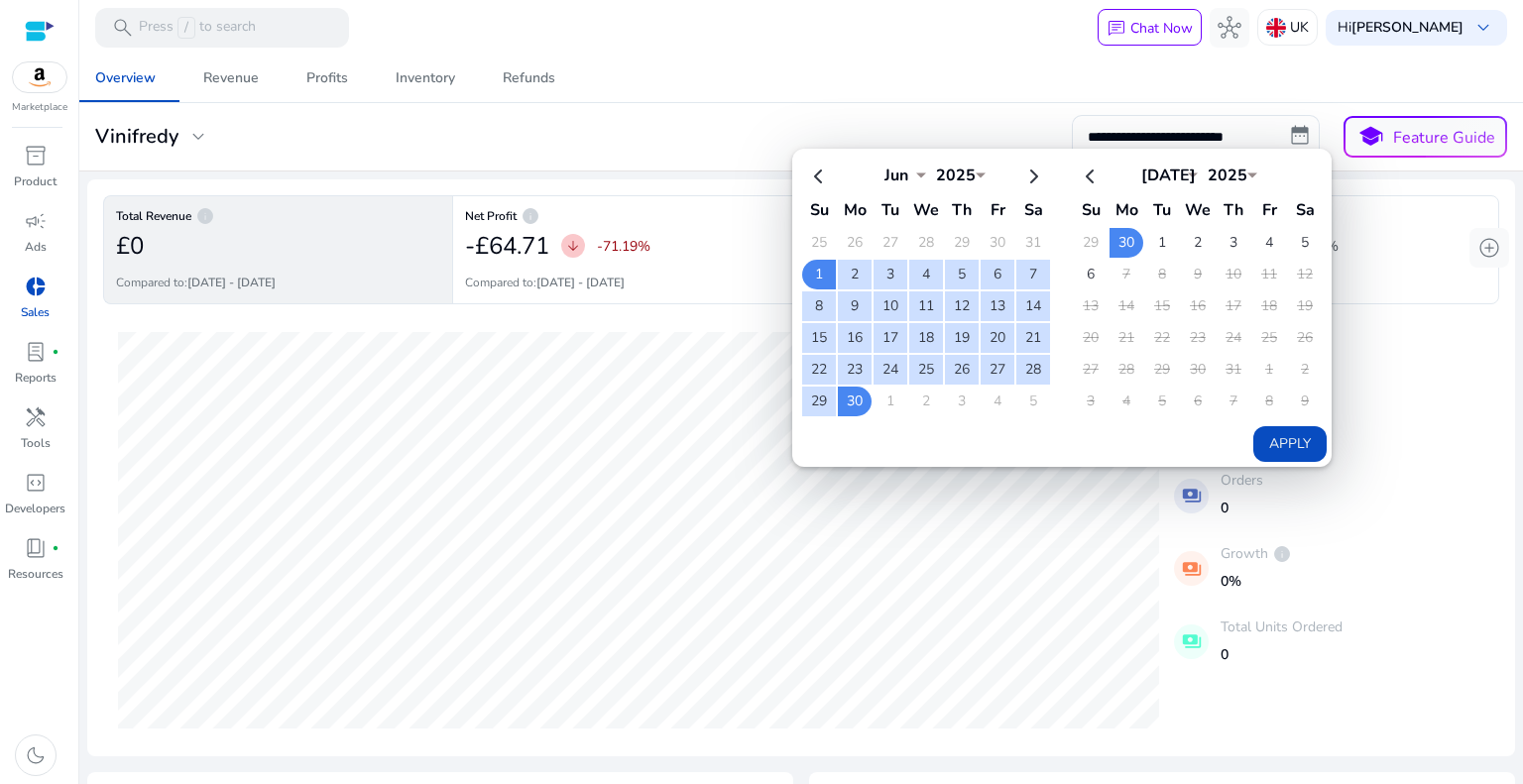 type on "**********" 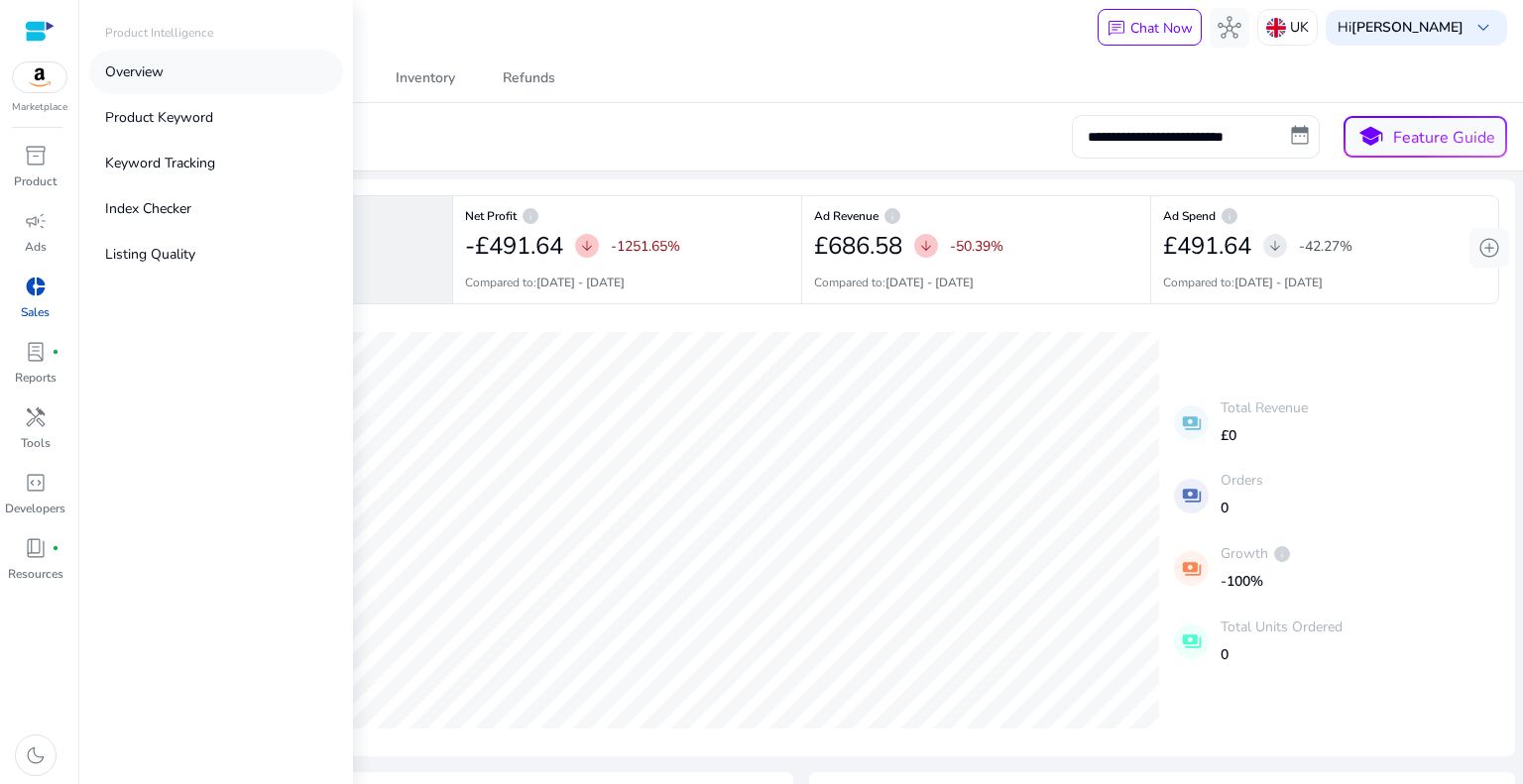 click on "Overview" at bounding box center [134, 71] 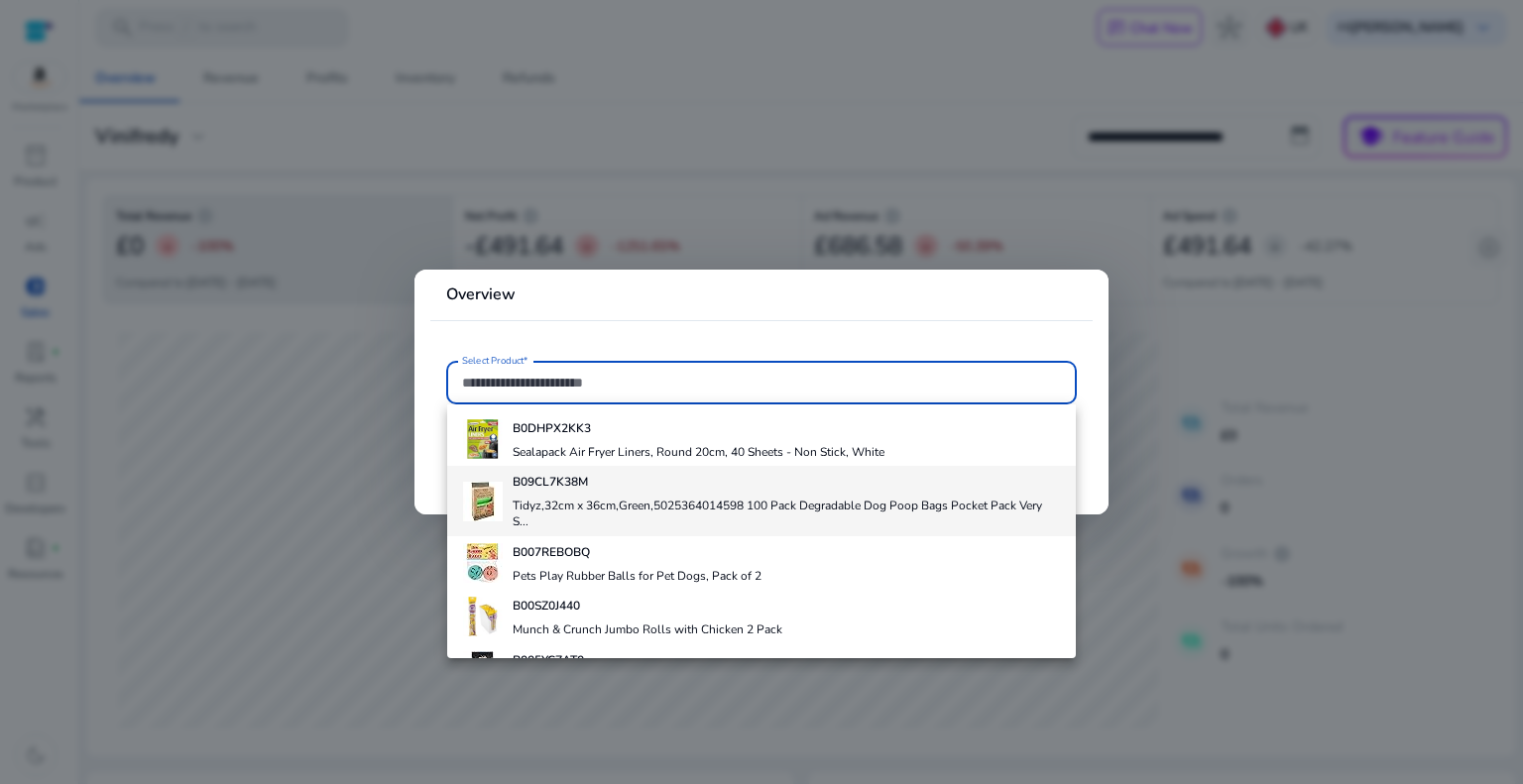 click on "B09CL7K38M" at bounding box center (550, 482) 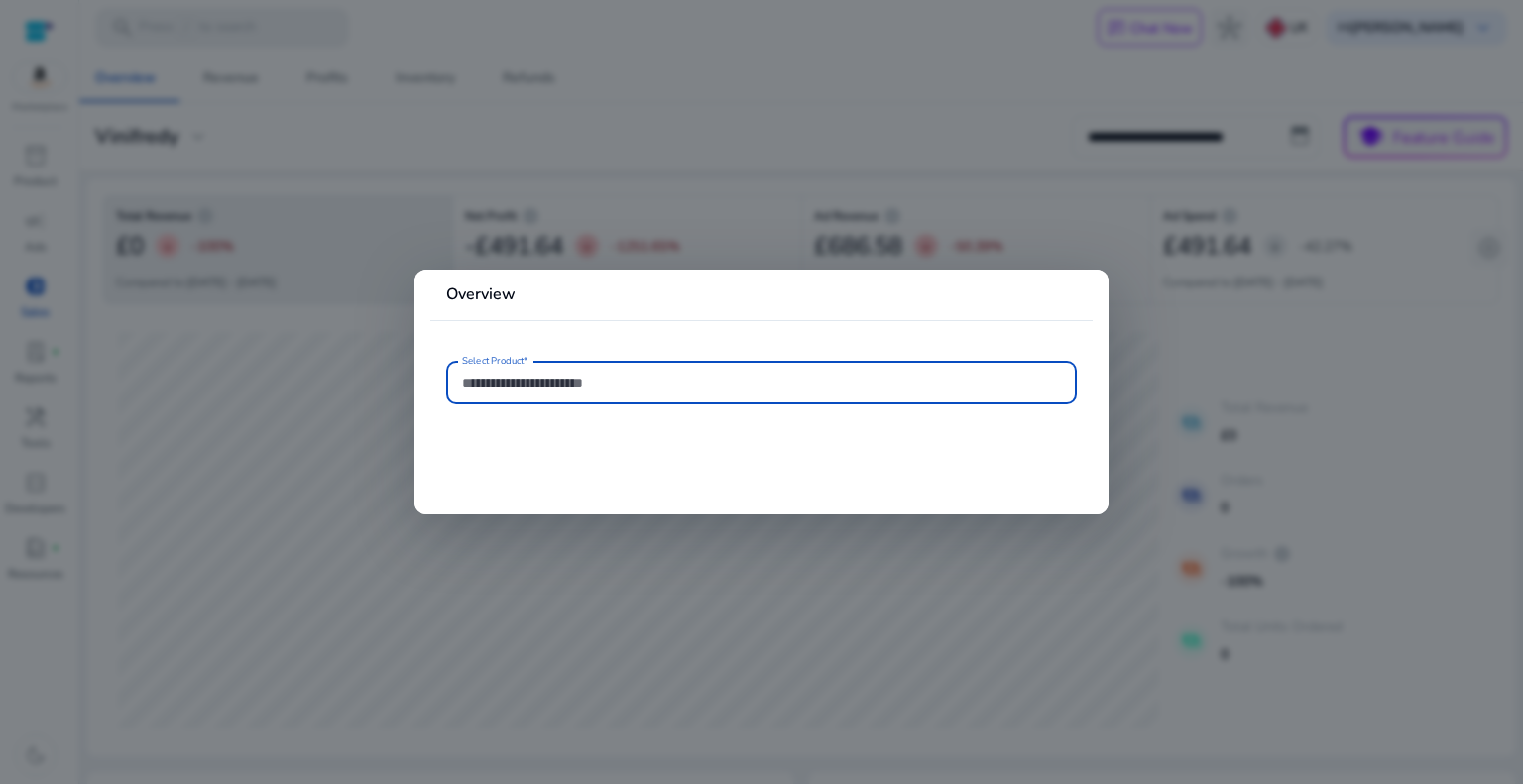 type on "**********" 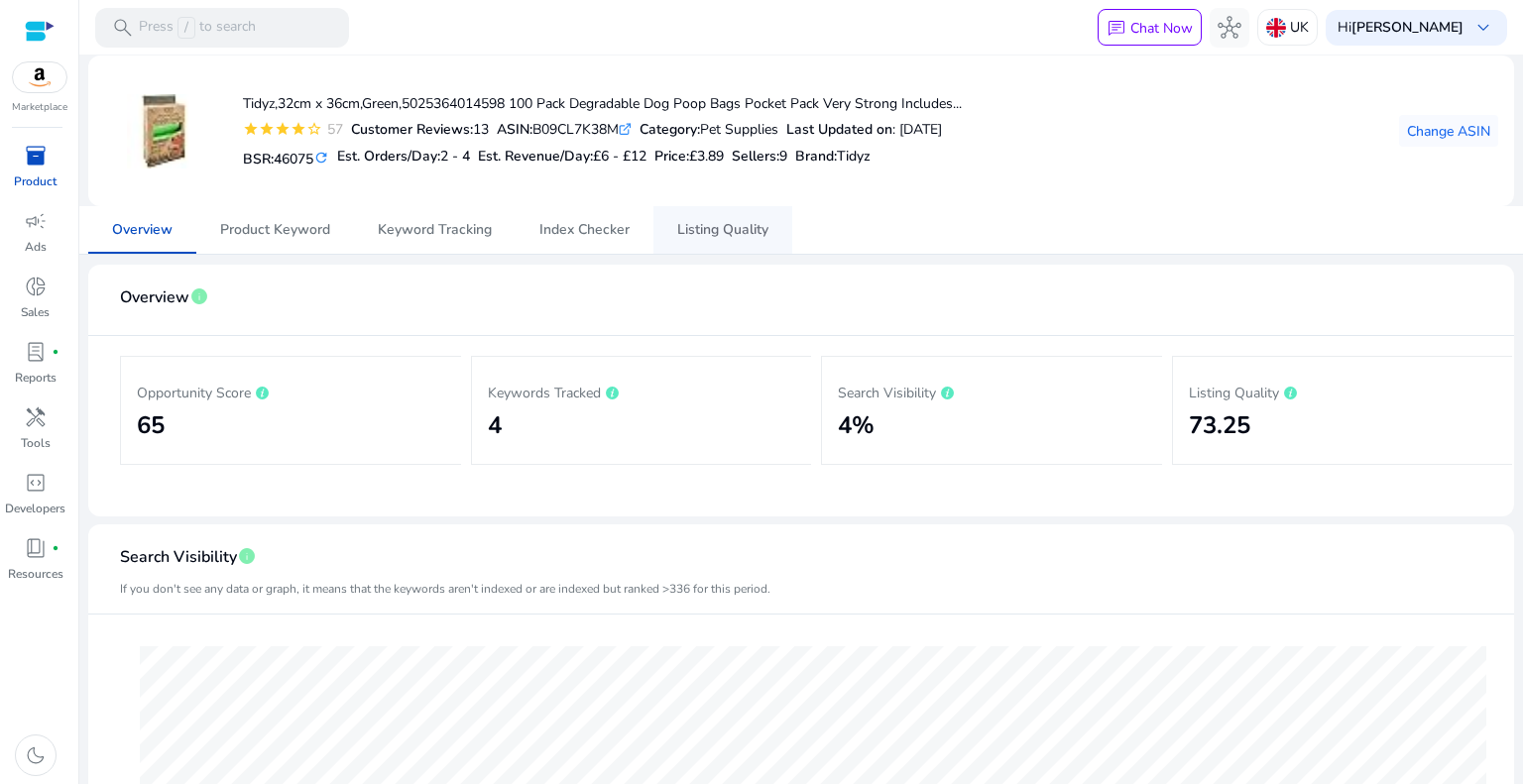 click on "Listing Quality" at bounding box center (723, 230) 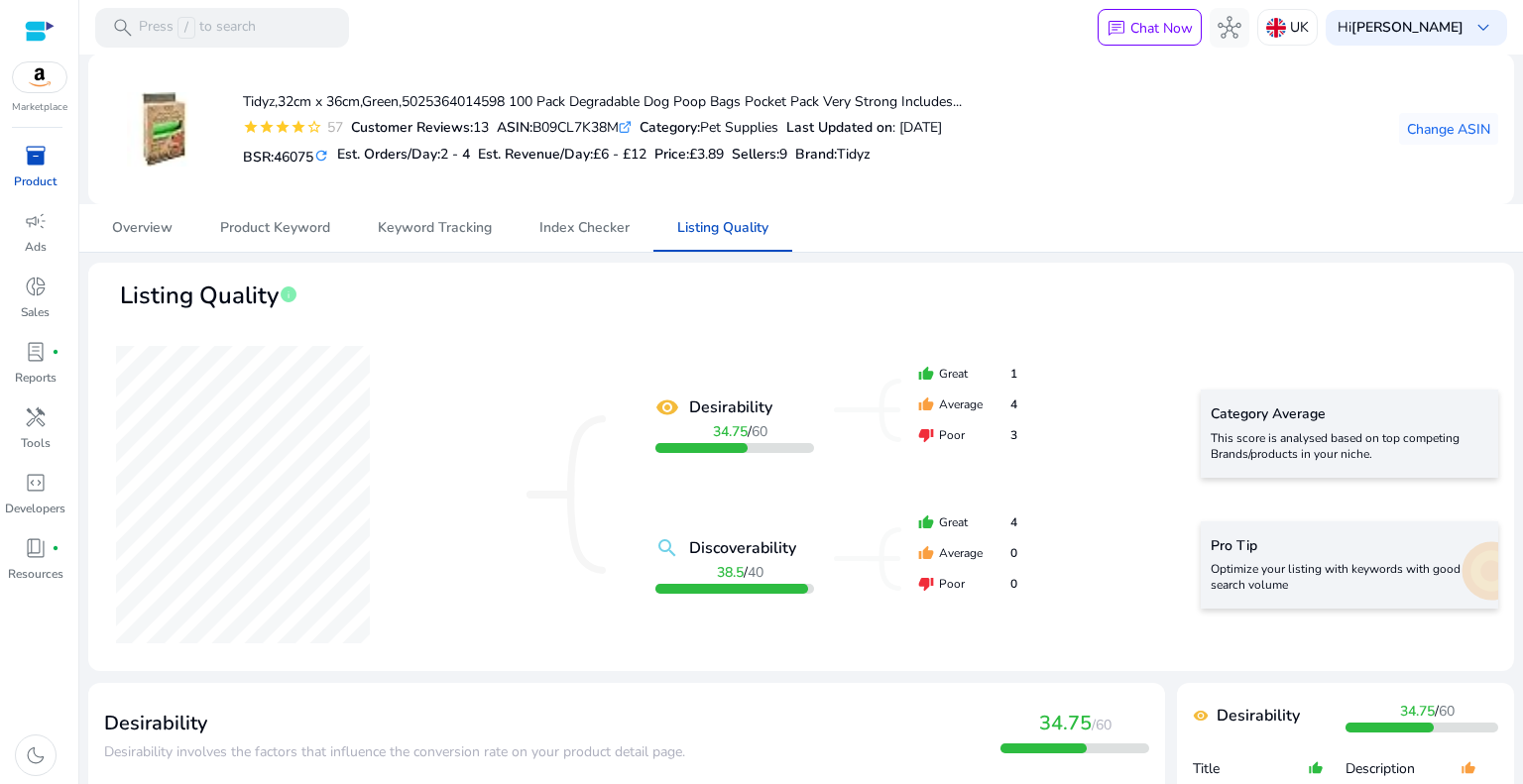 scroll, scrollTop: 0, scrollLeft: 0, axis: both 